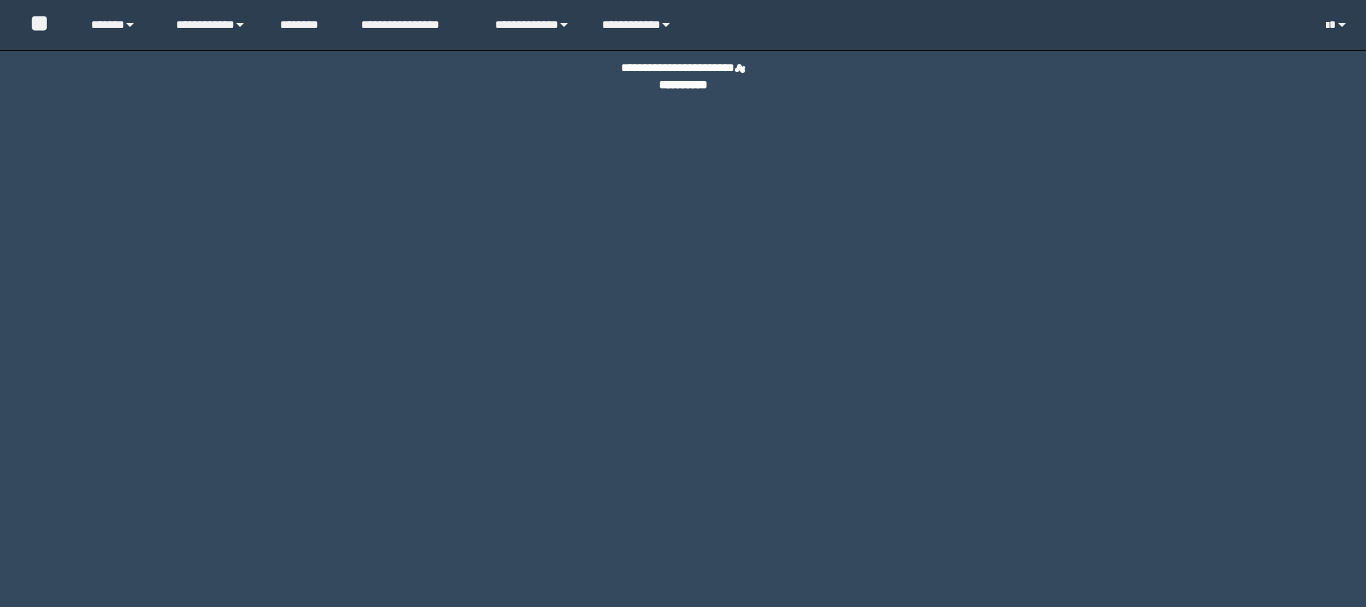 scroll, scrollTop: 0, scrollLeft: 0, axis: both 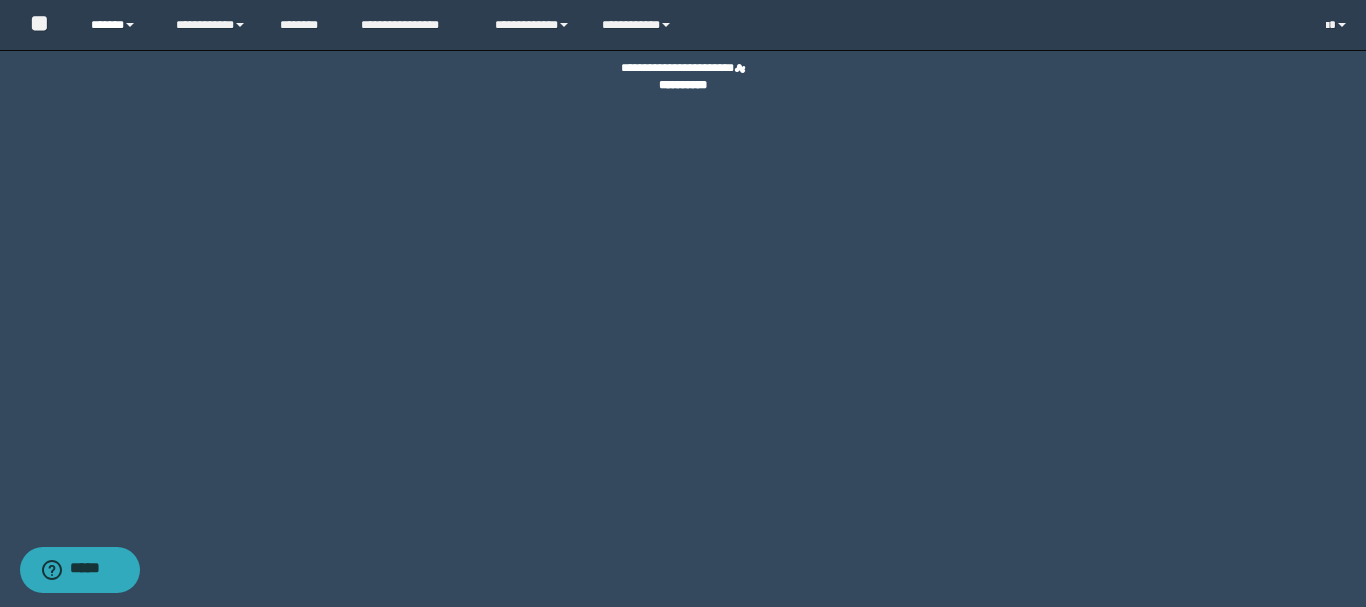 click on "******" at bounding box center (118, 25) 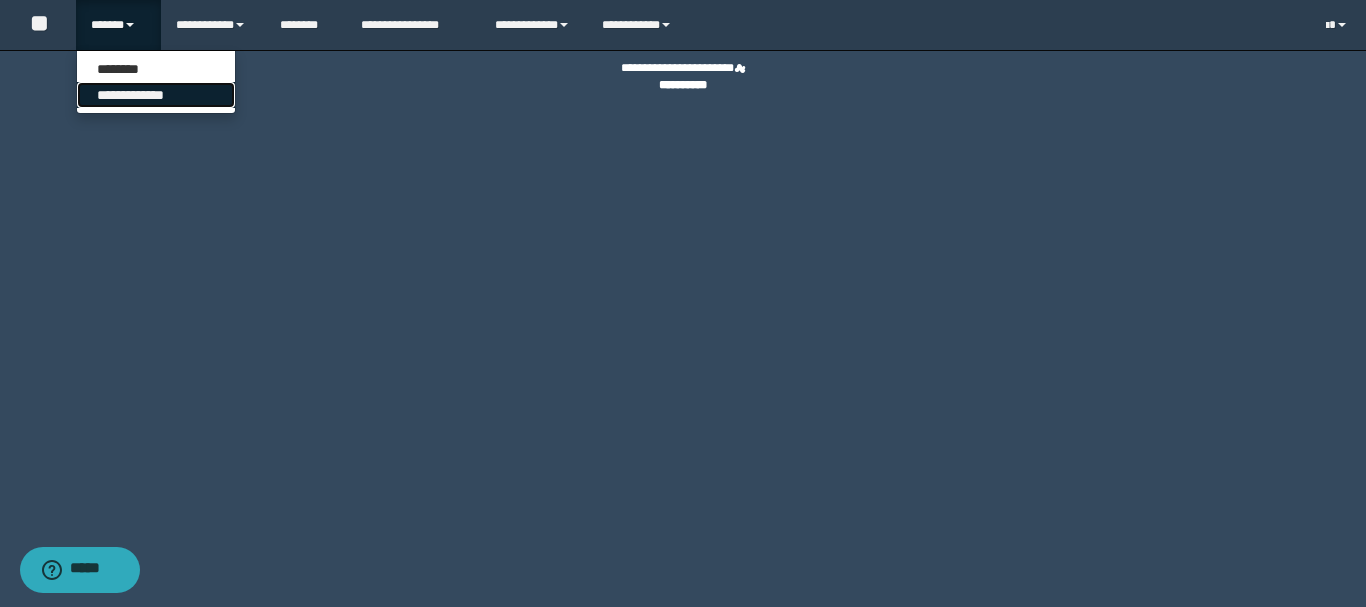 click on "**********" at bounding box center (156, 95) 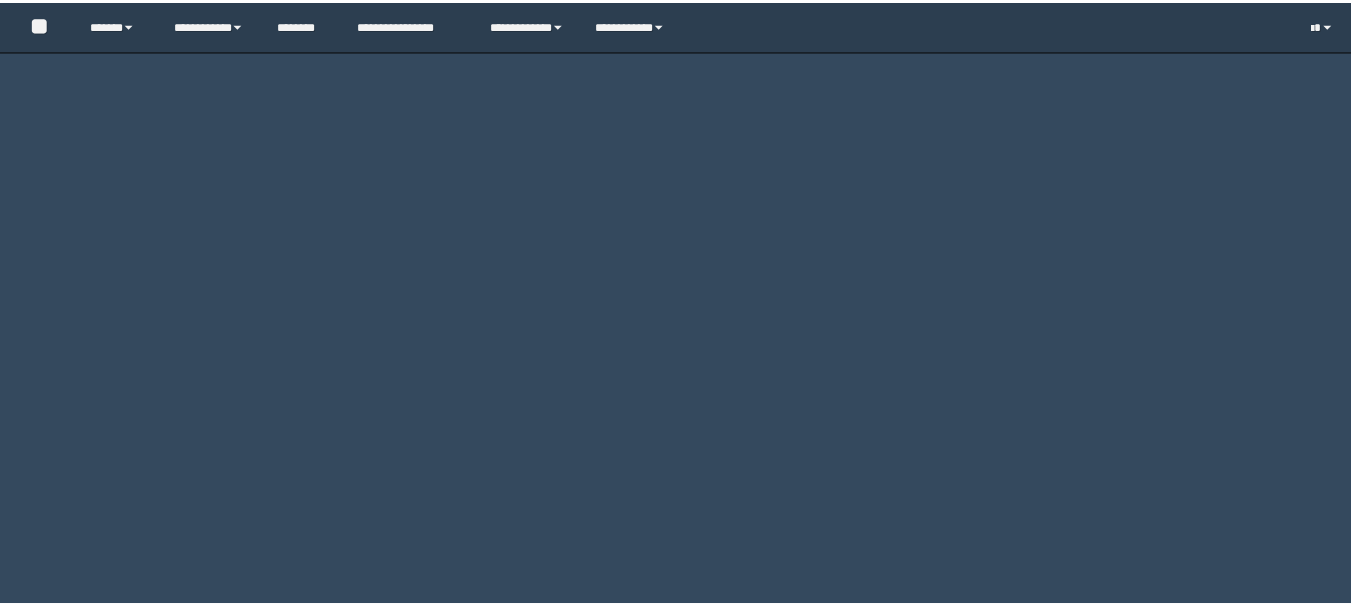 scroll, scrollTop: 0, scrollLeft: 0, axis: both 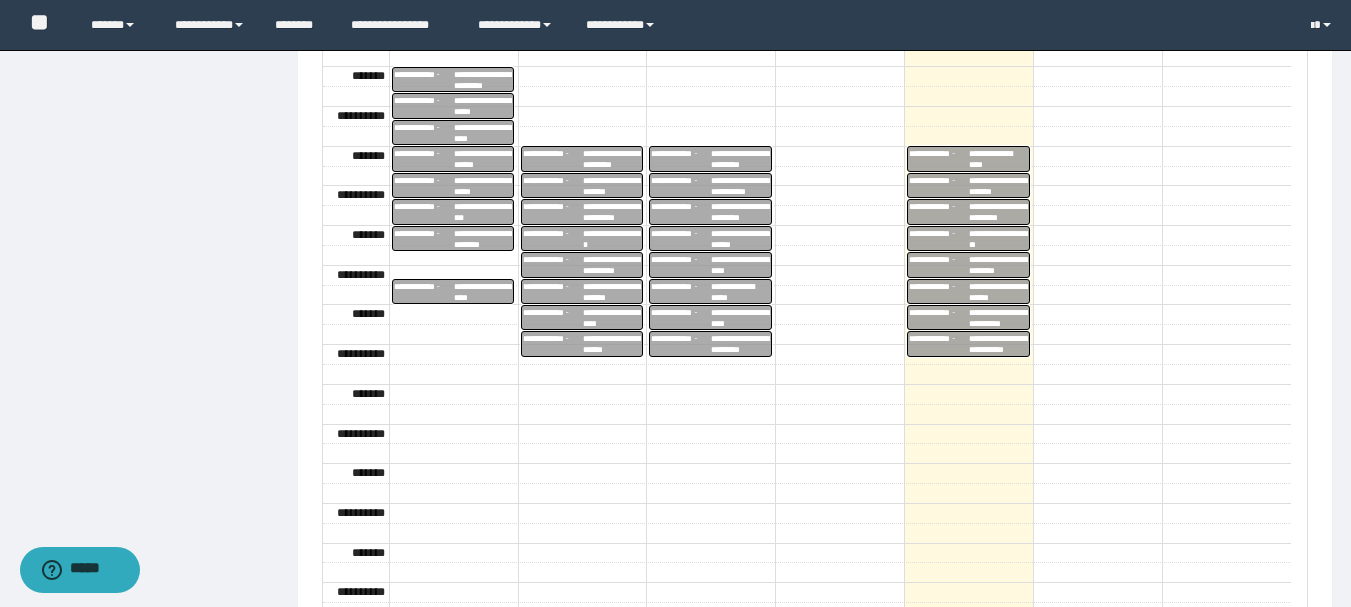 click on "**********" at bounding box center [998, 344] 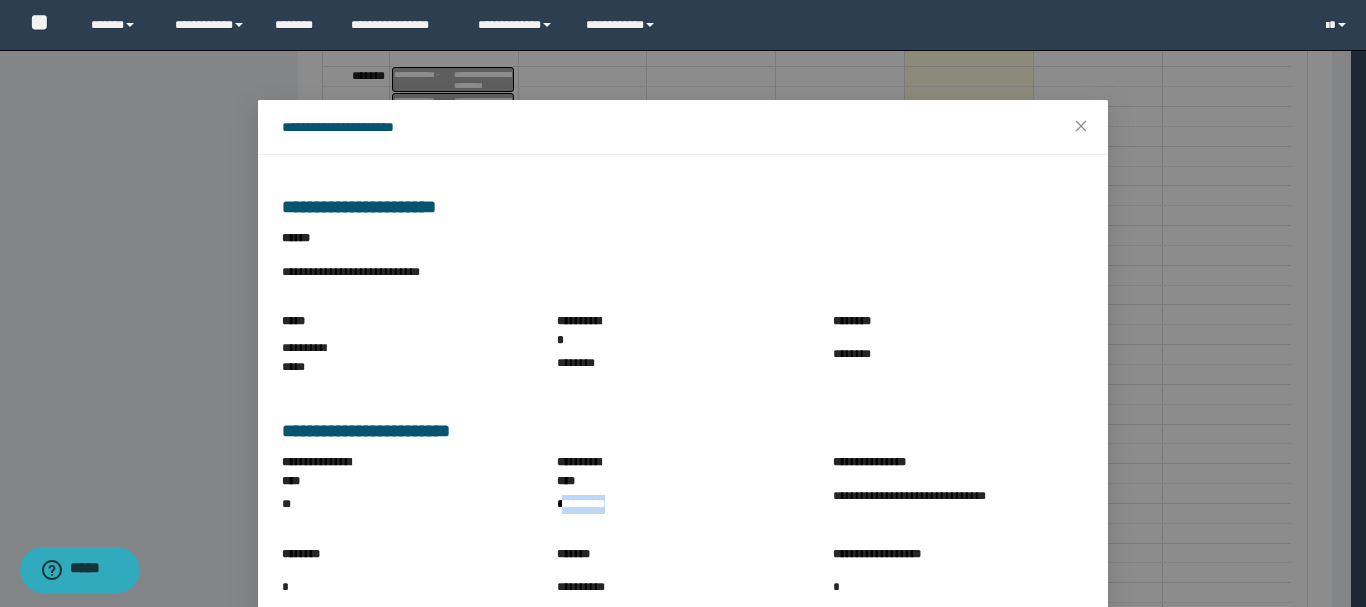drag, startPoint x: 554, startPoint y: 487, endPoint x: 640, endPoint y: 492, distance: 86.145226 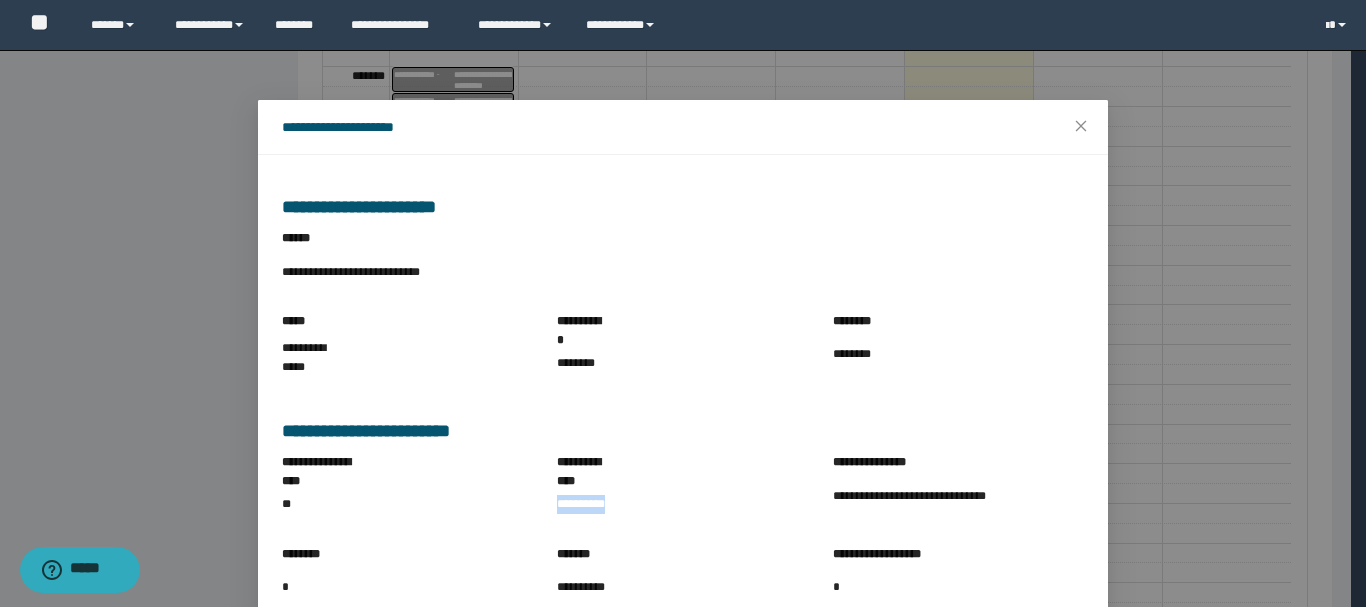 drag, startPoint x: 551, startPoint y: 493, endPoint x: 616, endPoint y: 489, distance: 65.12296 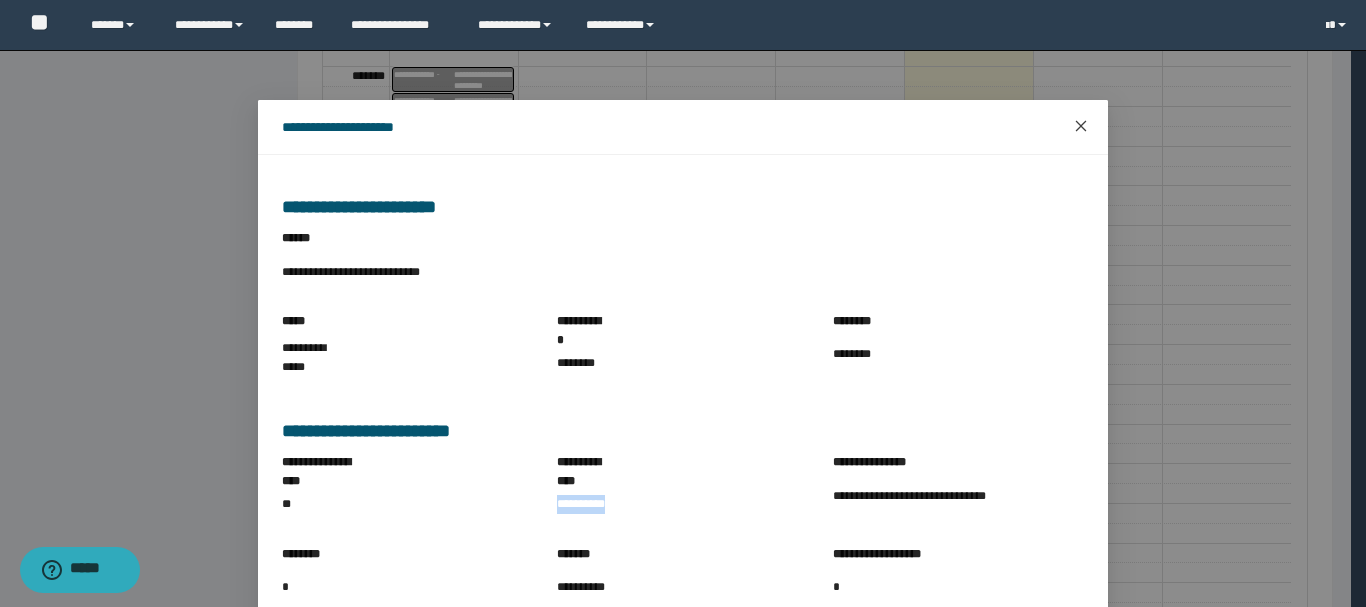 click 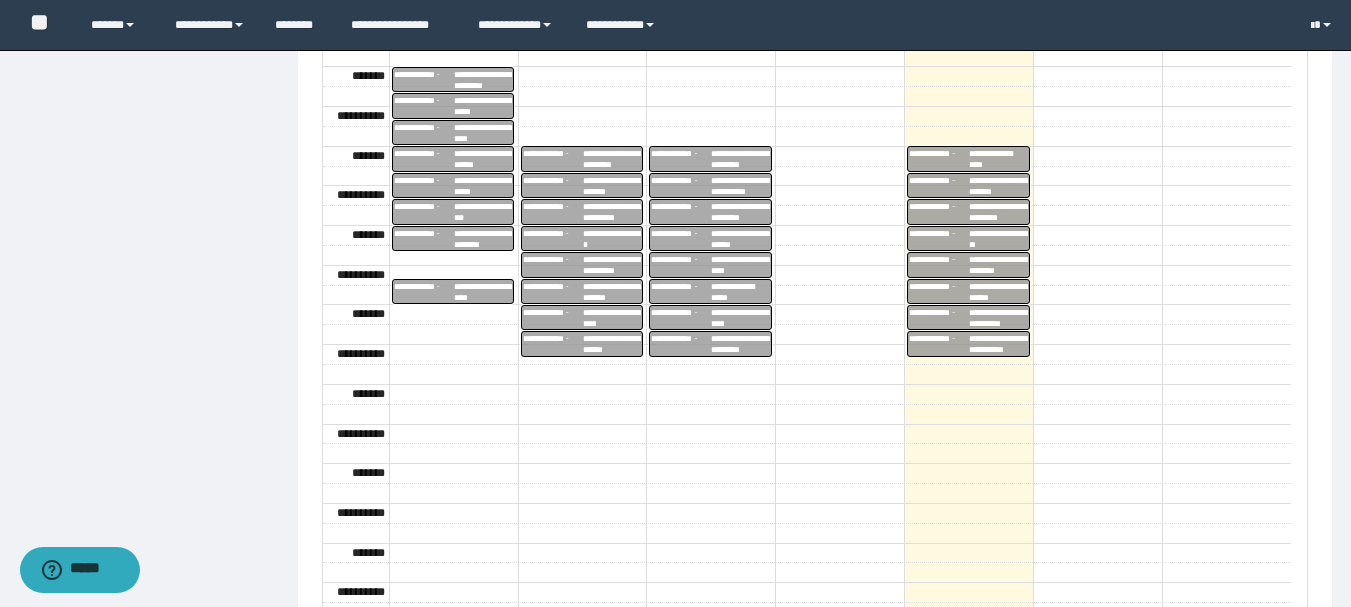 click on "**********" at bounding box center (939, 317) 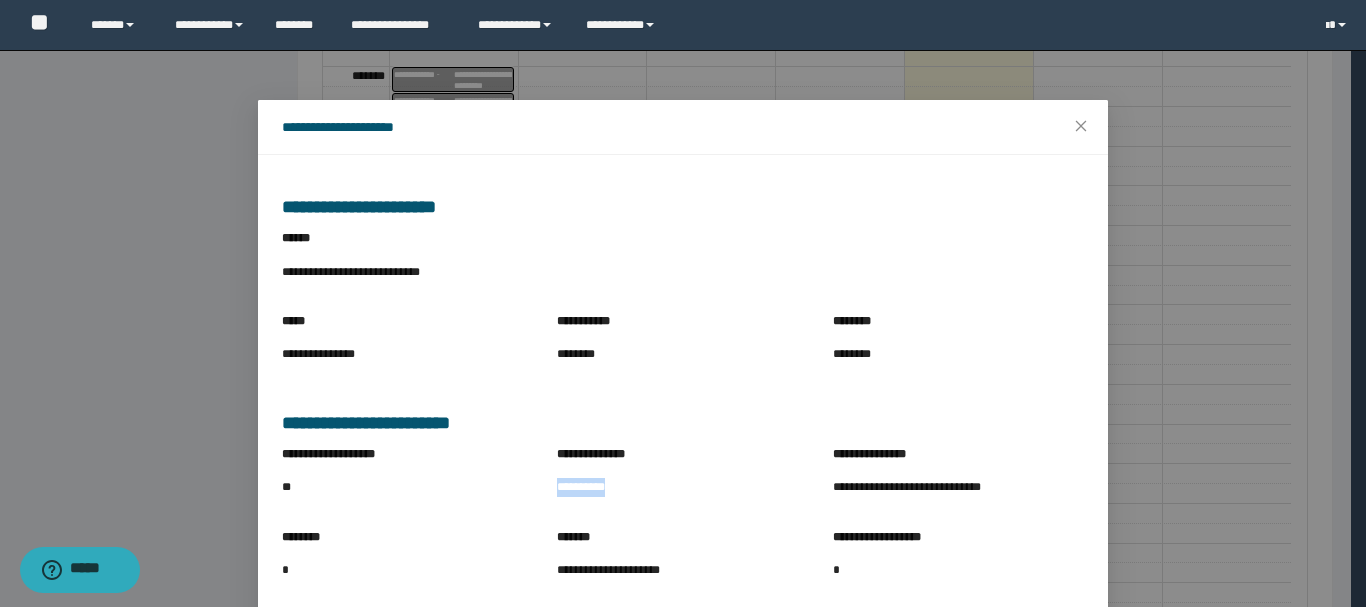 drag, startPoint x: 549, startPoint y: 485, endPoint x: 624, endPoint y: 493, distance: 75.42546 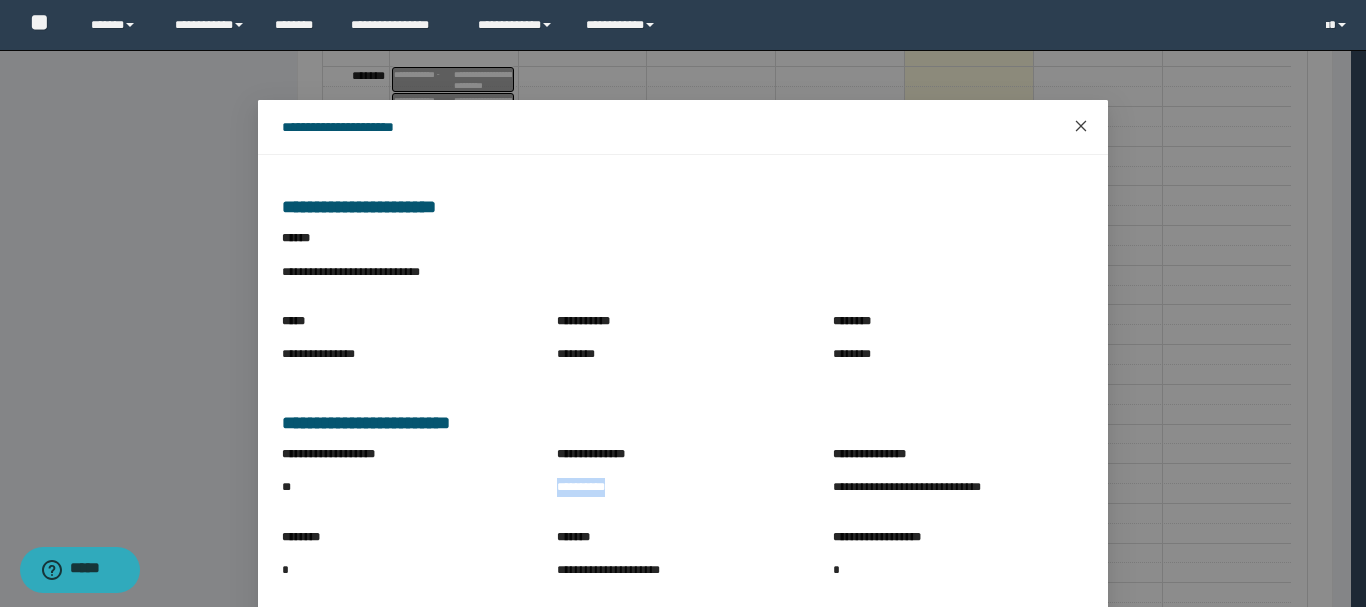 click 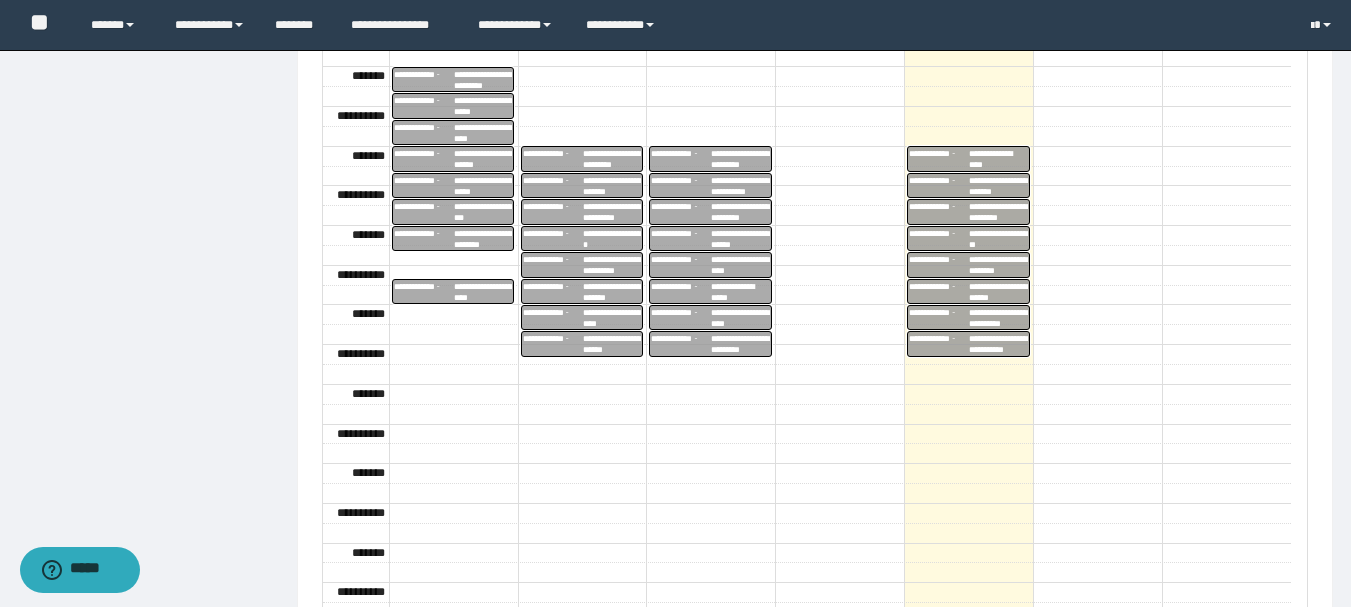 click on "**********" at bounding box center [939, 291] 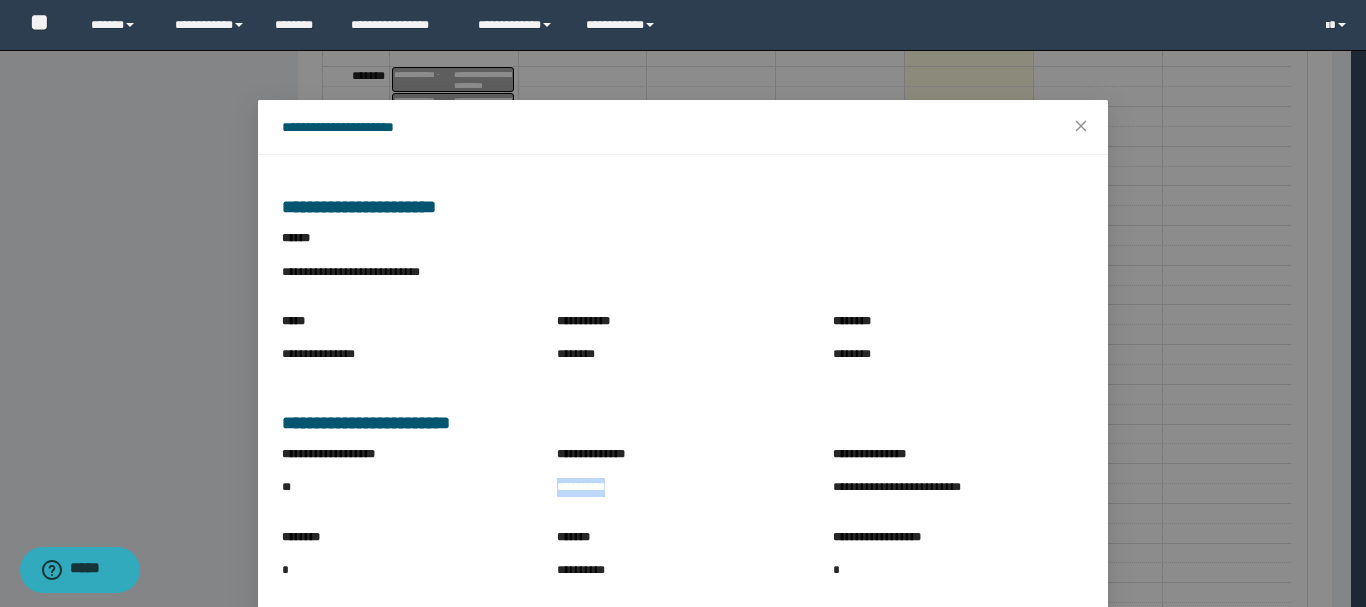 drag, startPoint x: 547, startPoint y: 487, endPoint x: 632, endPoint y: 495, distance: 85.37564 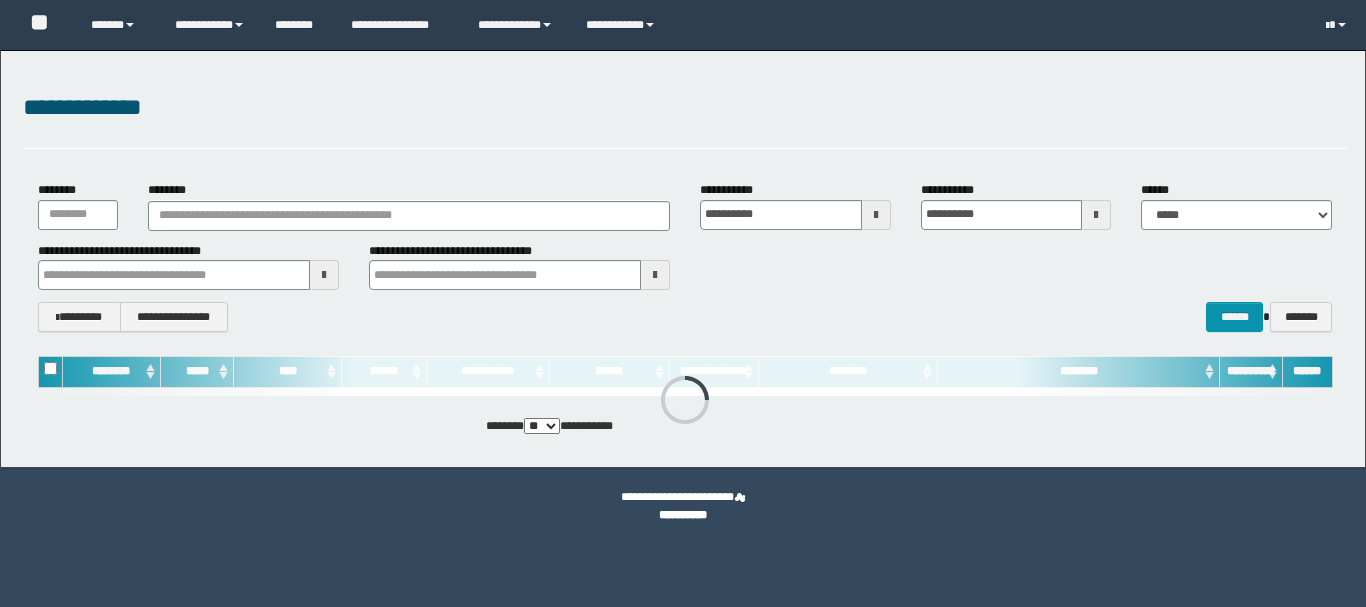 scroll, scrollTop: 0, scrollLeft: 0, axis: both 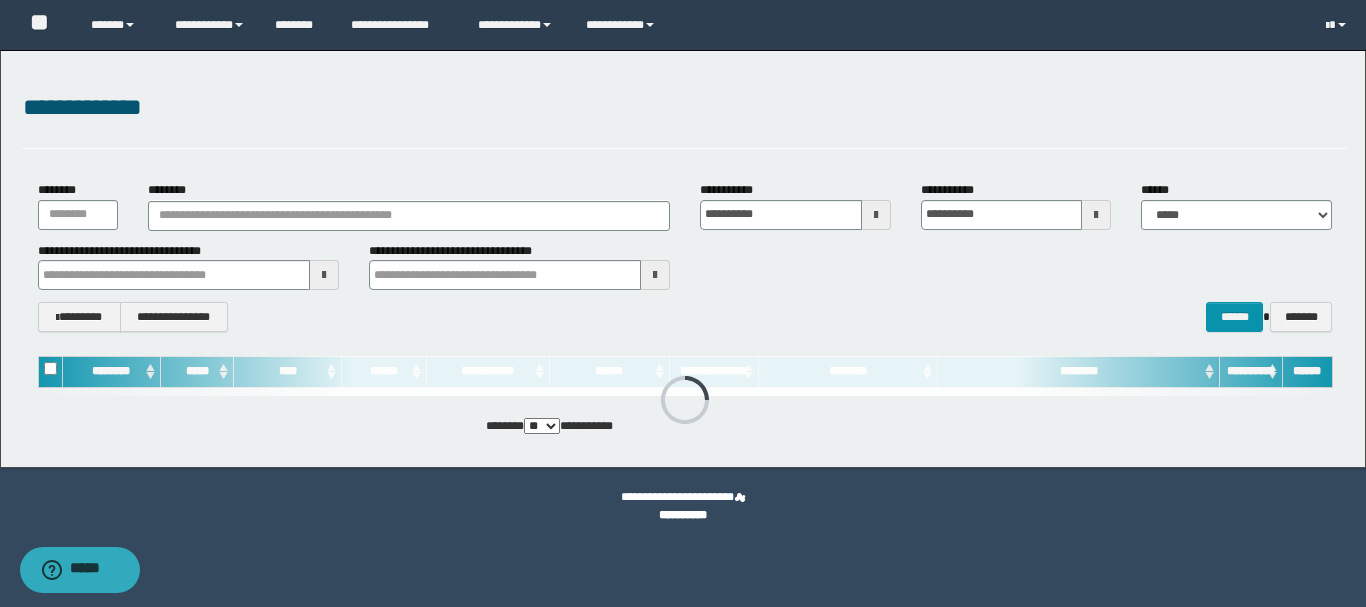 type on "**********" 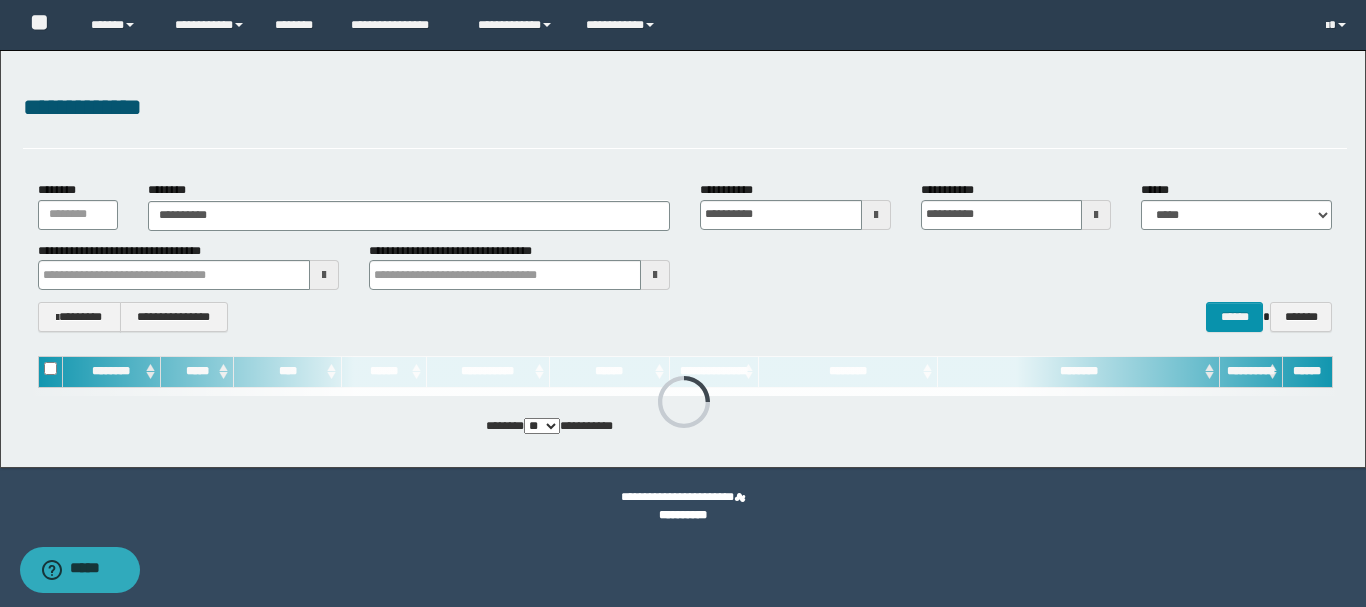 type on "**********" 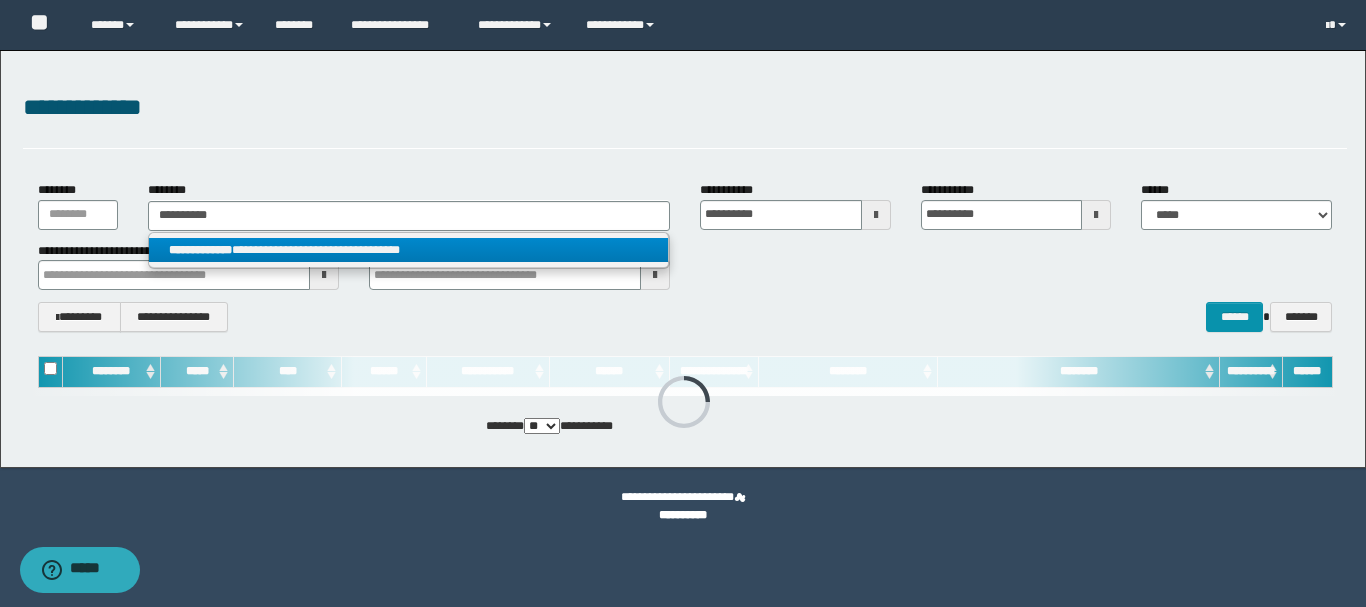type on "**********" 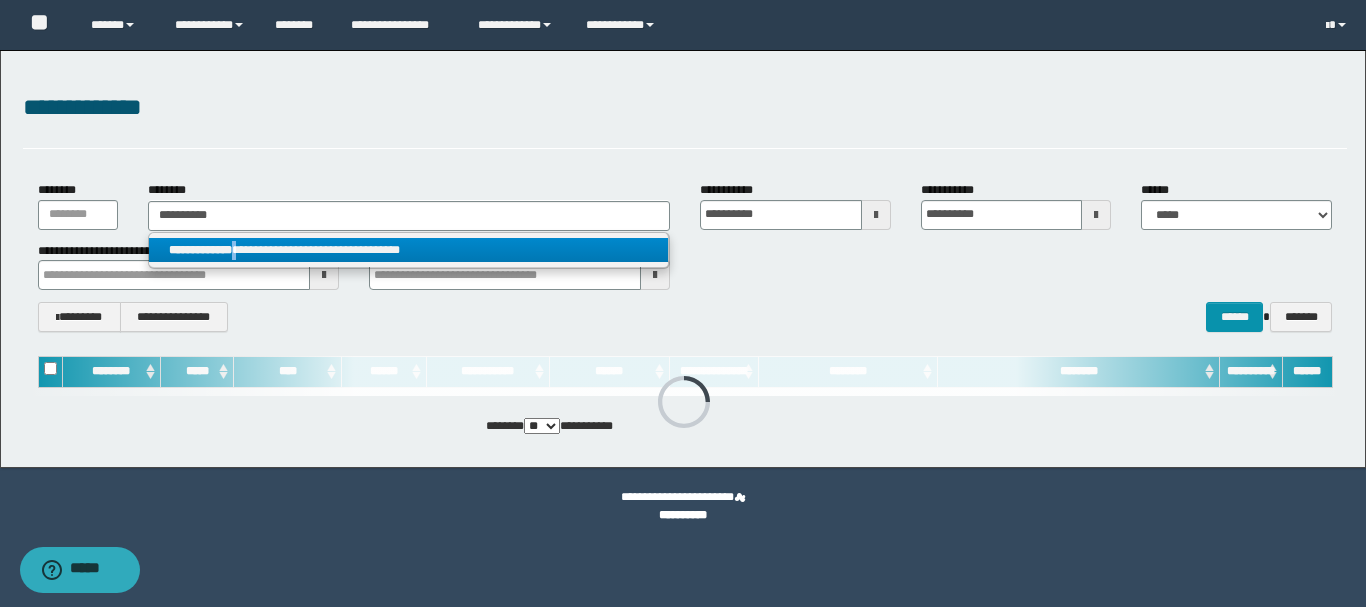 click on "**********" at bounding box center [408, 250] 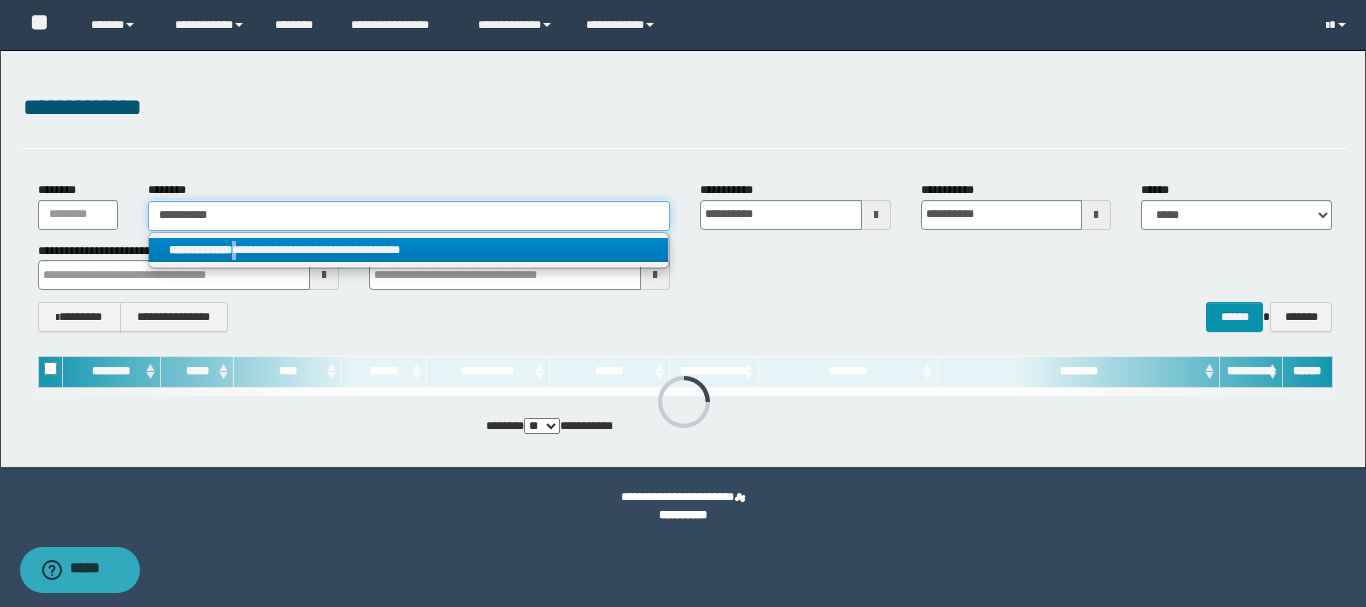 type 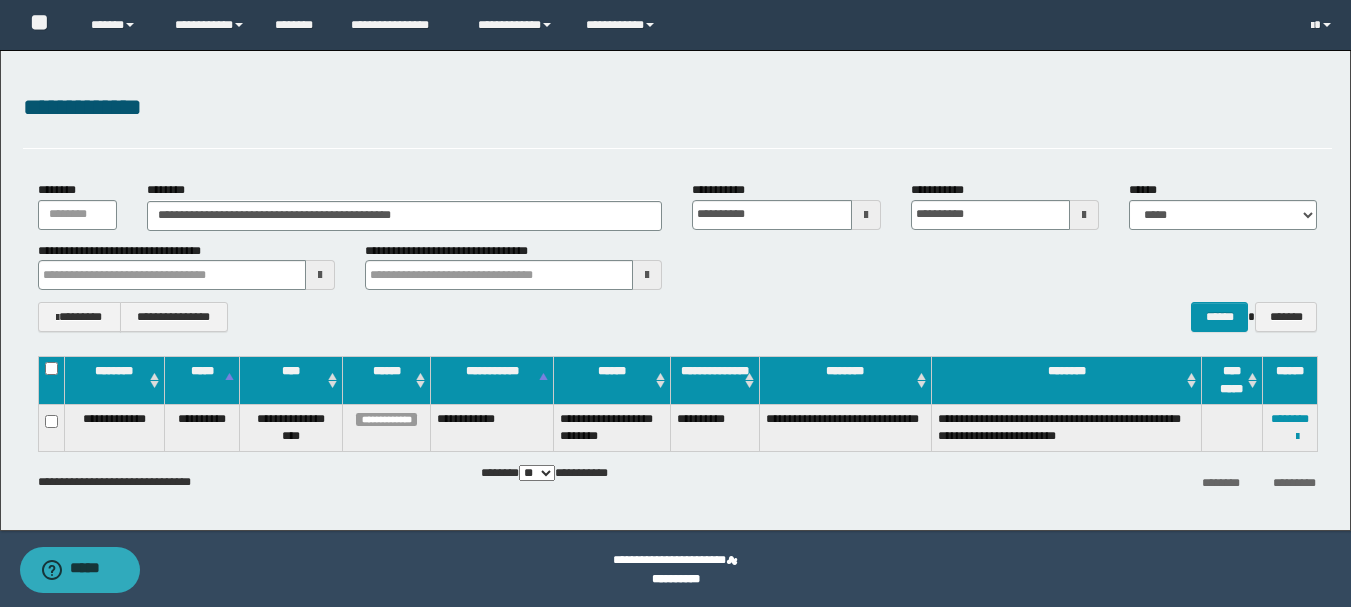 click on "**********" at bounding box center [1289, 427] 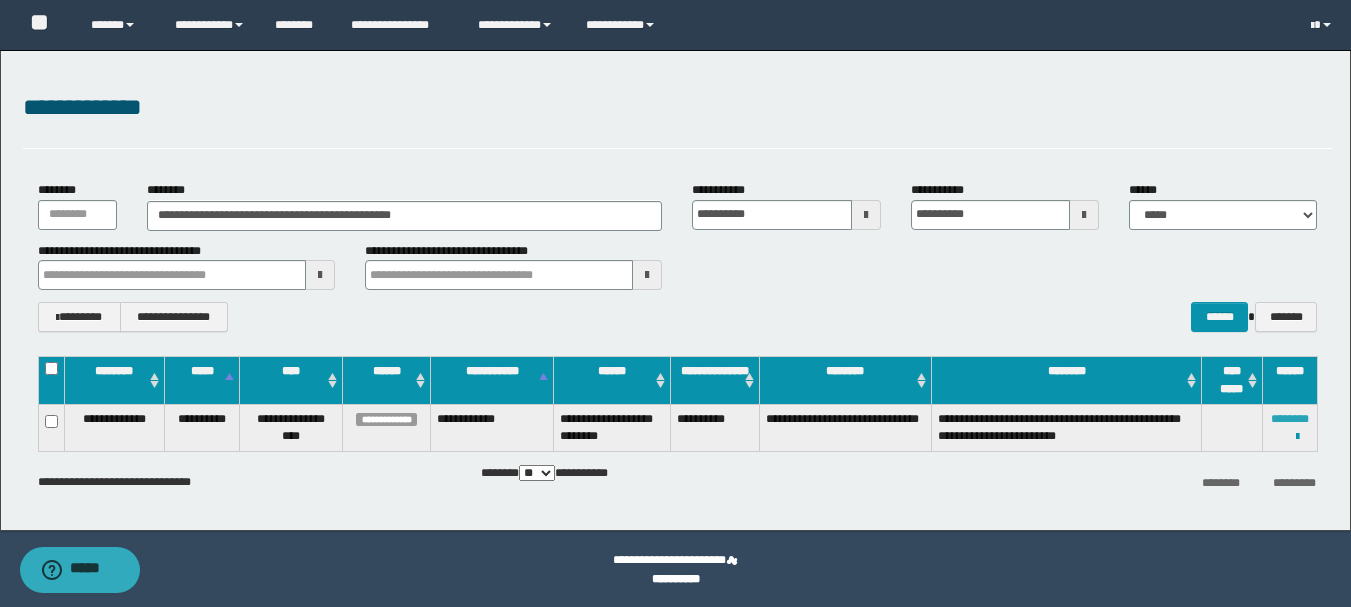 click on "********" at bounding box center (1290, 419) 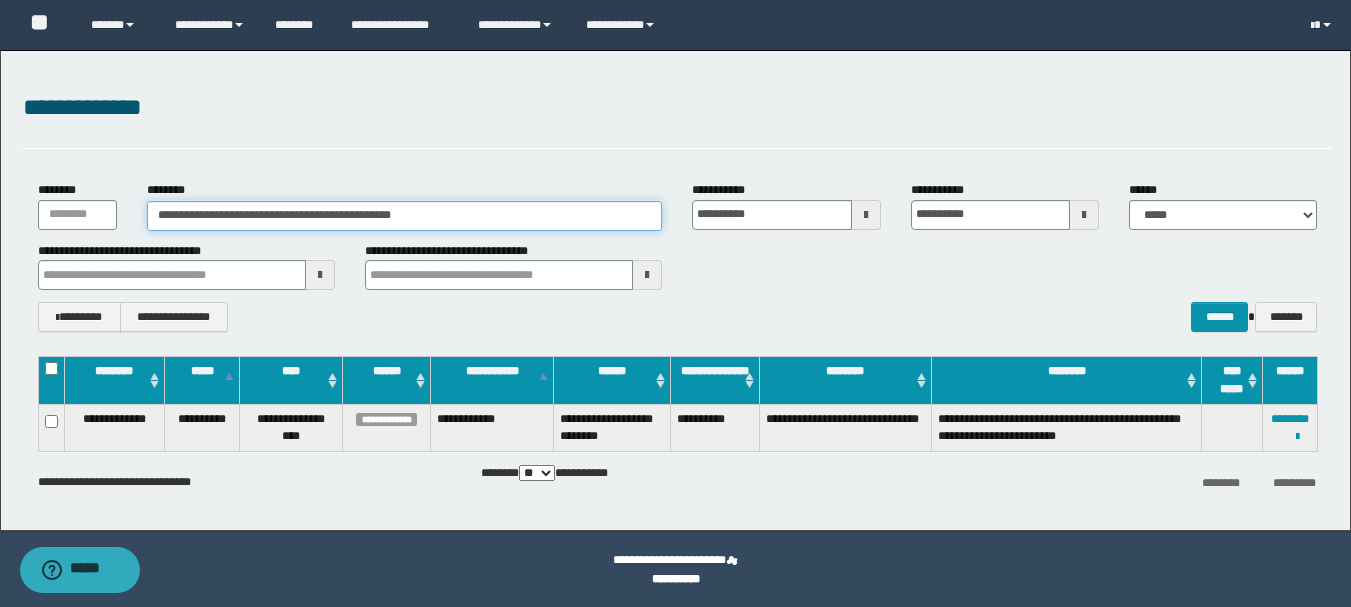 click on "**********" at bounding box center [405, 216] 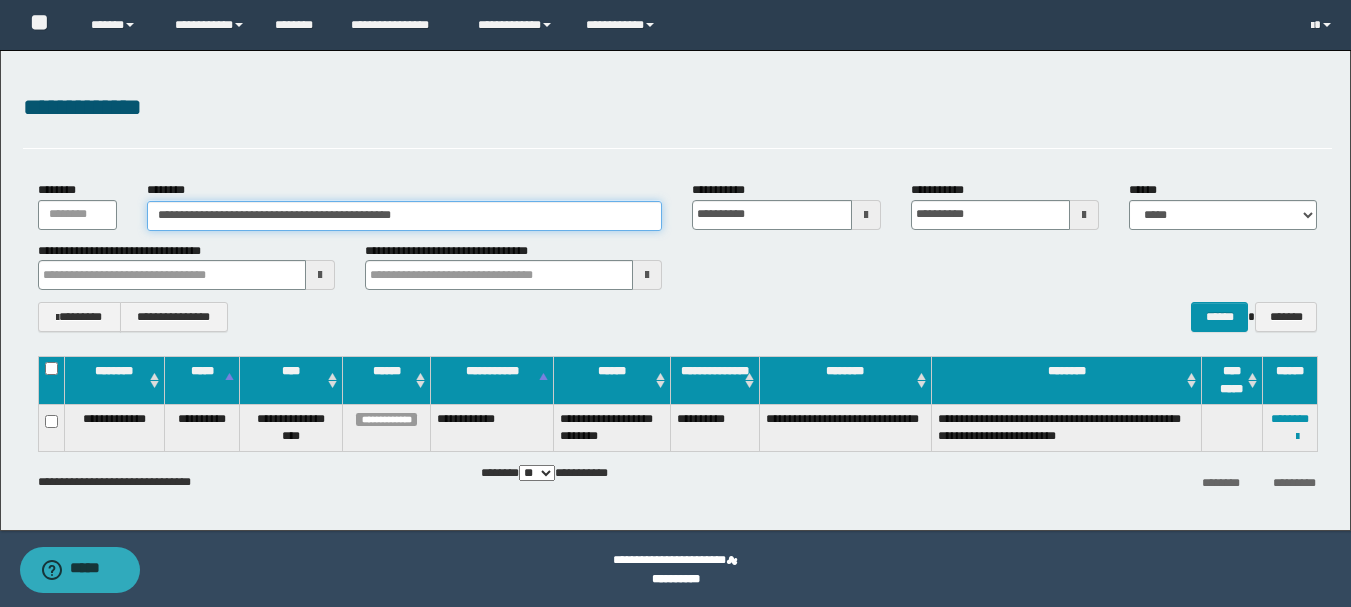 click on "**********" at bounding box center (405, 216) 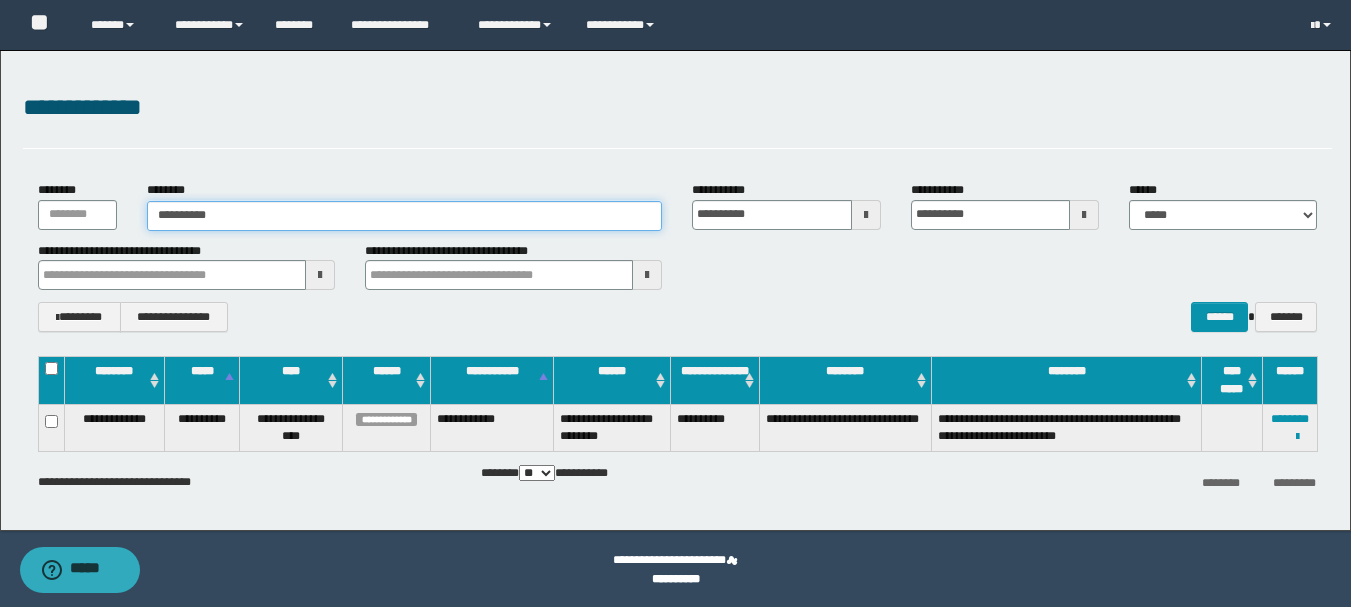 click on "**********" at bounding box center (405, 216) 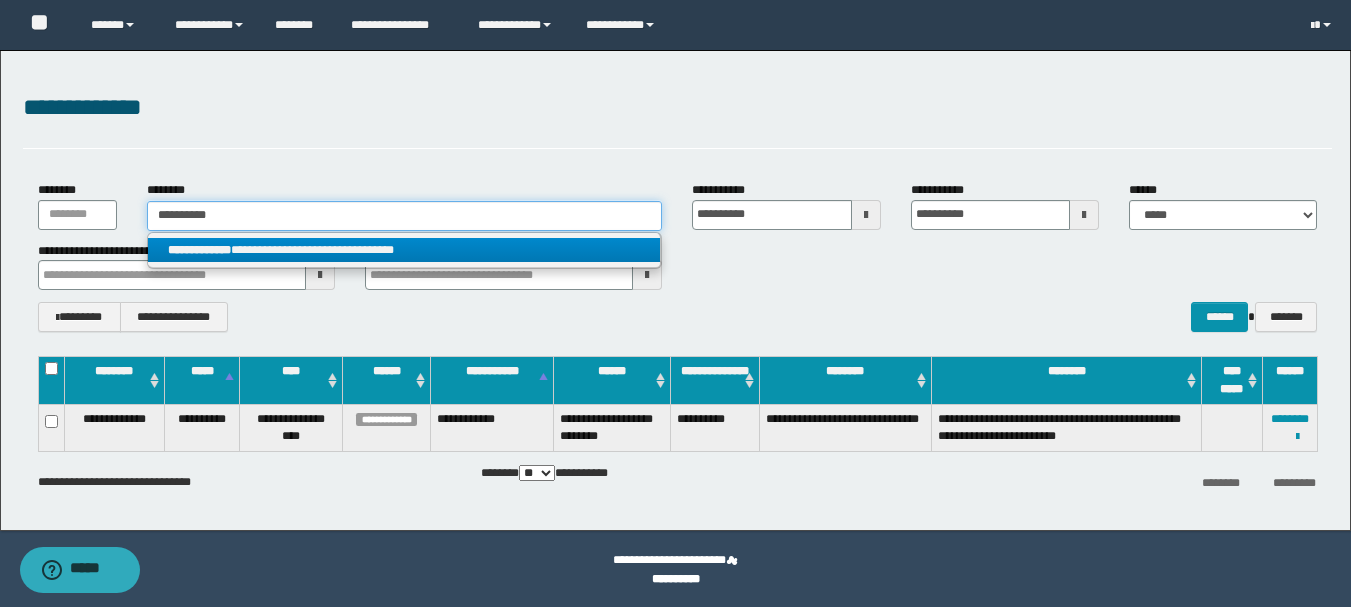 type on "**********" 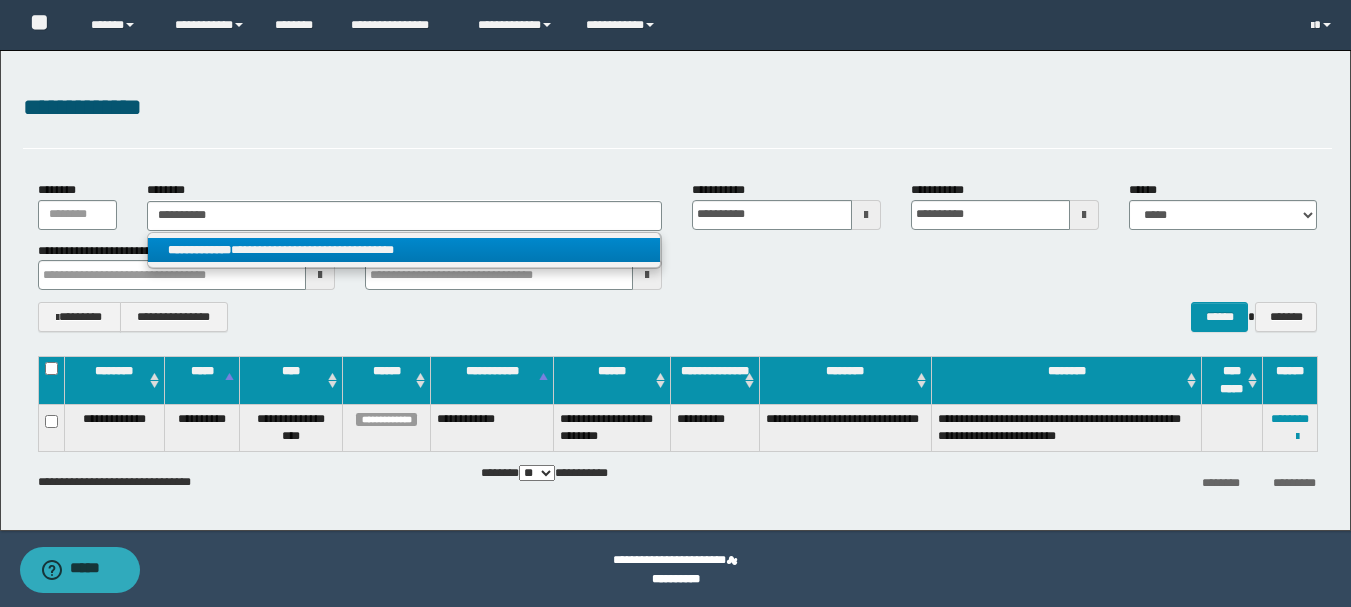 click on "**********" at bounding box center (404, 250) 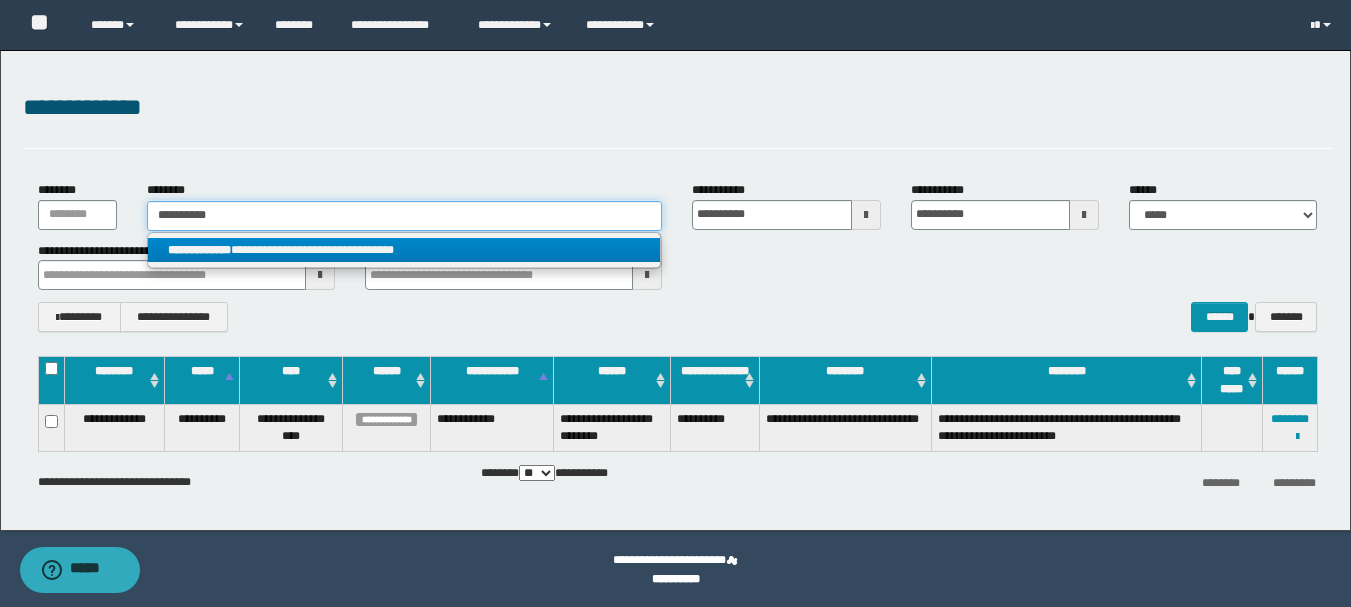 type 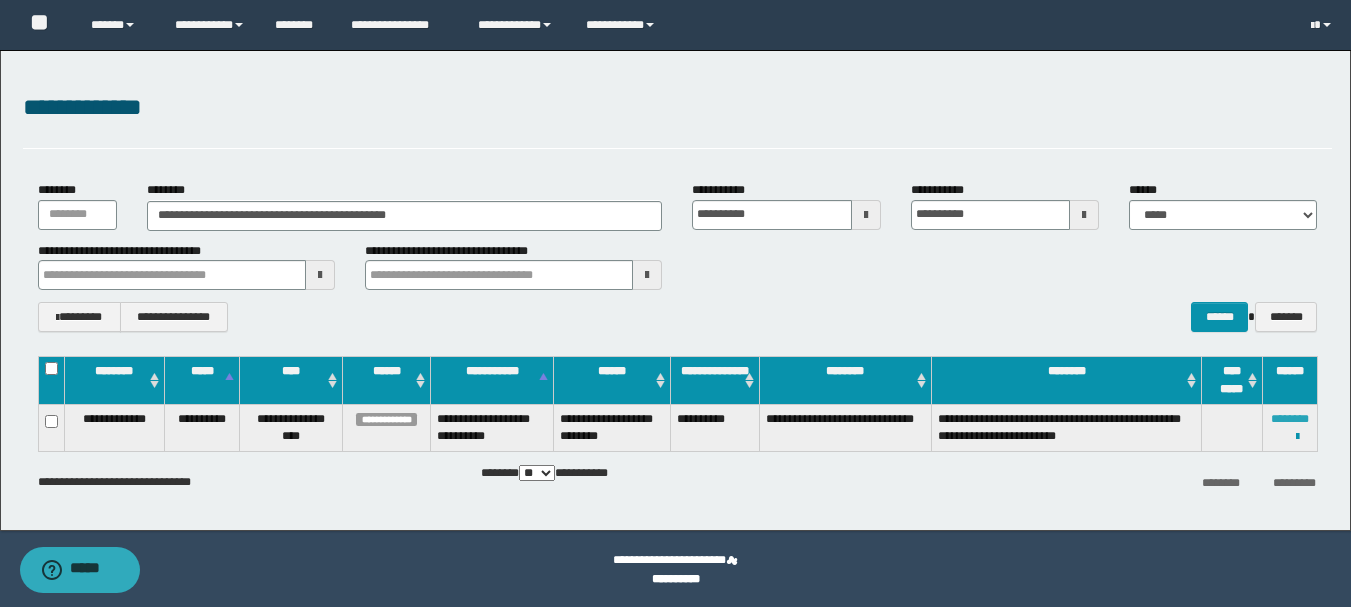 click on "********" at bounding box center [1290, 419] 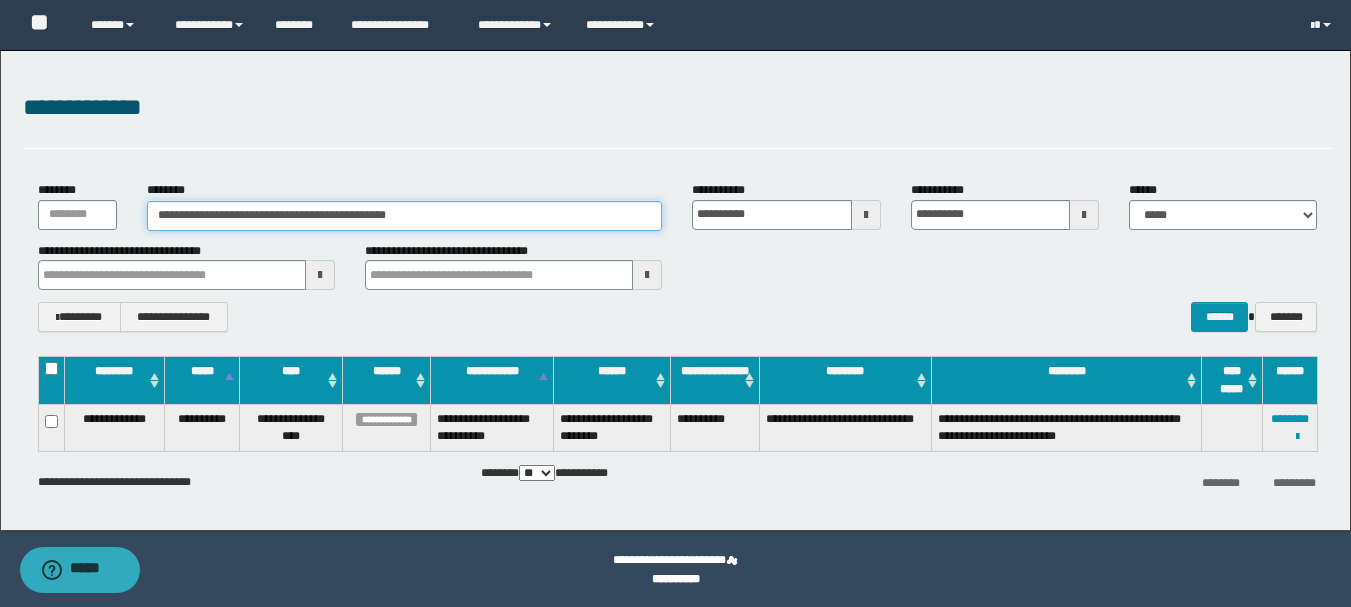 click on "**********" at bounding box center (405, 216) 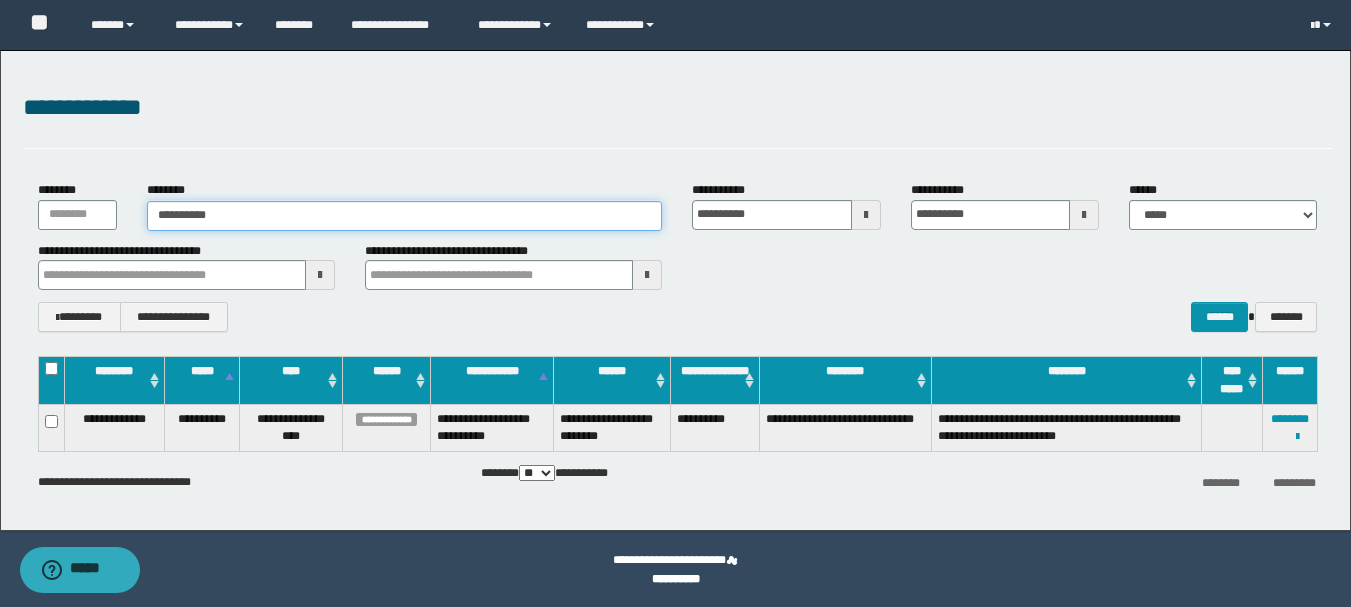 type on "**********" 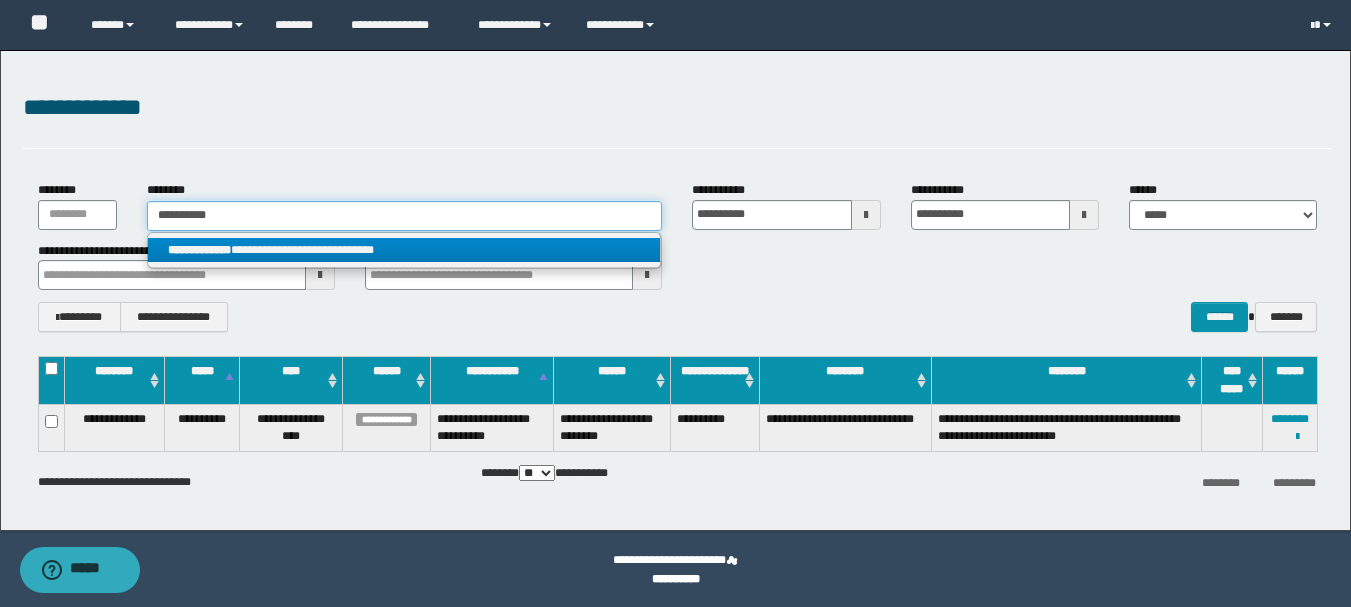 type on "**********" 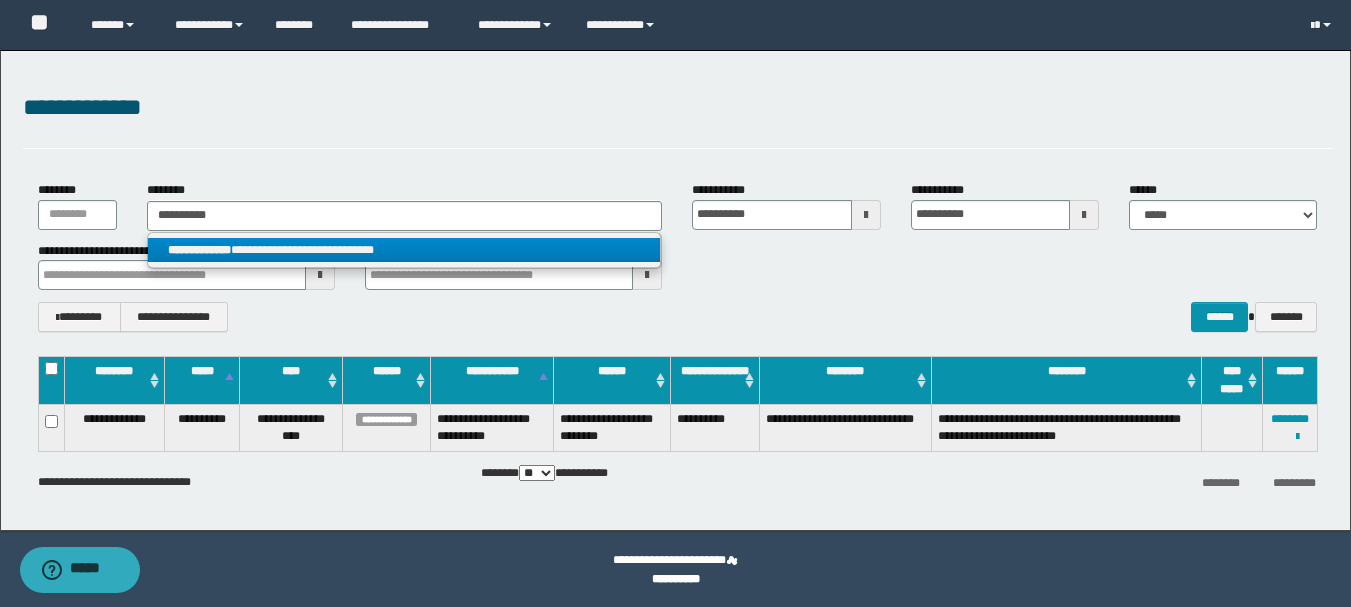 click on "**********" at bounding box center [404, 250] 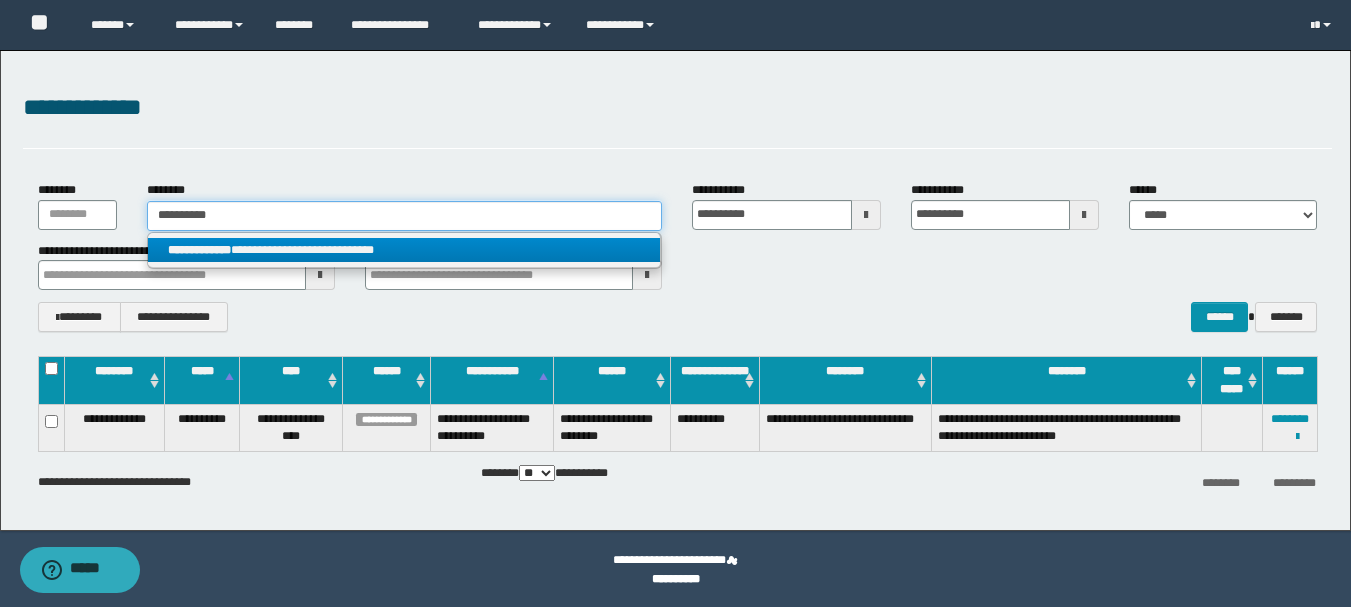 type 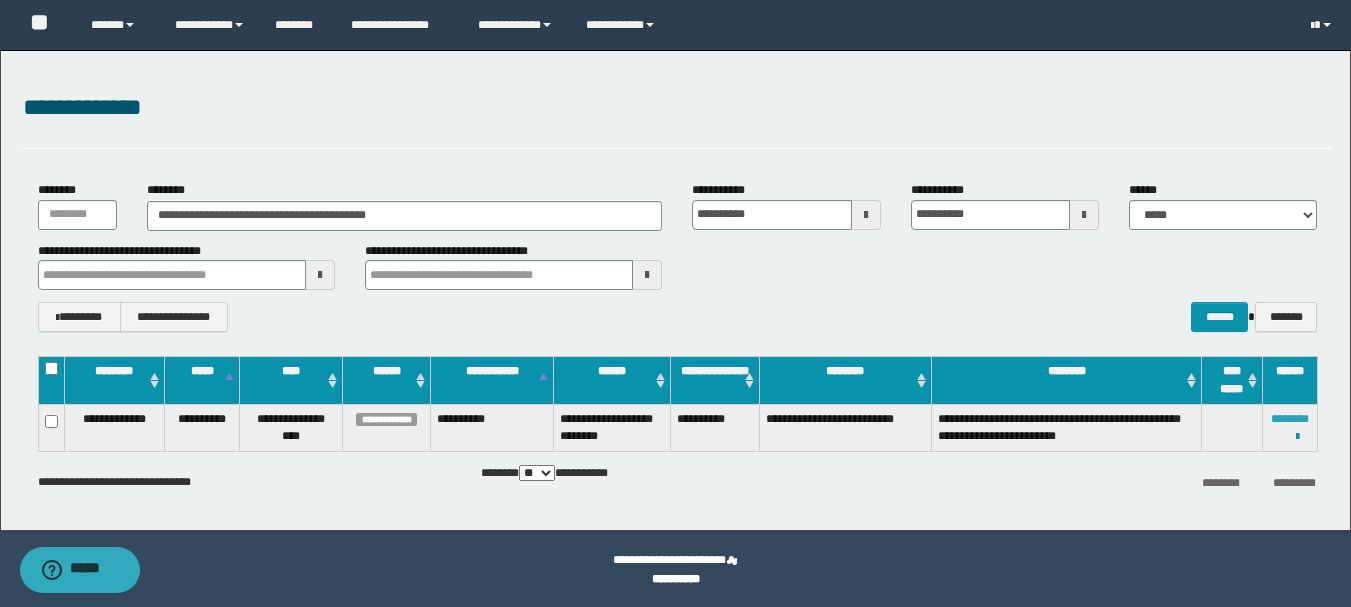 click on "********" at bounding box center (1290, 419) 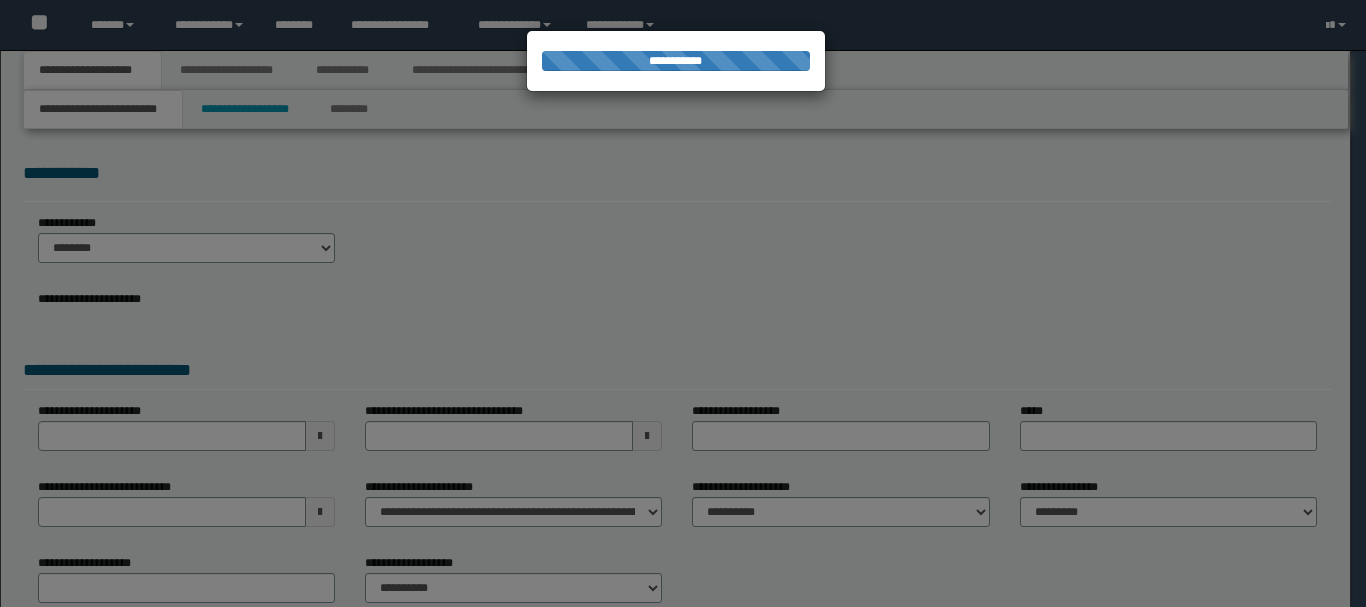 scroll, scrollTop: 0, scrollLeft: 0, axis: both 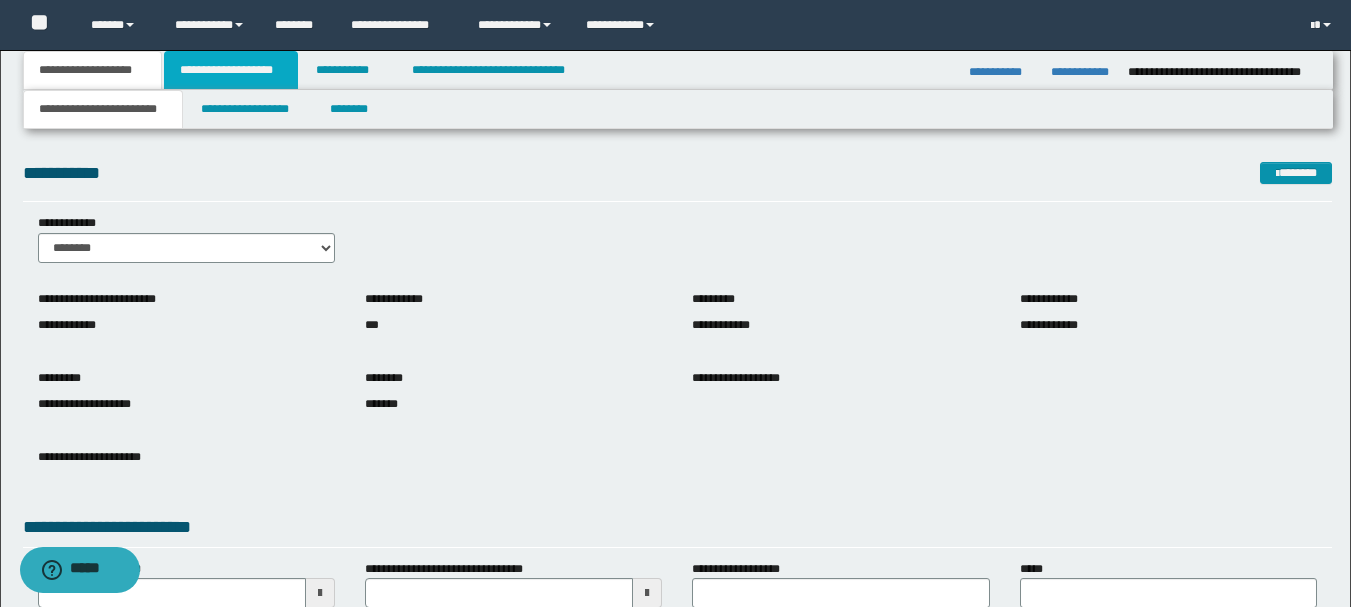 click on "**********" at bounding box center [231, 70] 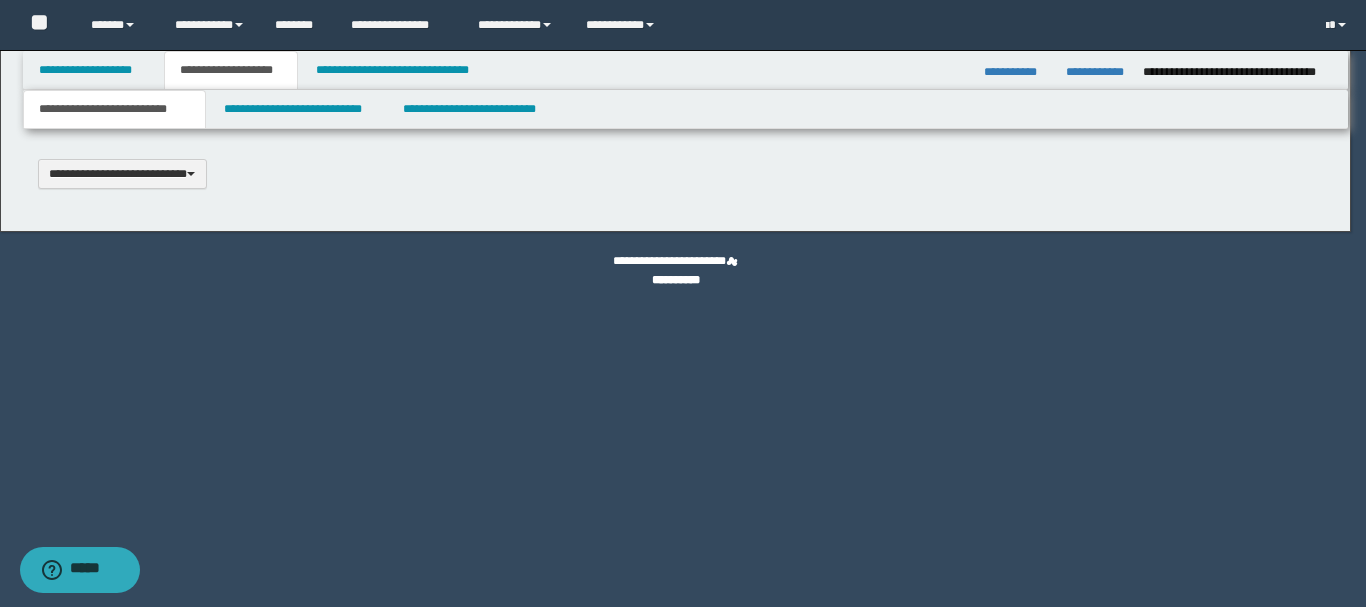 type 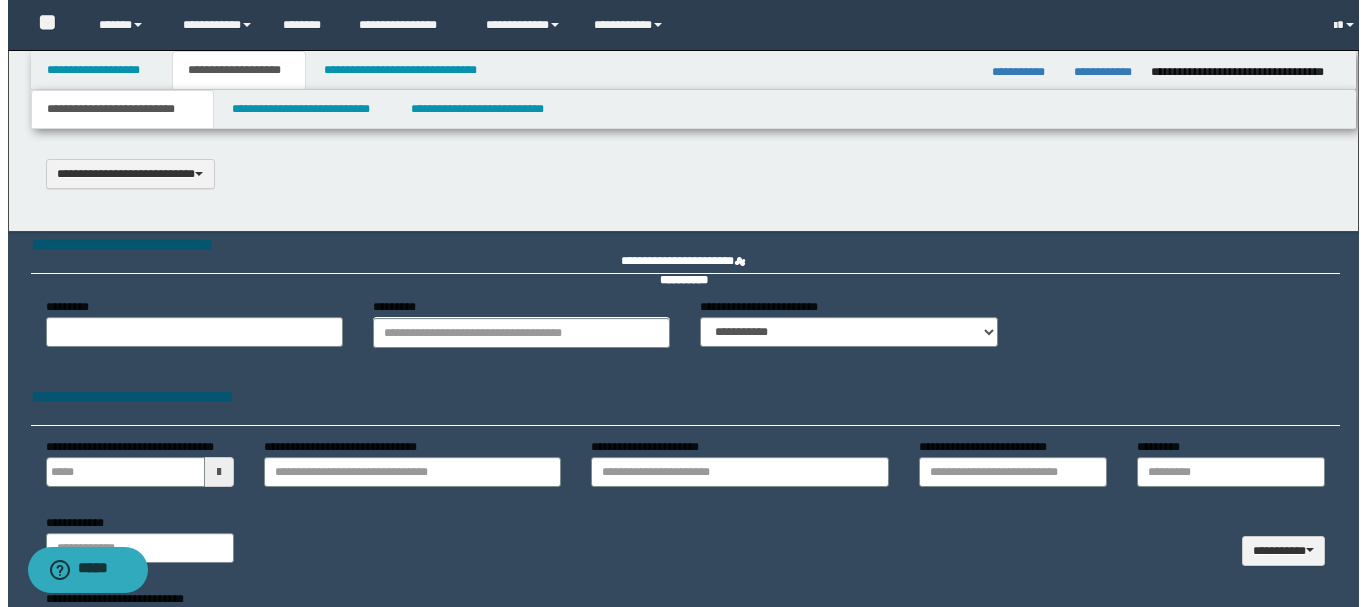 scroll, scrollTop: 0, scrollLeft: 0, axis: both 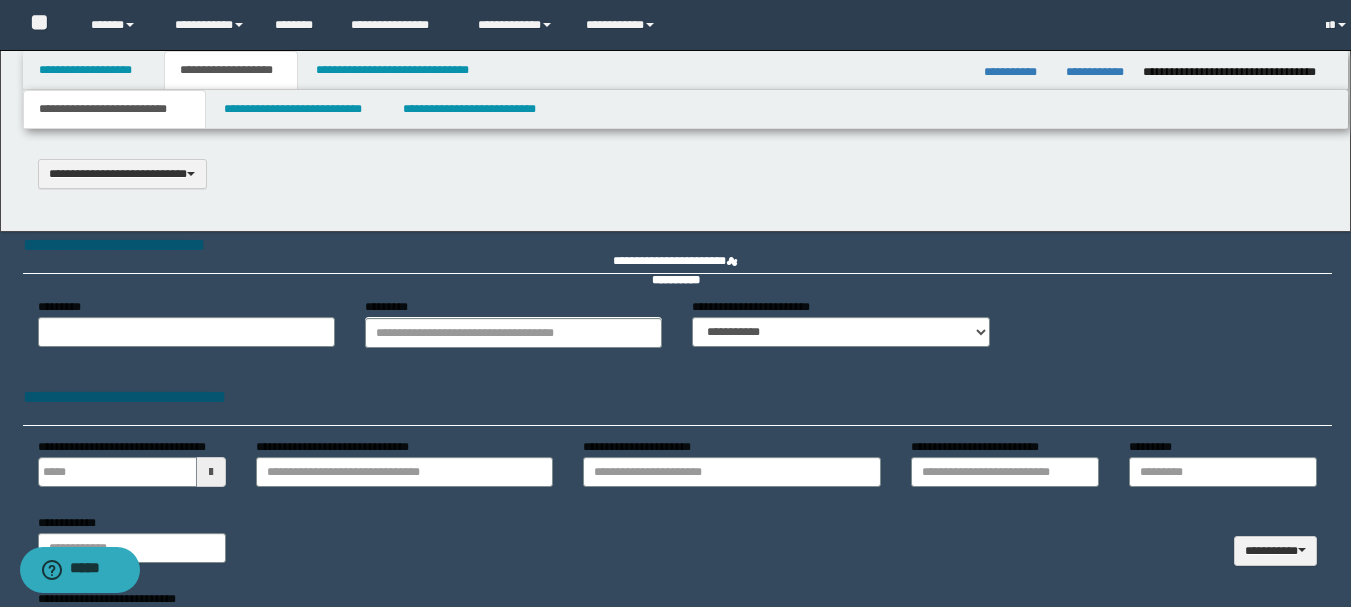 select on "*" 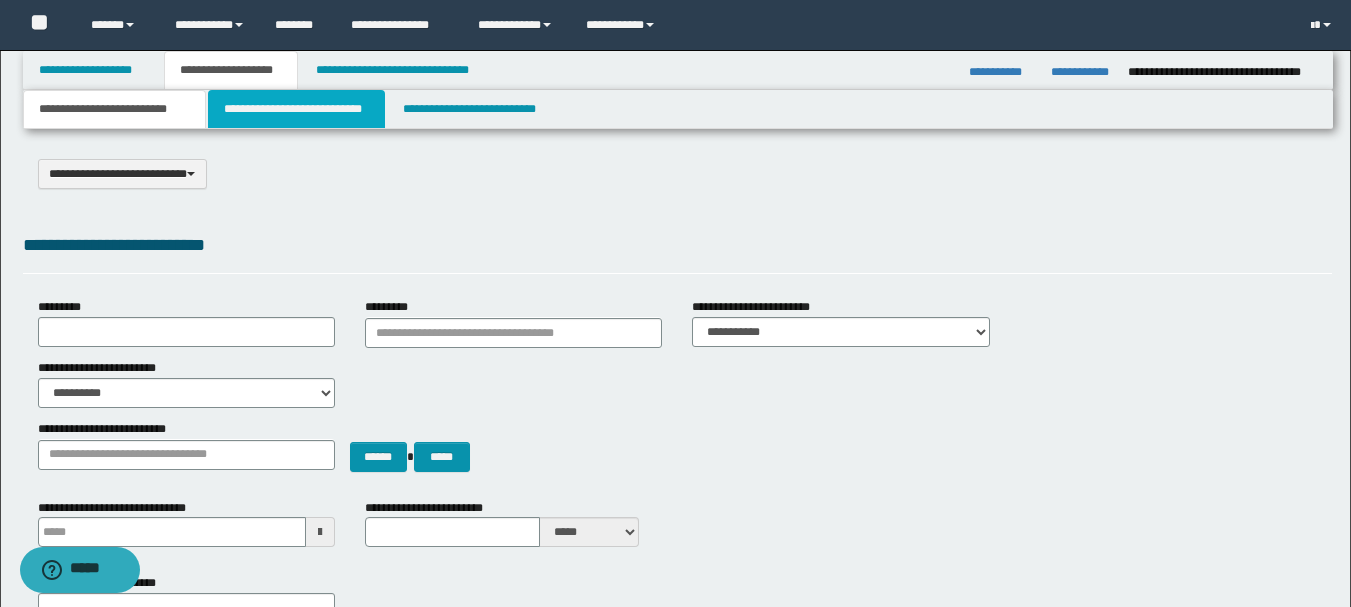 click on "**********" at bounding box center (296, 109) 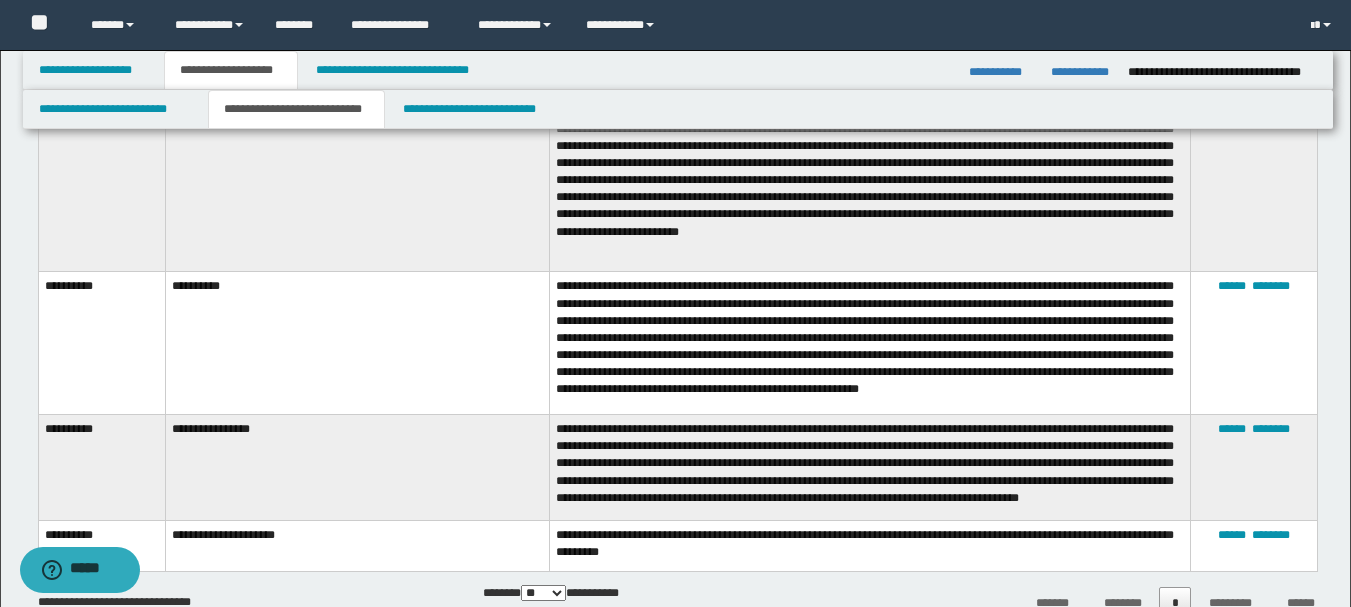 scroll, scrollTop: 1500, scrollLeft: 0, axis: vertical 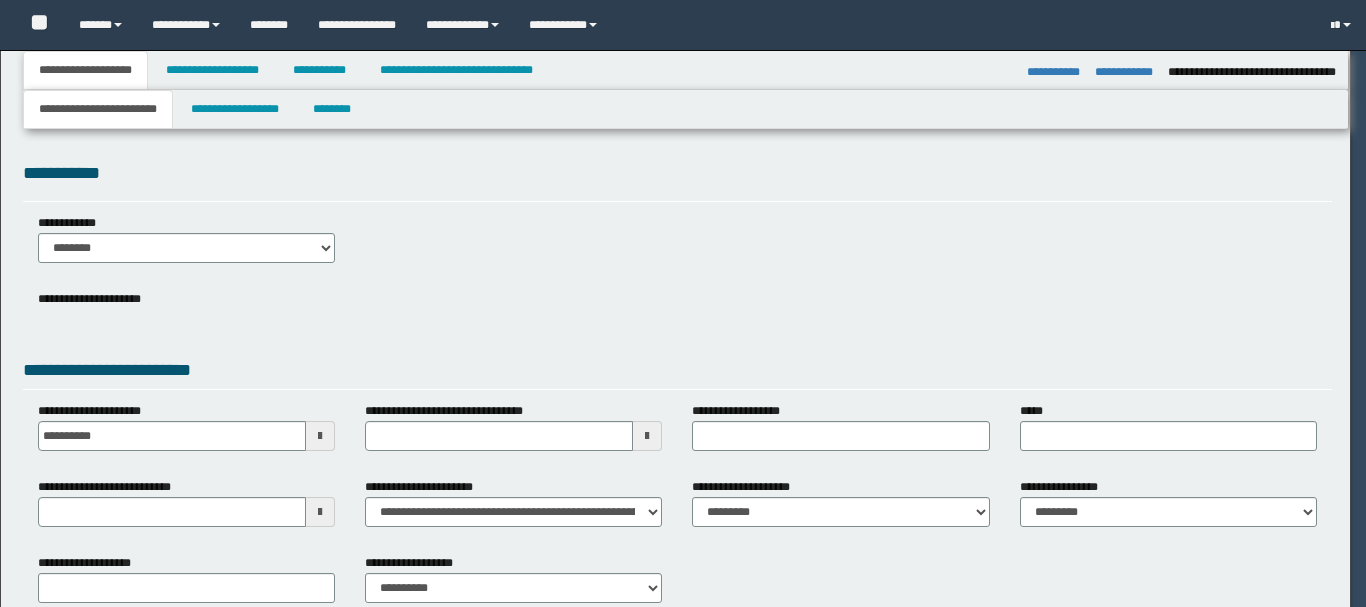 select on "*" 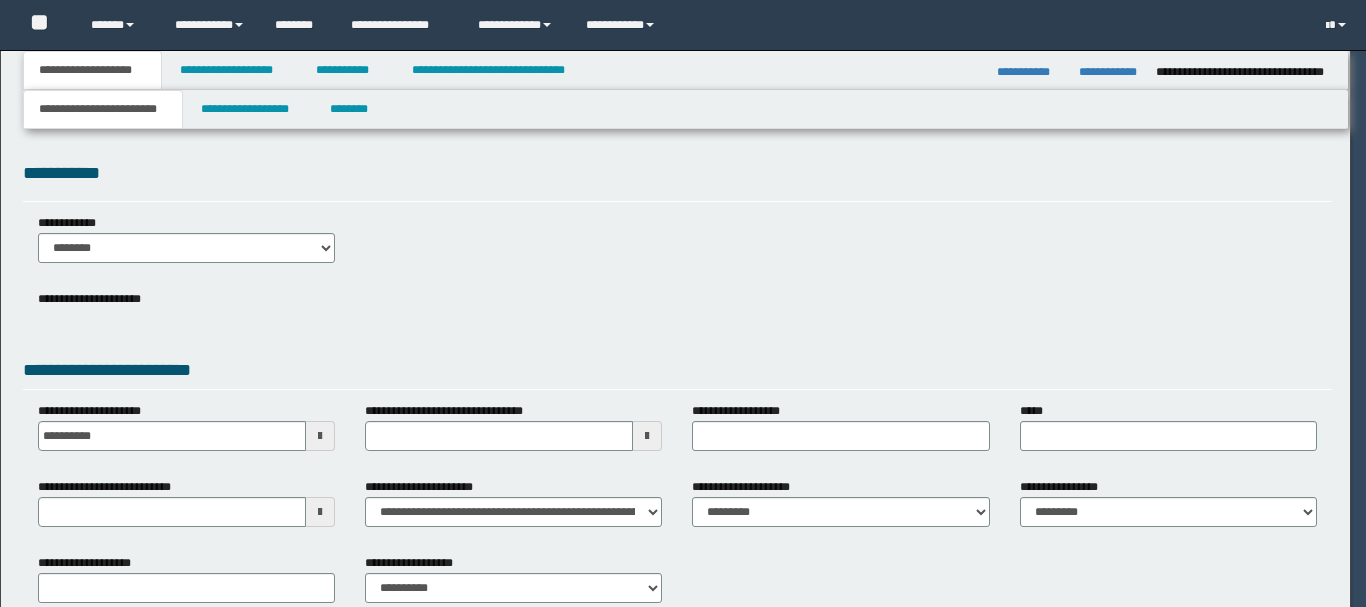 scroll, scrollTop: 0, scrollLeft: 0, axis: both 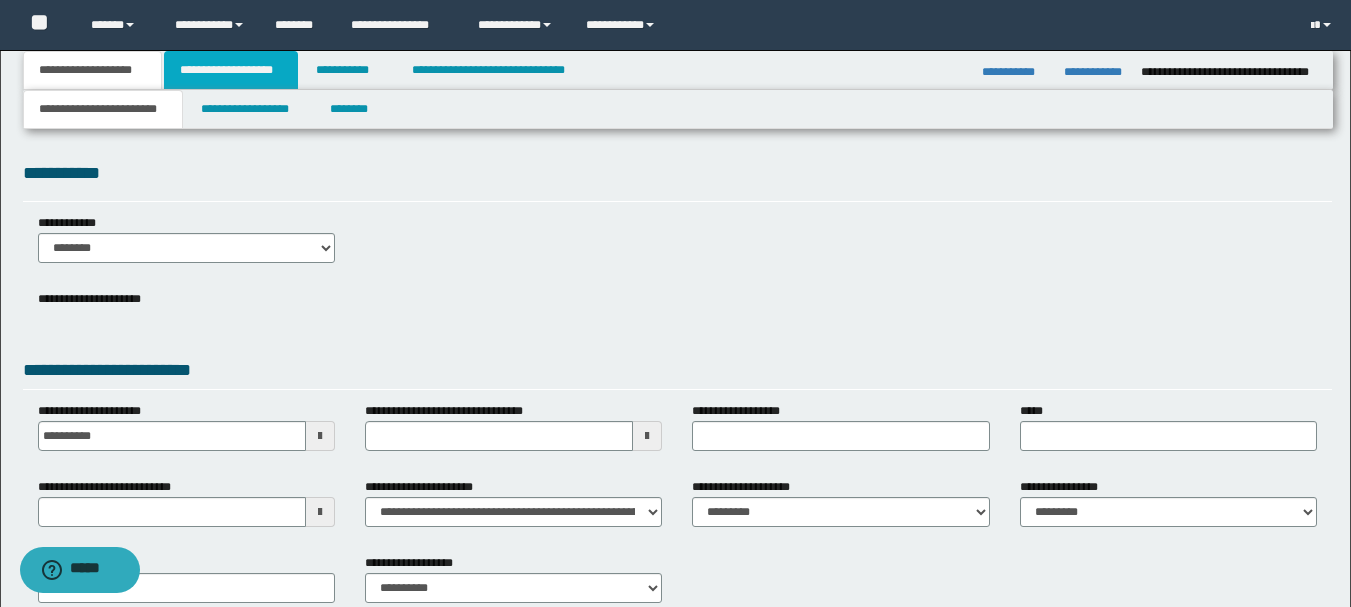 click on "**********" at bounding box center [231, 70] 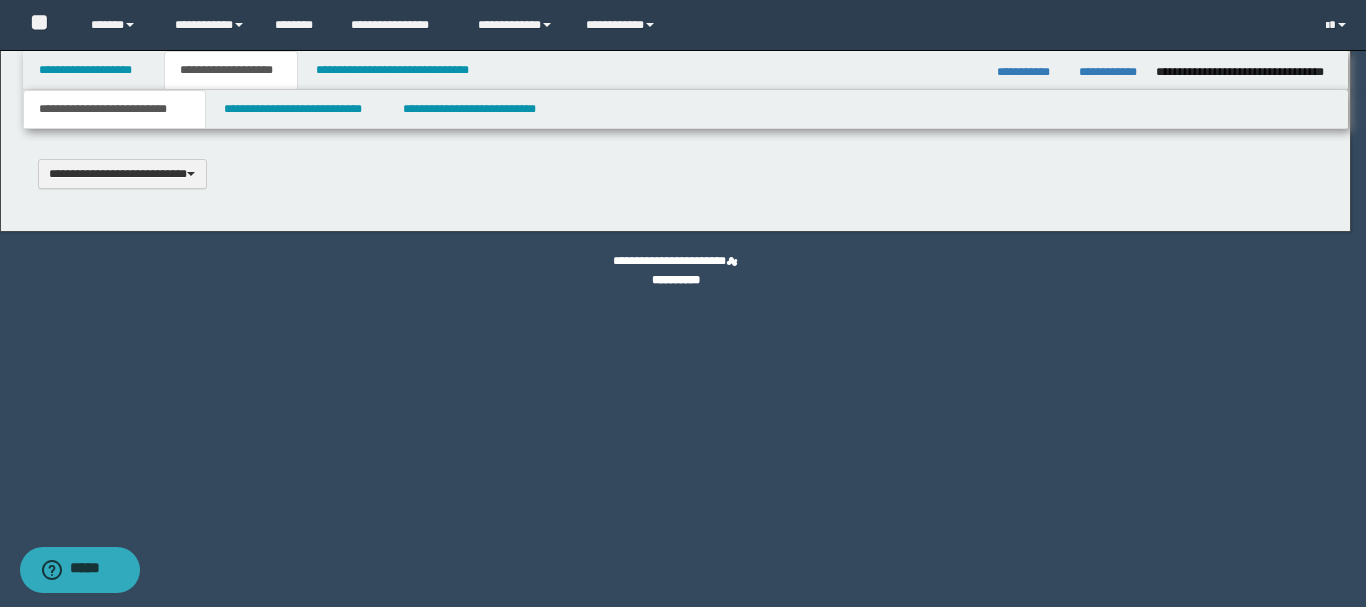 scroll, scrollTop: 0, scrollLeft: 0, axis: both 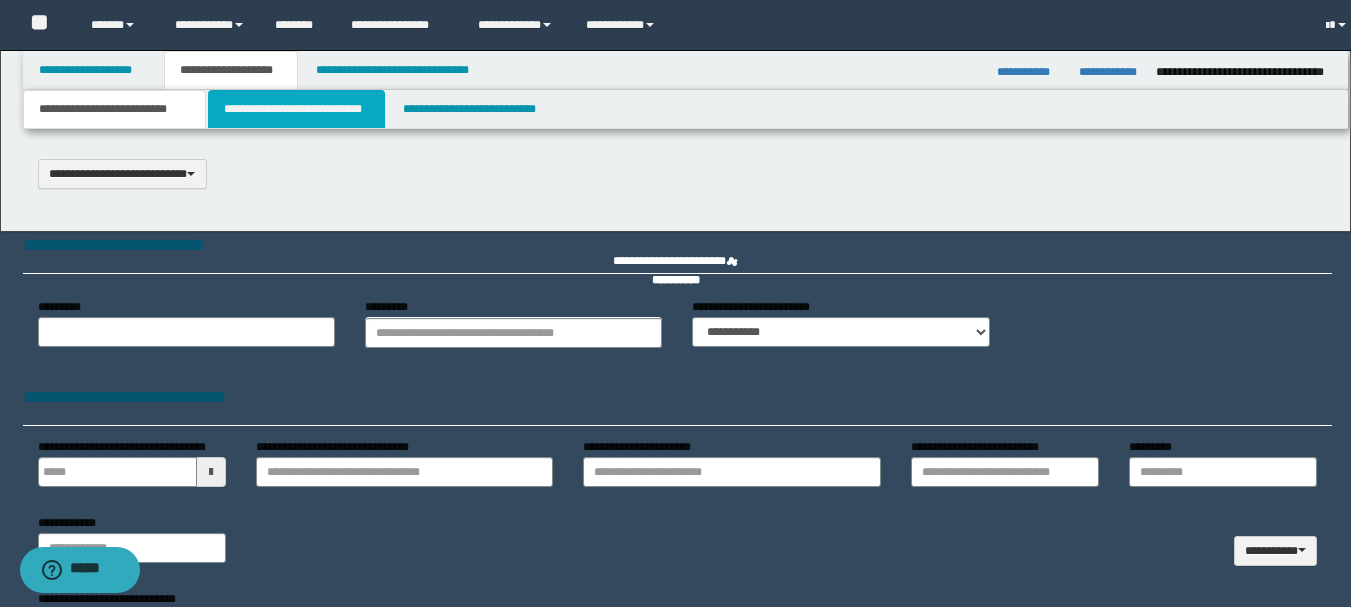 select on "*" 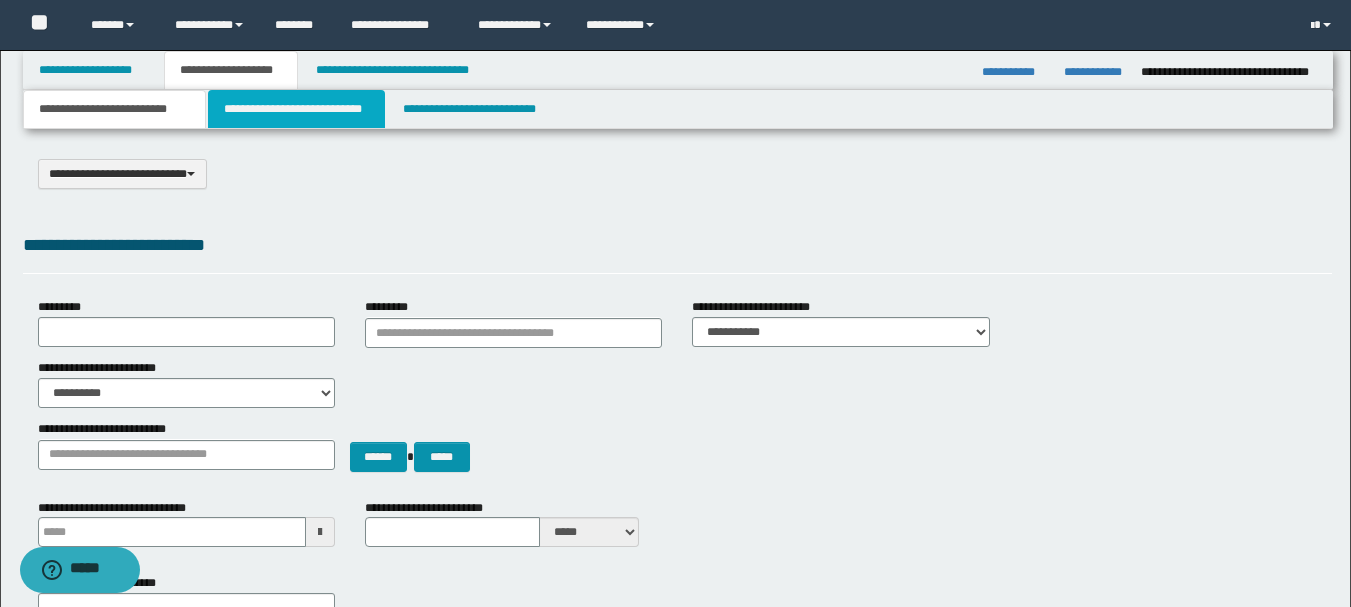 click on "**********" at bounding box center [296, 109] 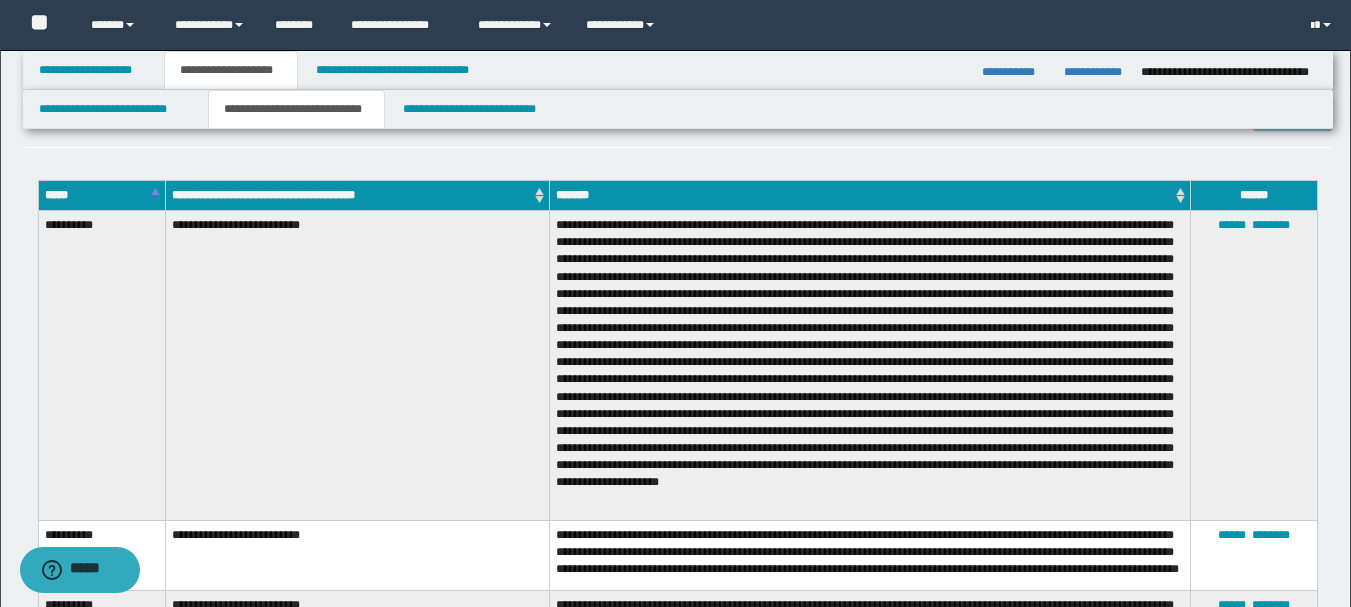 scroll, scrollTop: 0, scrollLeft: 0, axis: both 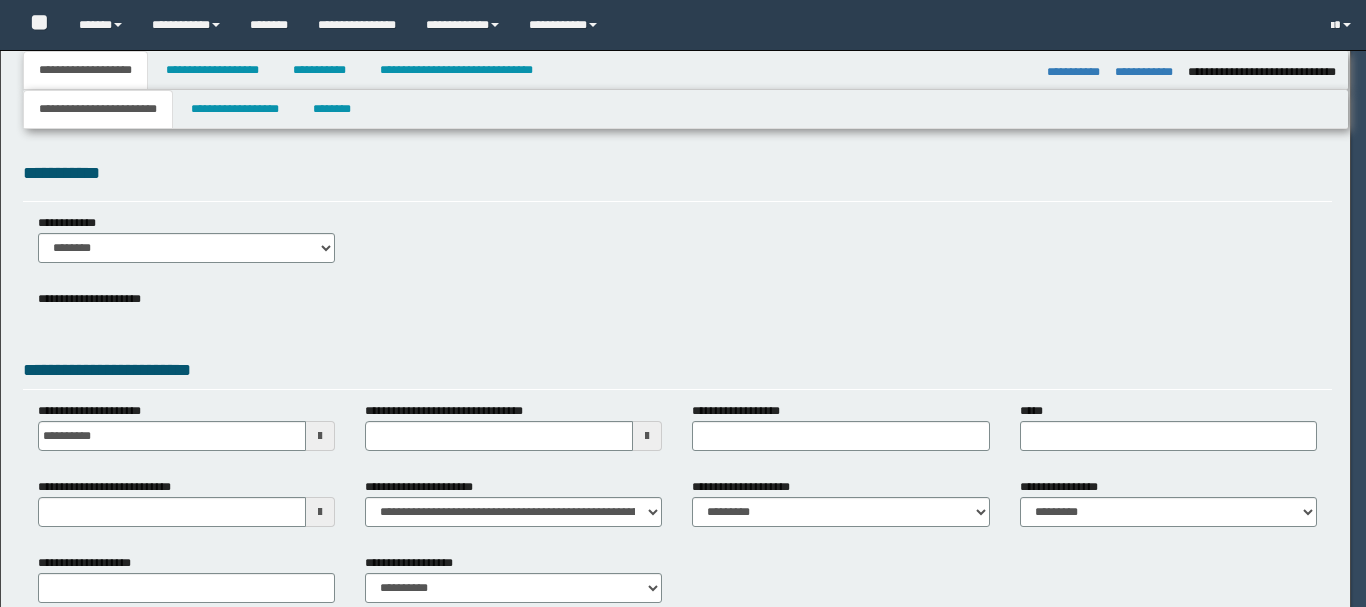 select on "*" 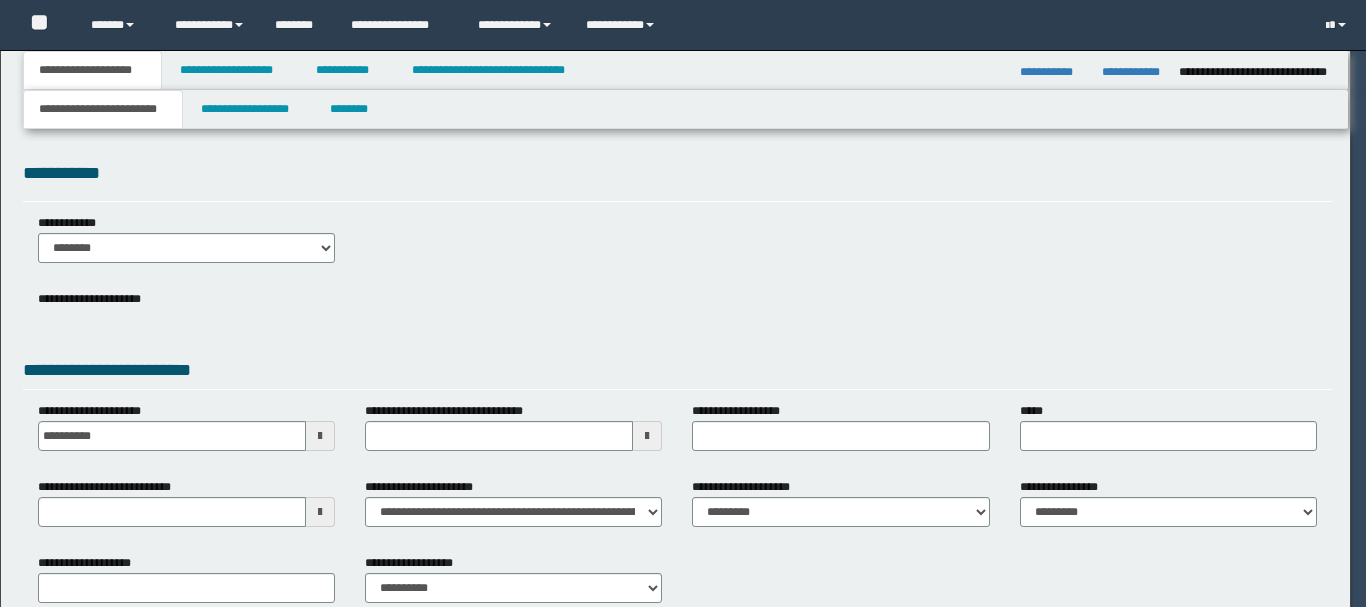 scroll, scrollTop: 0, scrollLeft: 0, axis: both 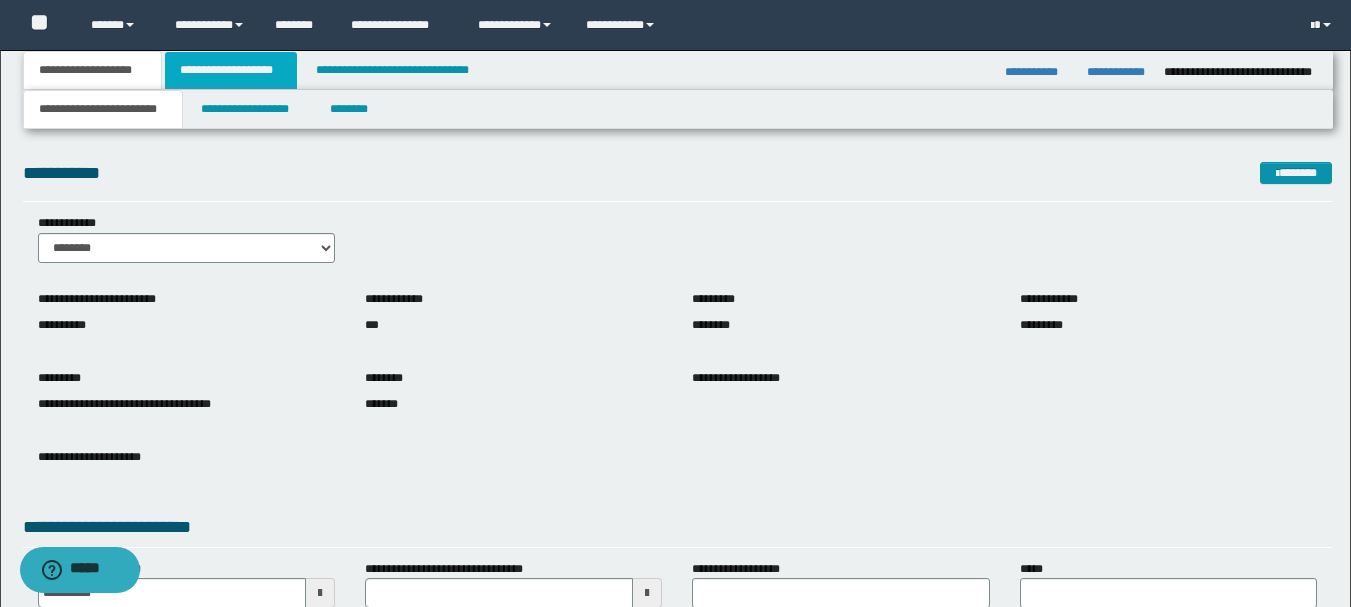 click on "**********" at bounding box center [231, 70] 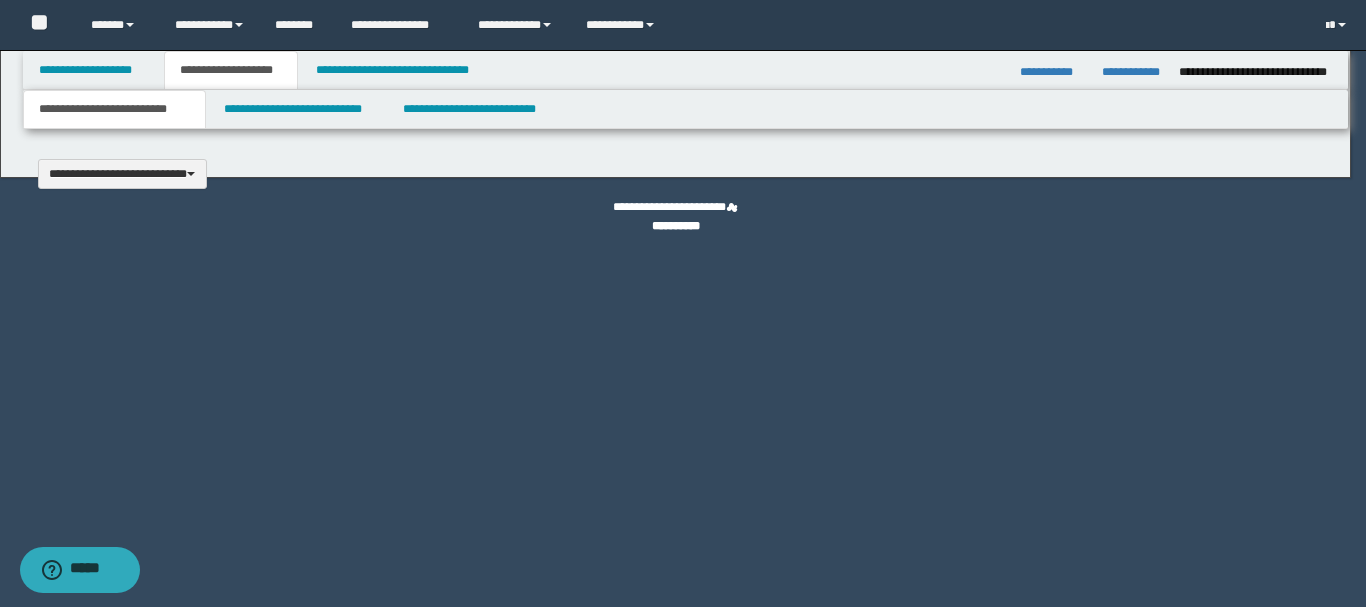 type 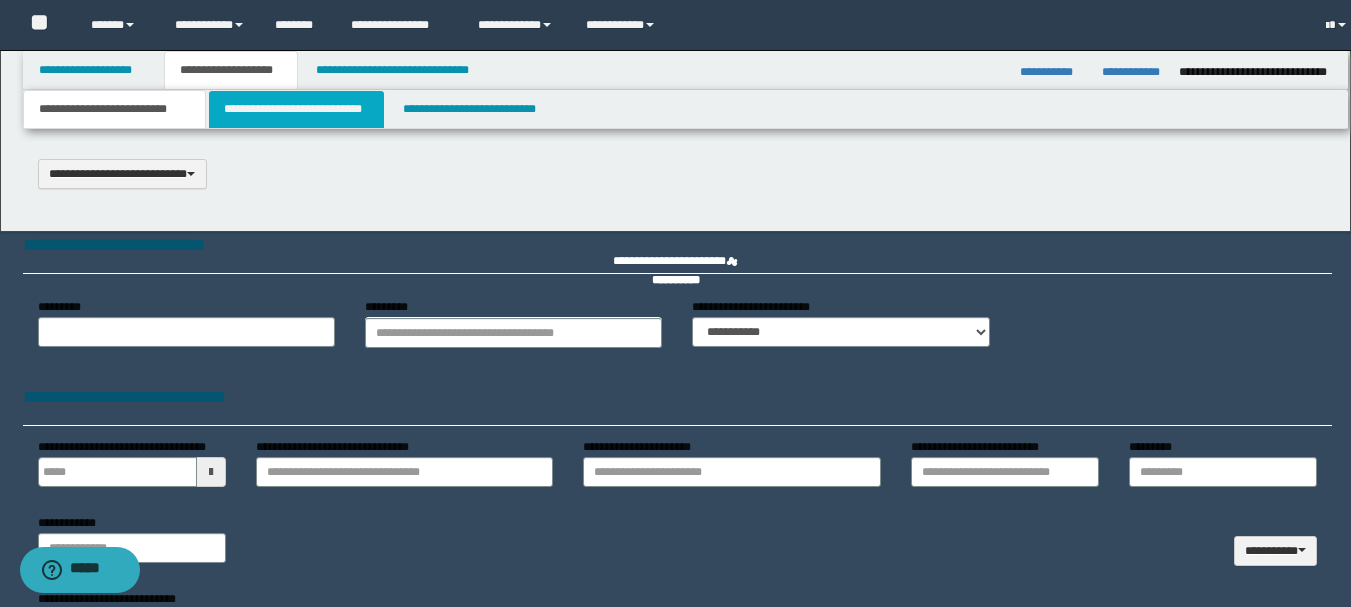 select on "*" 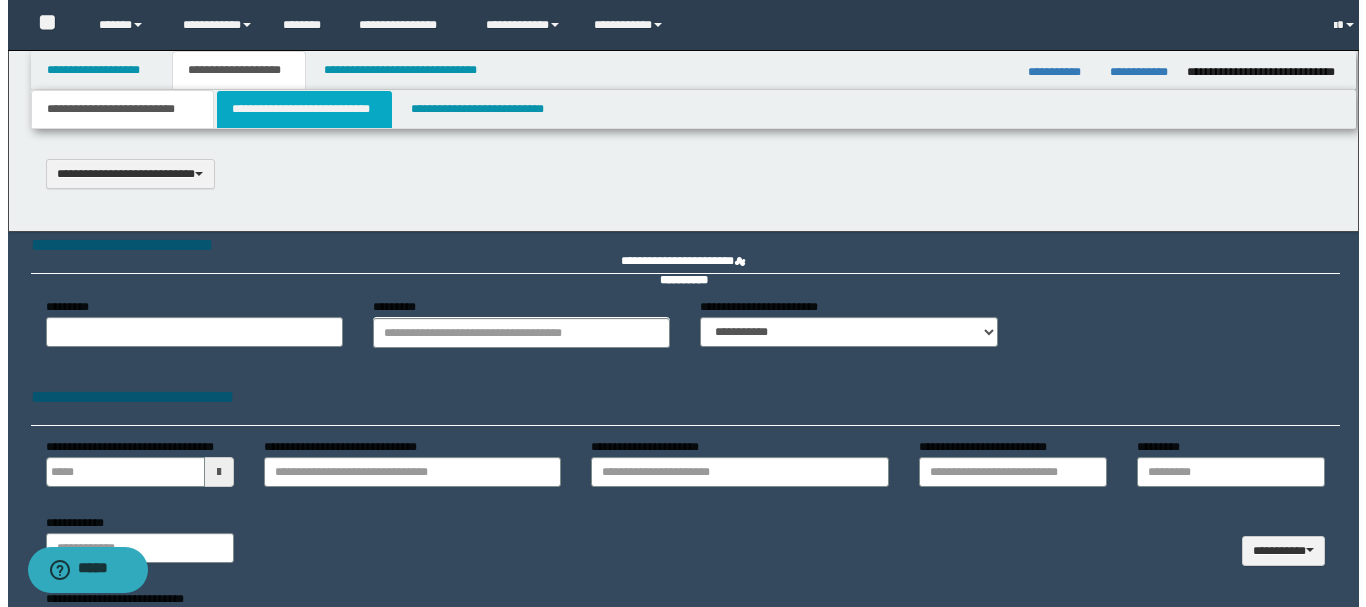 scroll, scrollTop: 0, scrollLeft: 0, axis: both 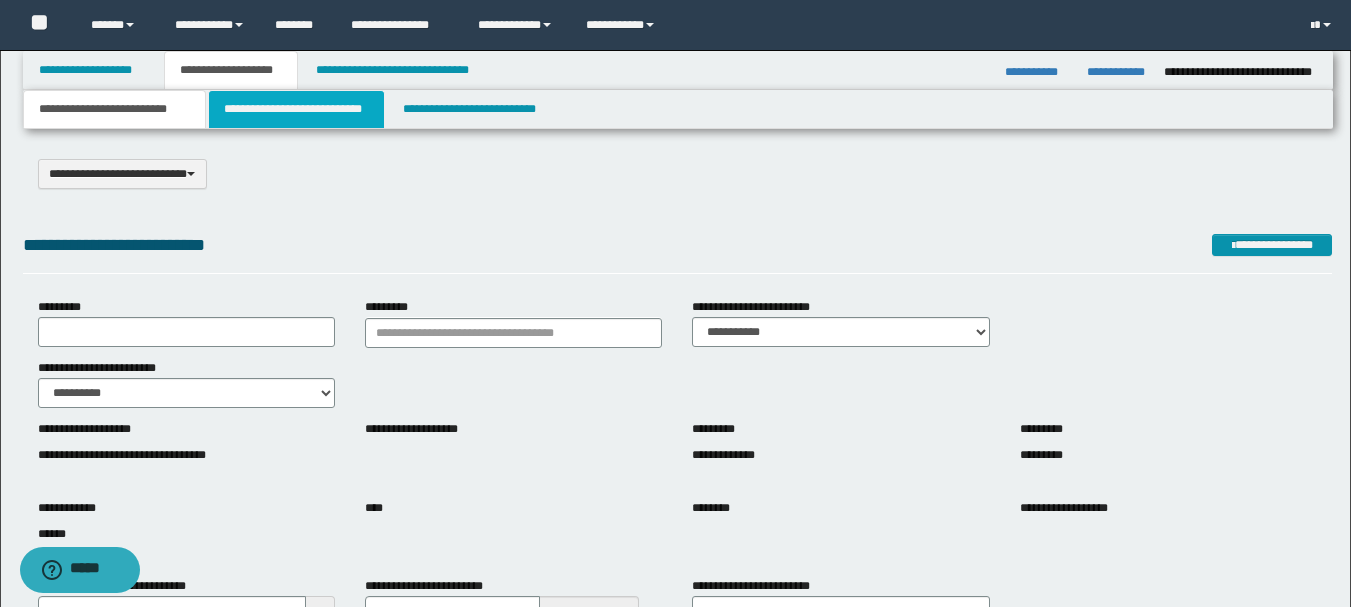 click on "**********" at bounding box center [296, 109] 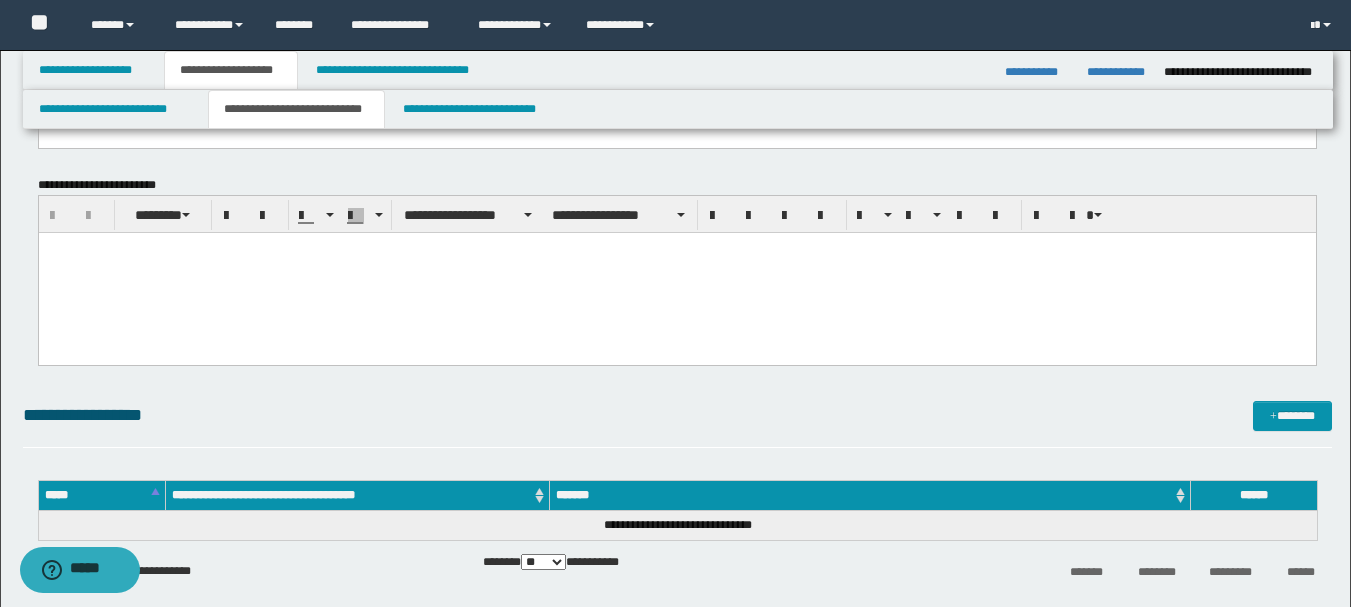 scroll, scrollTop: 300, scrollLeft: 0, axis: vertical 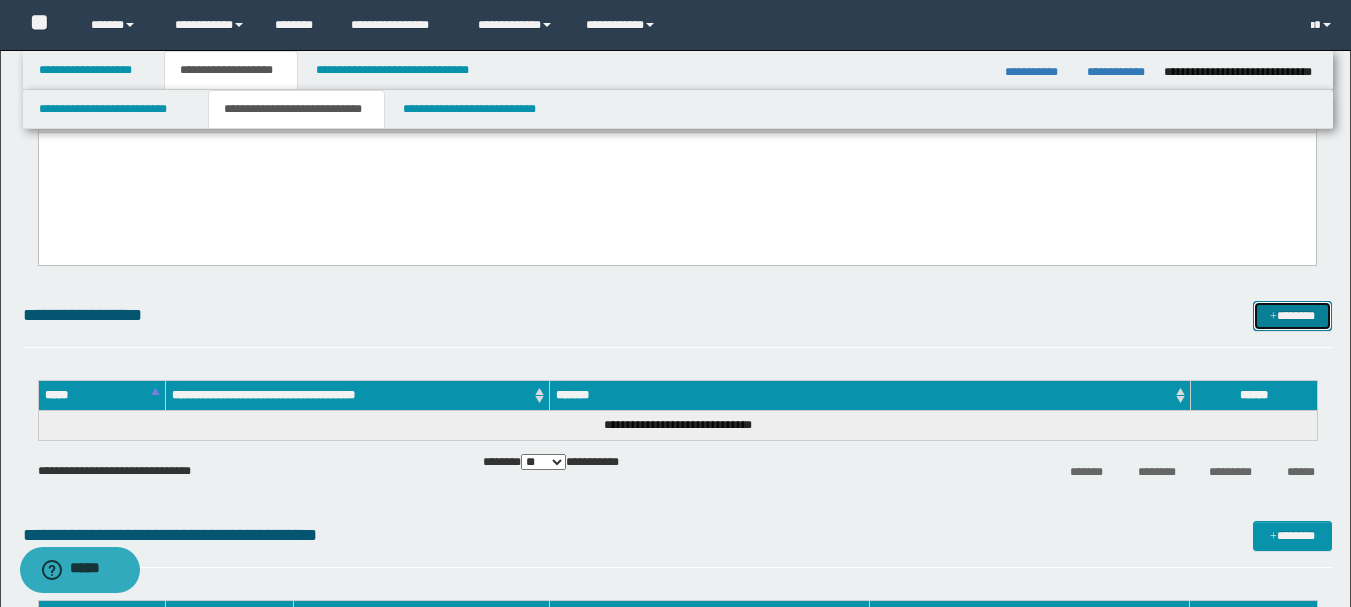 click at bounding box center [1273, 317] 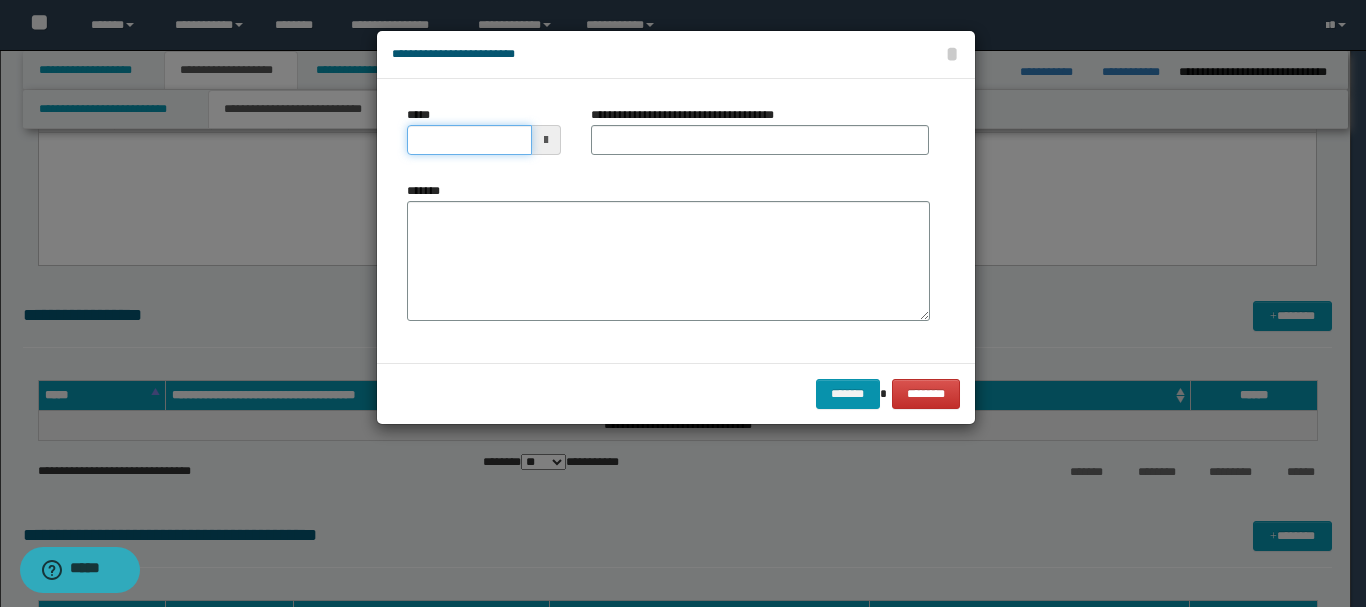 click on "*****" at bounding box center [469, 140] 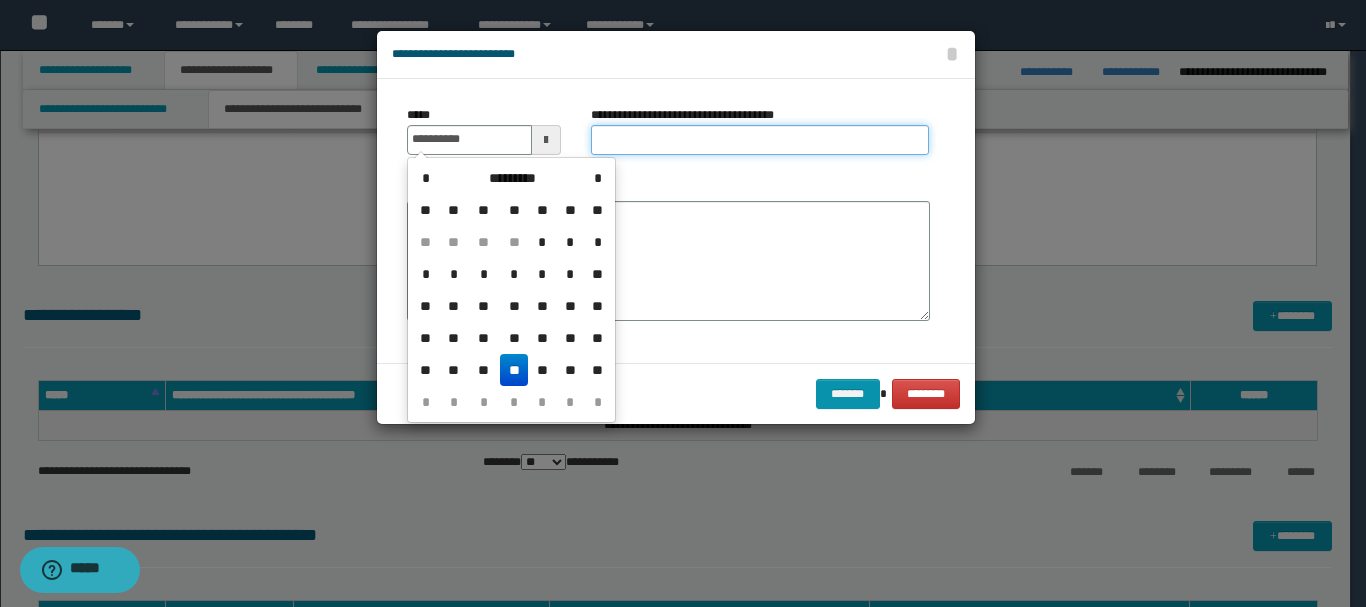 type on "**********" 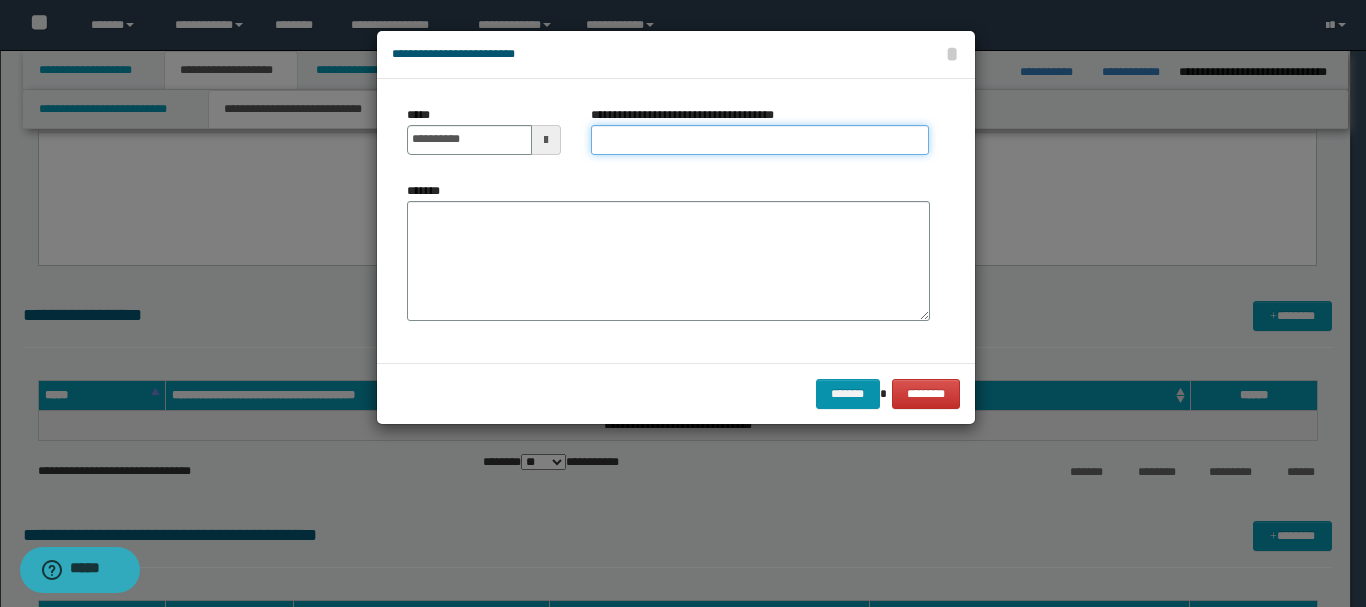 type on "*" 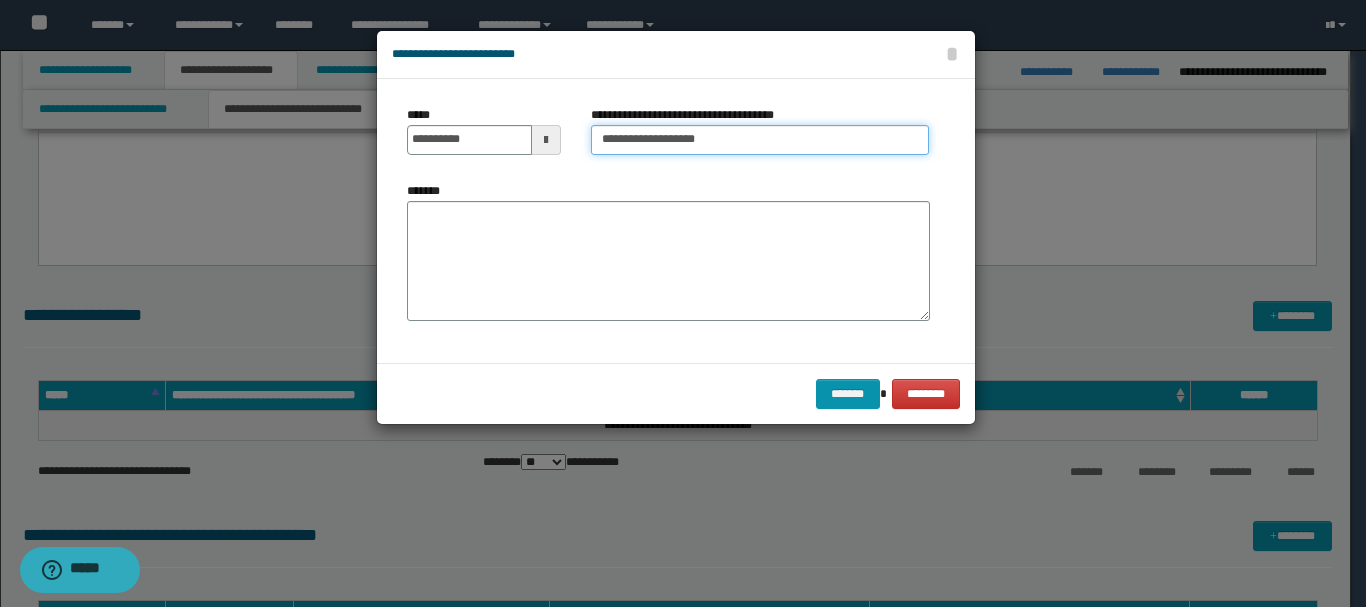 type on "**********" 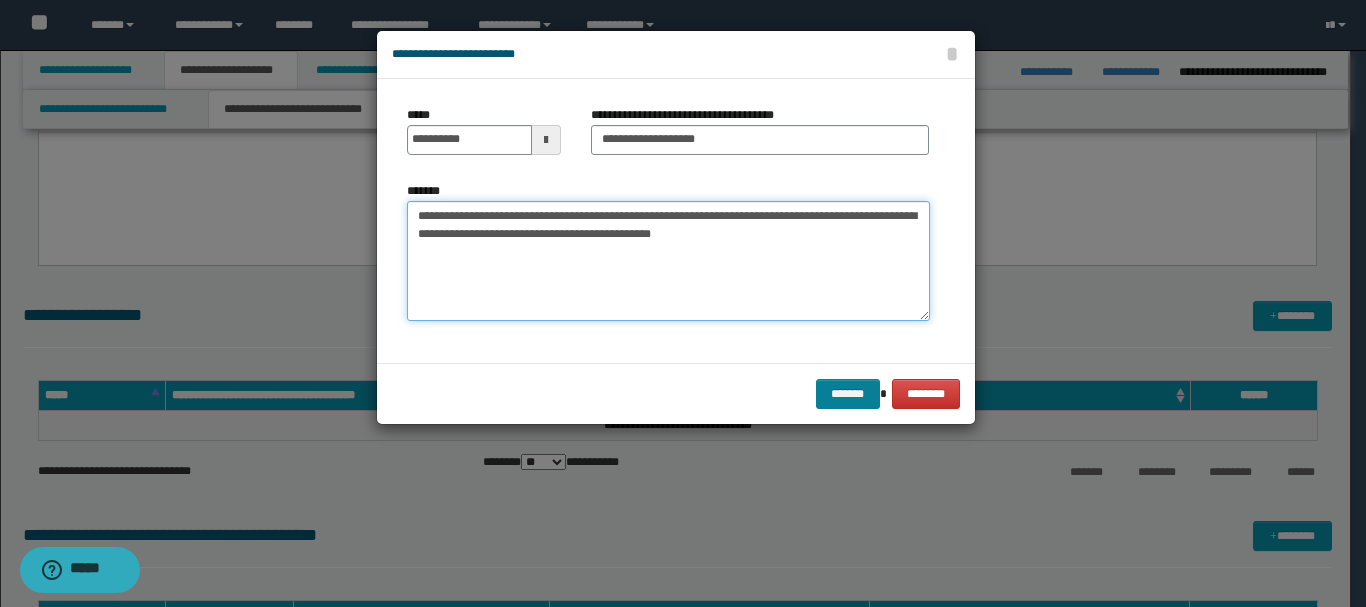 type on "**********" 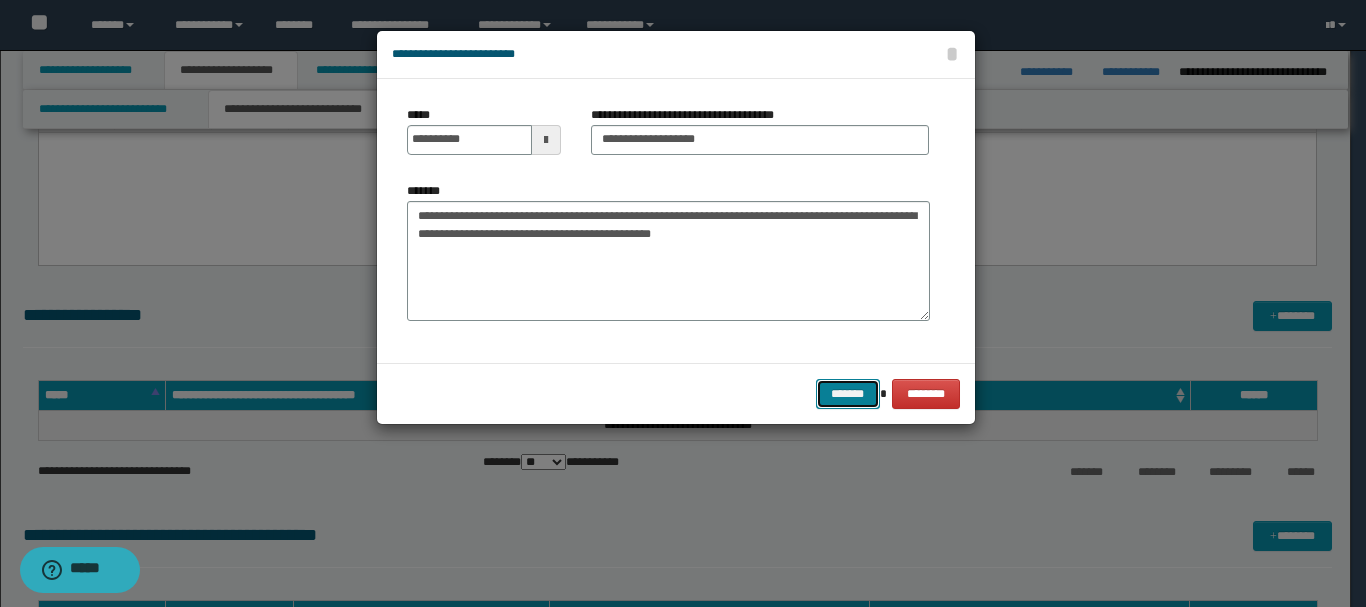 click on "*******" at bounding box center [848, 394] 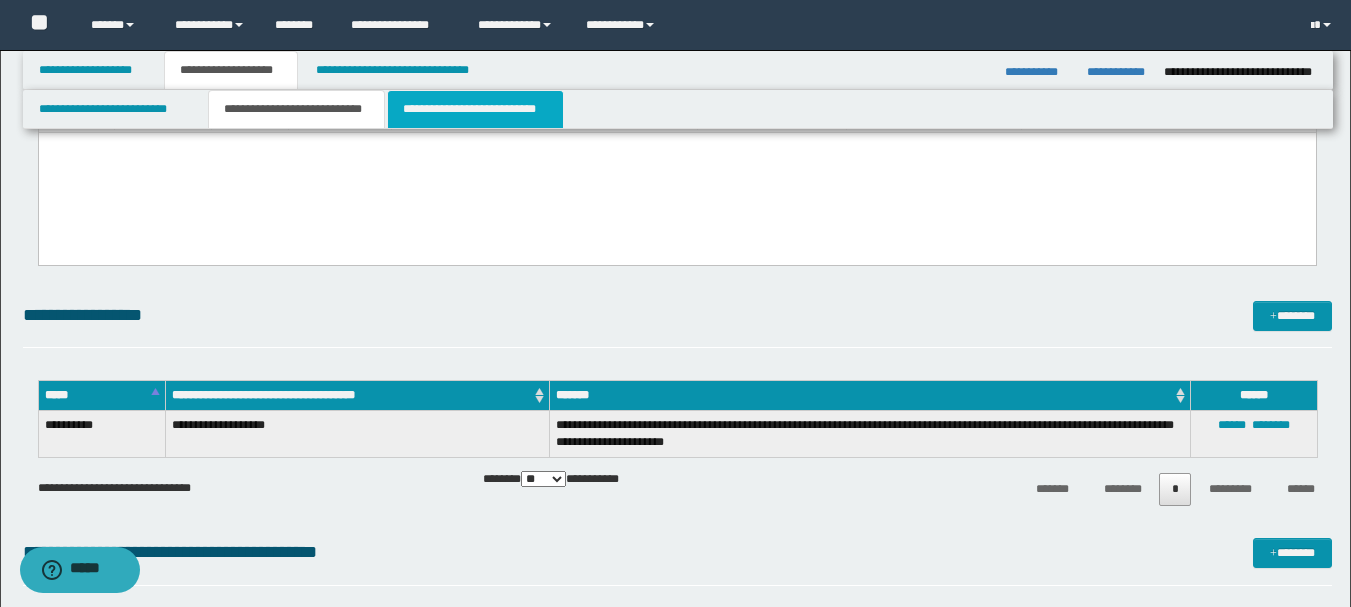 click on "**********" at bounding box center (475, 109) 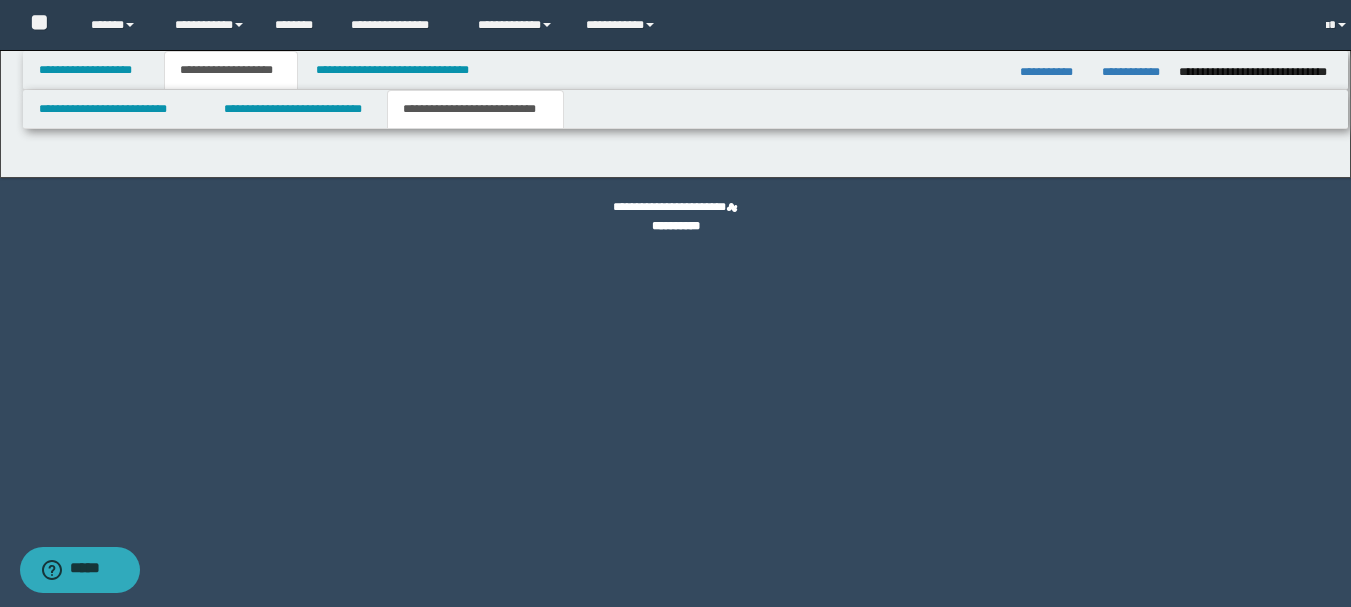scroll, scrollTop: 0, scrollLeft: 0, axis: both 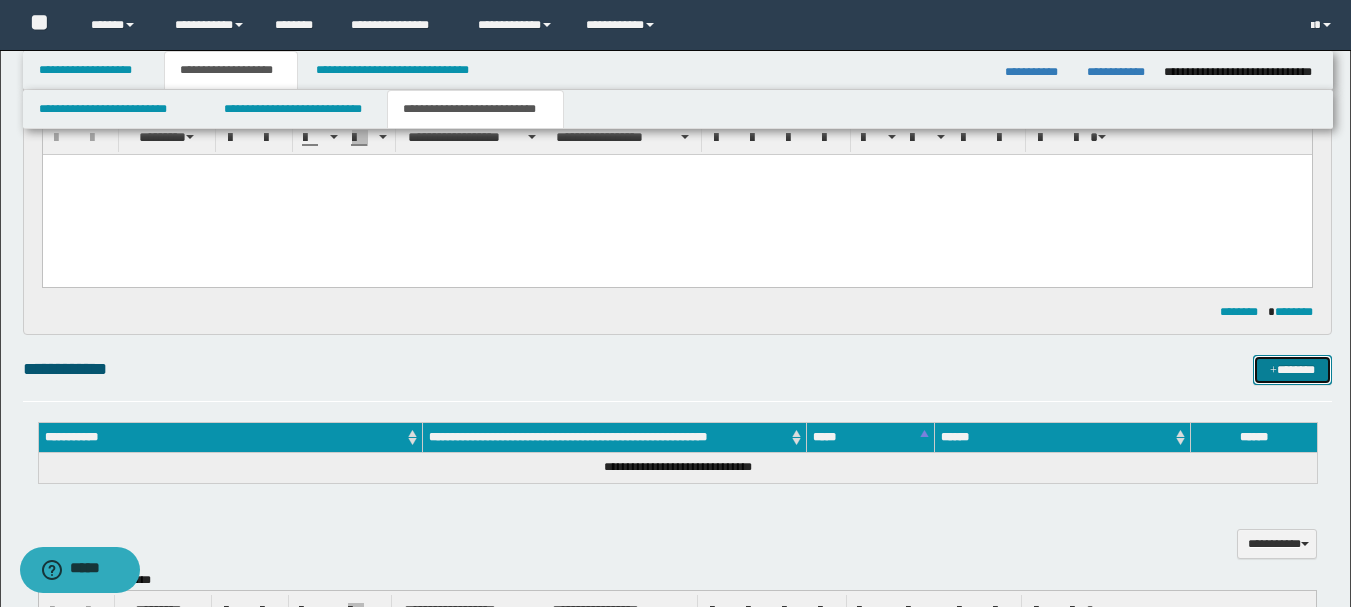 click on "*******" at bounding box center [1292, 370] 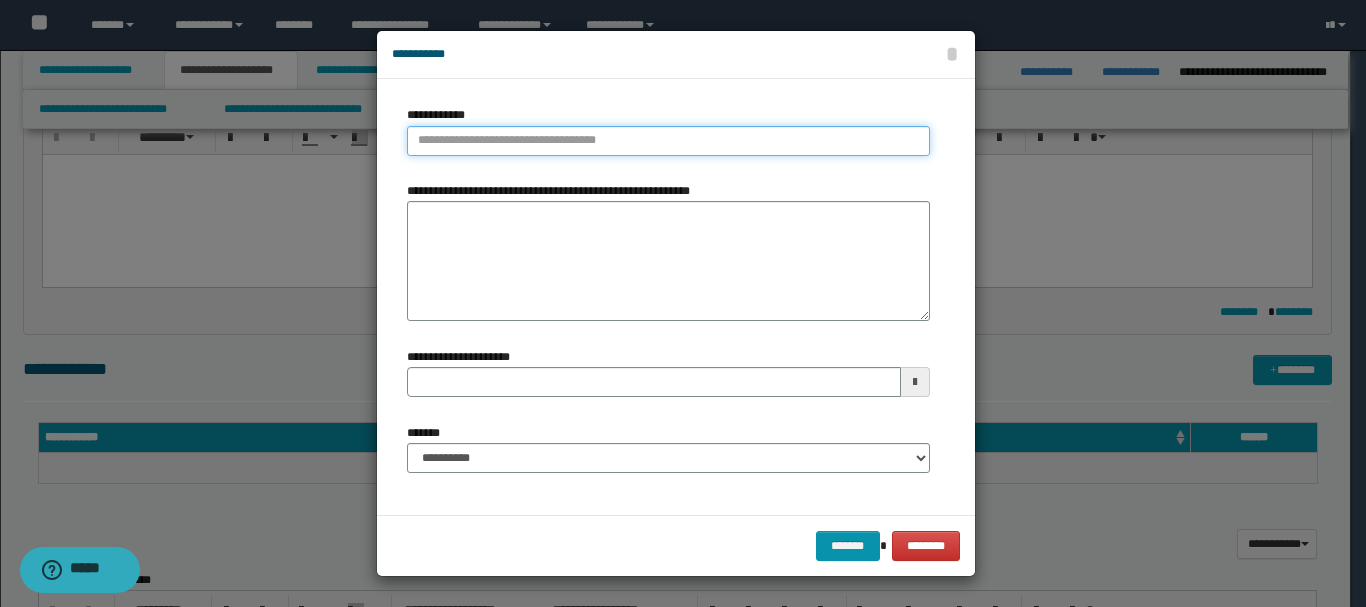 click on "**********" at bounding box center (668, 141) 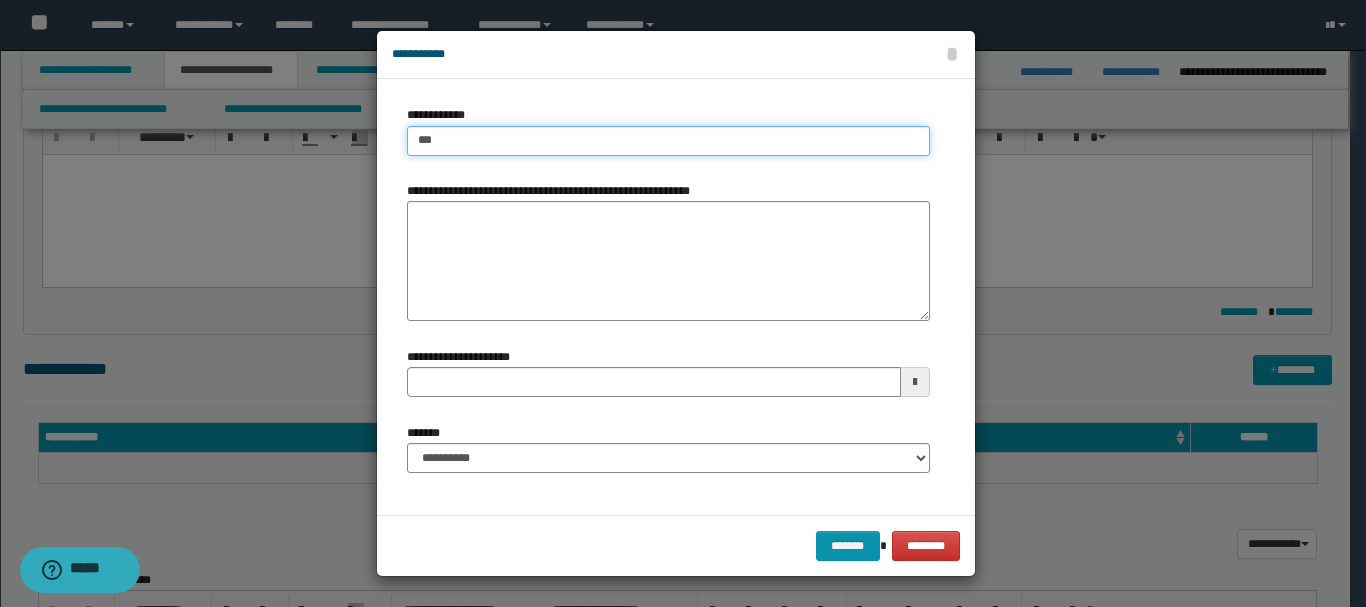 type on "****" 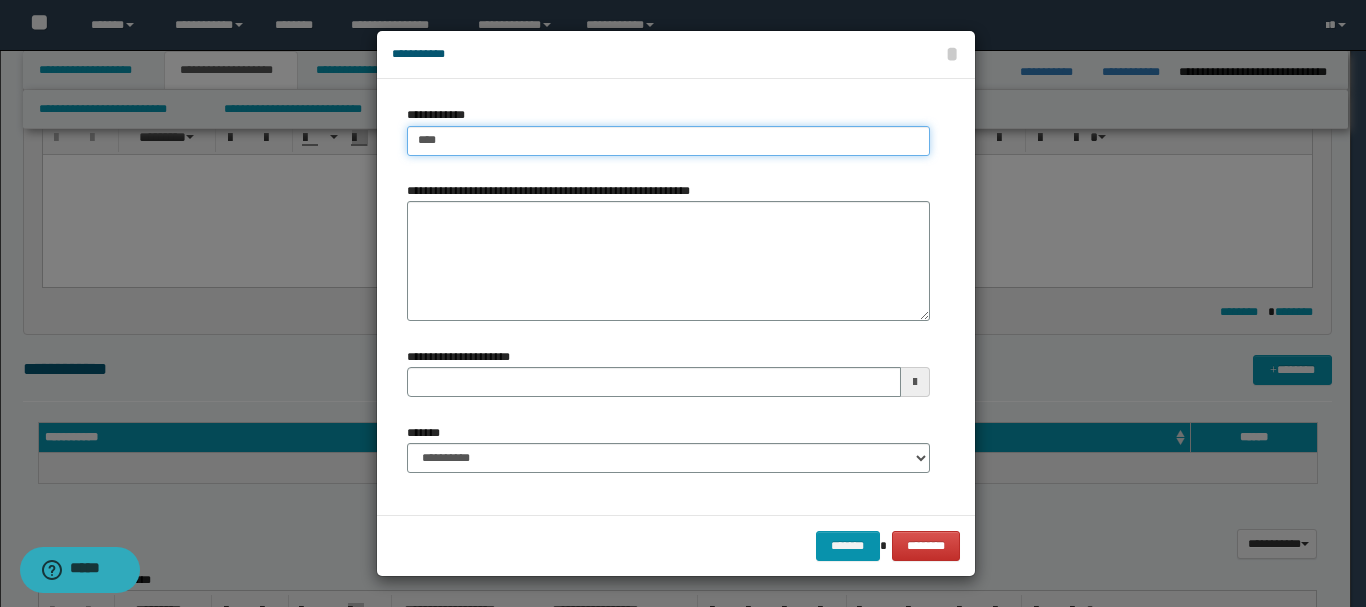 type on "****" 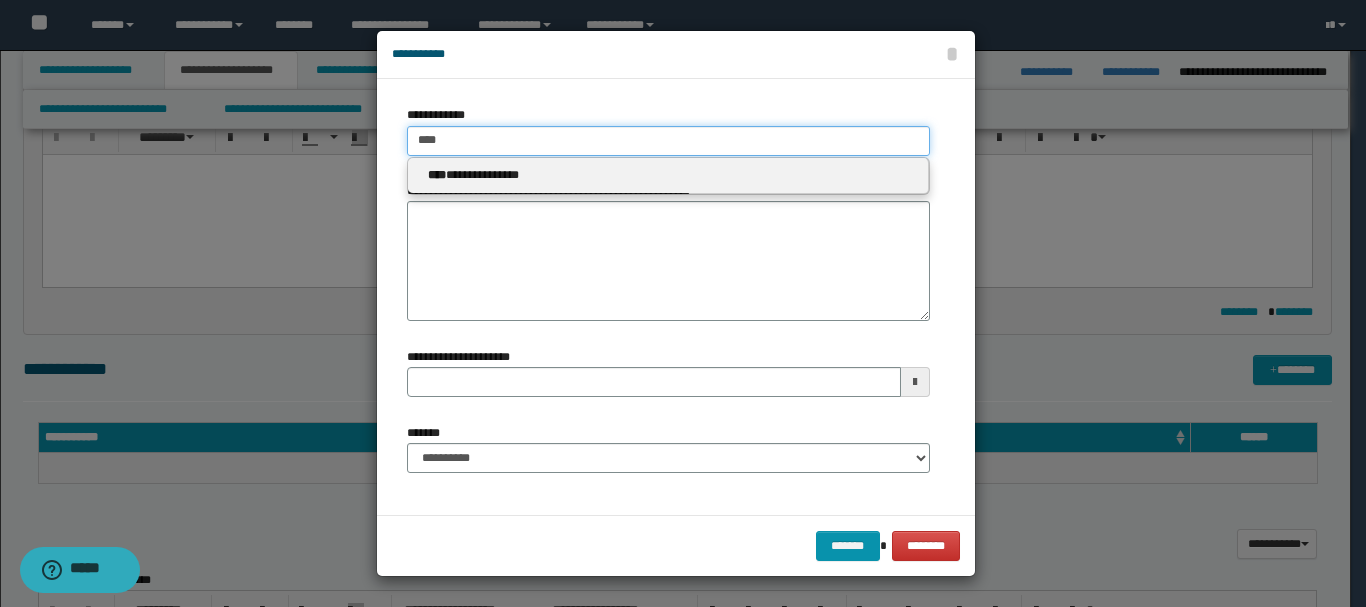 type on "****" 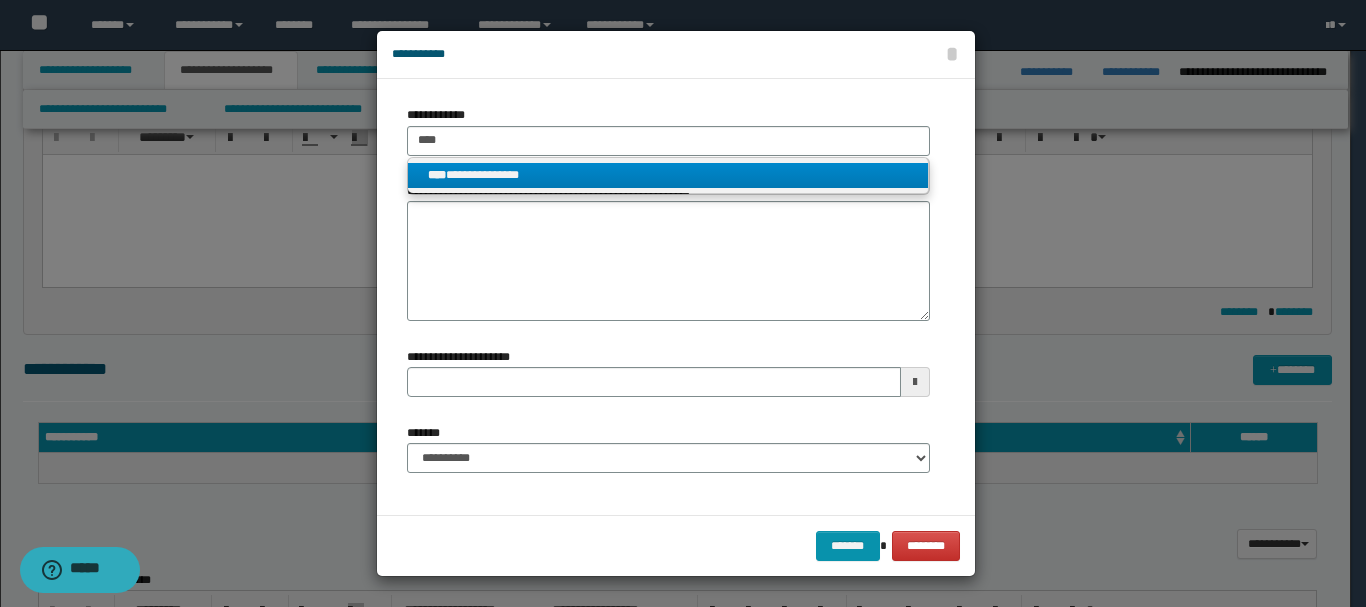 click on "**********" at bounding box center (668, 175) 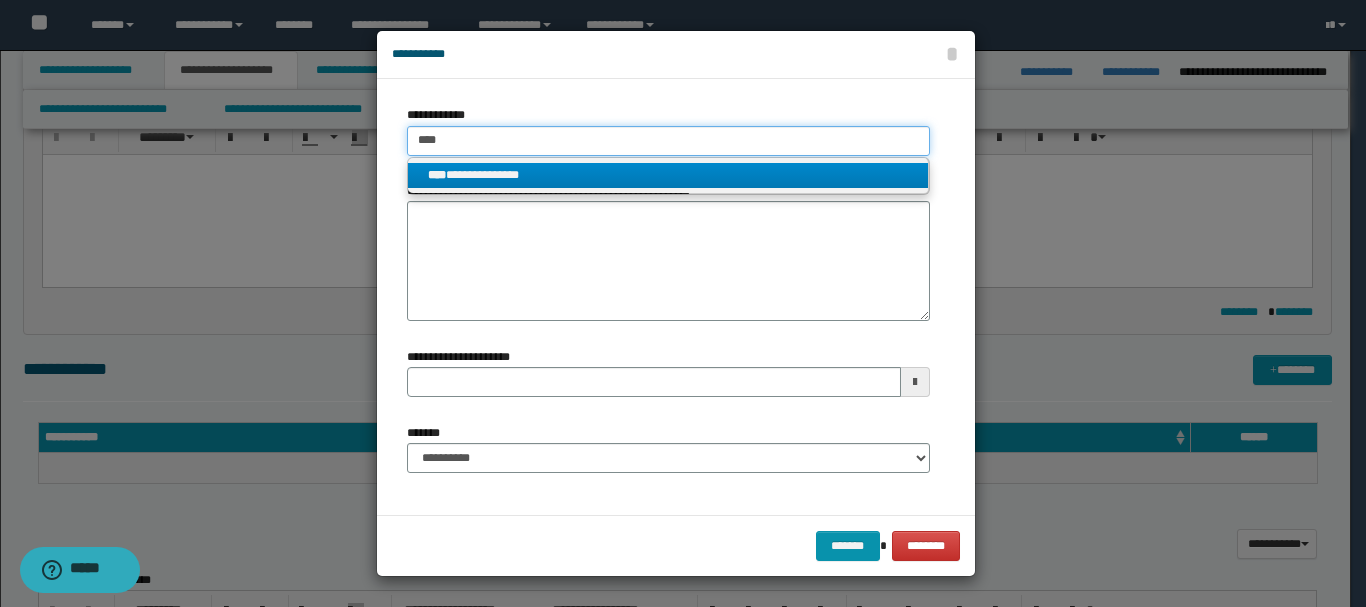 type 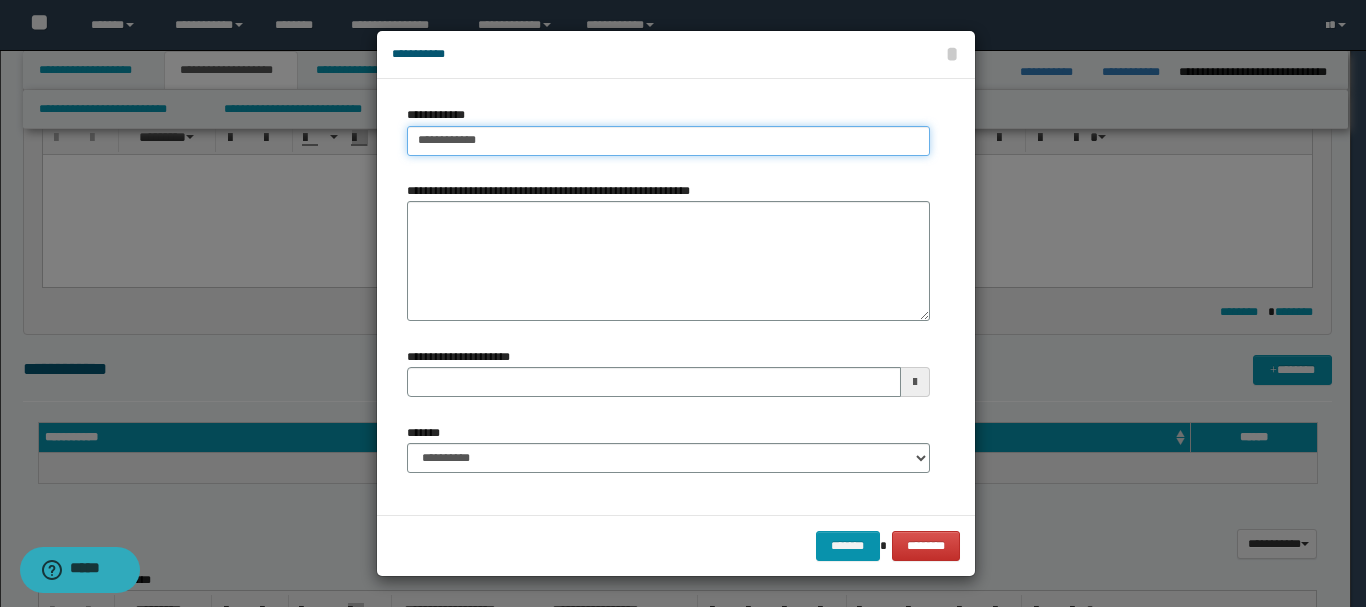type 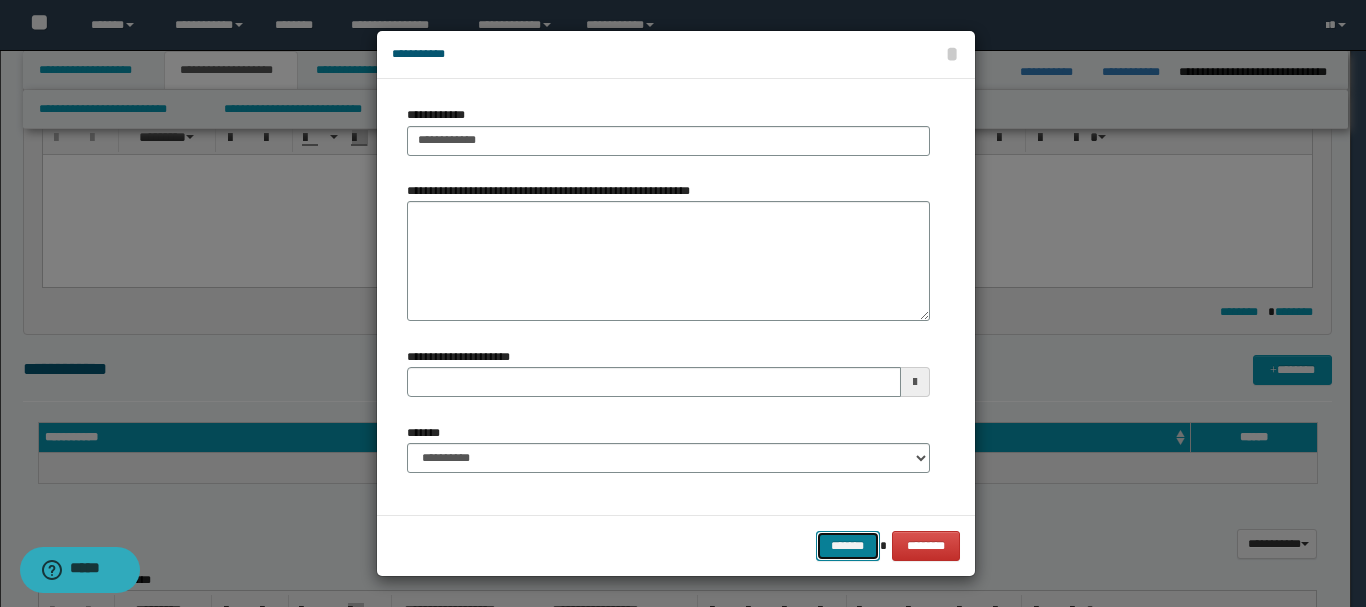 click on "*******" at bounding box center [848, 546] 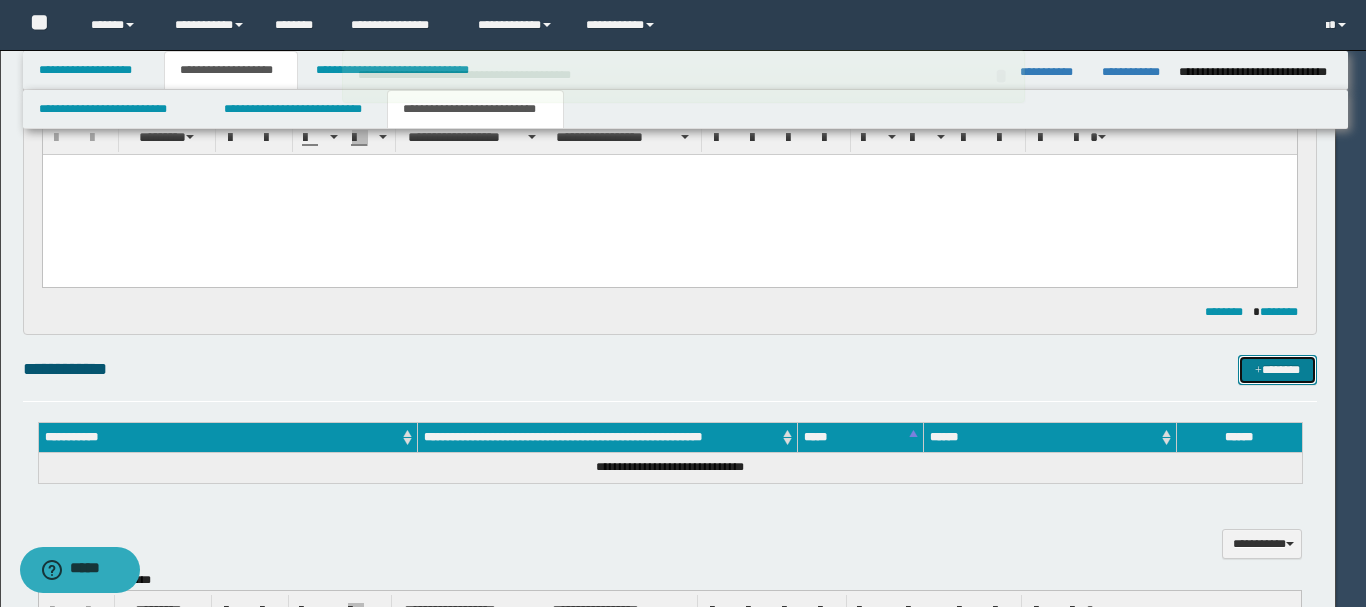 type 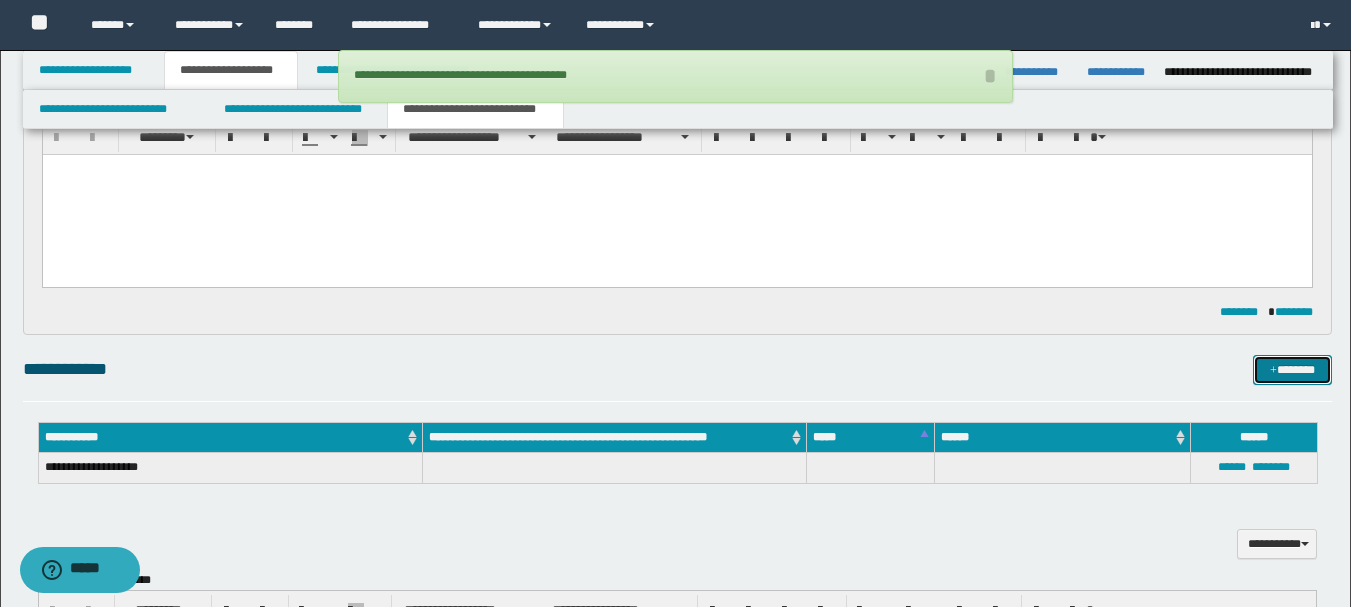click on "*******" at bounding box center (1292, 370) 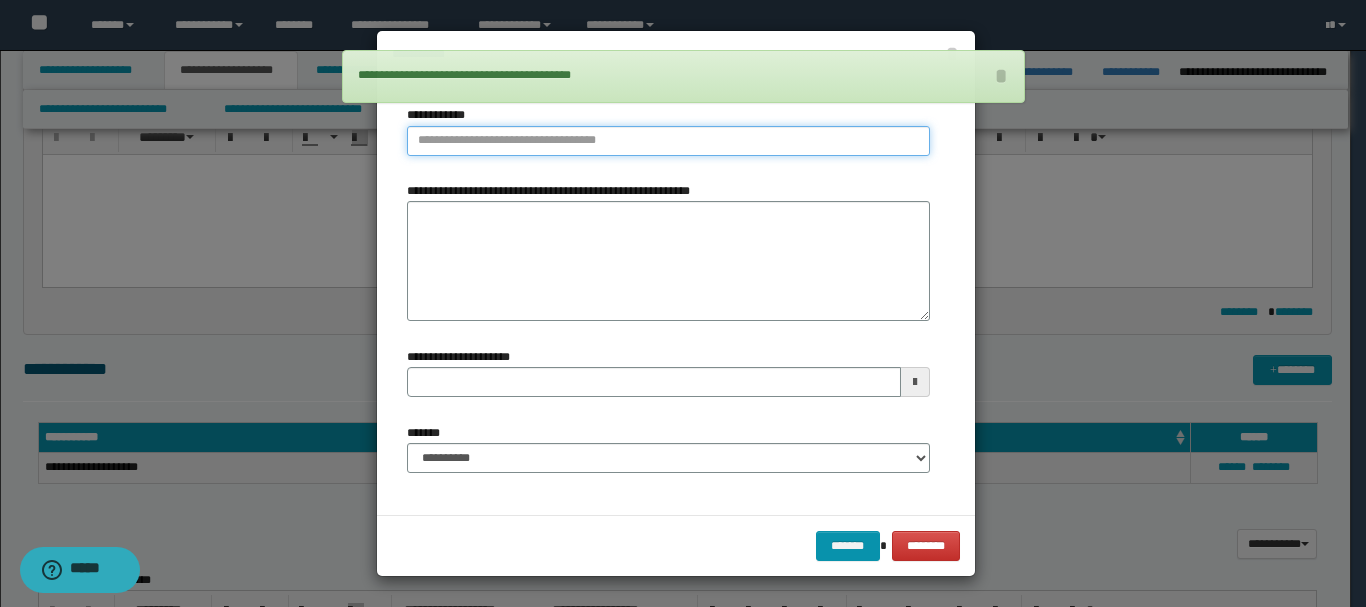 type on "**********" 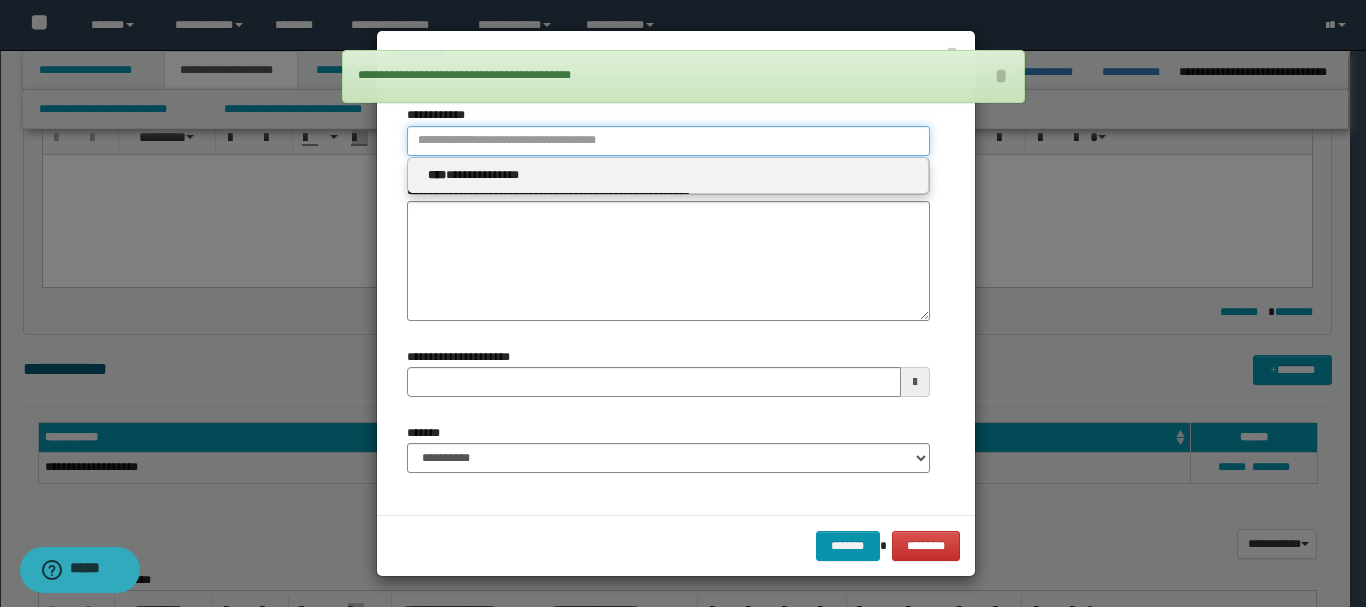 click on "**********" at bounding box center (668, 141) 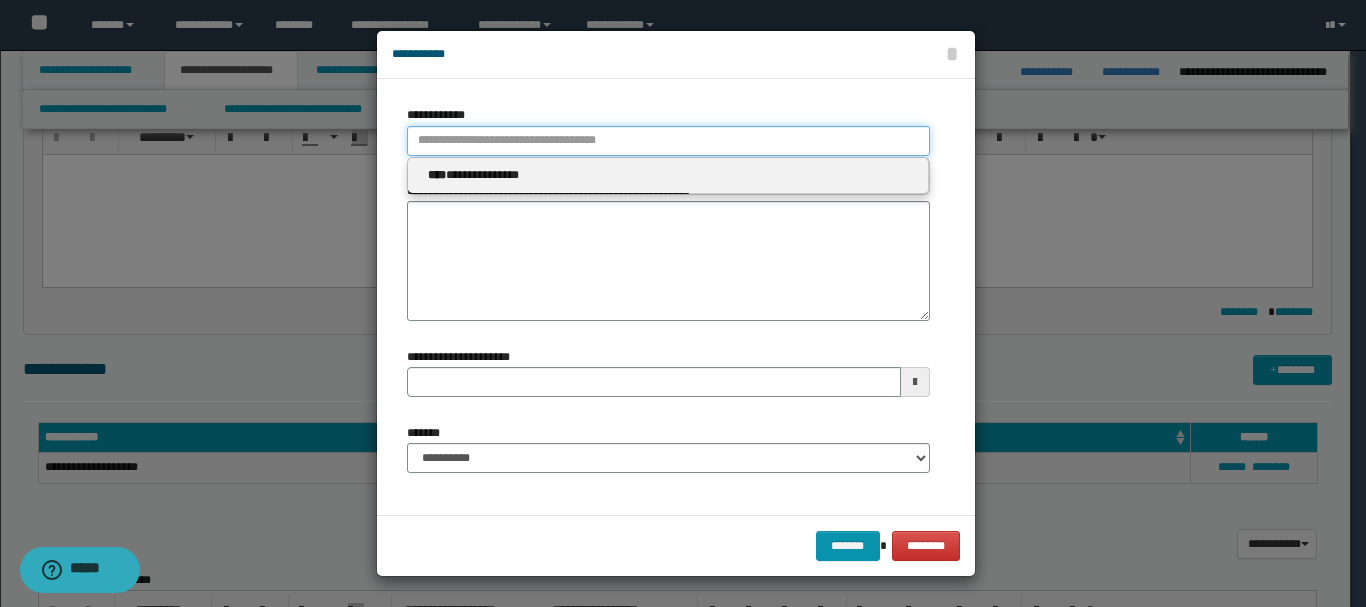 type 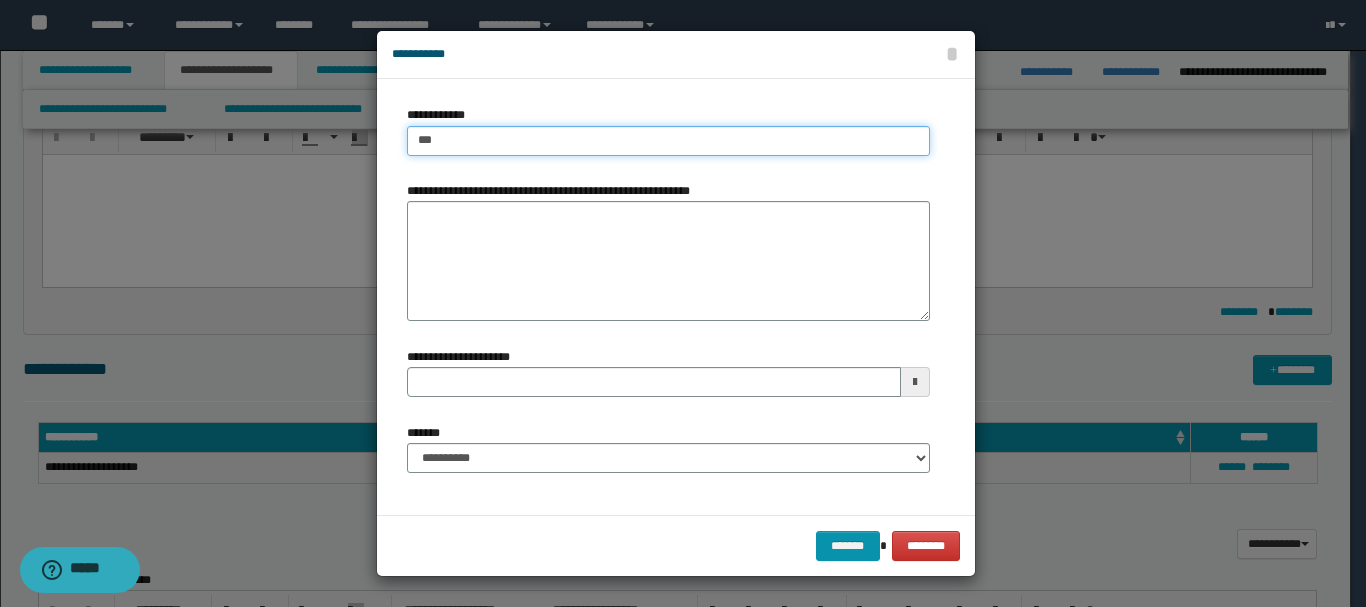 type on "****" 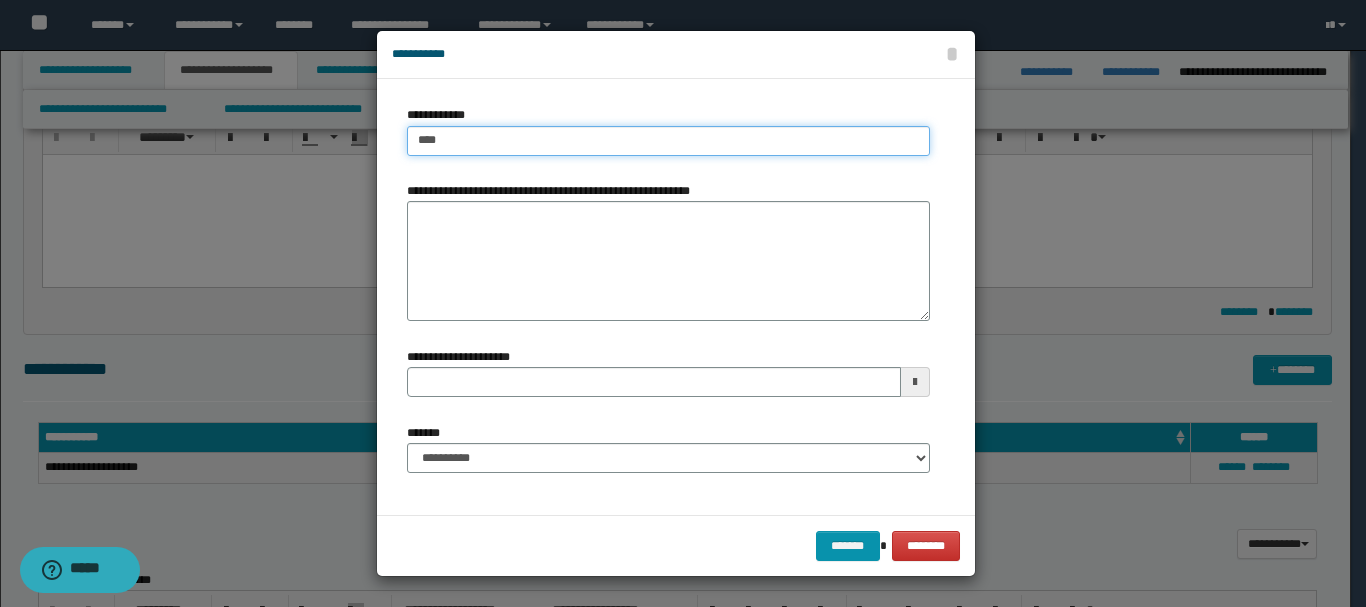 type on "****" 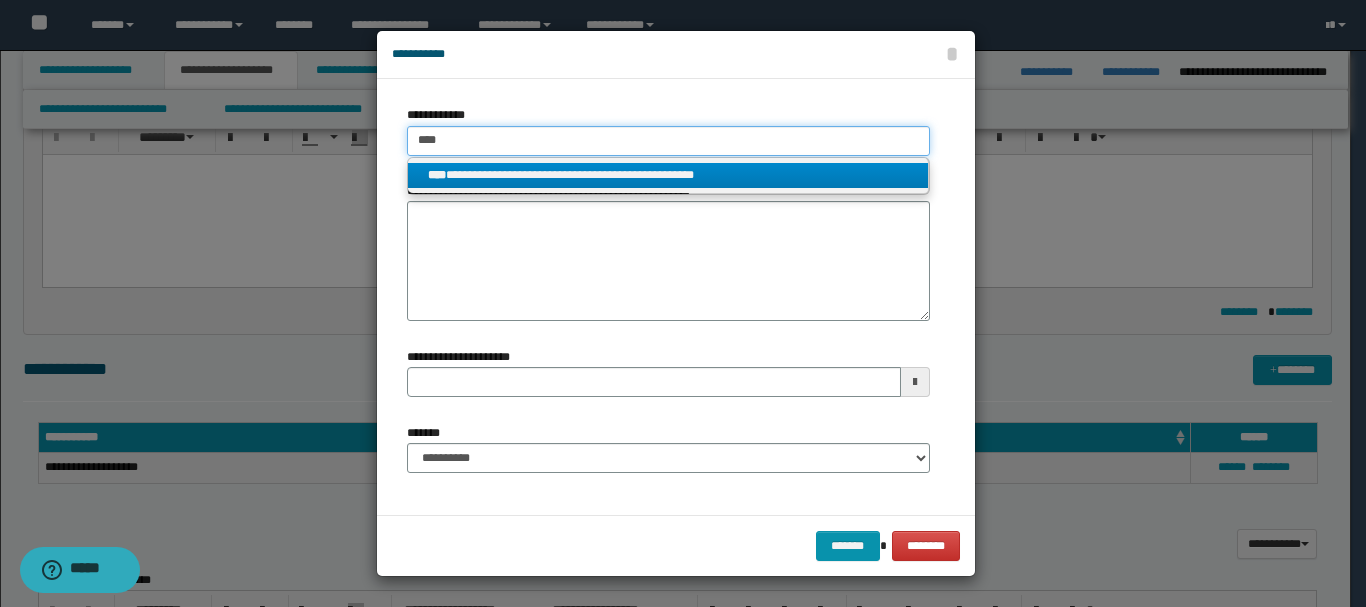 type on "****" 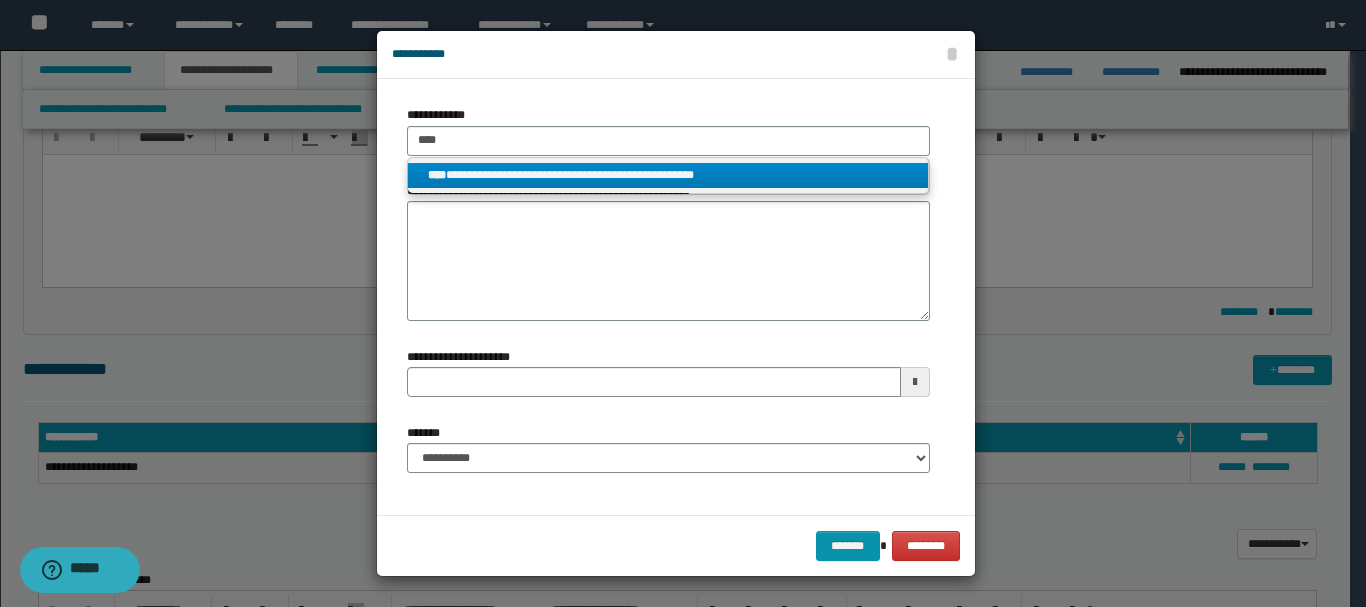 click on "**********" at bounding box center (668, 175) 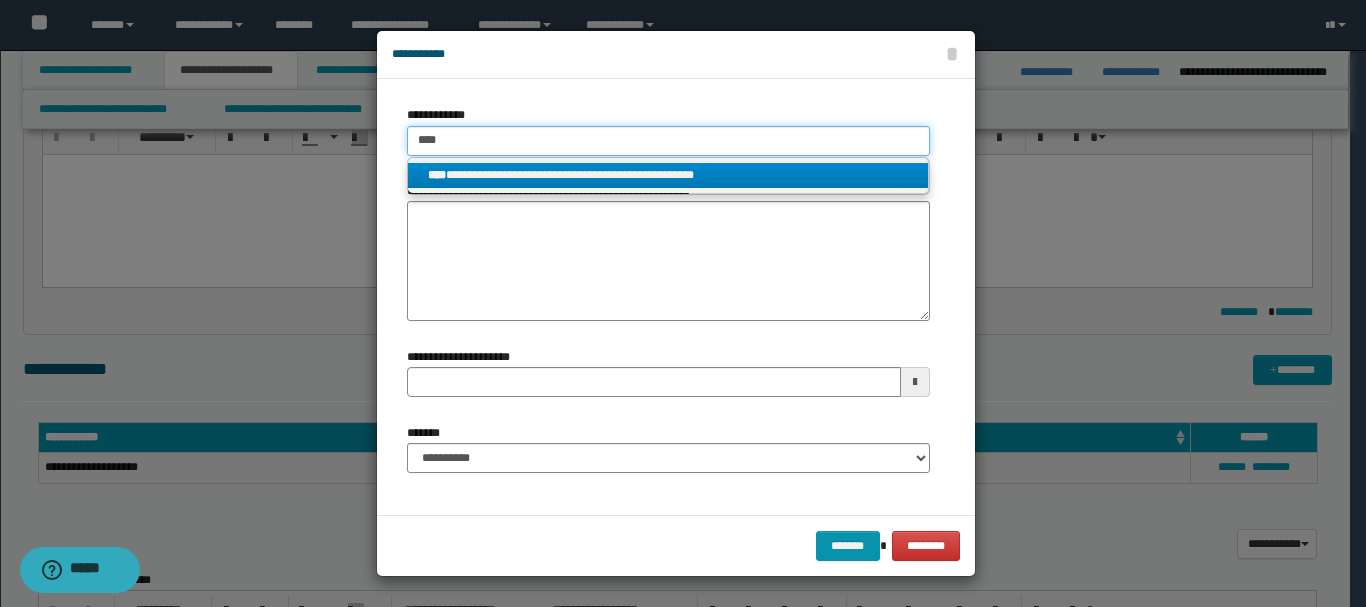 type 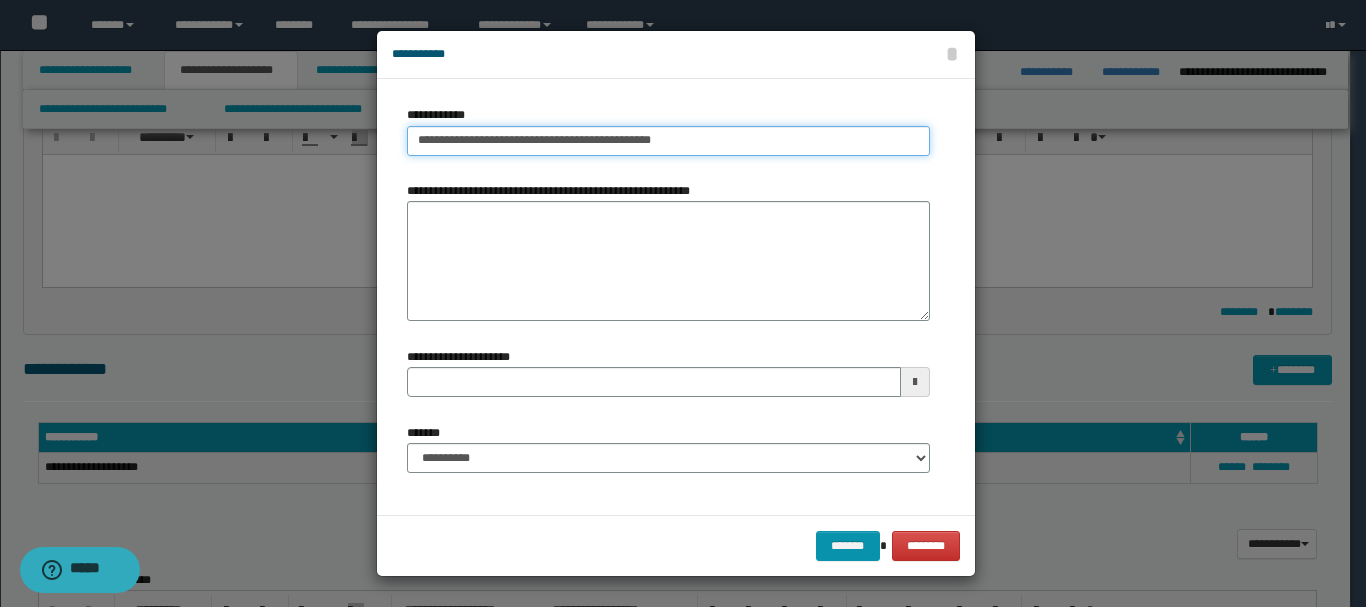type 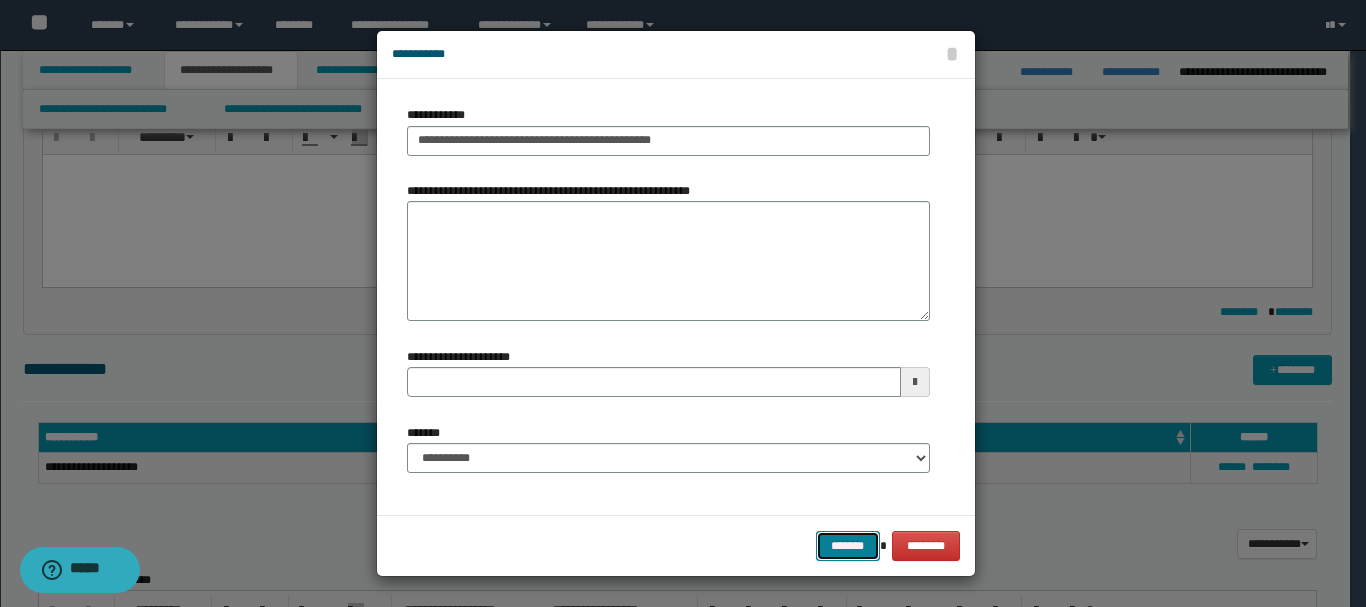 click on "*******" at bounding box center (848, 546) 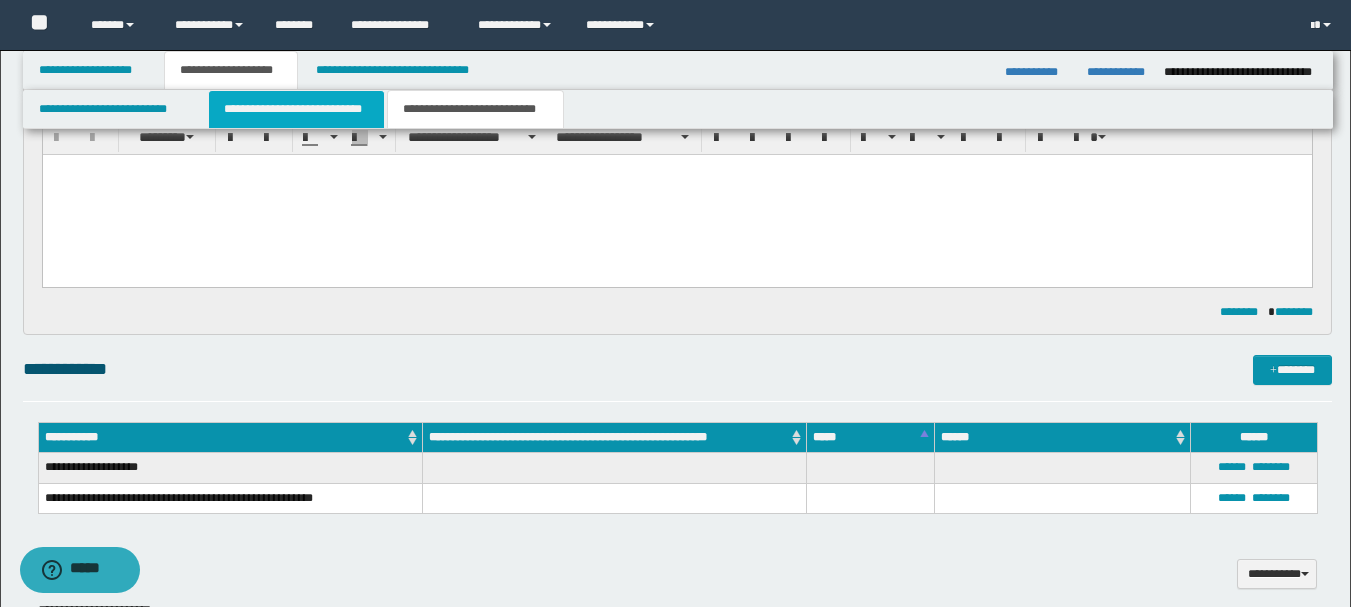 click on "**********" at bounding box center (296, 109) 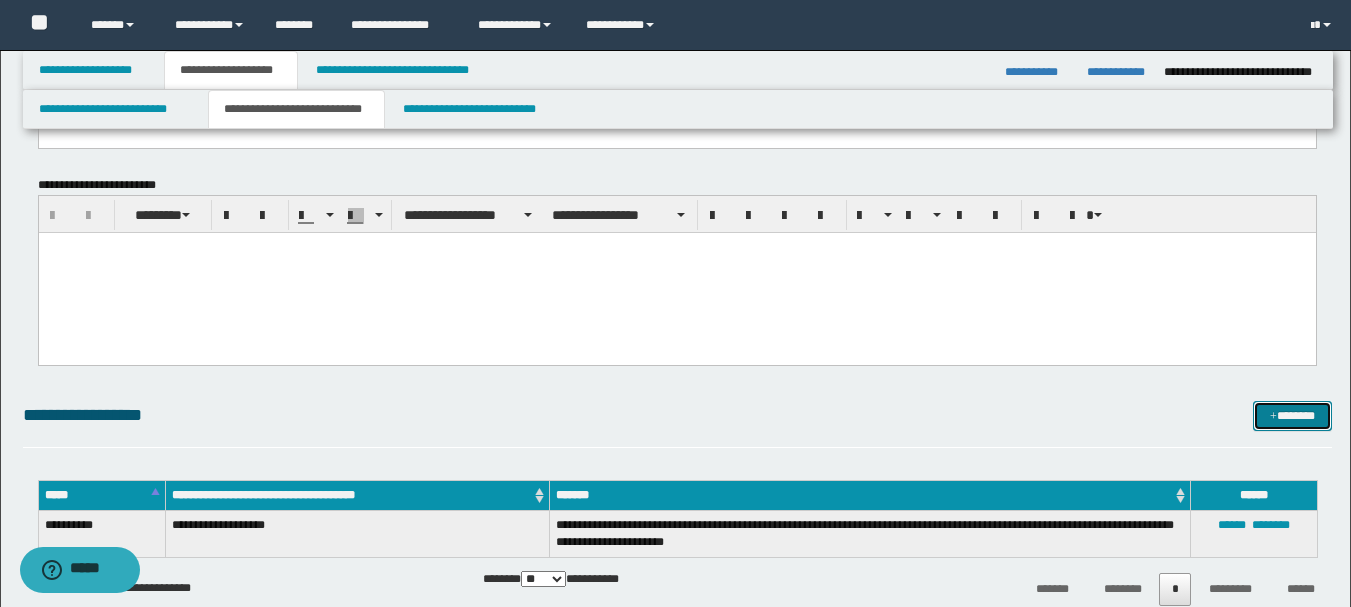click on "*******" at bounding box center (1292, 416) 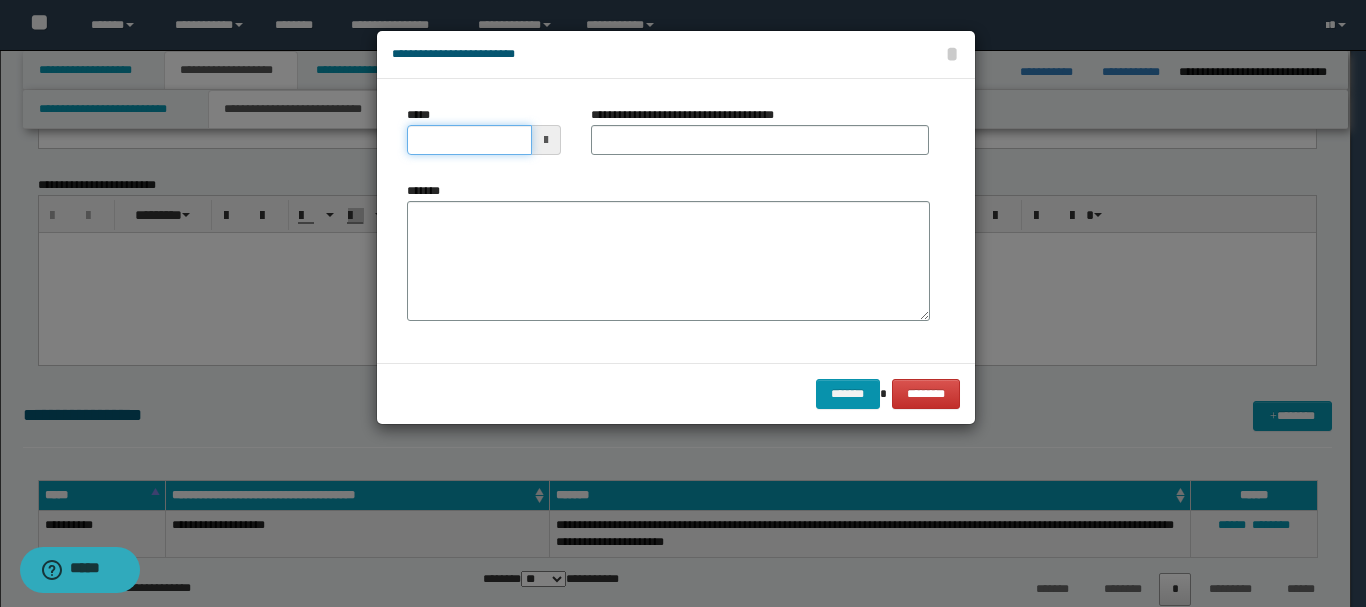 click on "*****" at bounding box center (469, 140) 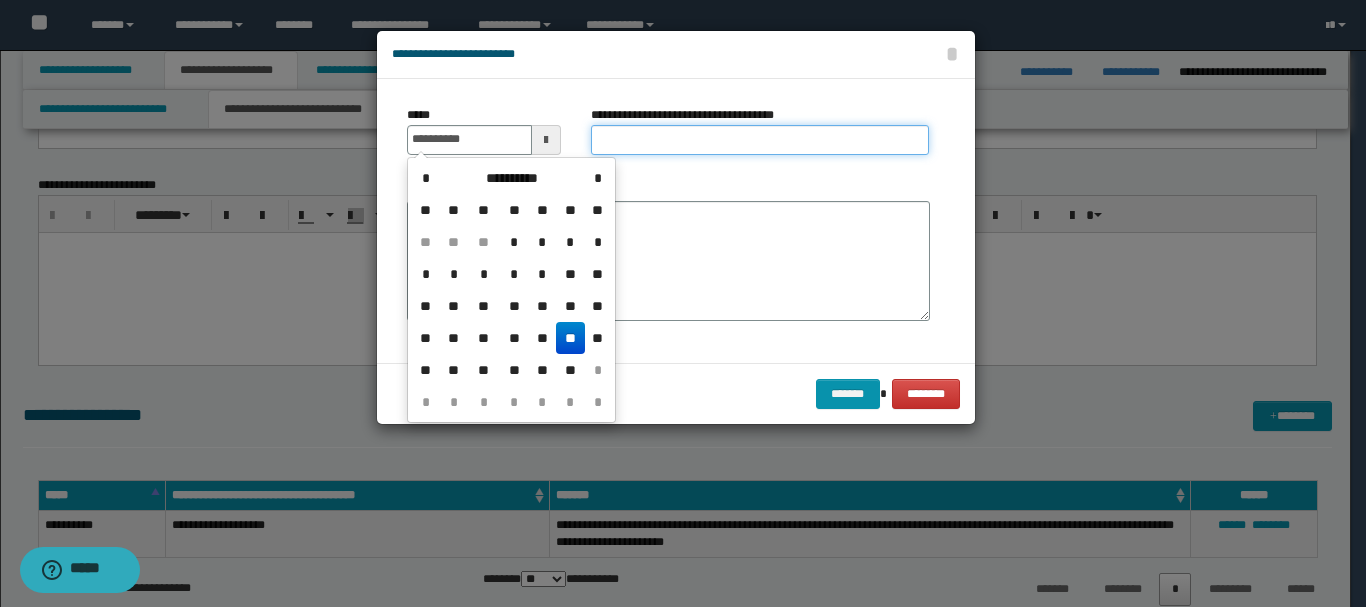 type on "**********" 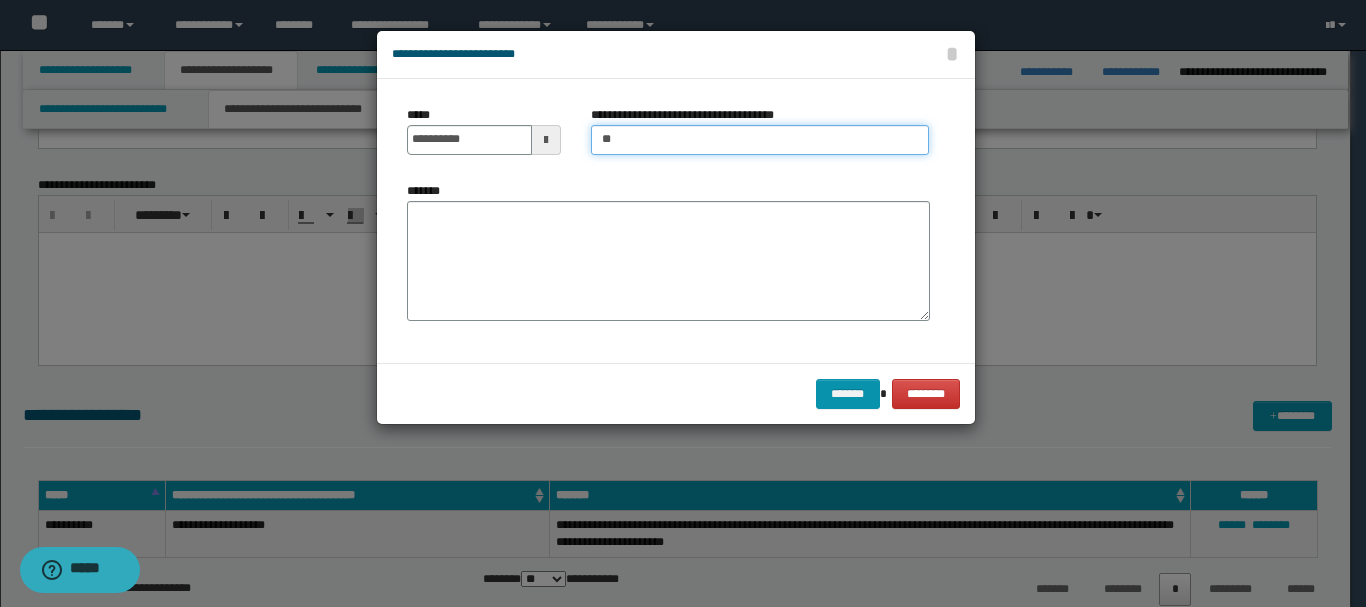 type on "*" 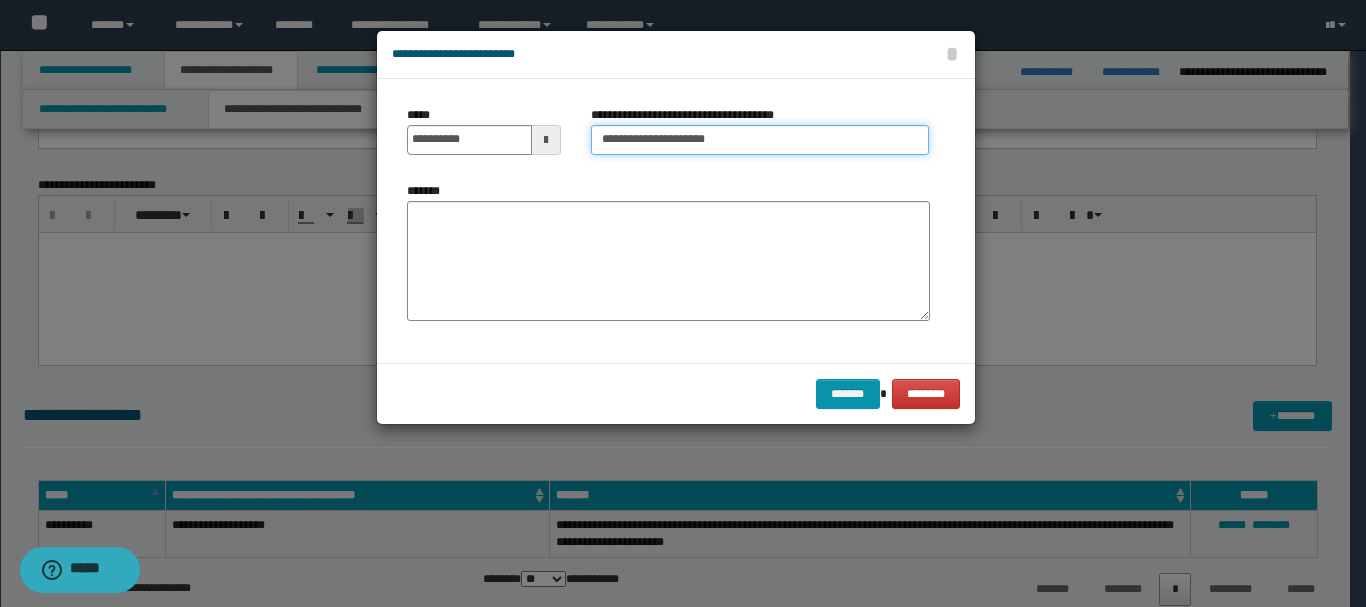 type on "**********" 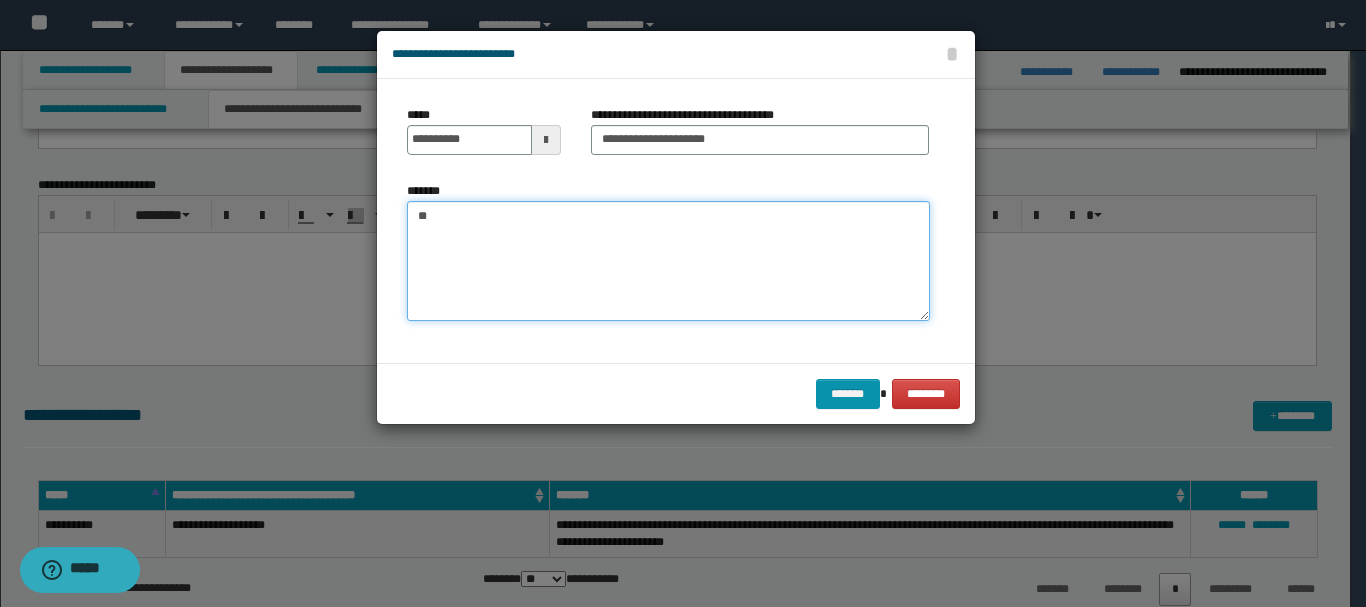type on "*" 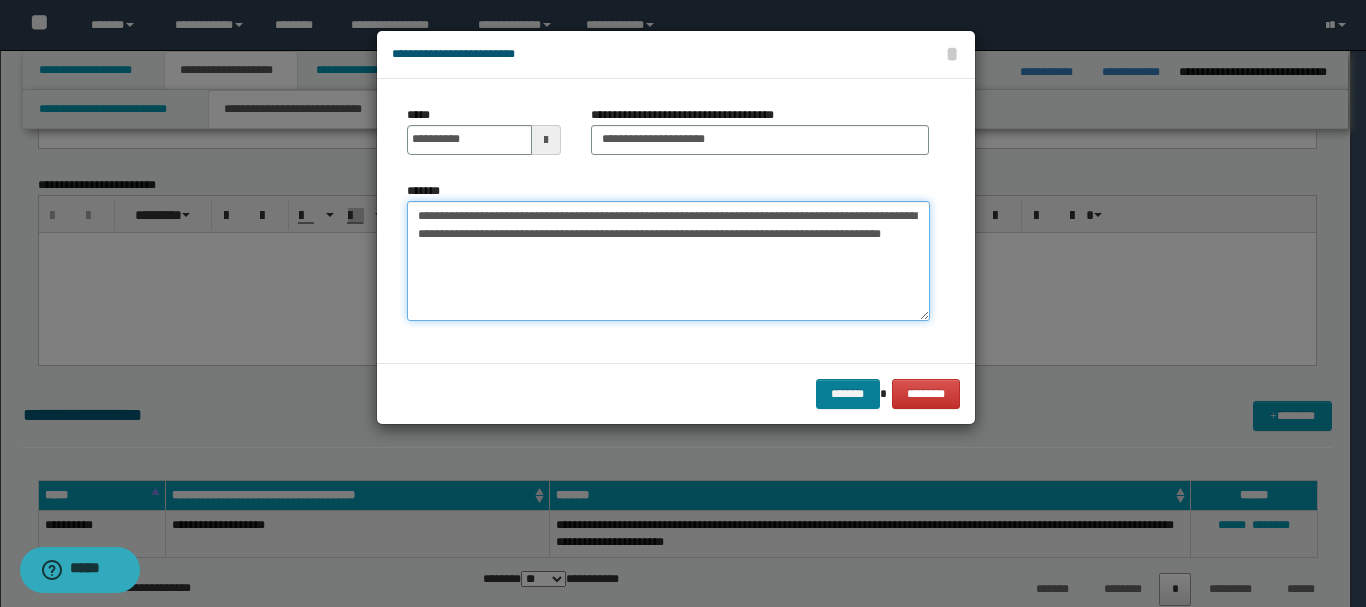 type on "**********" 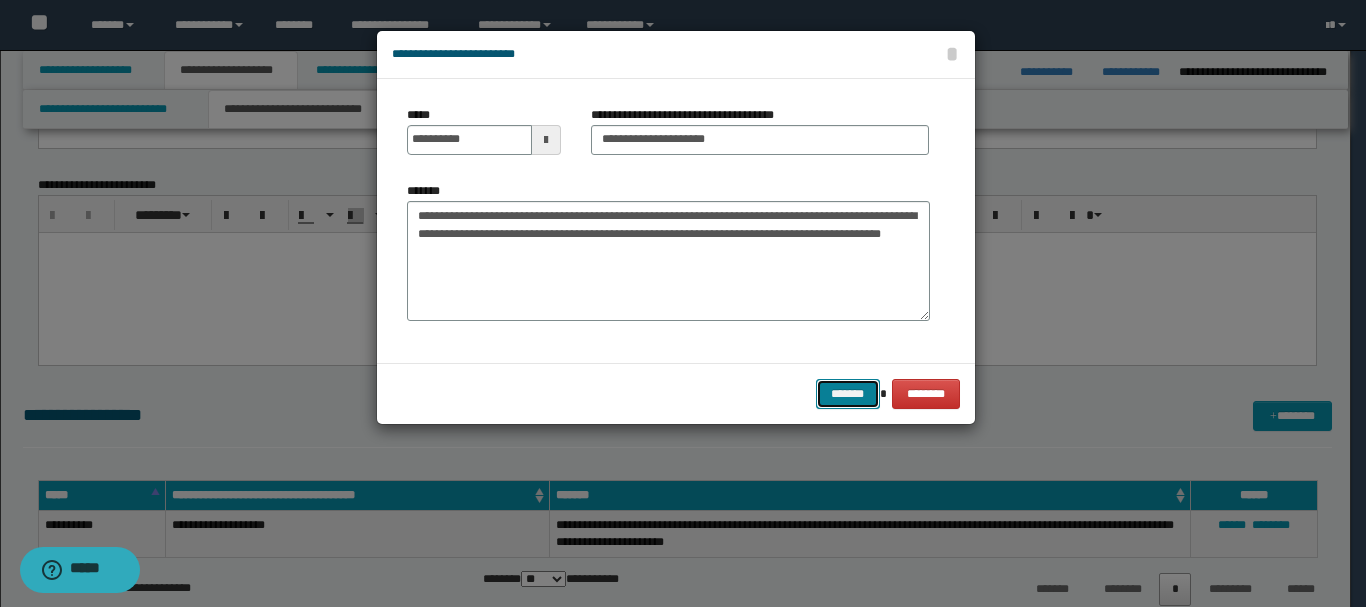 click on "*******" at bounding box center [848, 394] 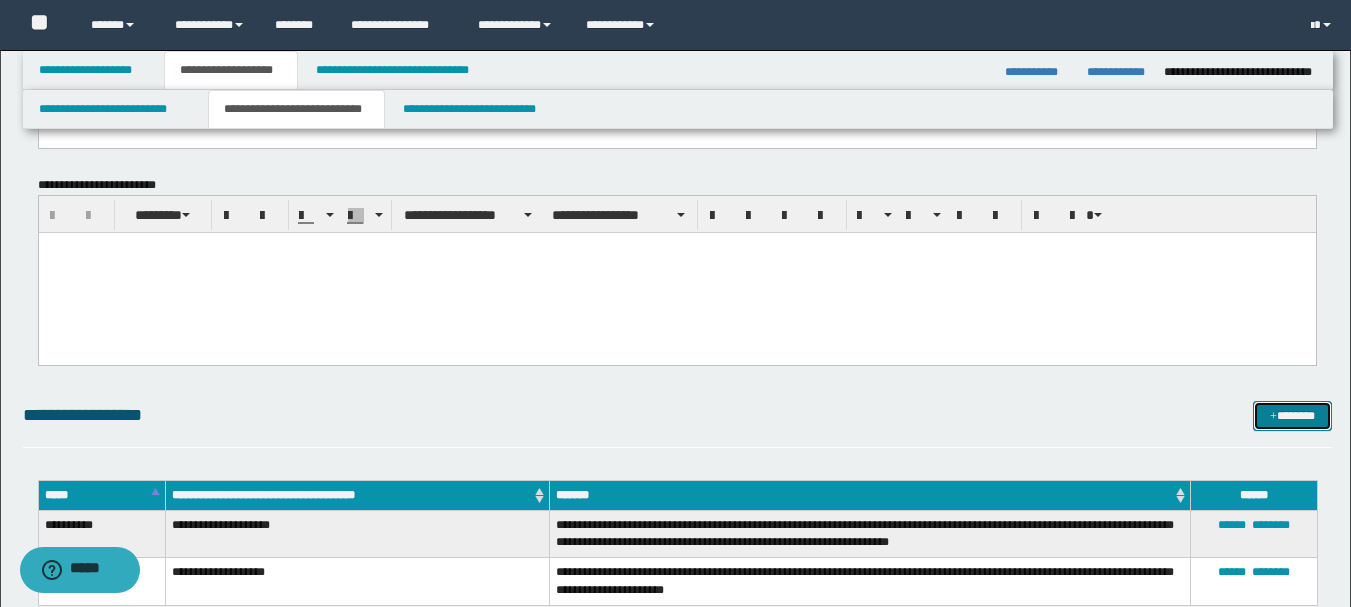 click on "*******" at bounding box center (1292, 416) 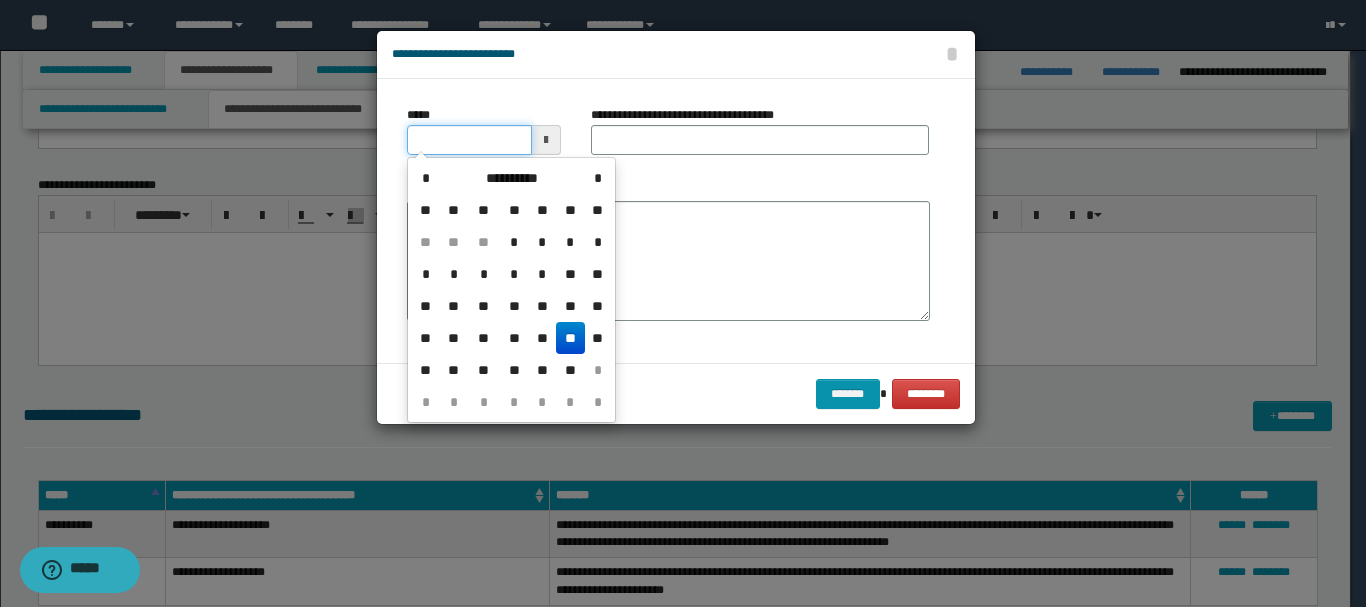 click on "*****" at bounding box center [469, 140] 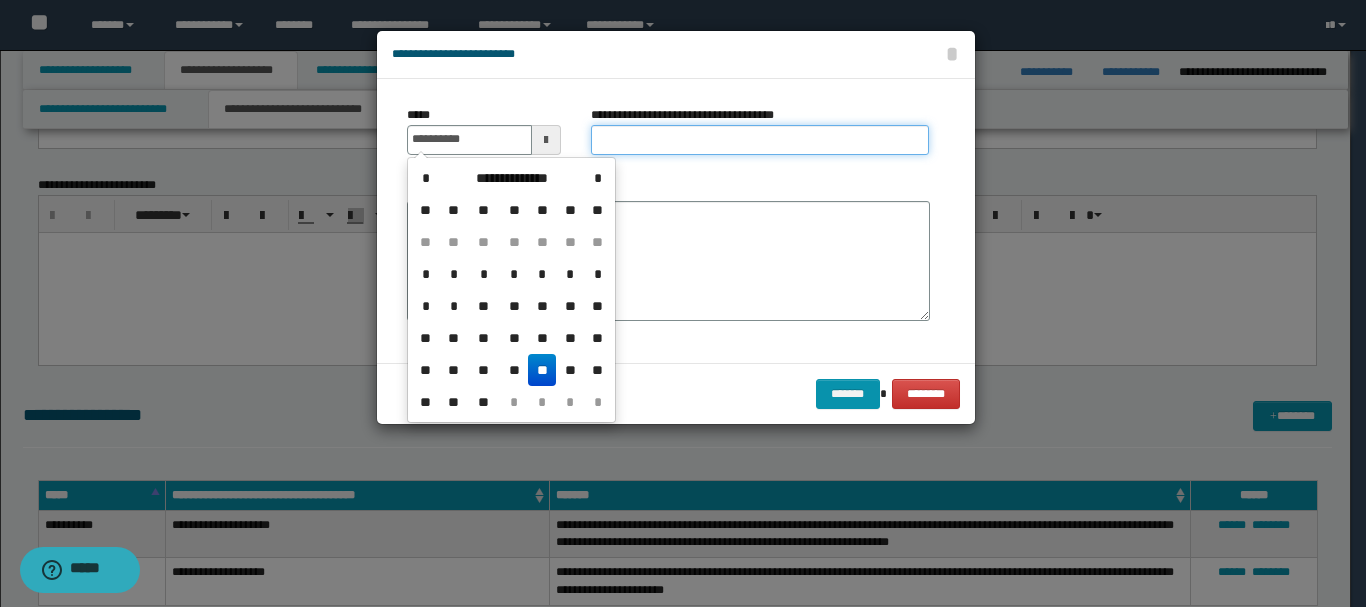 type on "**********" 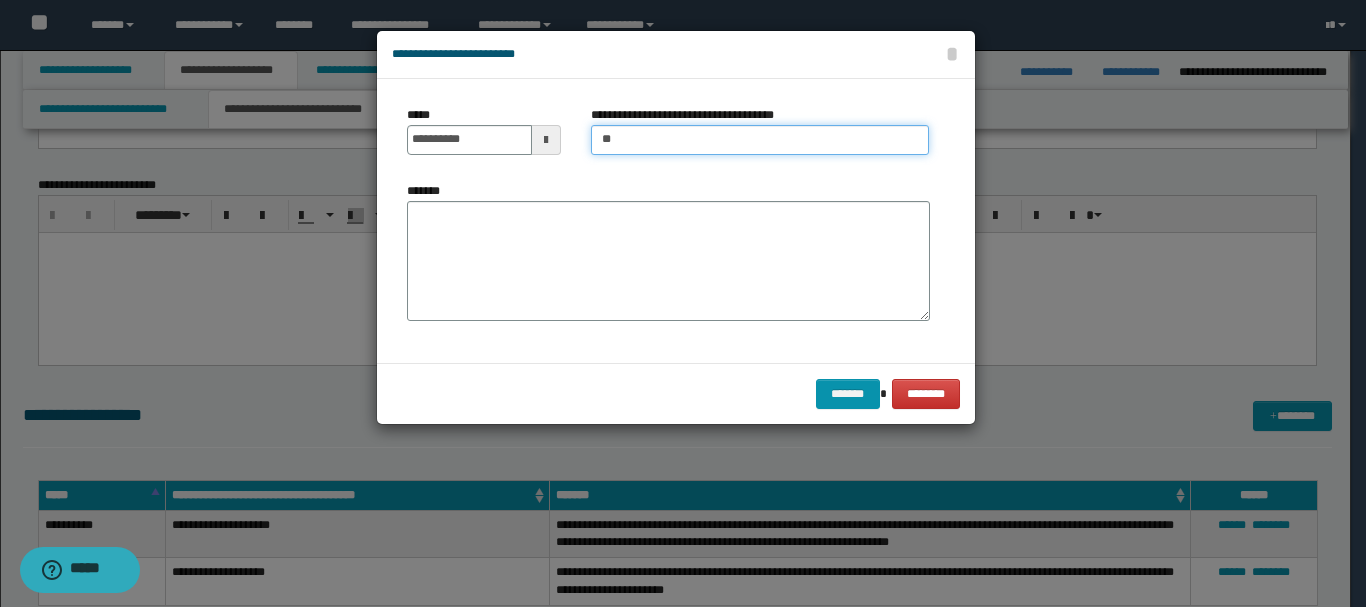 type on "*" 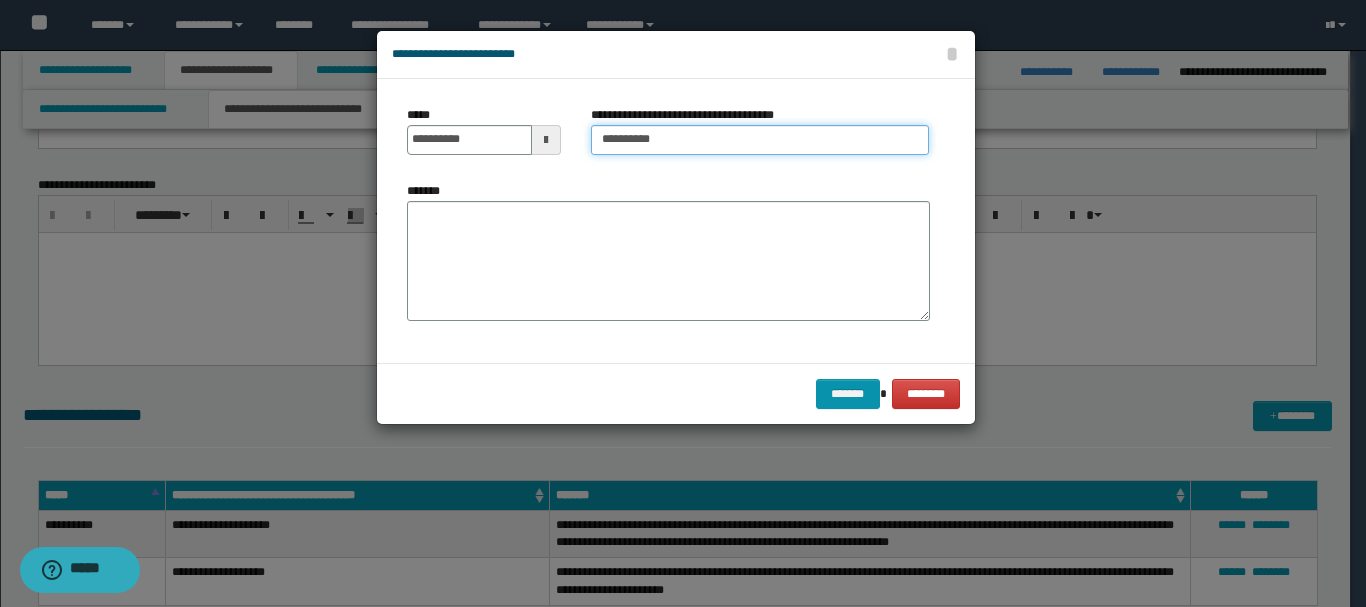 type on "*********" 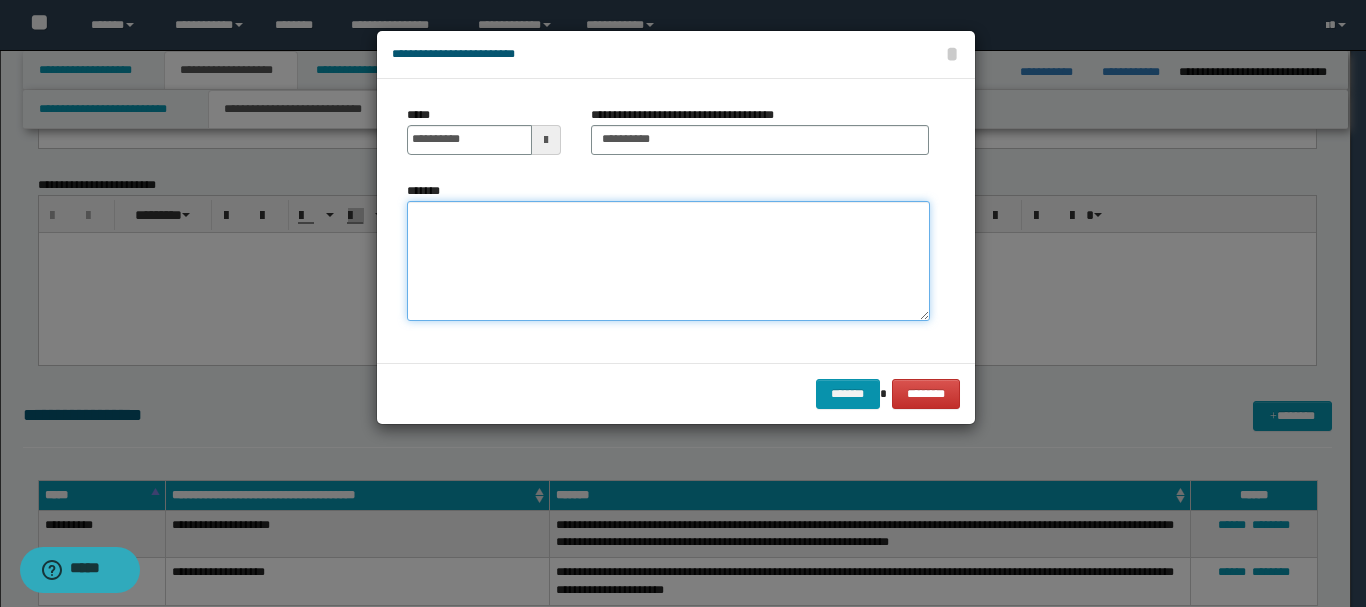 click on "*******" at bounding box center (668, 261) 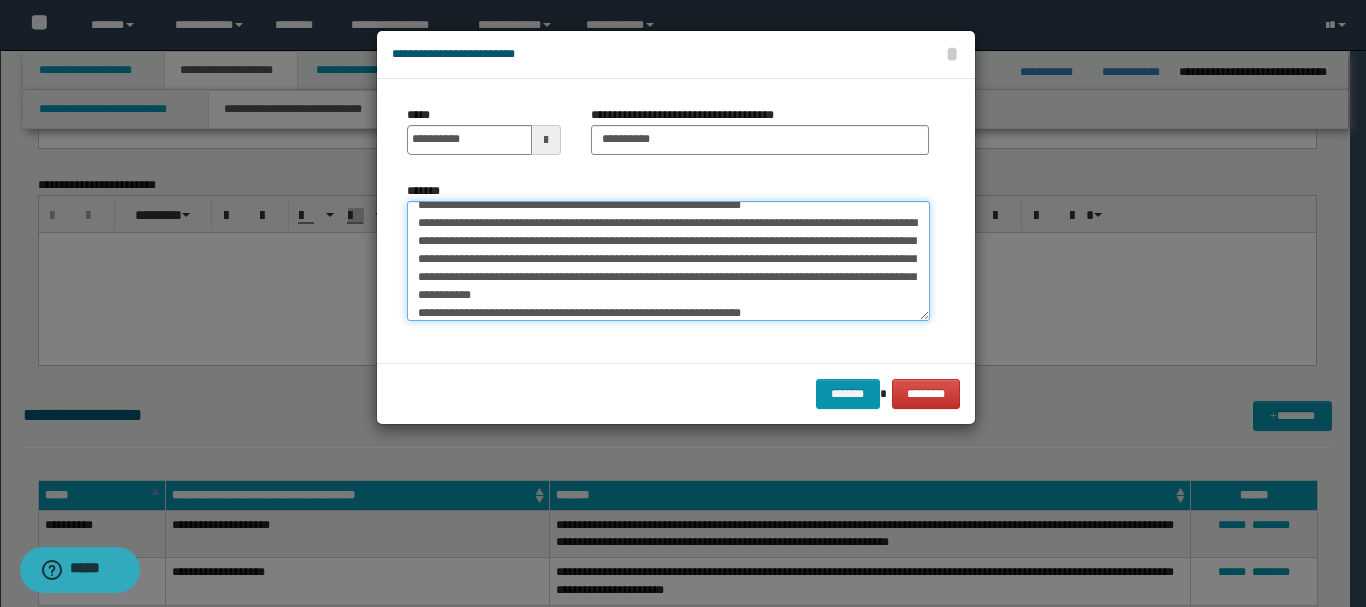 scroll, scrollTop: 0, scrollLeft: 0, axis: both 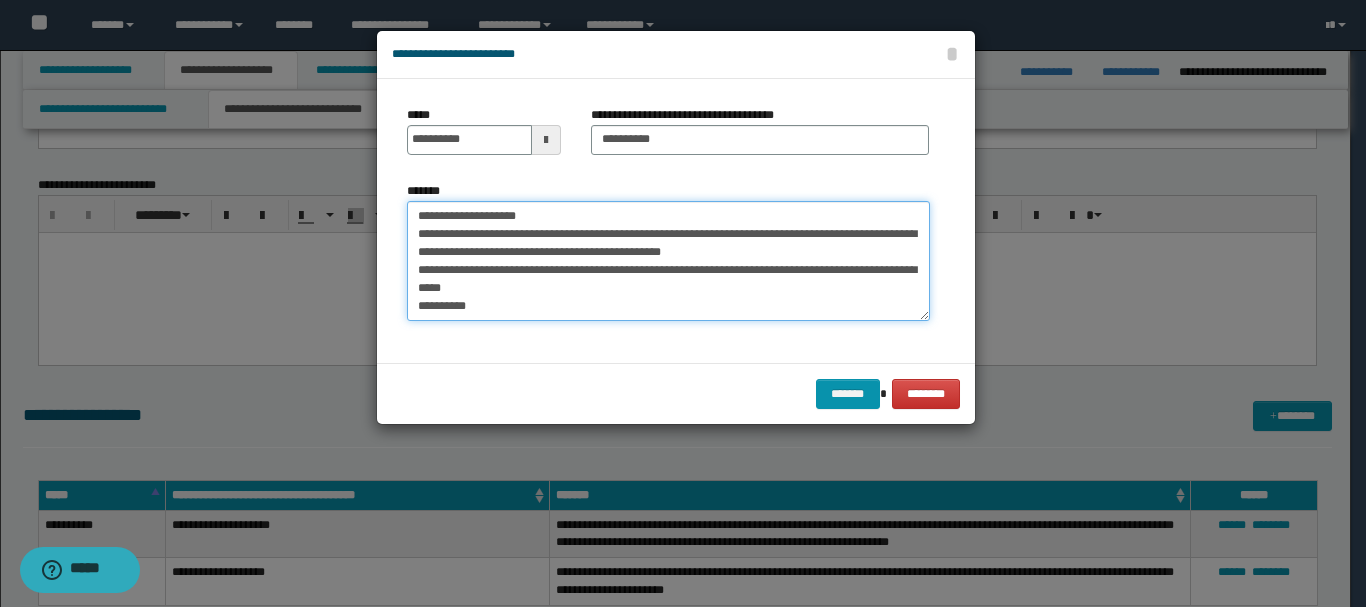 click on "**********" at bounding box center (668, 261) 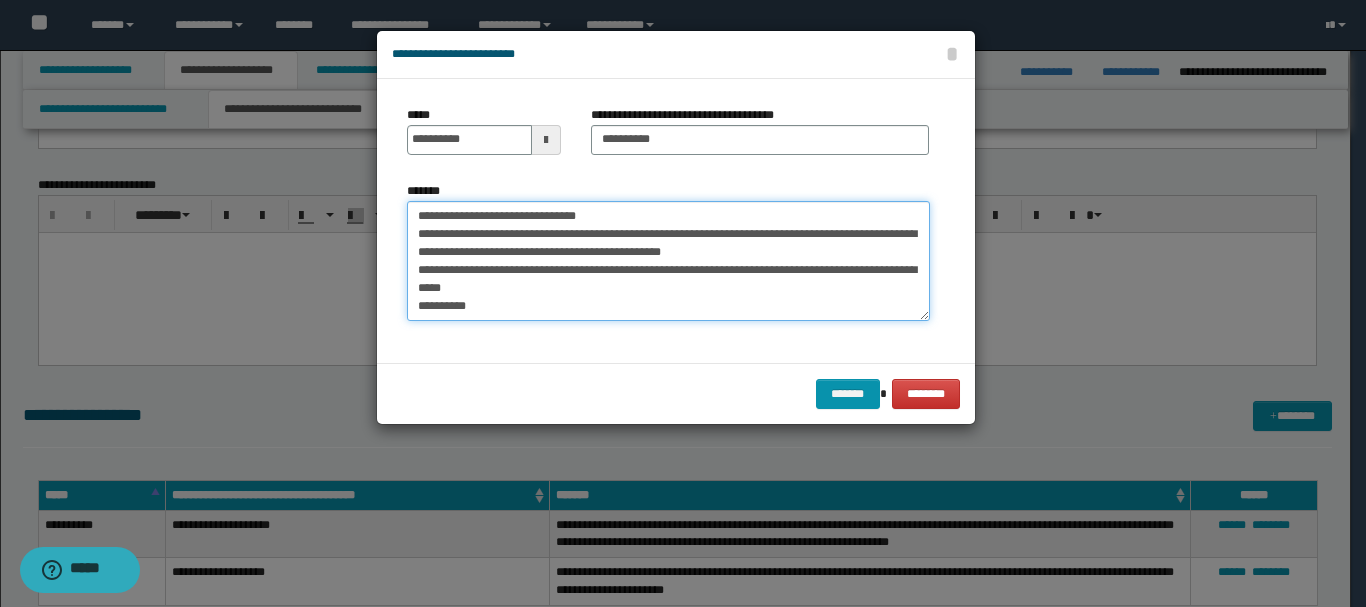 click on "**********" at bounding box center [668, 261] 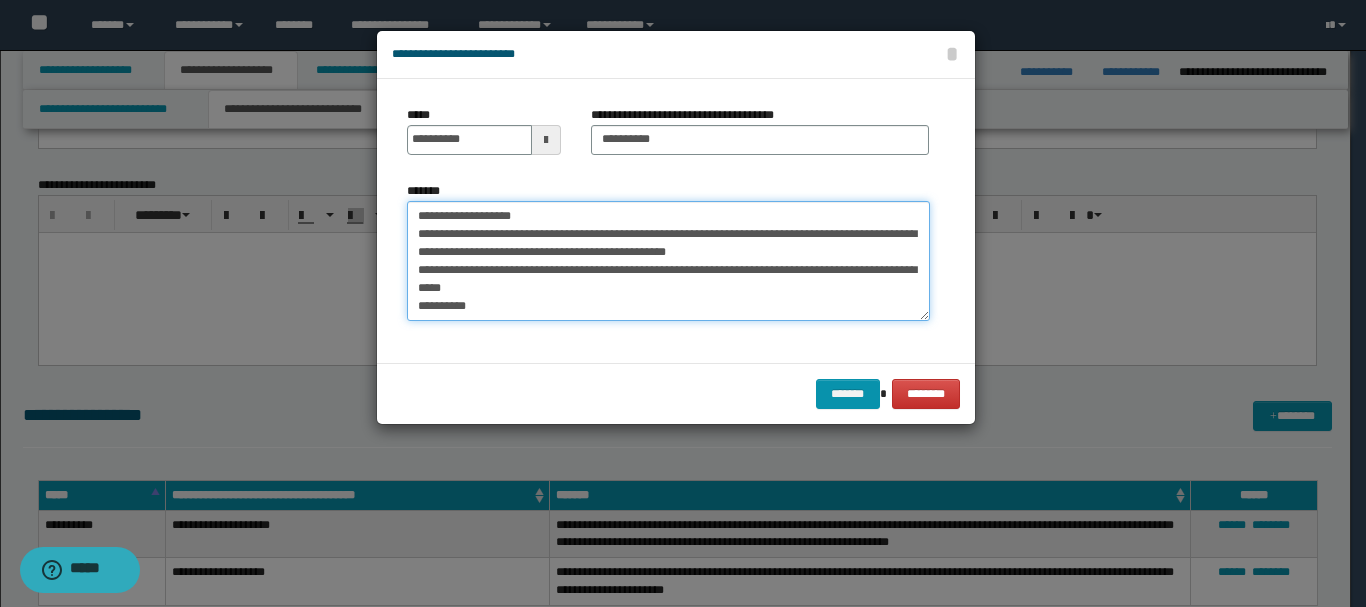 drag, startPoint x: 439, startPoint y: 290, endPoint x: 502, endPoint y: 305, distance: 64.7611 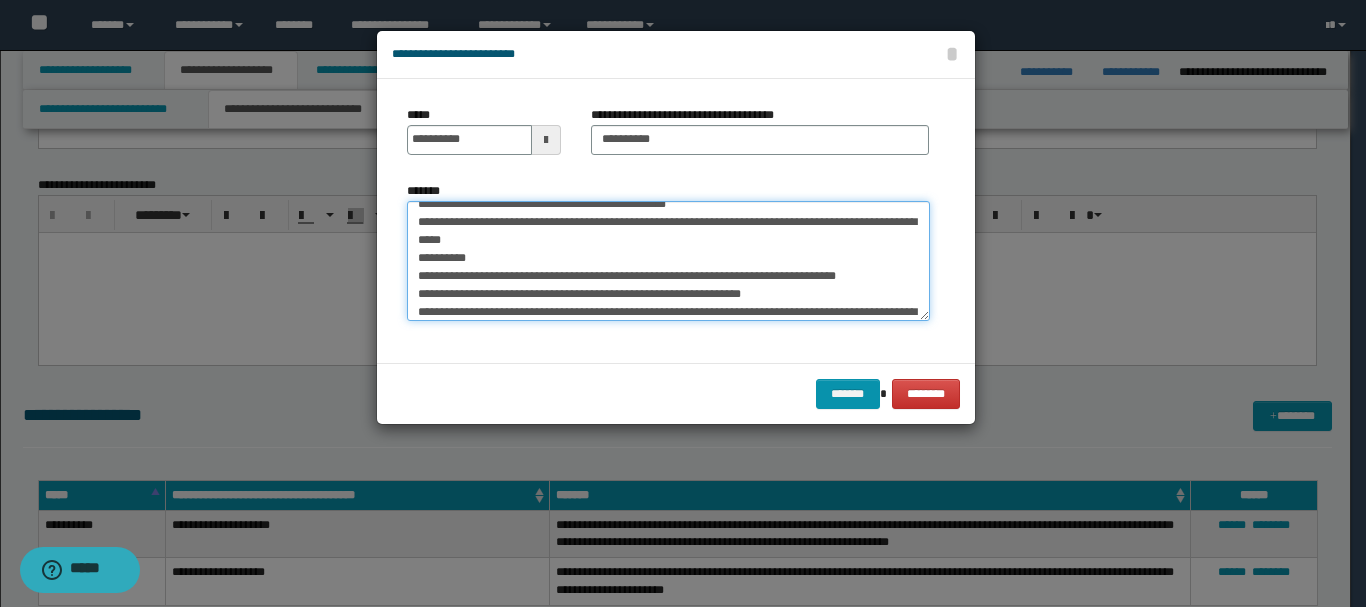 scroll, scrollTop: 144, scrollLeft: 0, axis: vertical 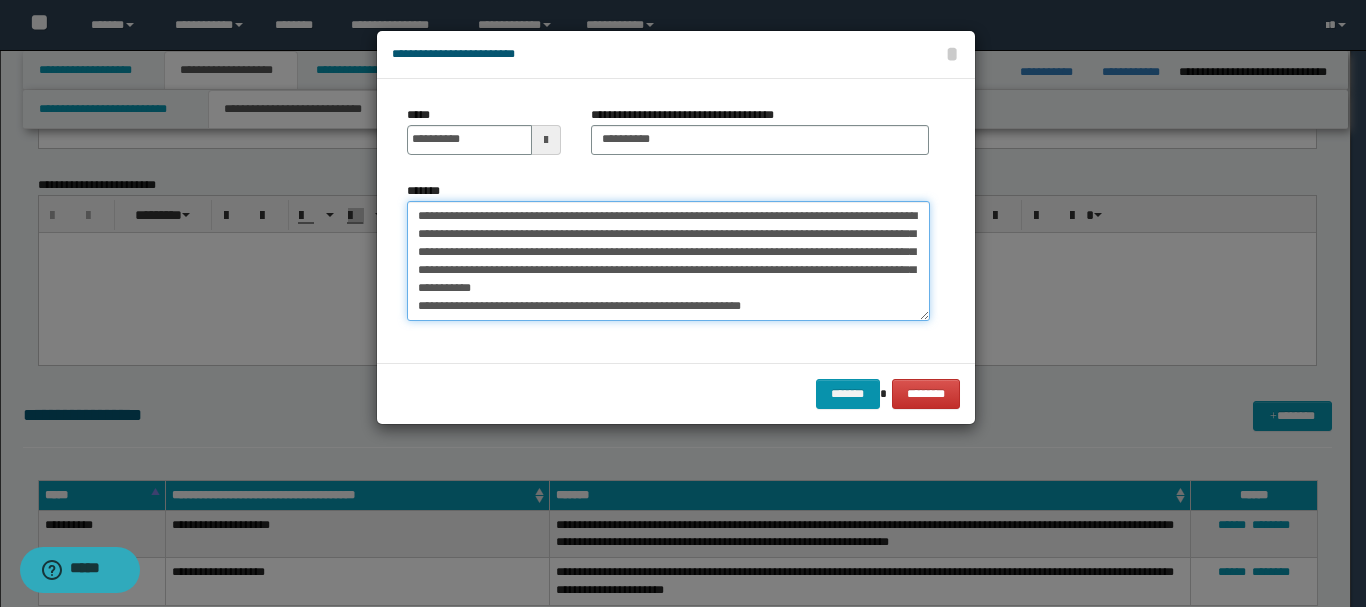 click on "**********" at bounding box center [668, 261] 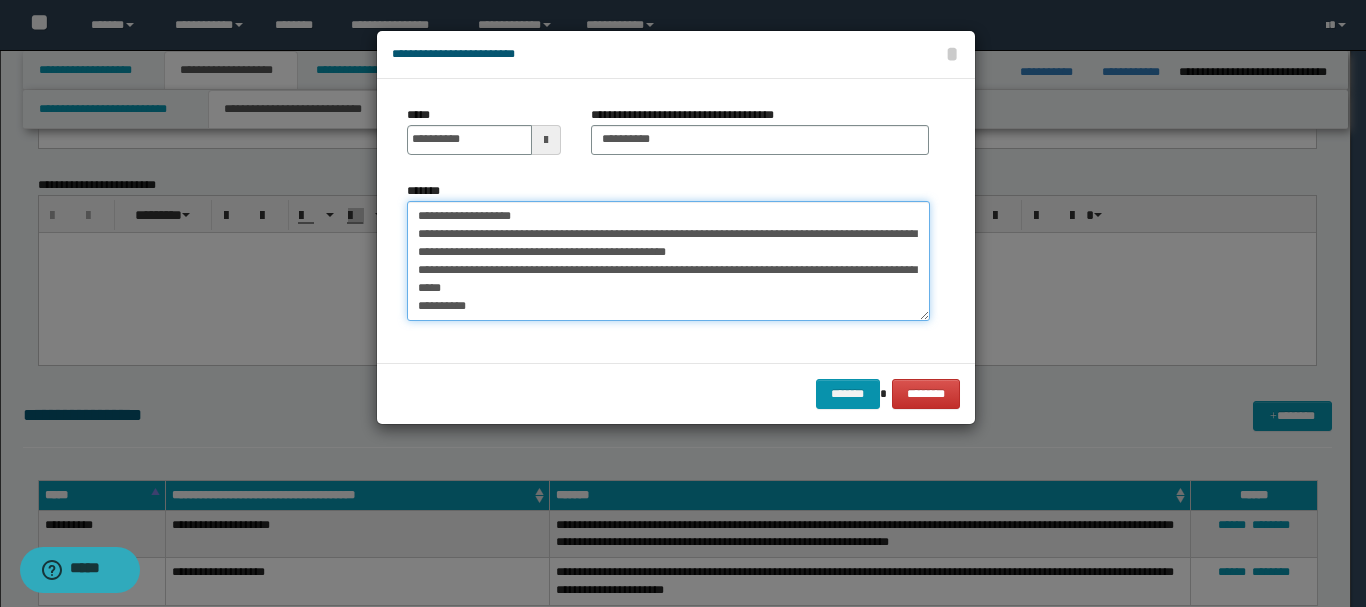 scroll, scrollTop: 144, scrollLeft: 0, axis: vertical 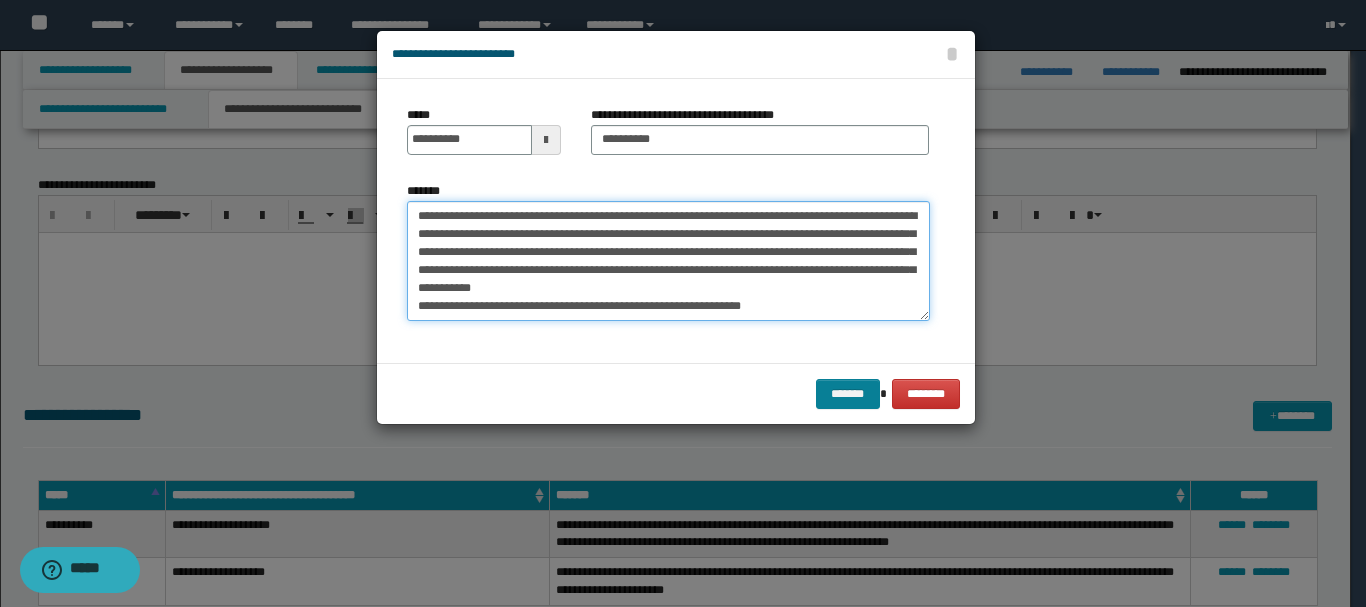 type on "**********" 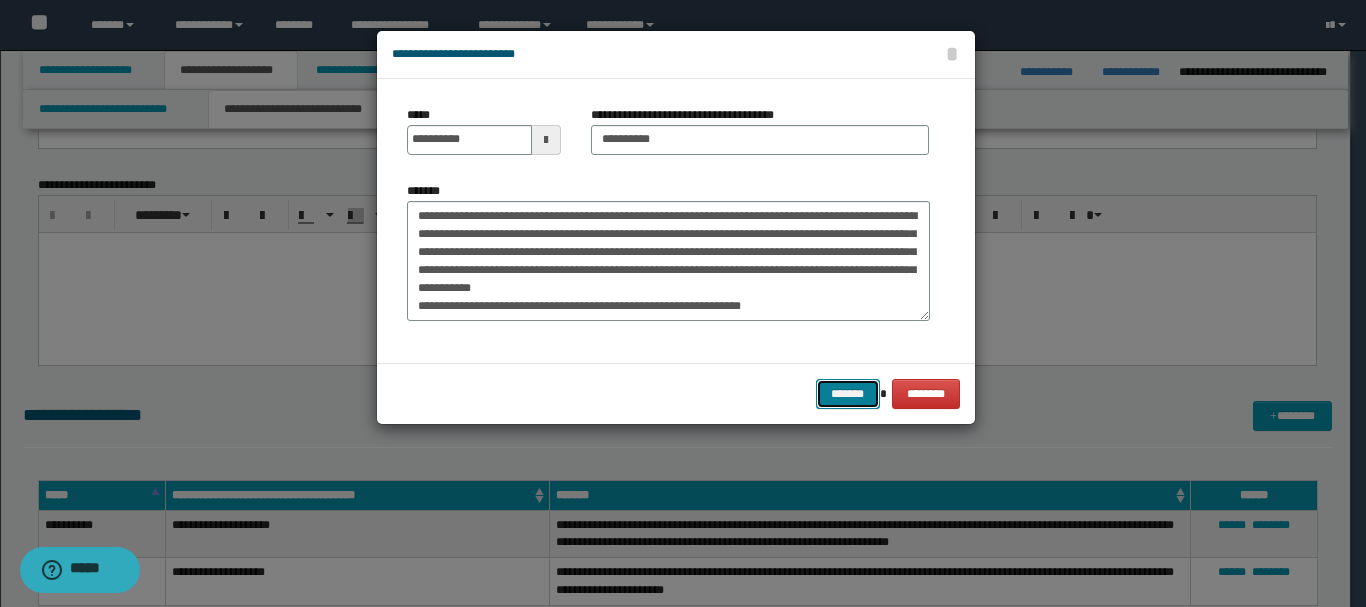 click on "*******" at bounding box center [848, 394] 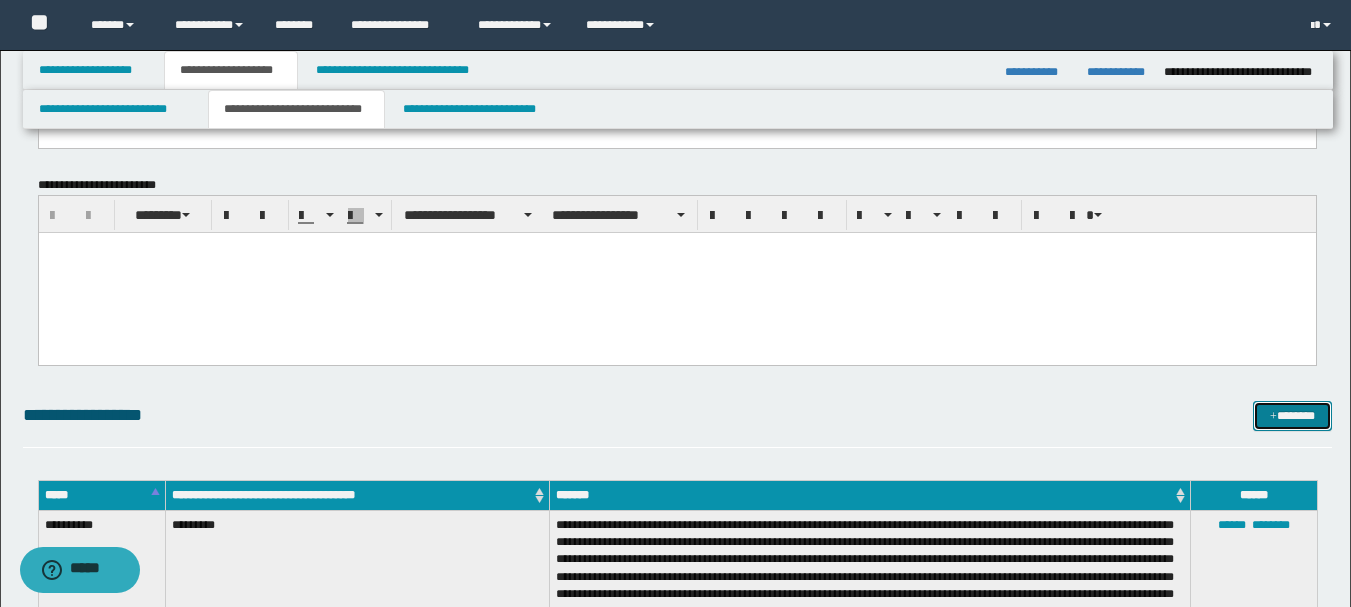 click on "*******" at bounding box center (1292, 416) 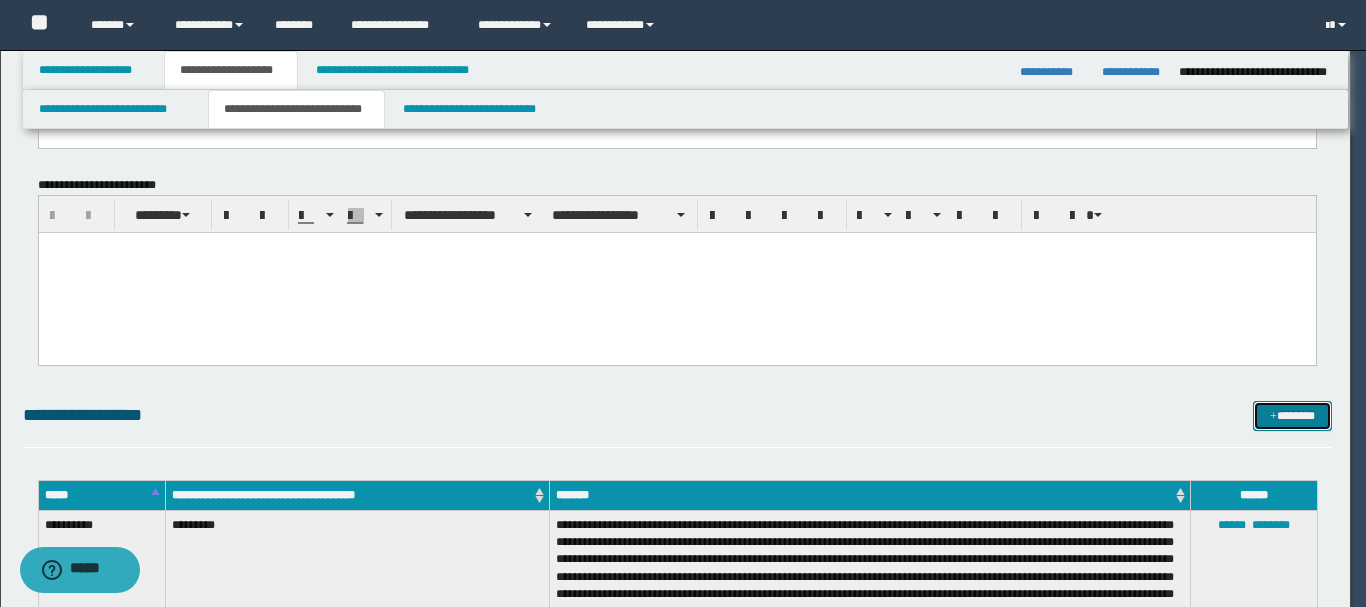 scroll, scrollTop: 0, scrollLeft: 0, axis: both 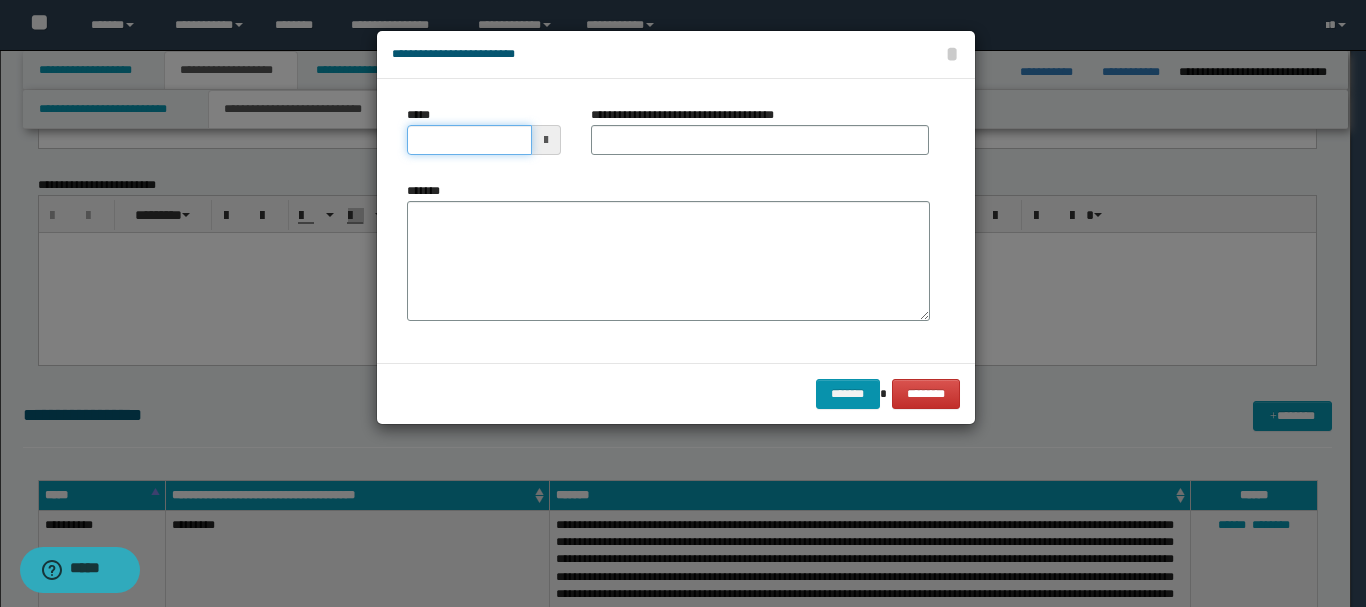 click on "*****" at bounding box center [469, 140] 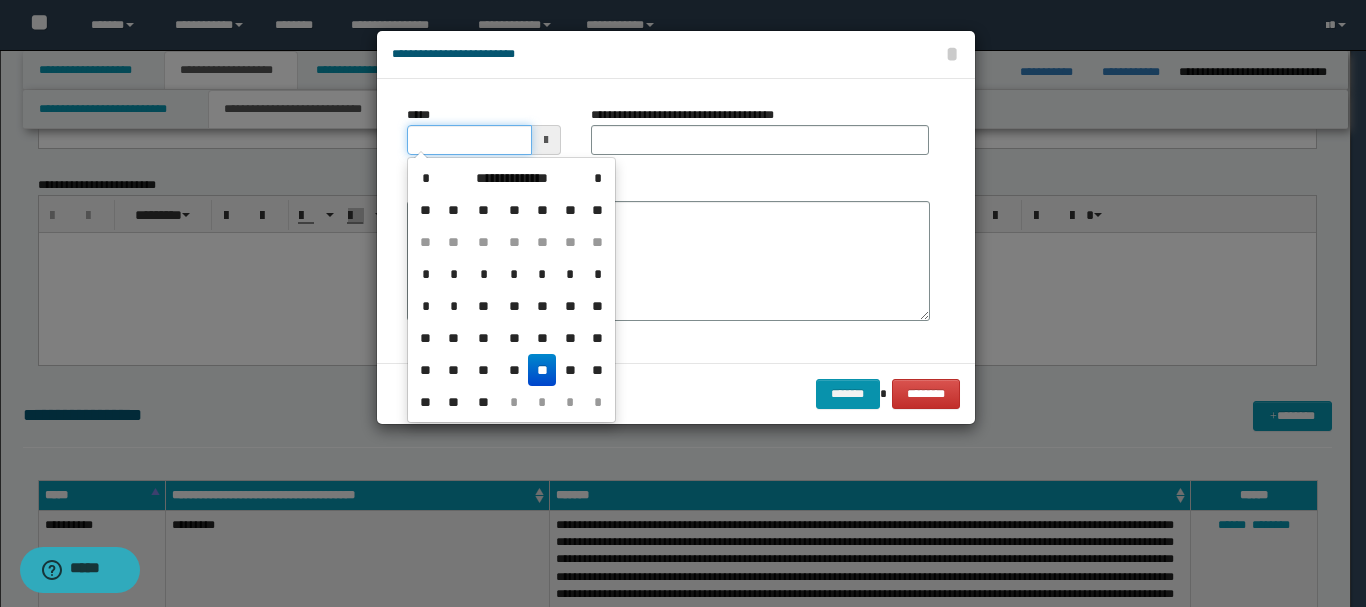 type on "**********" 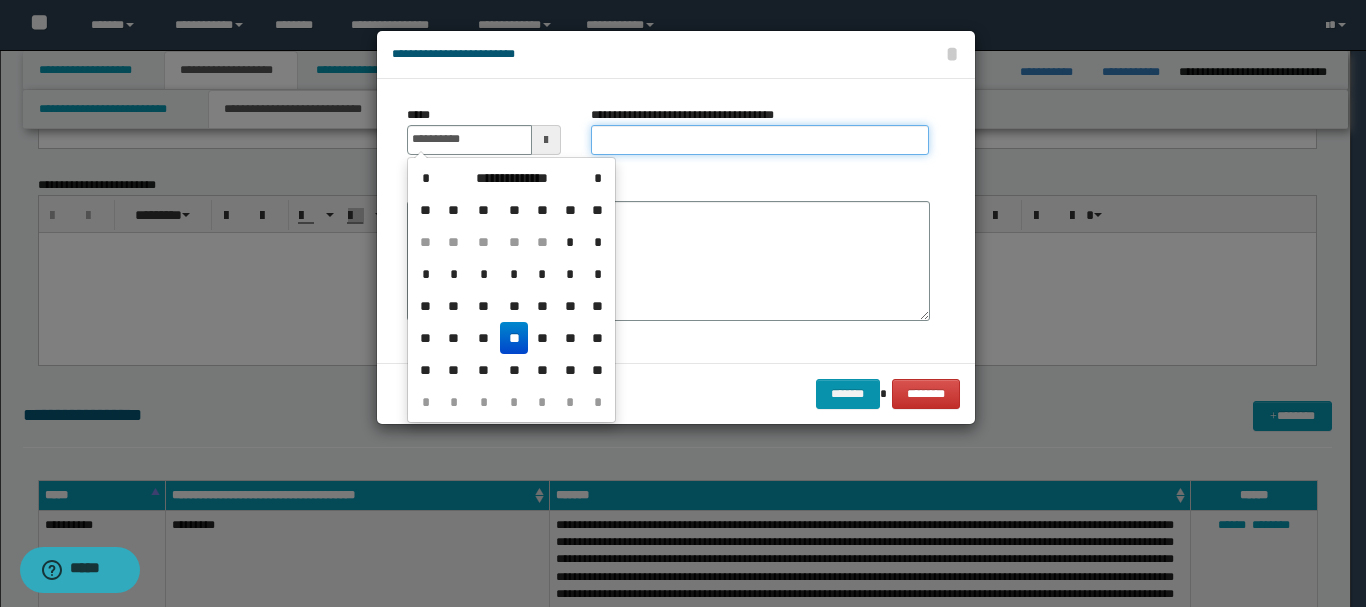 type on "**********" 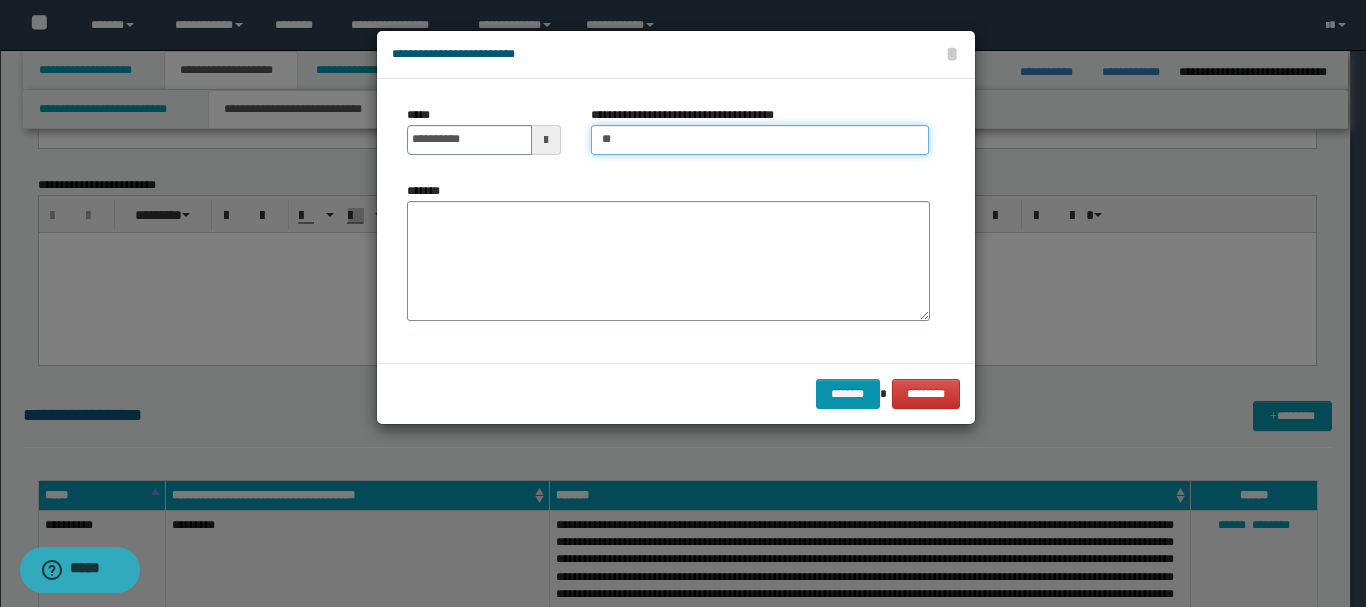 type on "*" 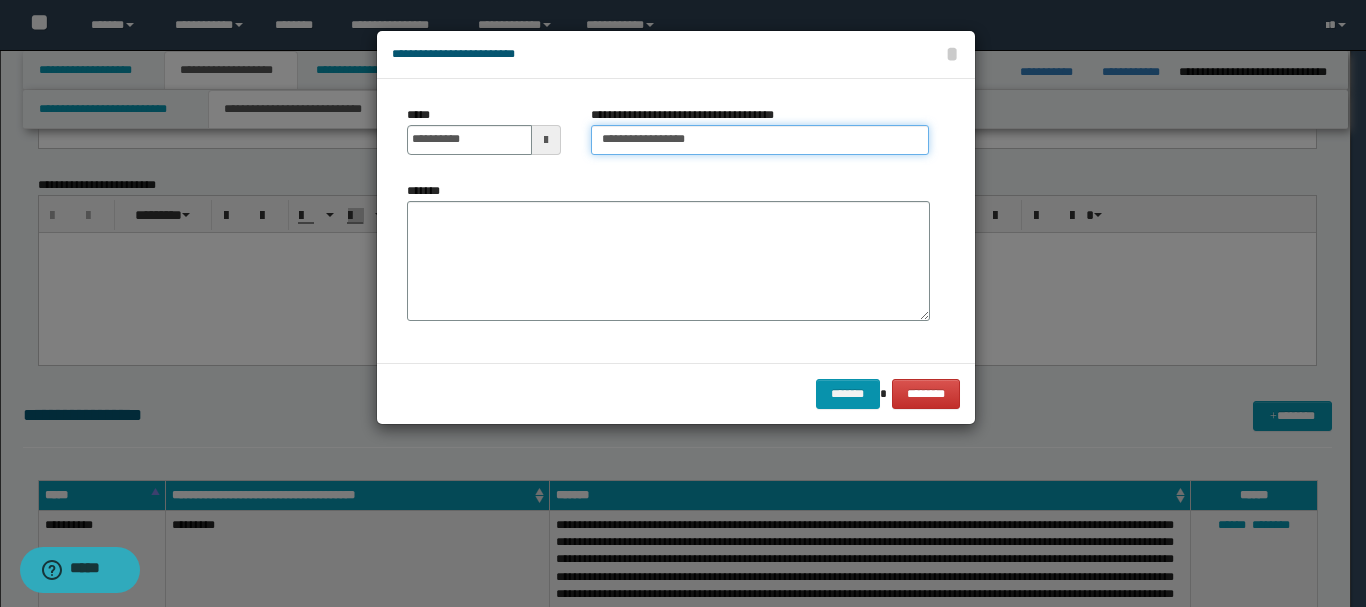 type on "**********" 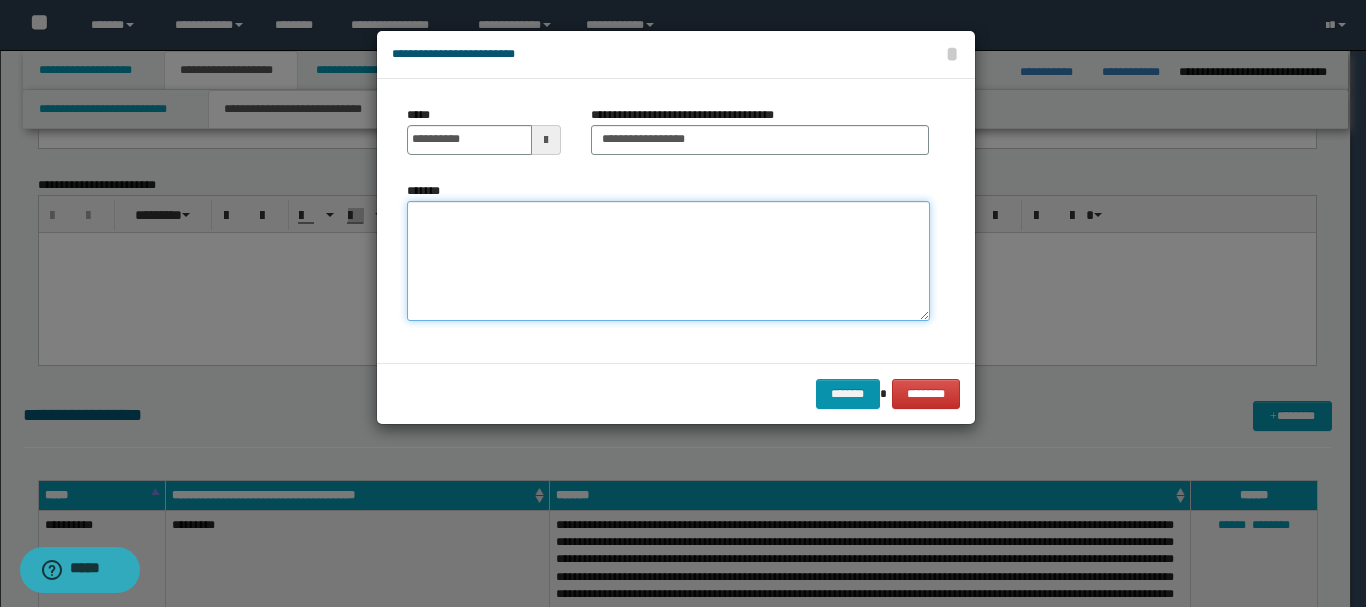 click on "*******" at bounding box center [668, 261] 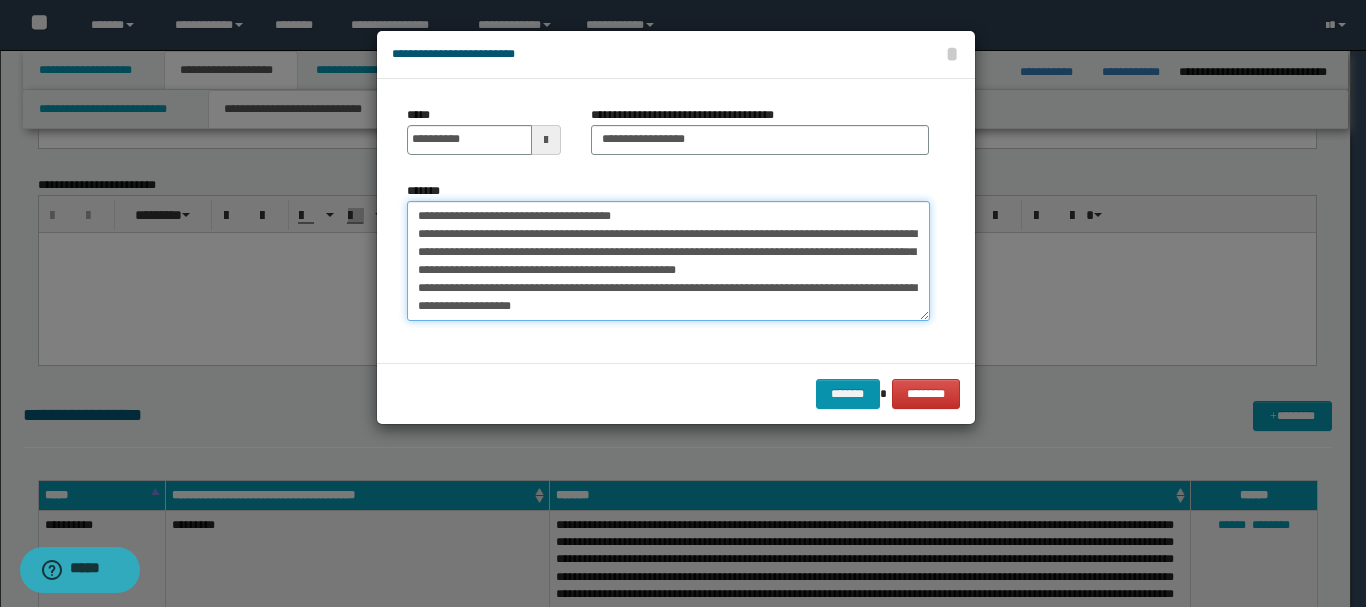 scroll, scrollTop: 0, scrollLeft: 0, axis: both 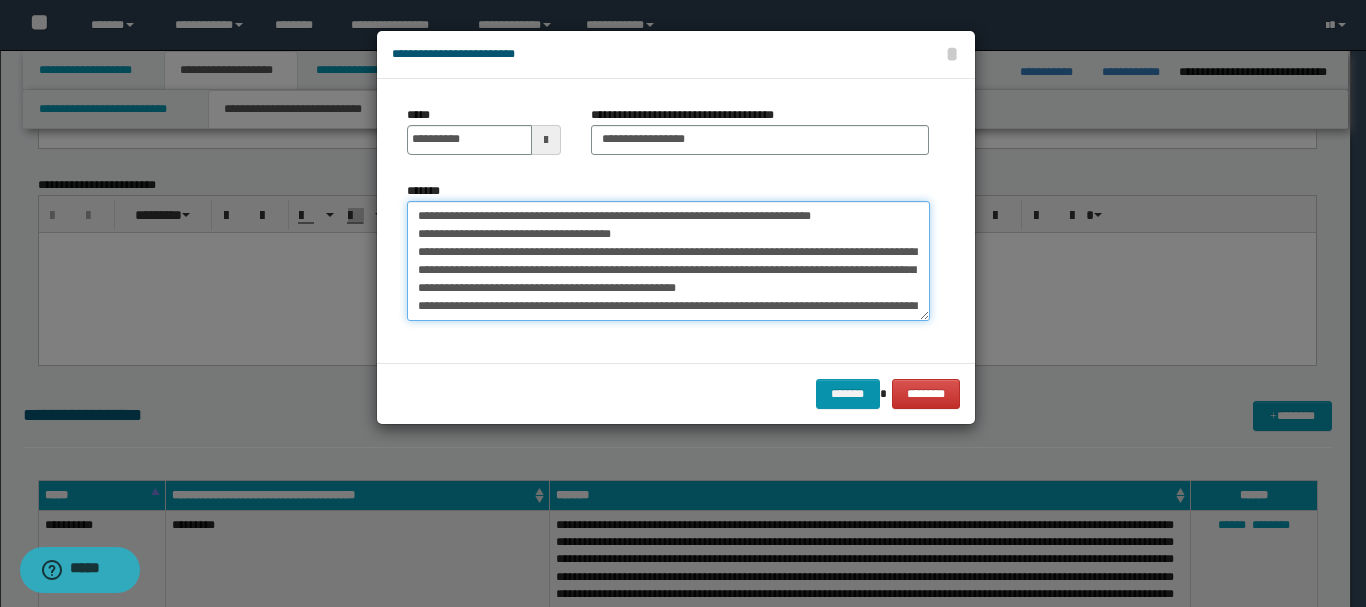 click on "**********" at bounding box center [668, 261] 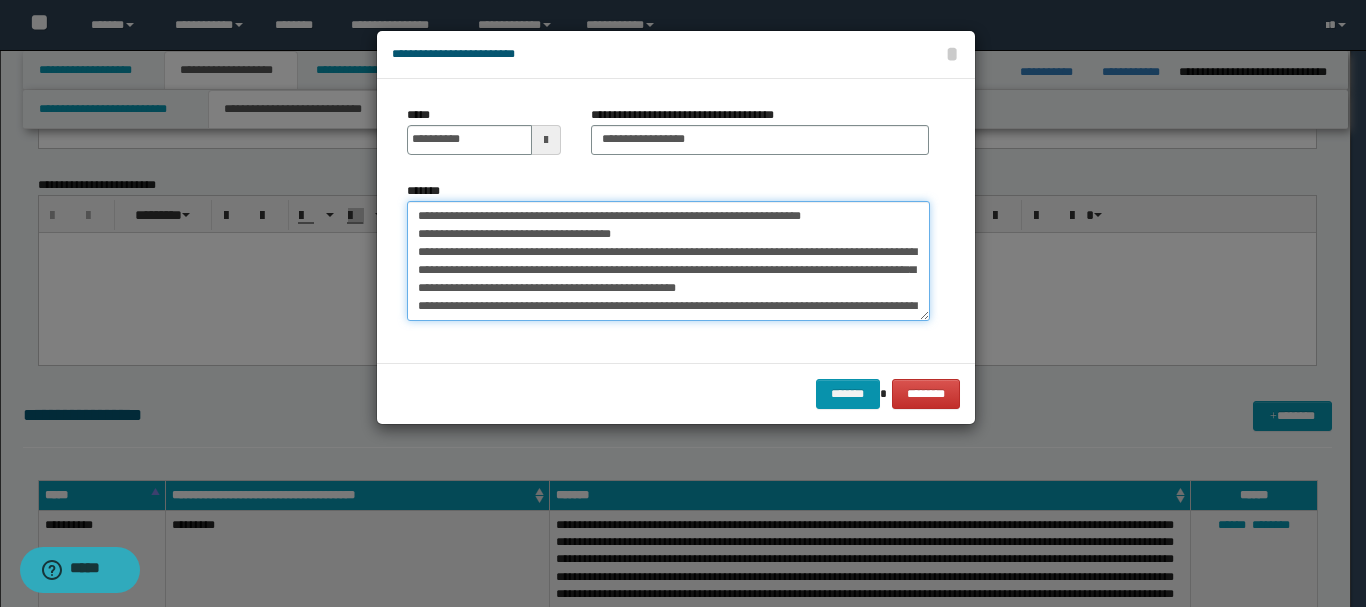 click on "**********" at bounding box center (668, 261) 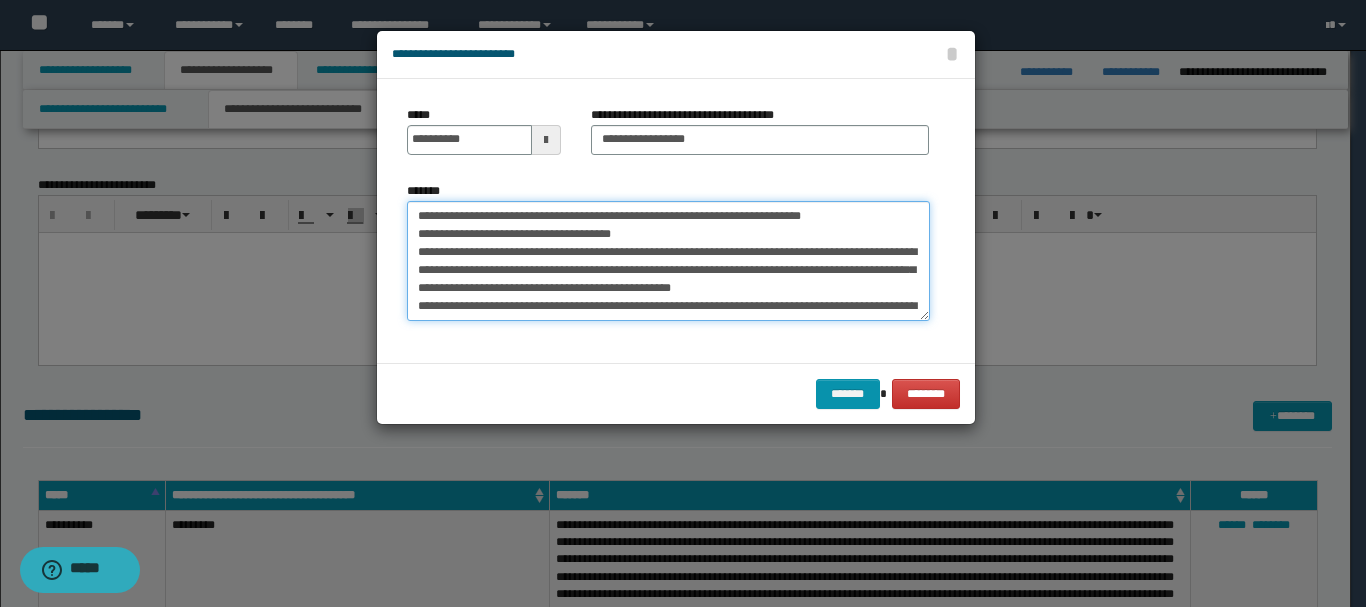 click on "**********" at bounding box center (668, 261) 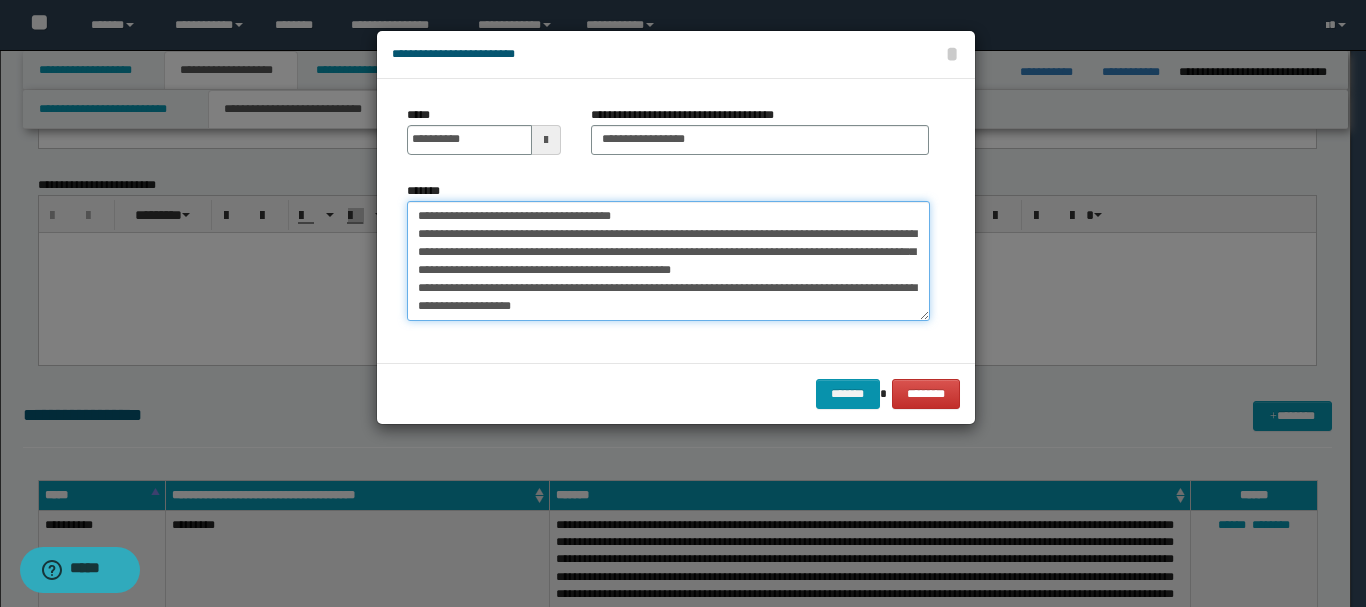 click on "**********" at bounding box center (668, 261) 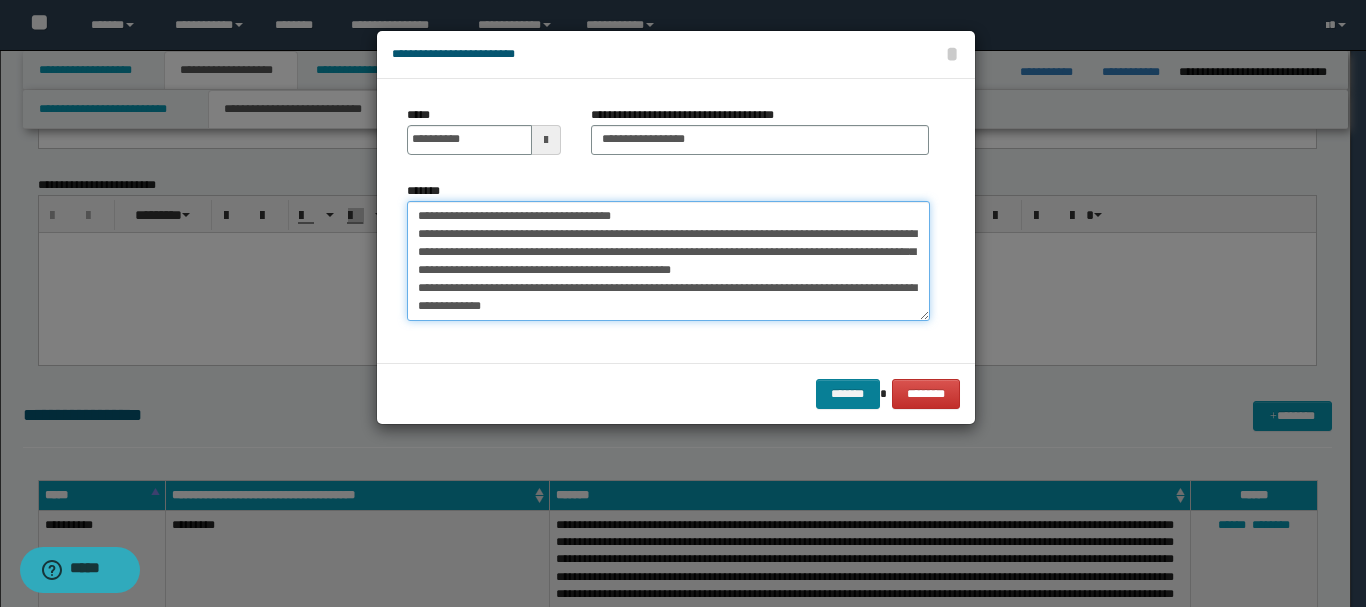 type on "**********" 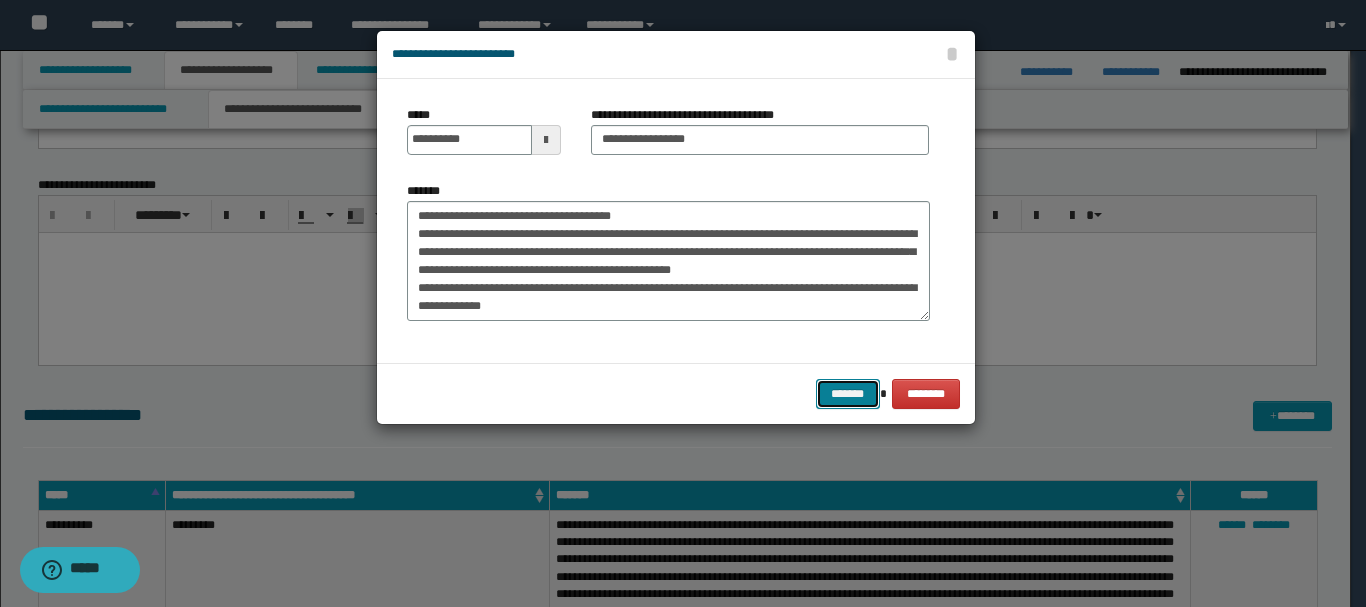 click on "*******" at bounding box center (848, 394) 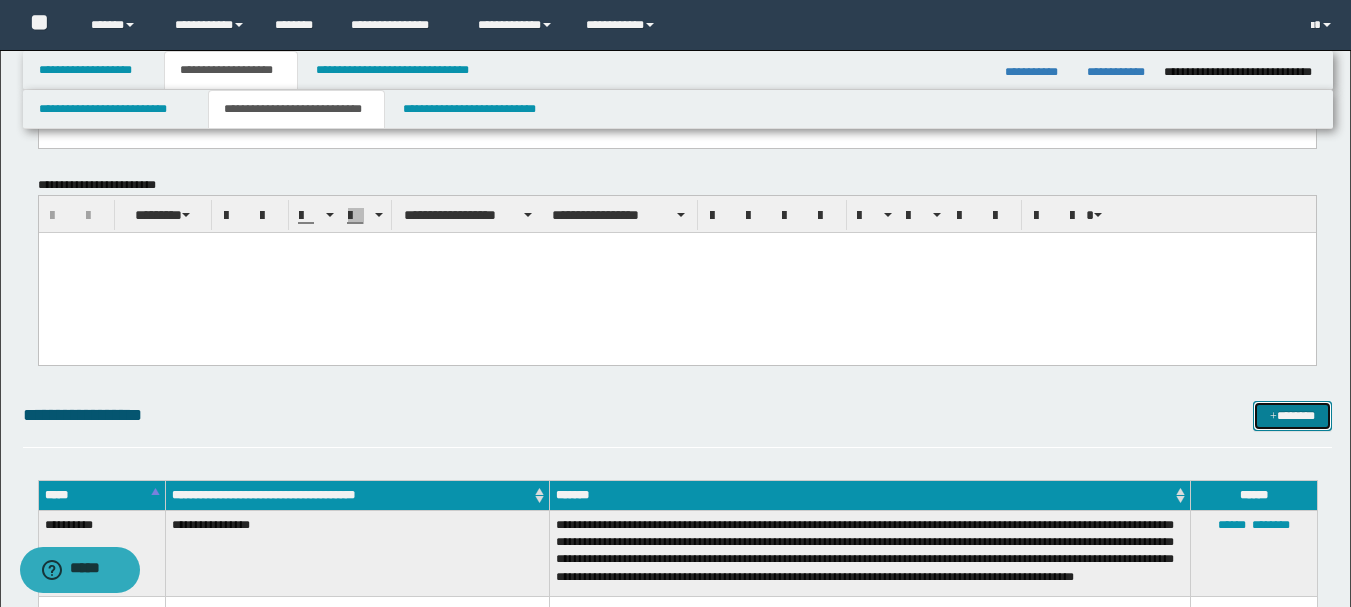 click on "*******" at bounding box center [1292, 416] 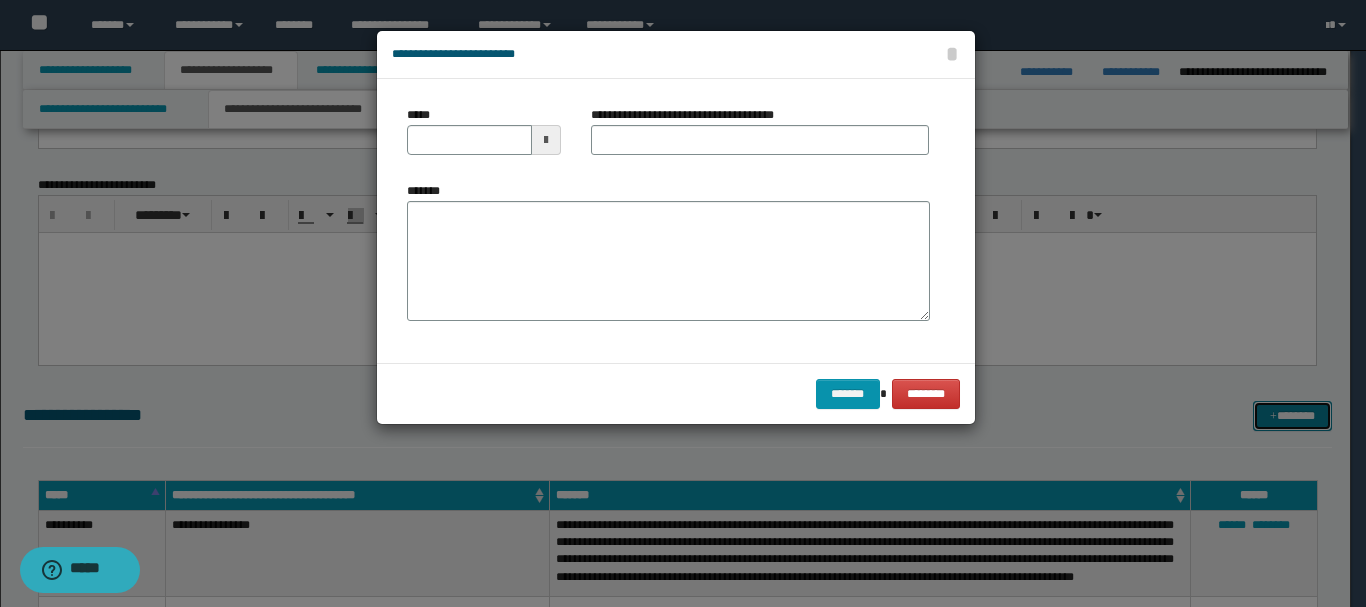 scroll, scrollTop: 0, scrollLeft: 0, axis: both 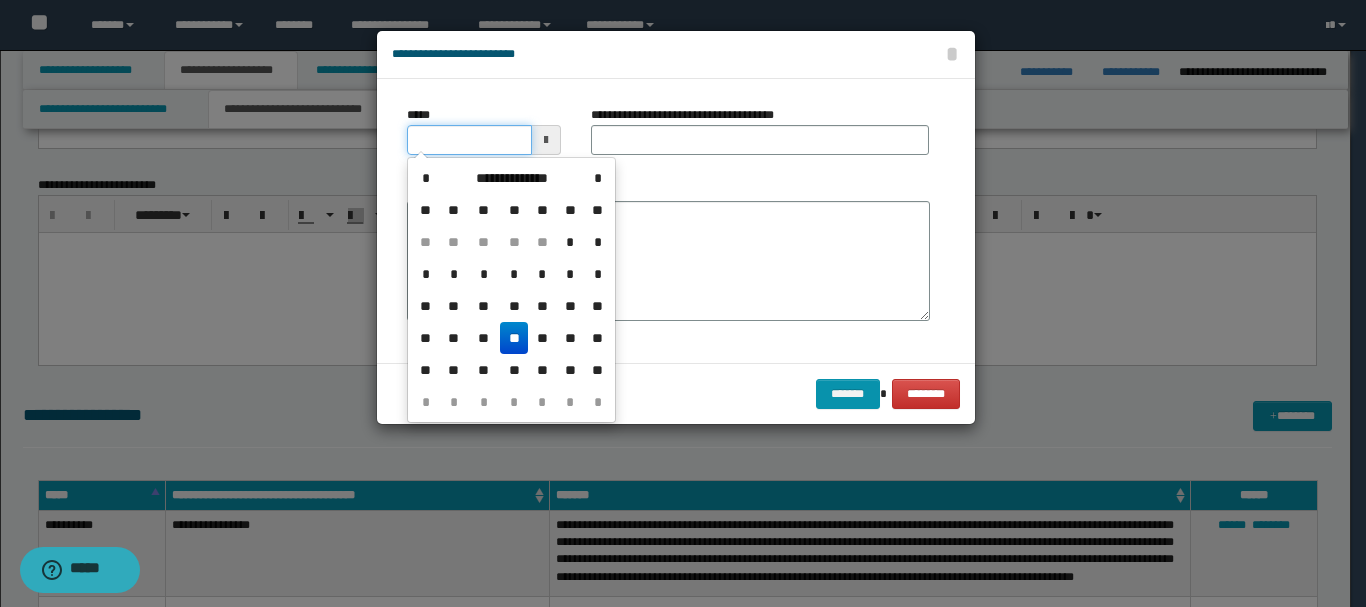 click on "*****" at bounding box center (469, 140) 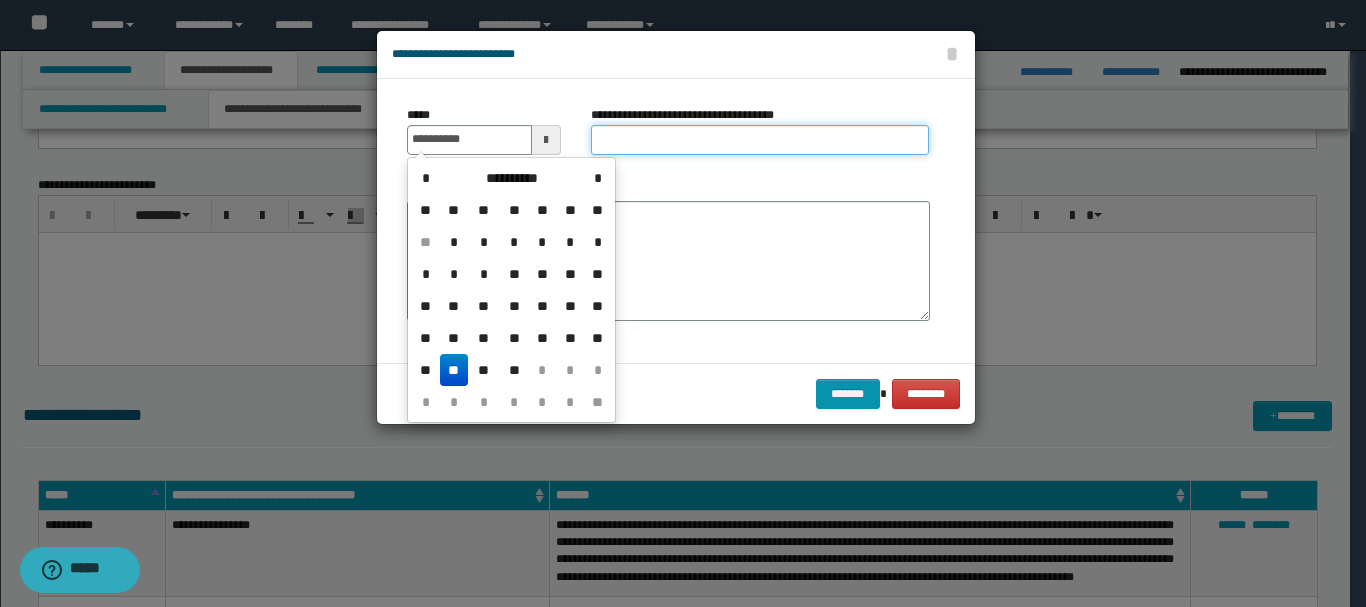 type on "**********" 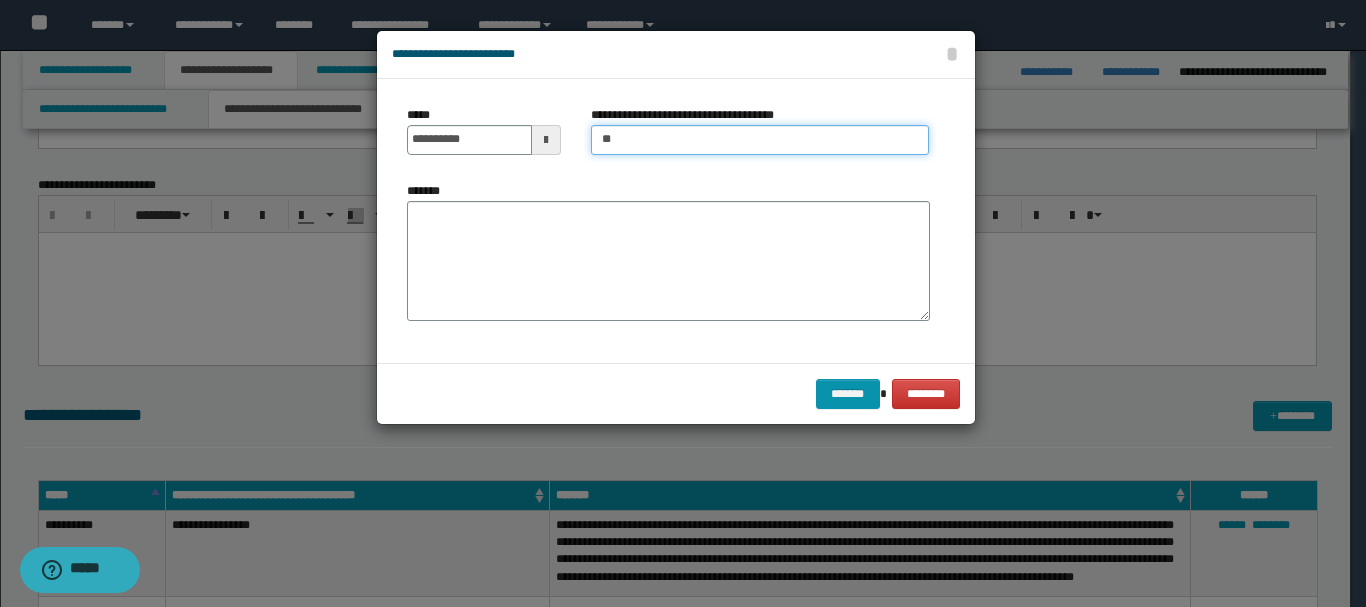 type on "*" 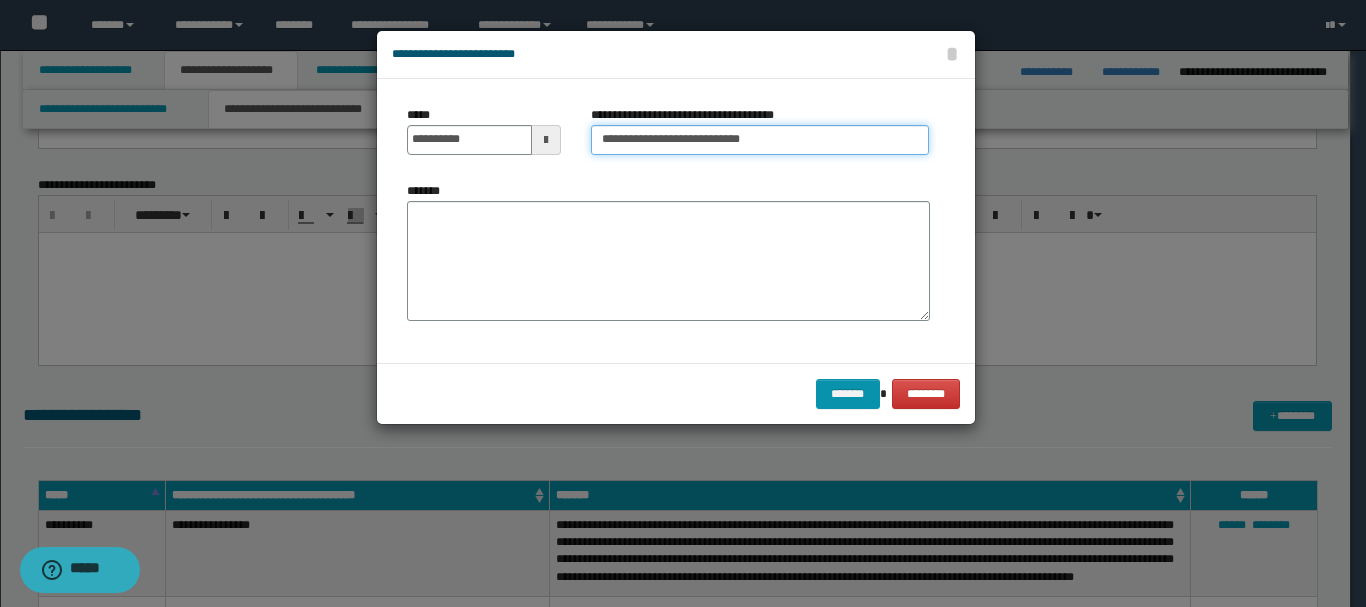 type on "**********" 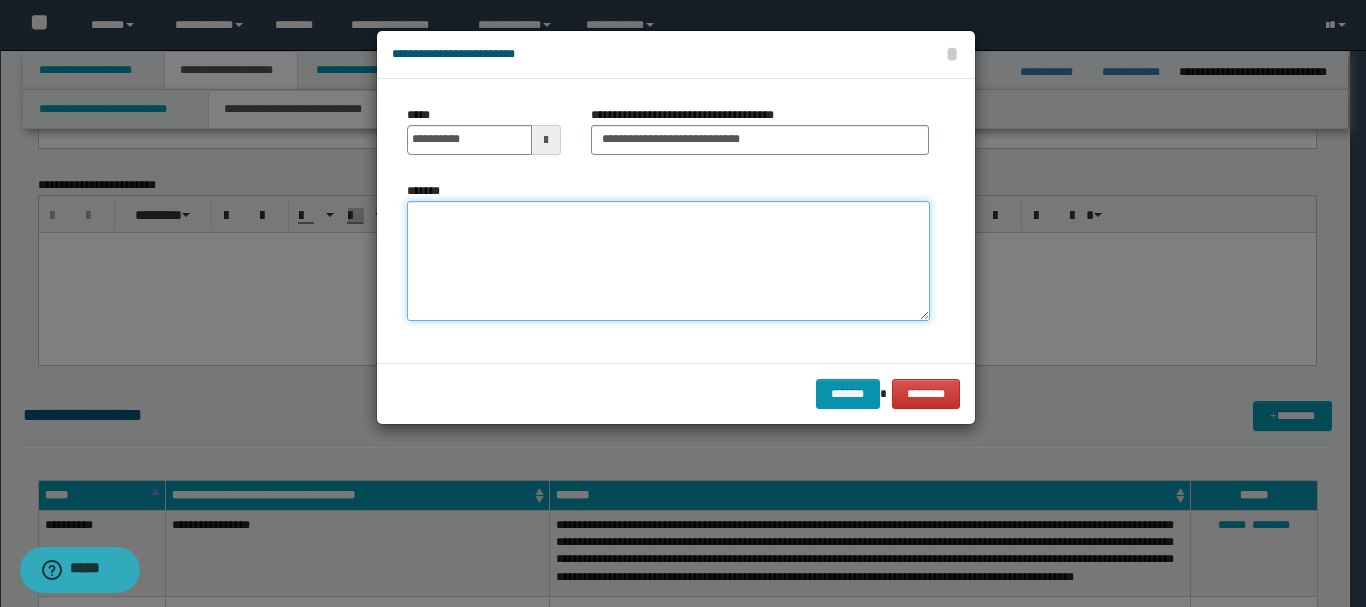 click on "*******" at bounding box center [668, 261] 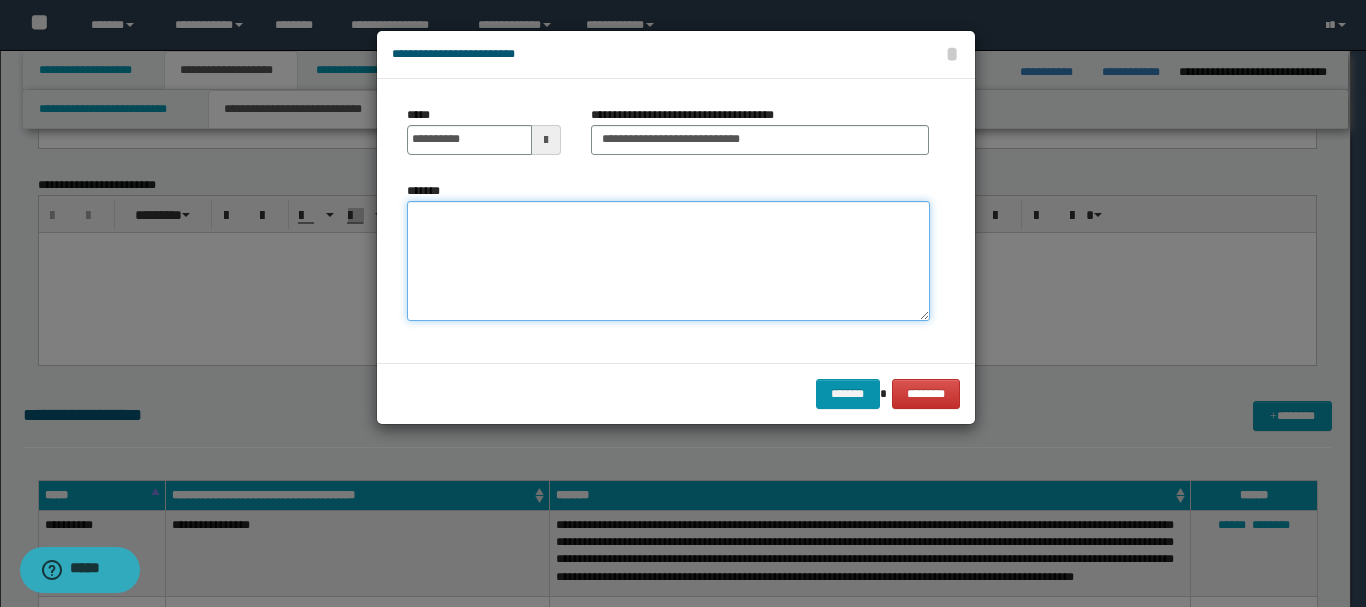 click on "*******" at bounding box center [668, 261] 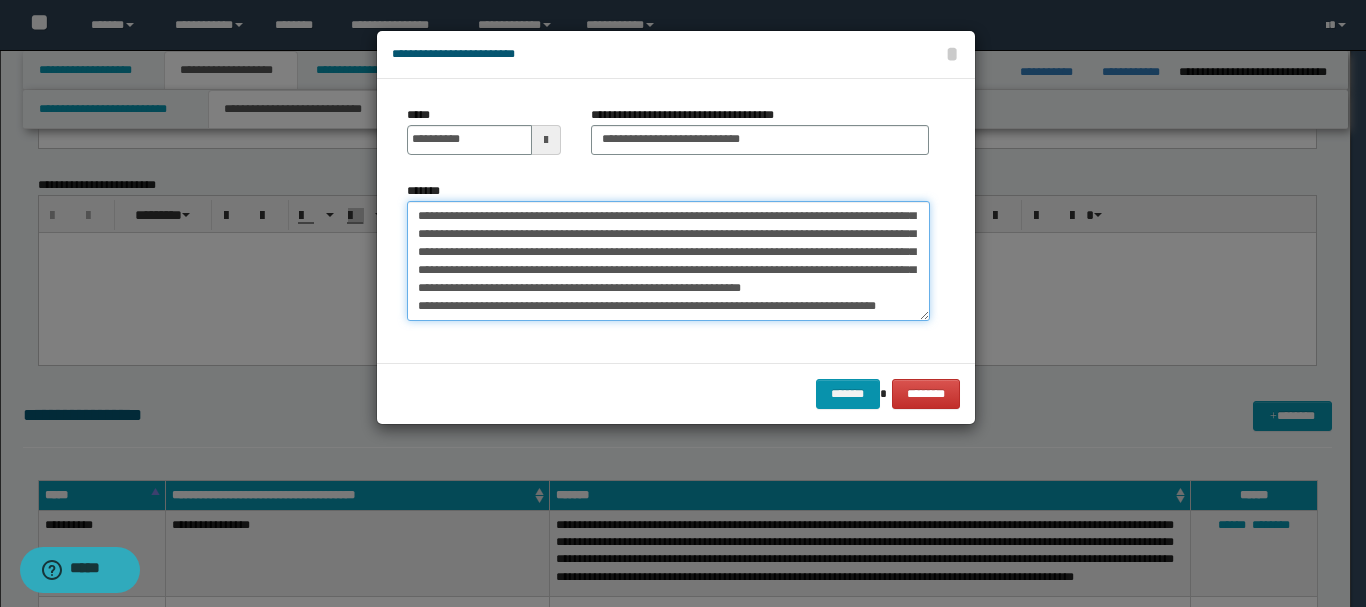 scroll, scrollTop: 0, scrollLeft: 0, axis: both 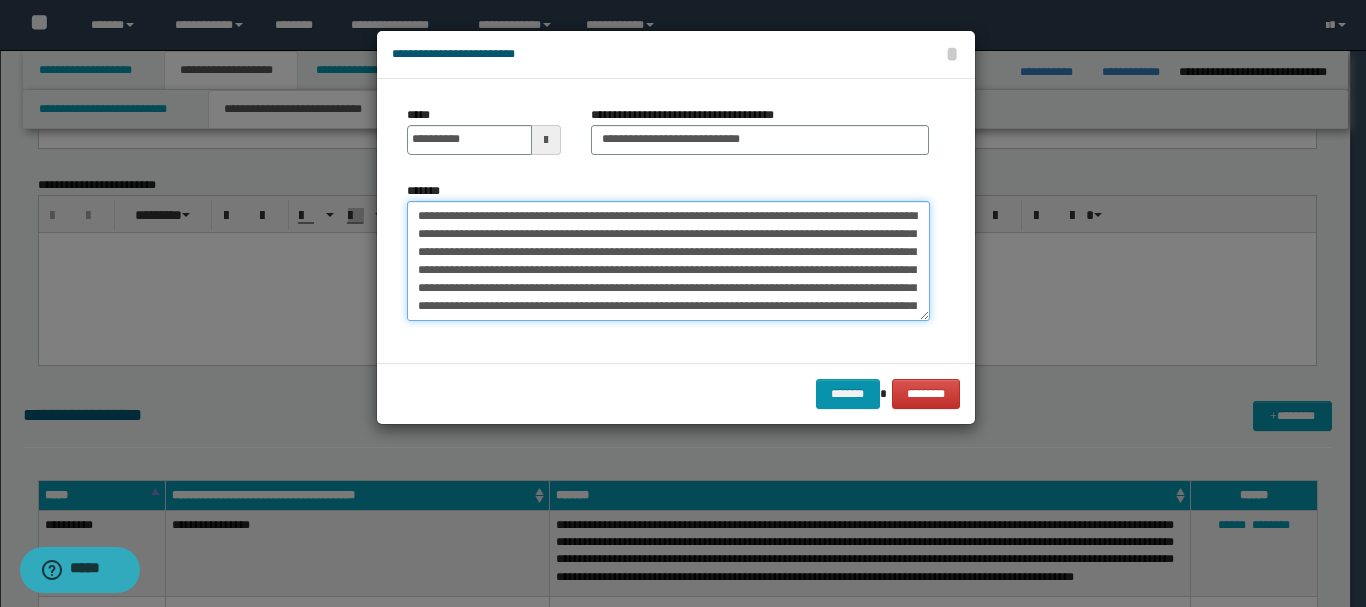 click on "*******" at bounding box center [668, 261] 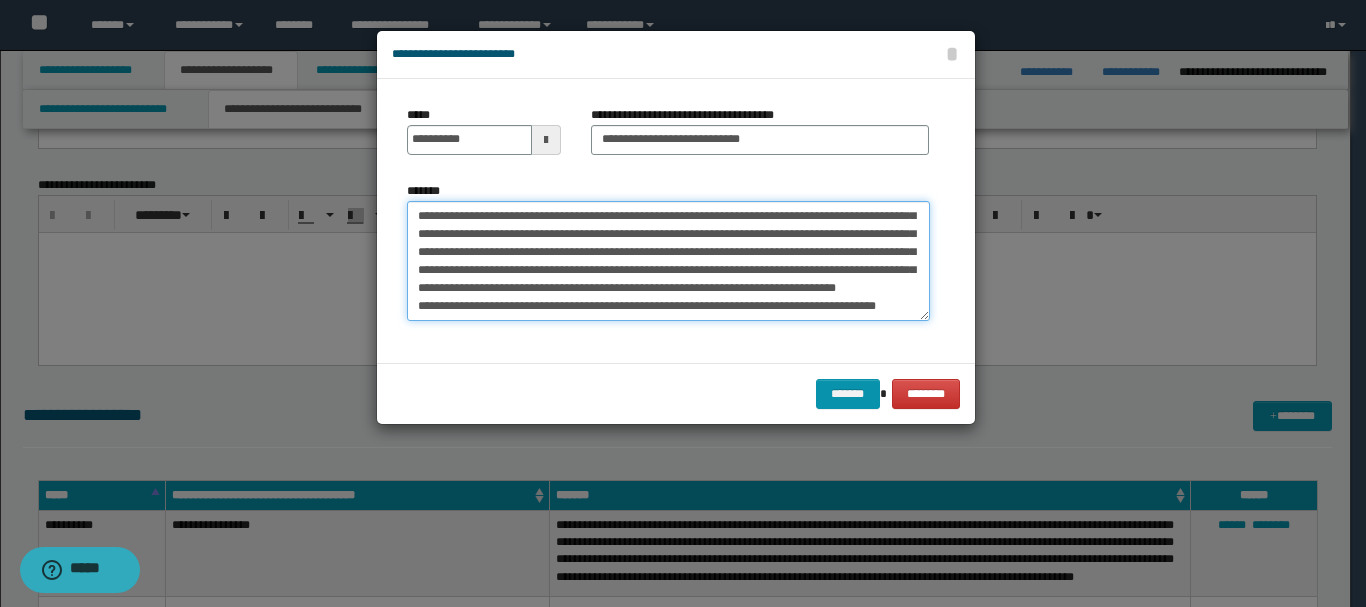 click on "*******" at bounding box center (668, 261) 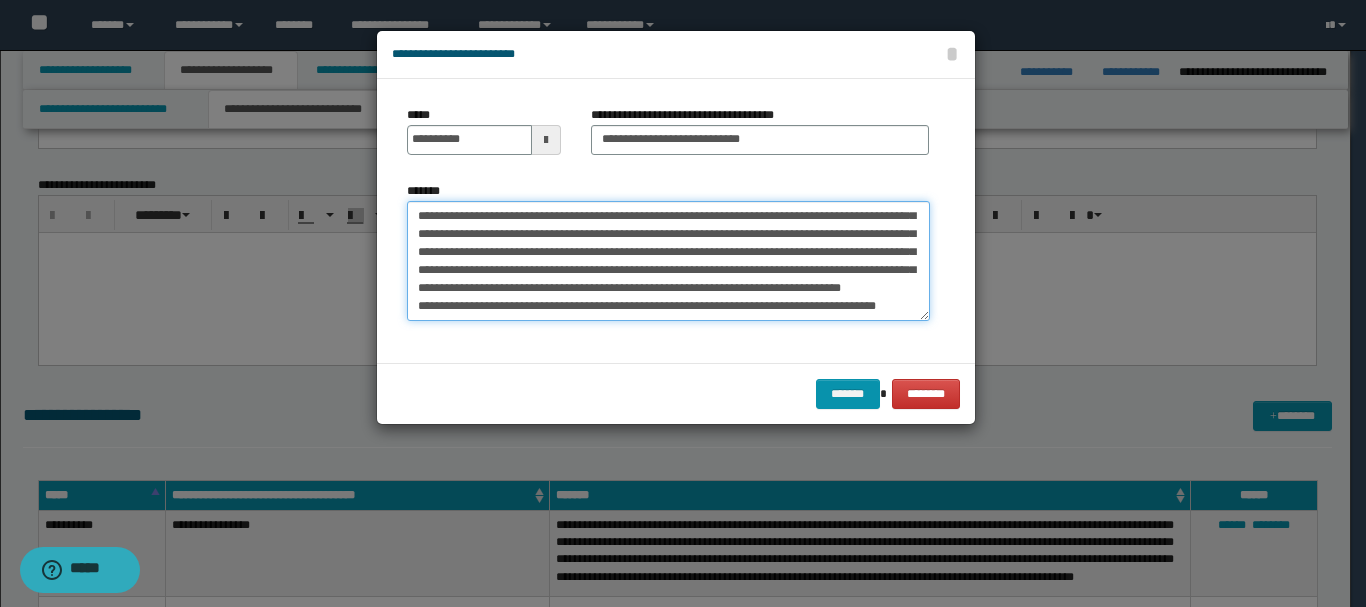 click on "*******" at bounding box center [668, 261] 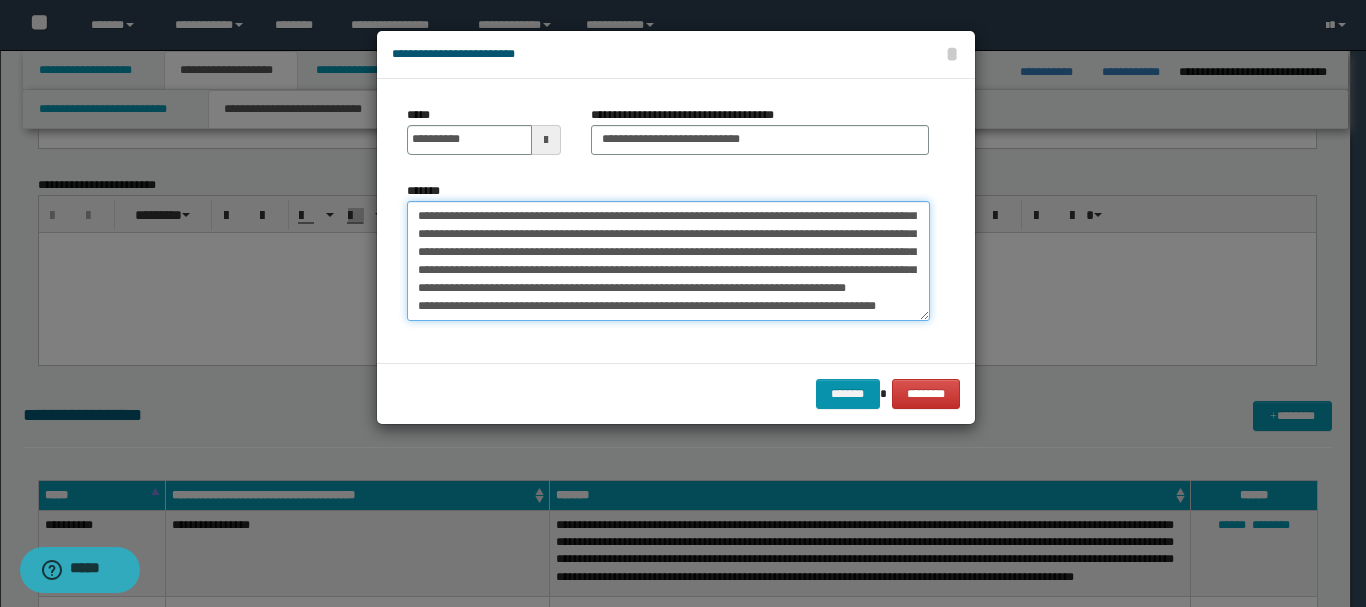 drag, startPoint x: 746, startPoint y: 208, endPoint x: 705, endPoint y: 218, distance: 42.201897 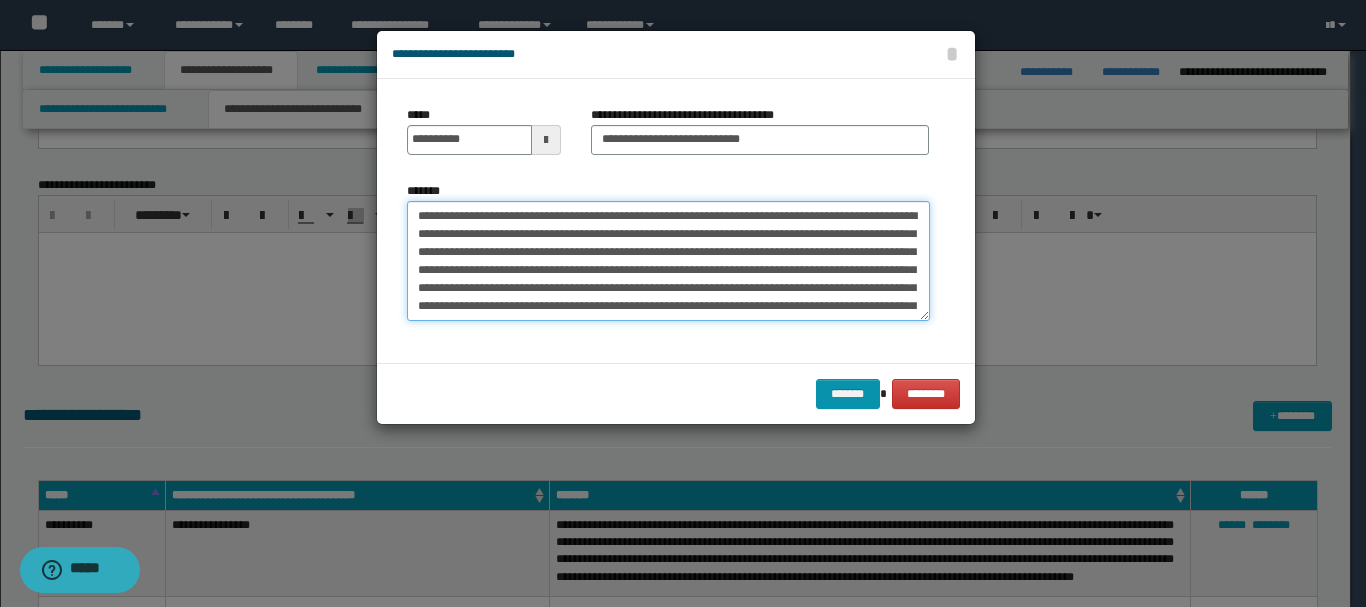 scroll, scrollTop: 100, scrollLeft: 0, axis: vertical 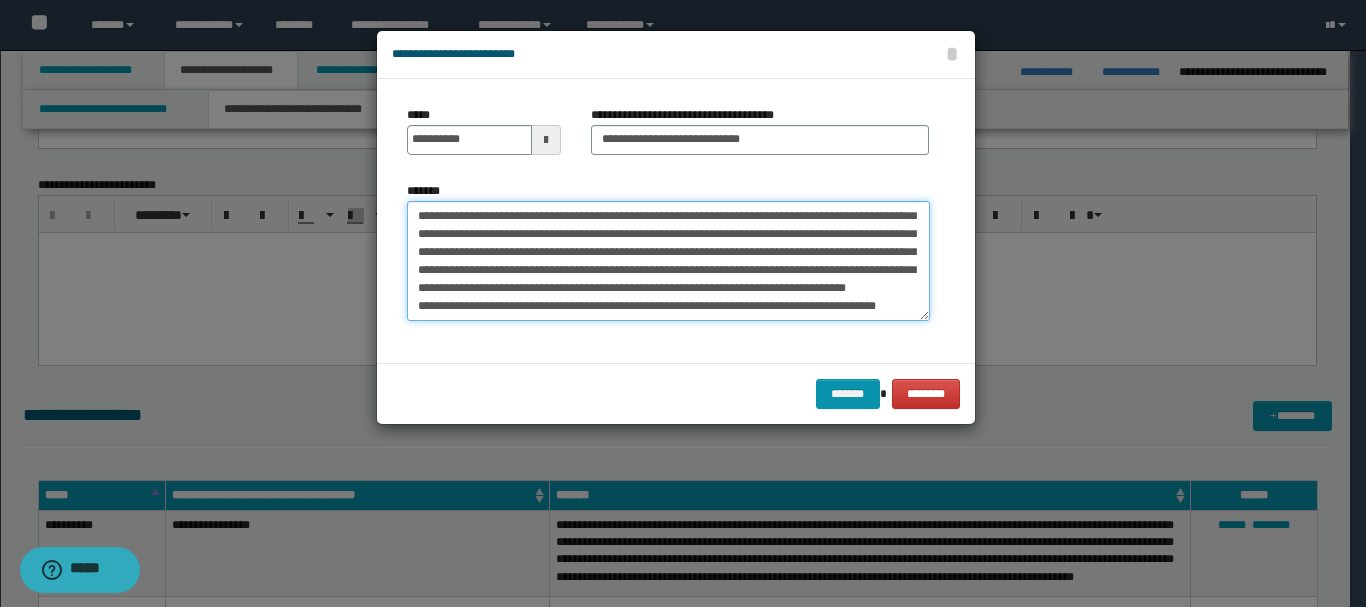 click on "*******" at bounding box center (668, 261) 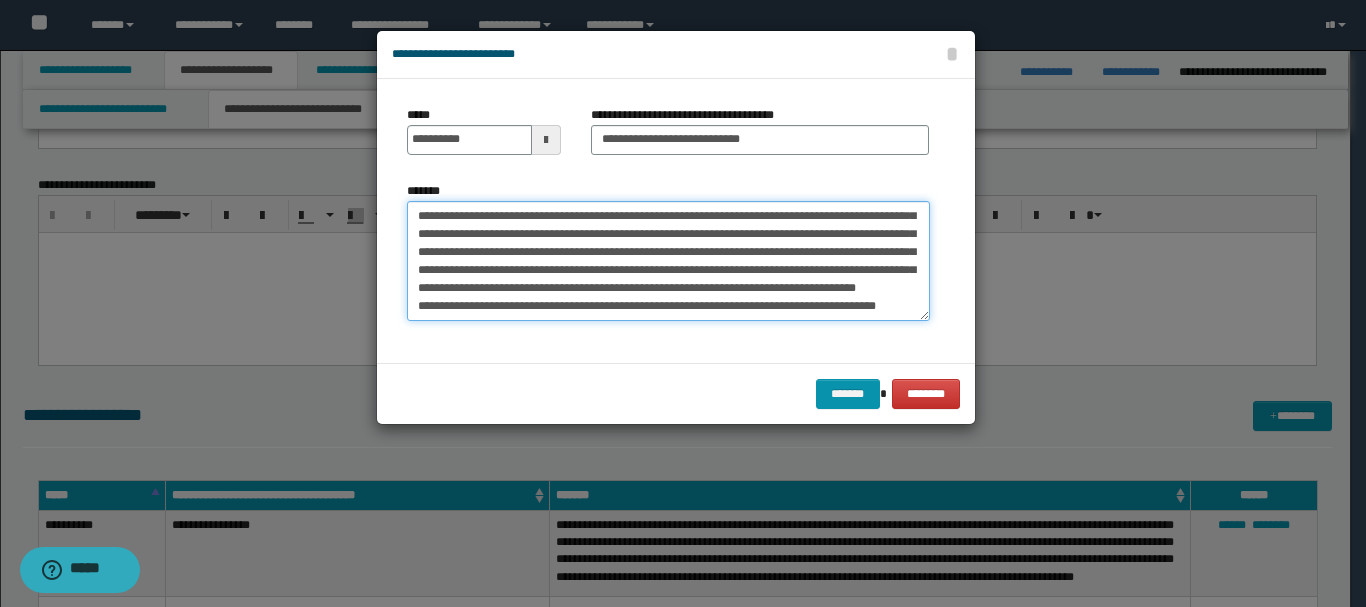 scroll, scrollTop: 144, scrollLeft: 0, axis: vertical 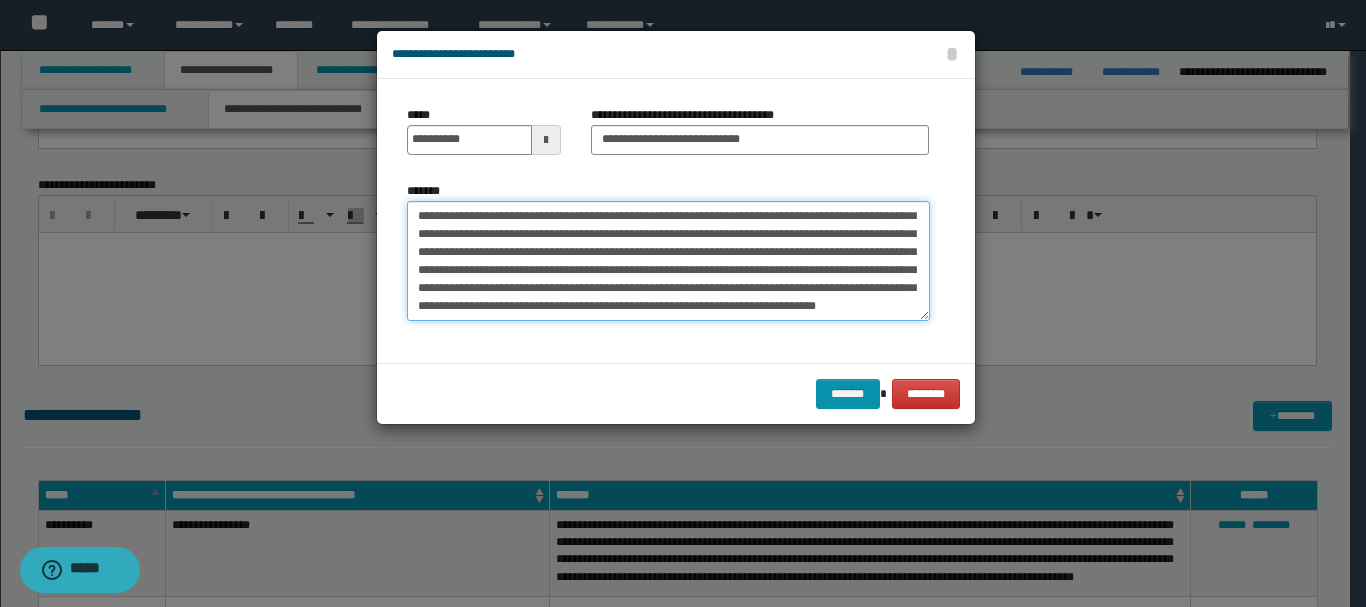 click on "*******" at bounding box center [668, 261] 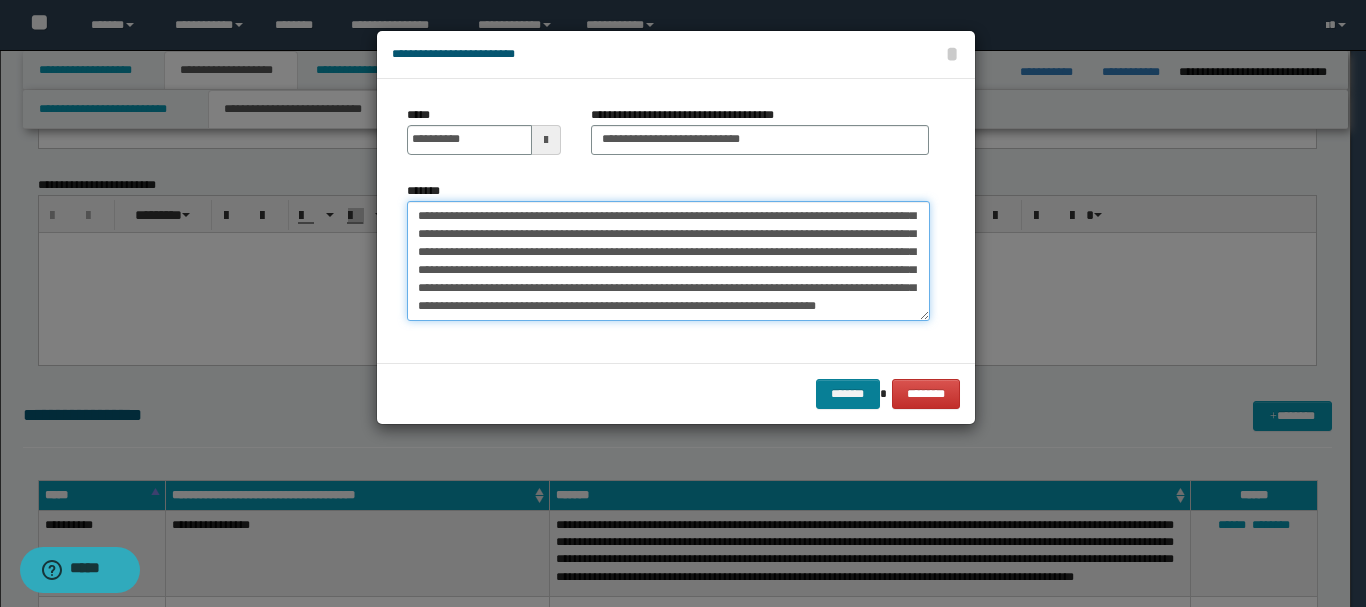 type on "**********" 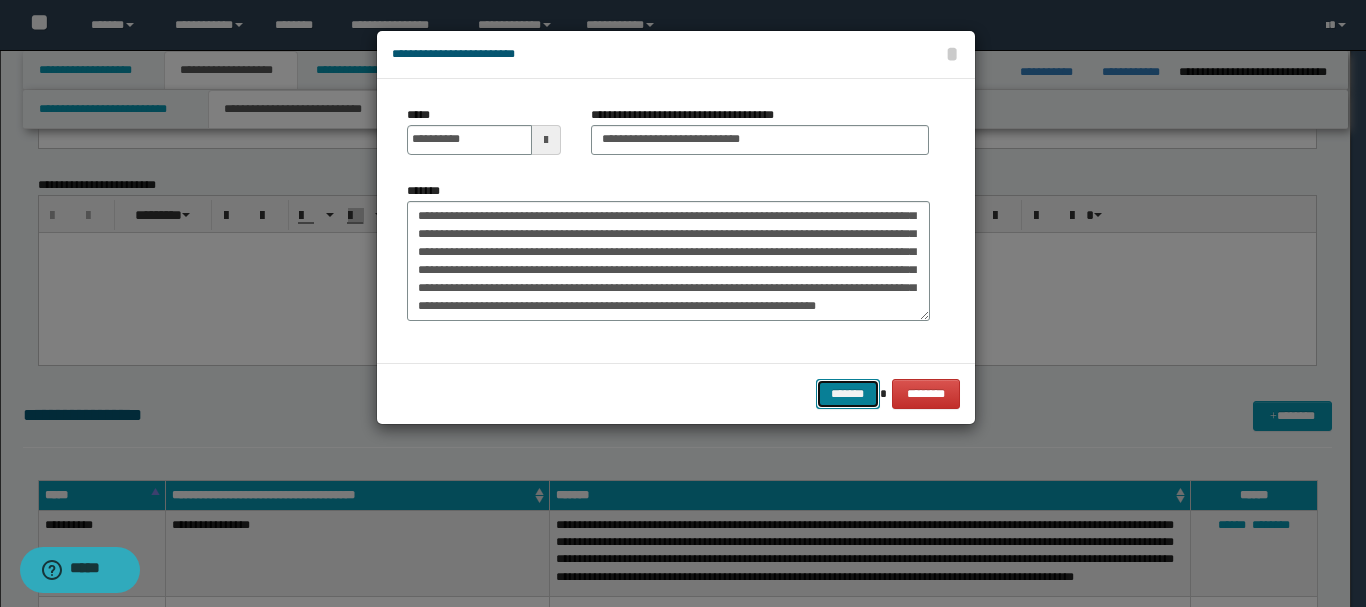 click on "*******" at bounding box center [848, 394] 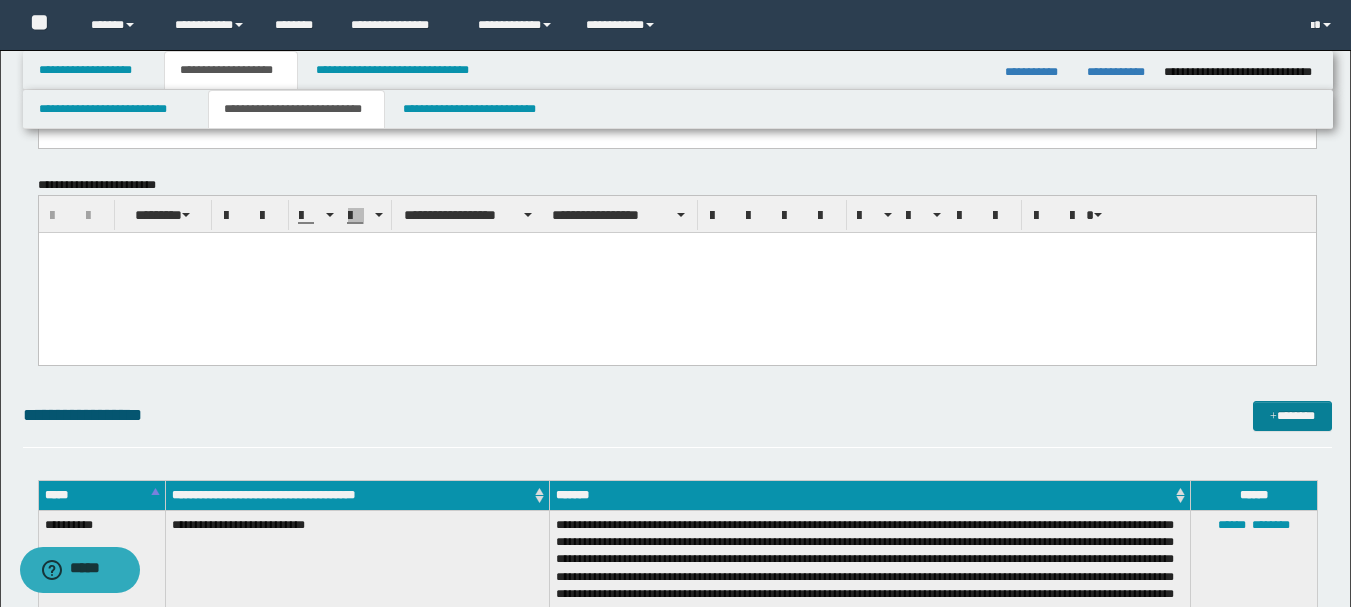 drag, startPoint x: 1260, startPoint y: 395, endPoint x: 1273, endPoint y: 411, distance: 20.615528 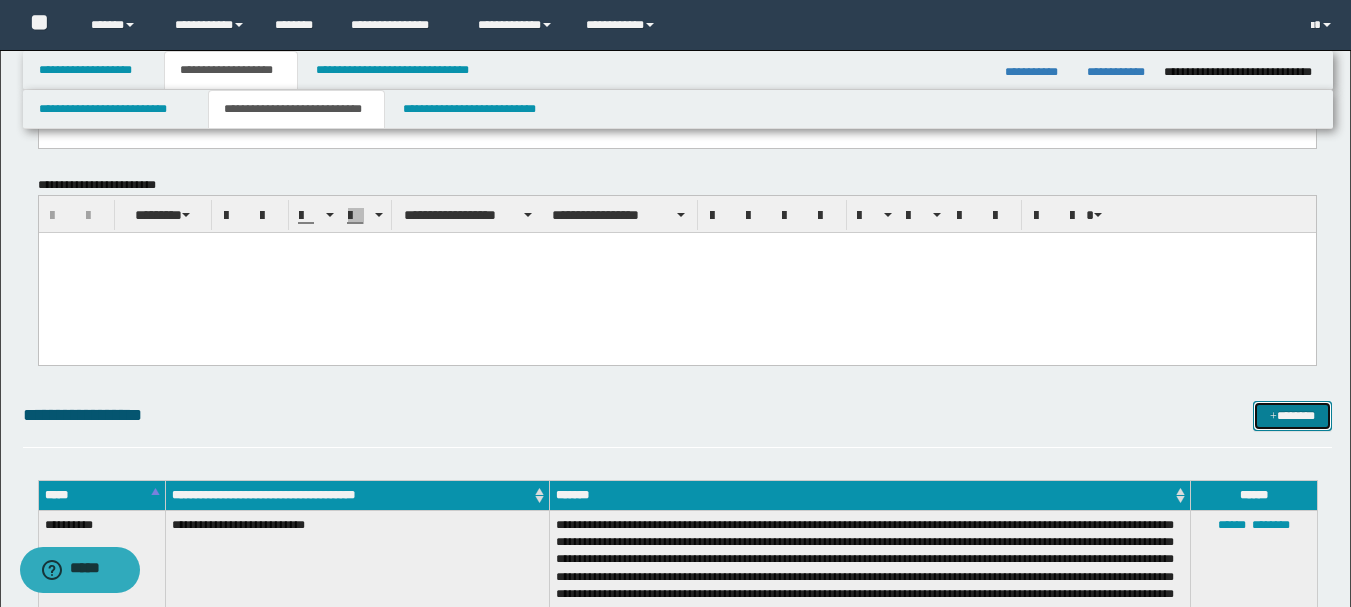 click on "*******" at bounding box center (1292, 416) 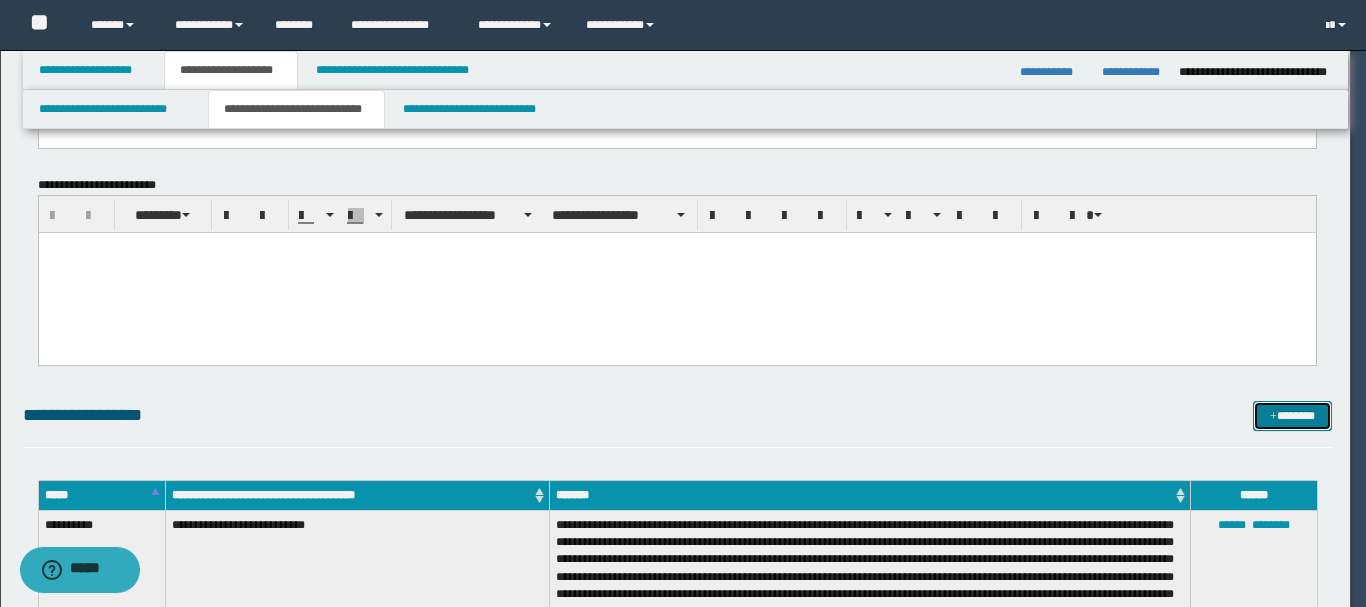 scroll, scrollTop: 0, scrollLeft: 0, axis: both 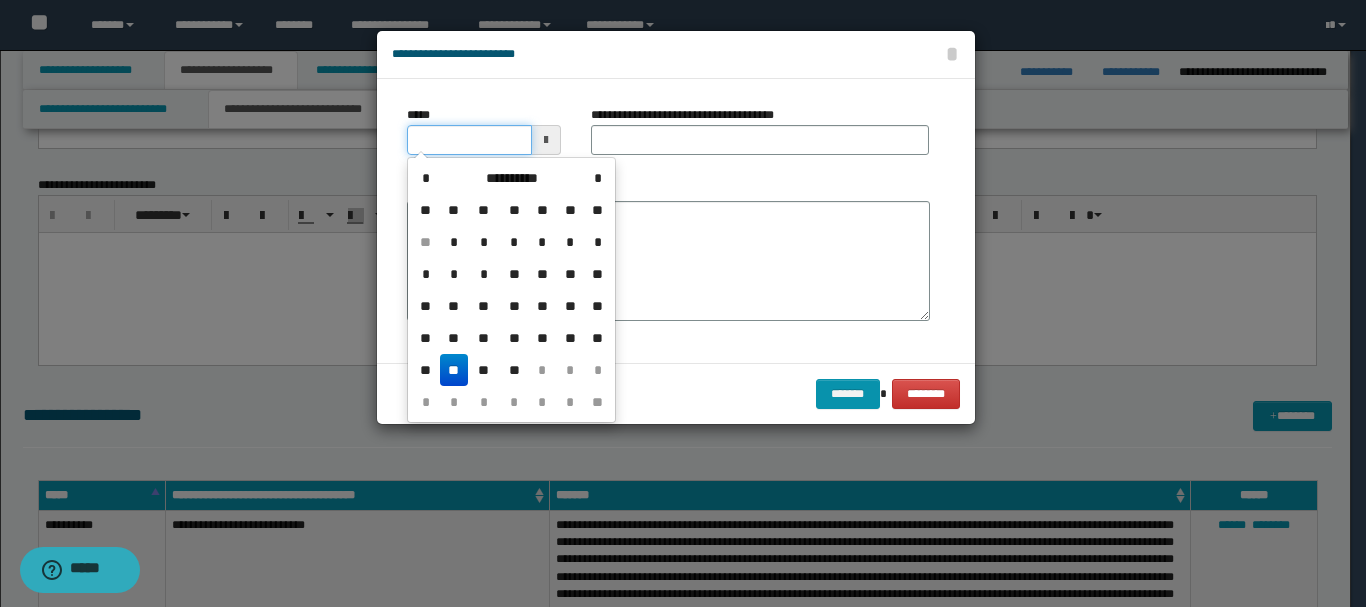 click on "*****" at bounding box center (469, 140) 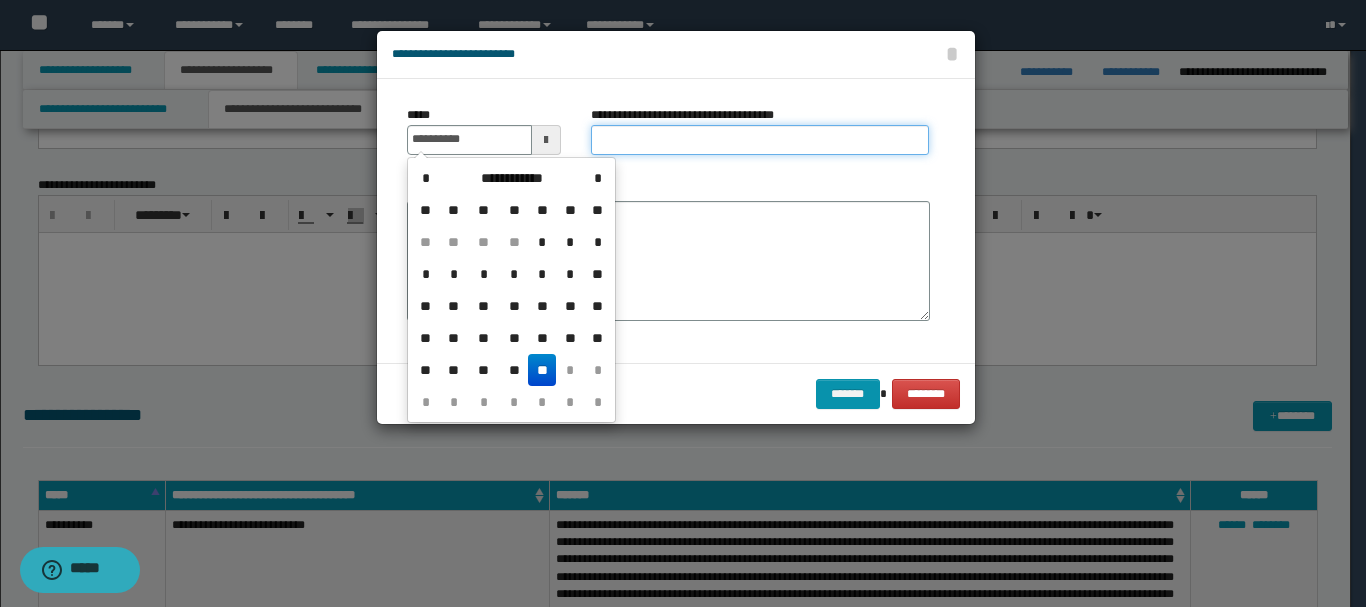 type on "**********" 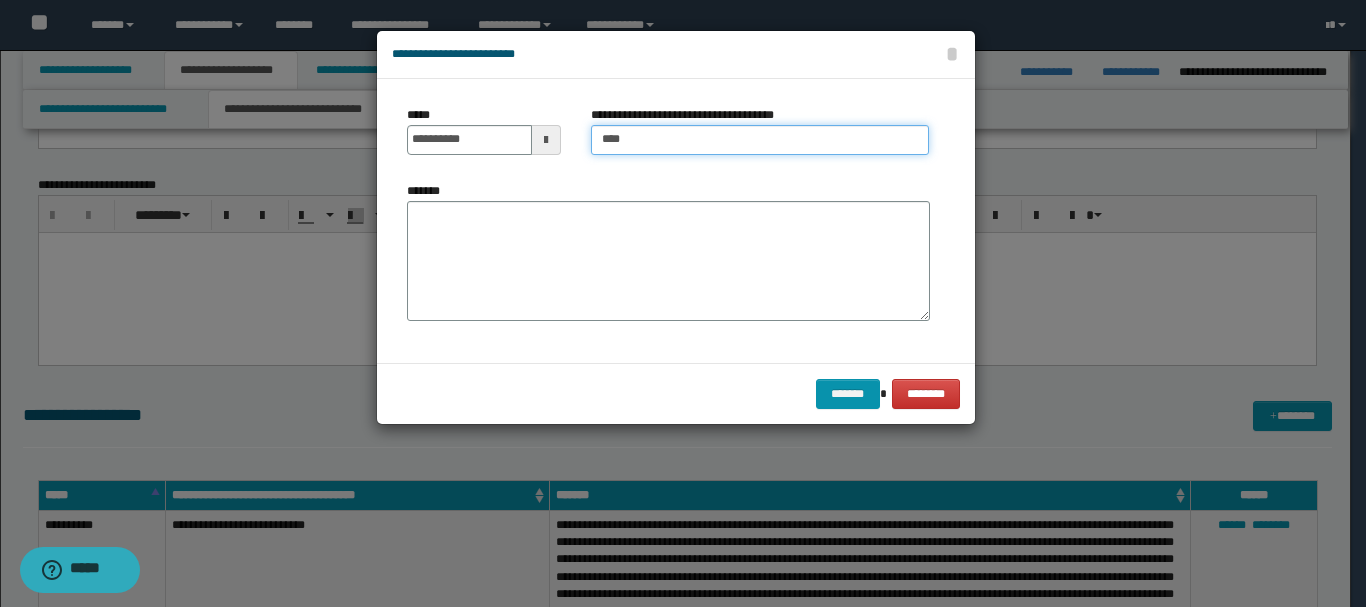 type on "**********" 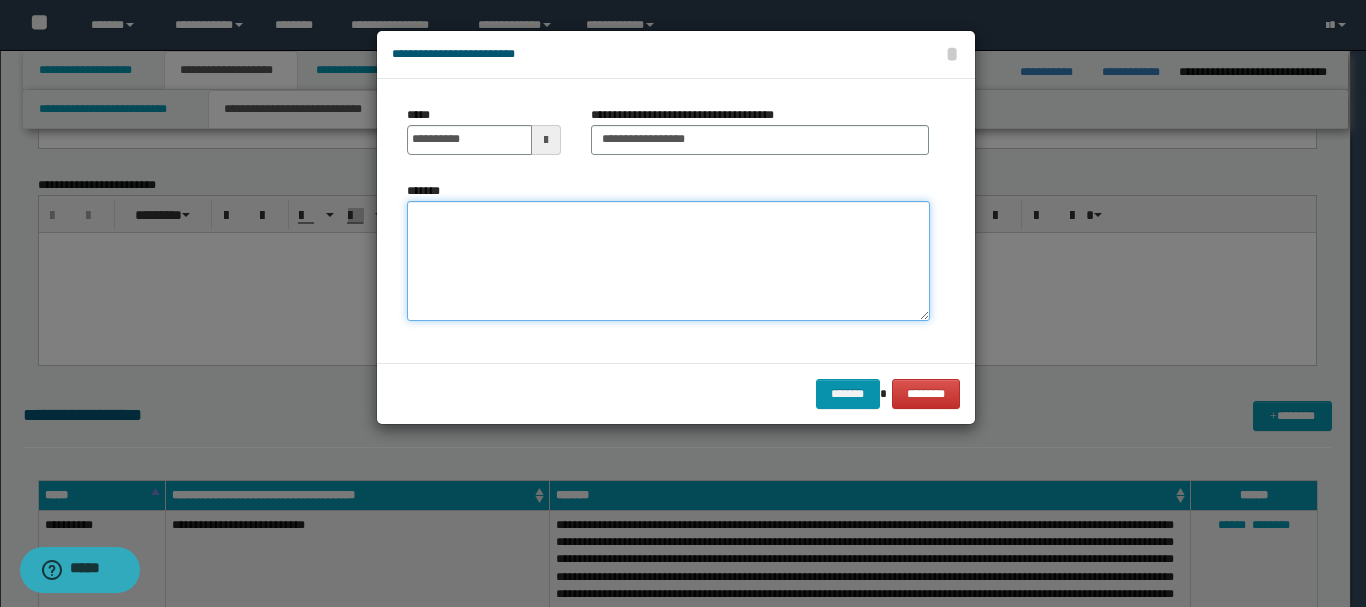 click on "*******" at bounding box center [668, 261] 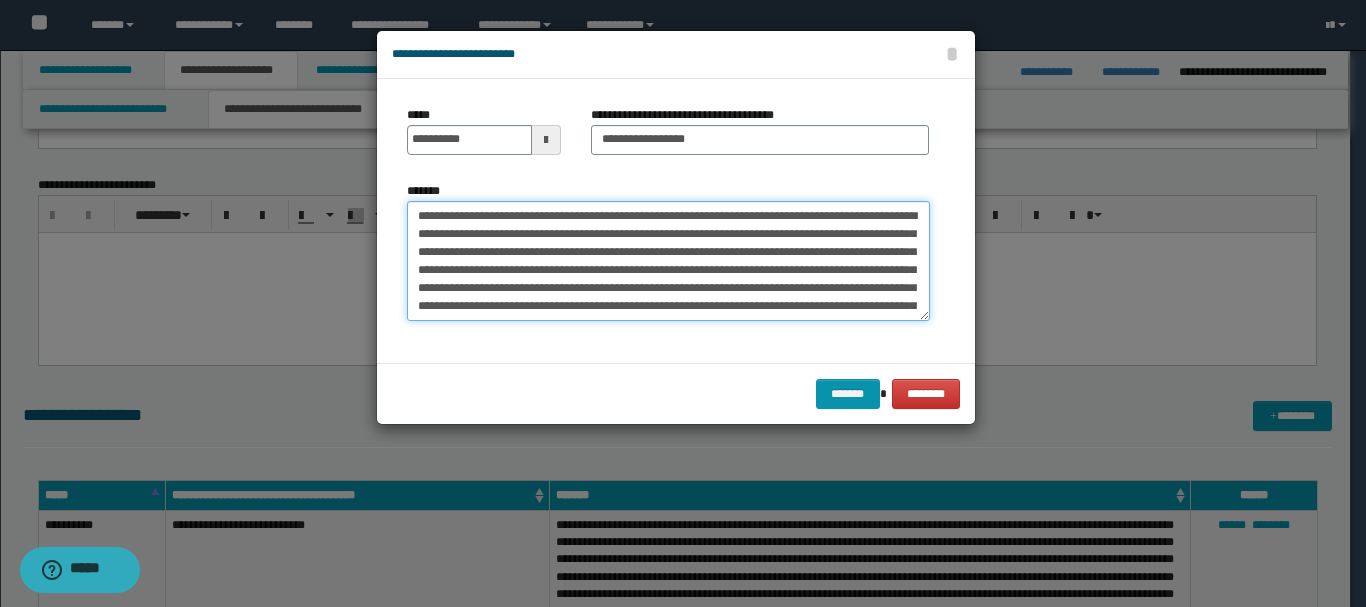 scroll, scrollTop: 36, scrollLeft: 0, axis: vertical 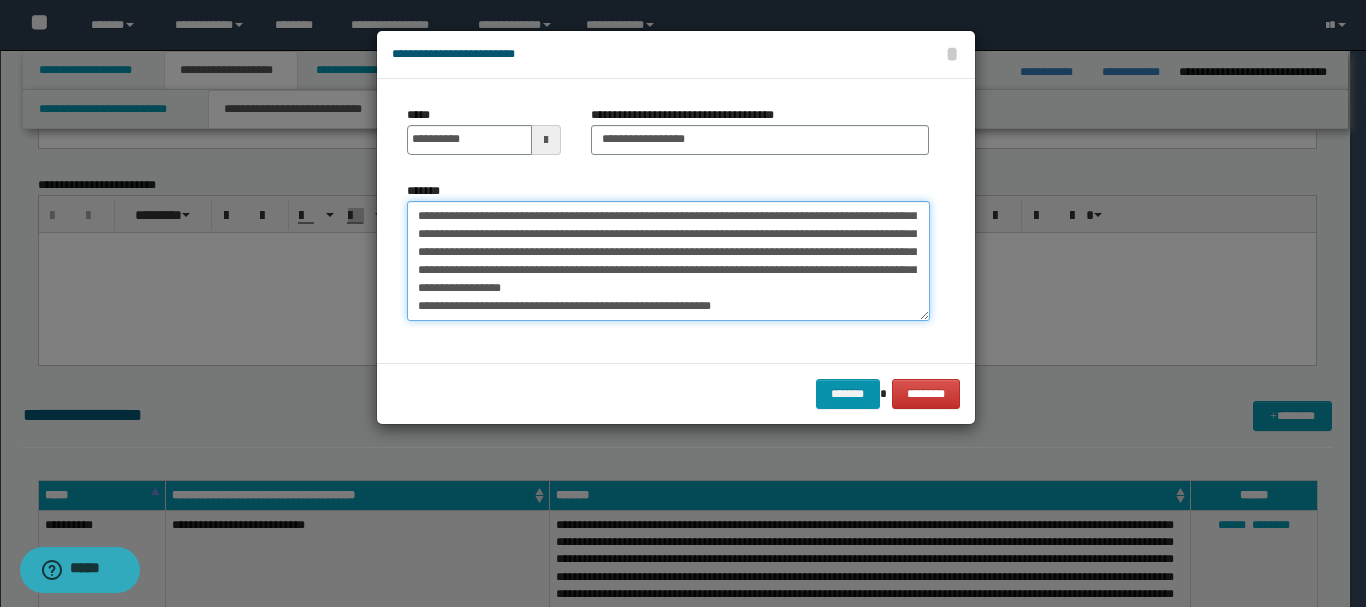 click on "**********" at bounding box center [668, 261] 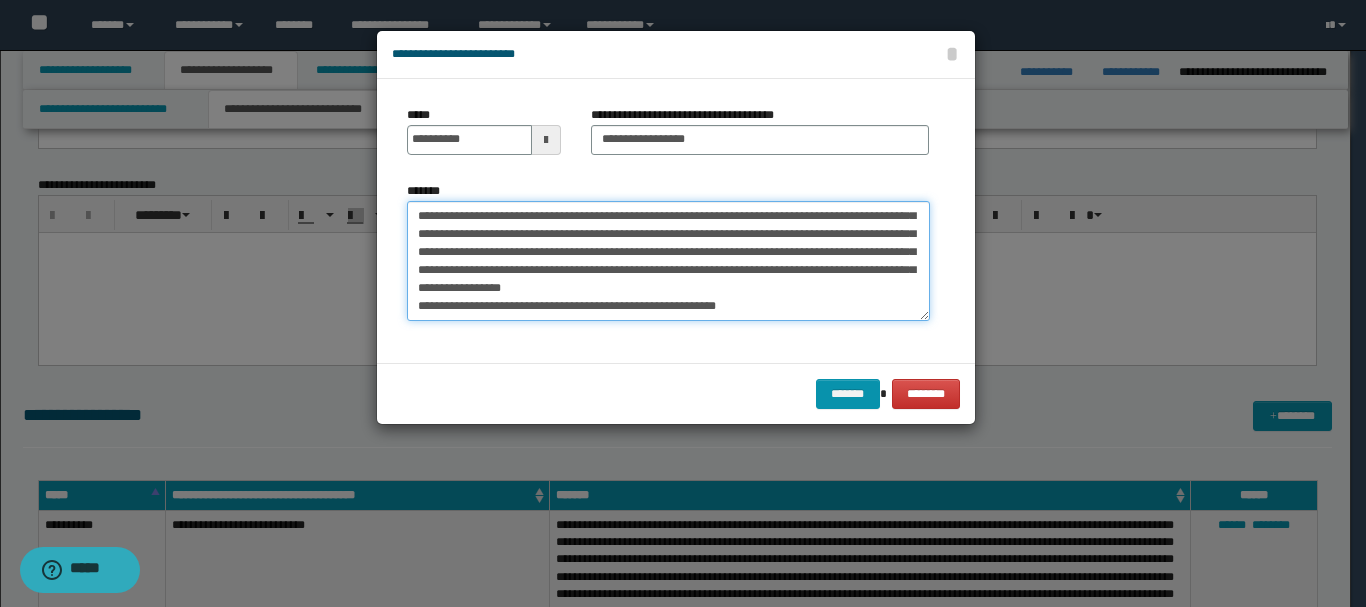 click on "**********" at bounding box center [668, 261] 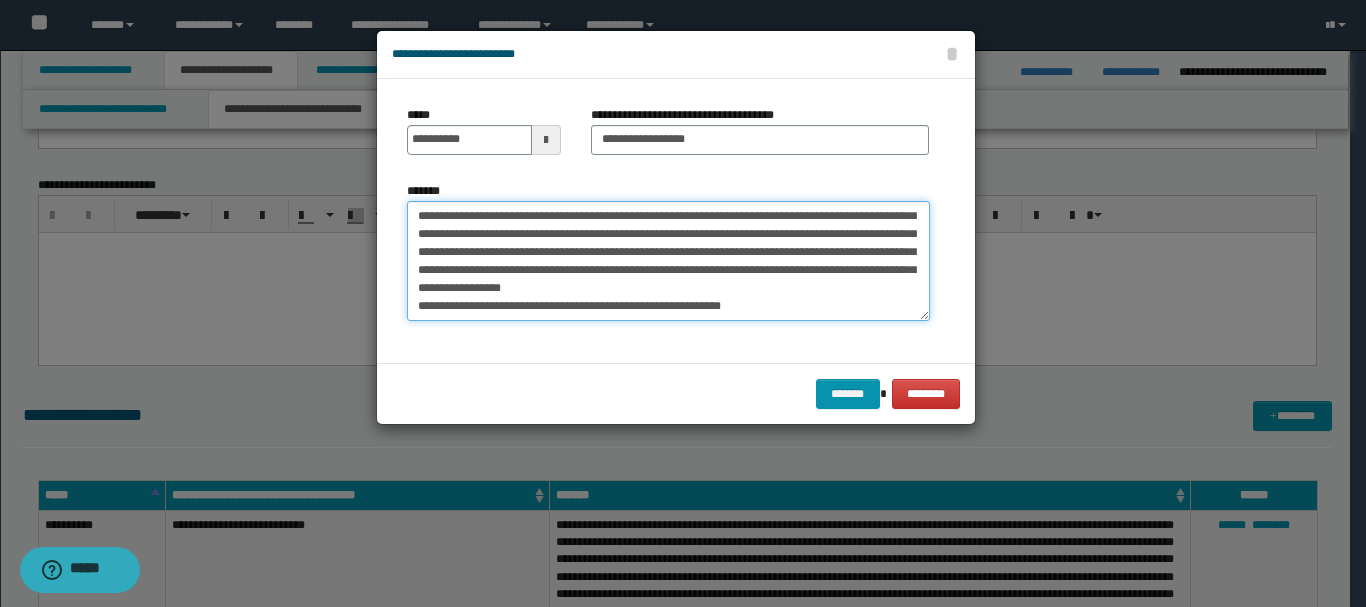 type on "**********" 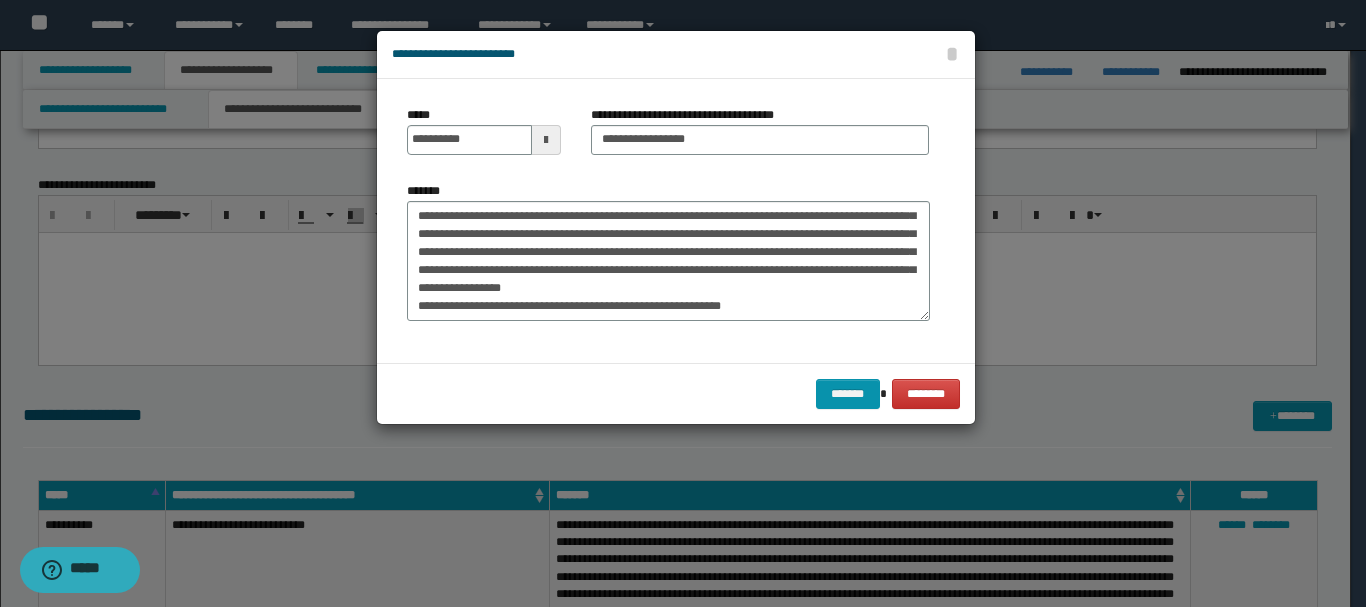 click on "*******
********" at bounding box center (676, 393) 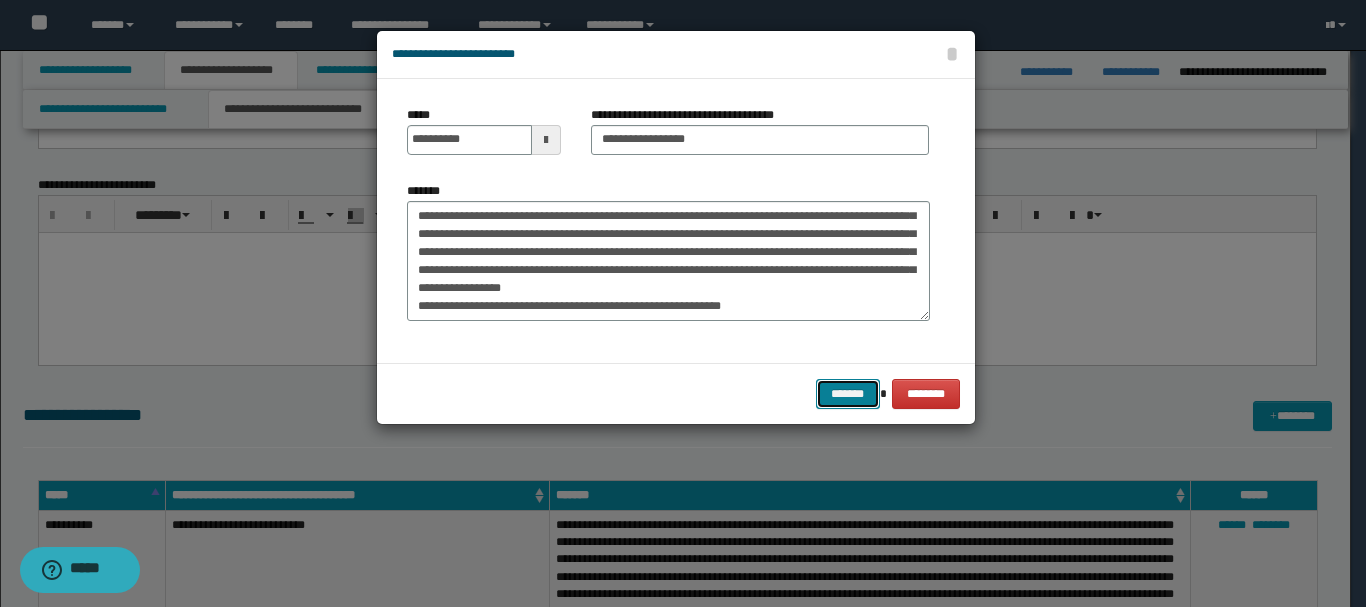 click on "*******" at bounding box center (848, 394) 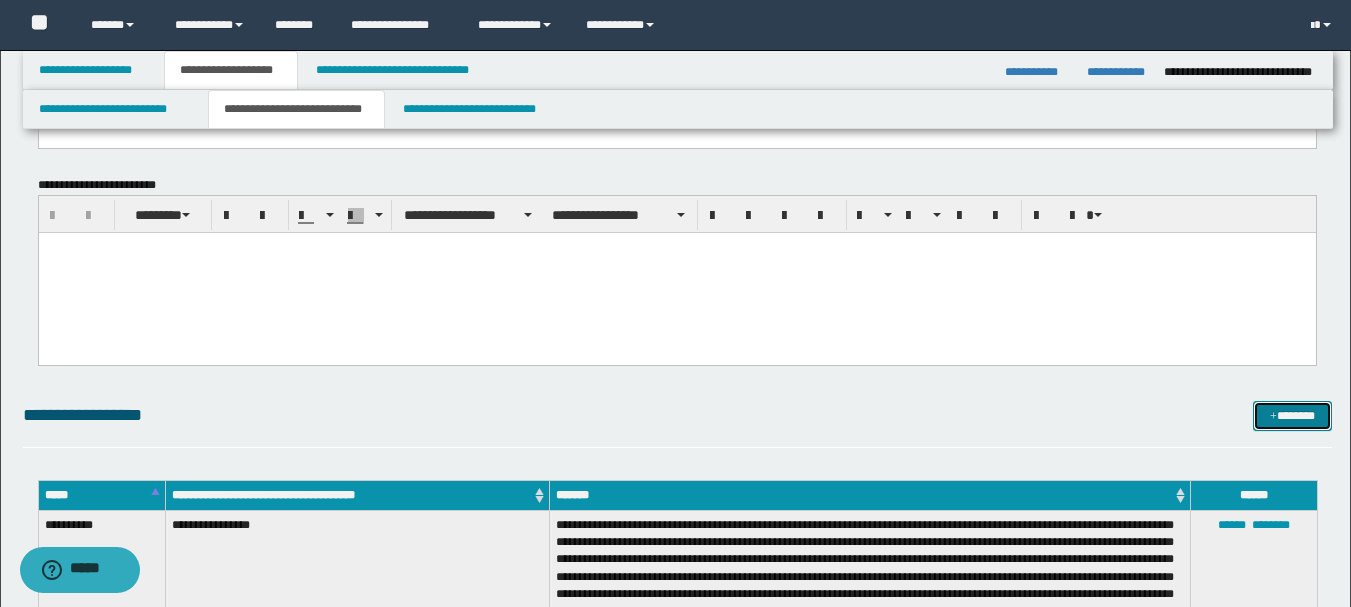 click on "*******" at bounding box center (1292, 416) 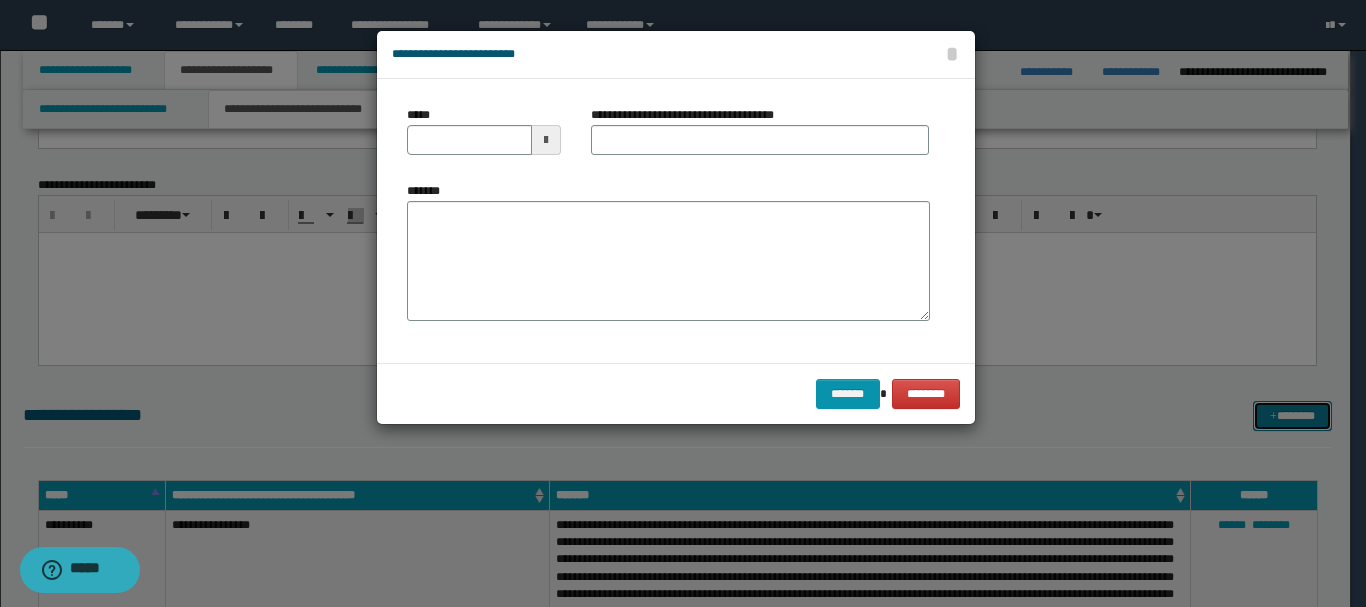 scroll, scrollTop: 0, scrollLeft: 0, axis: both 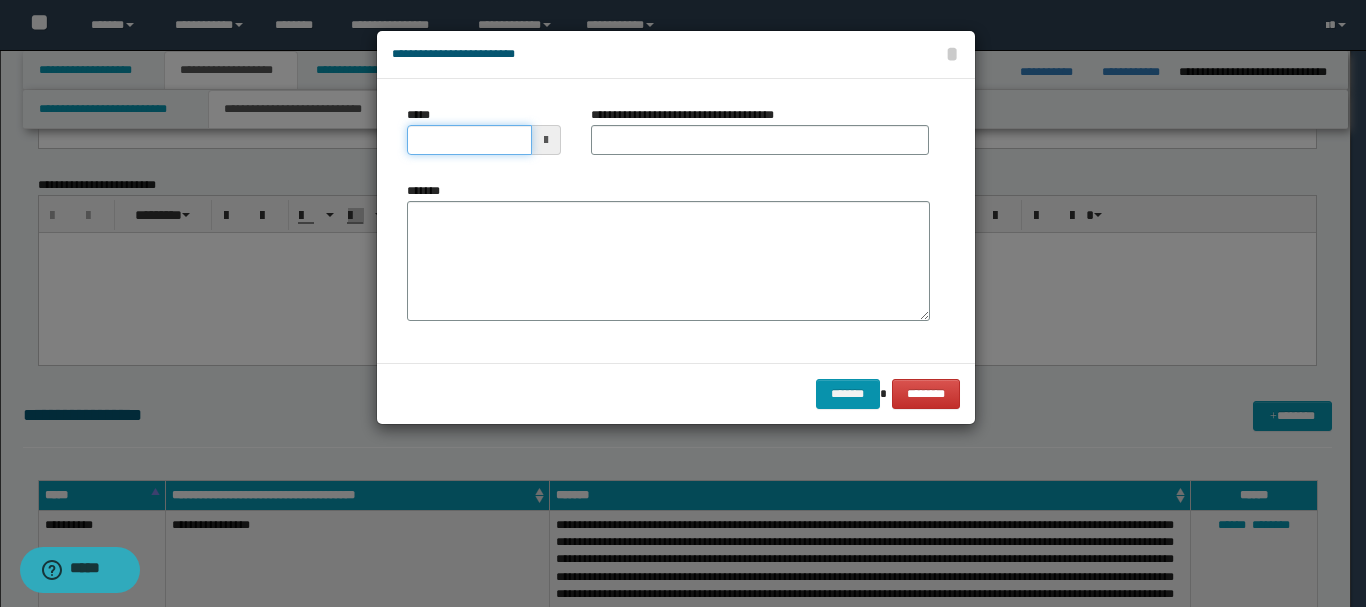 click on "*****" at bounding box center [469, 140] 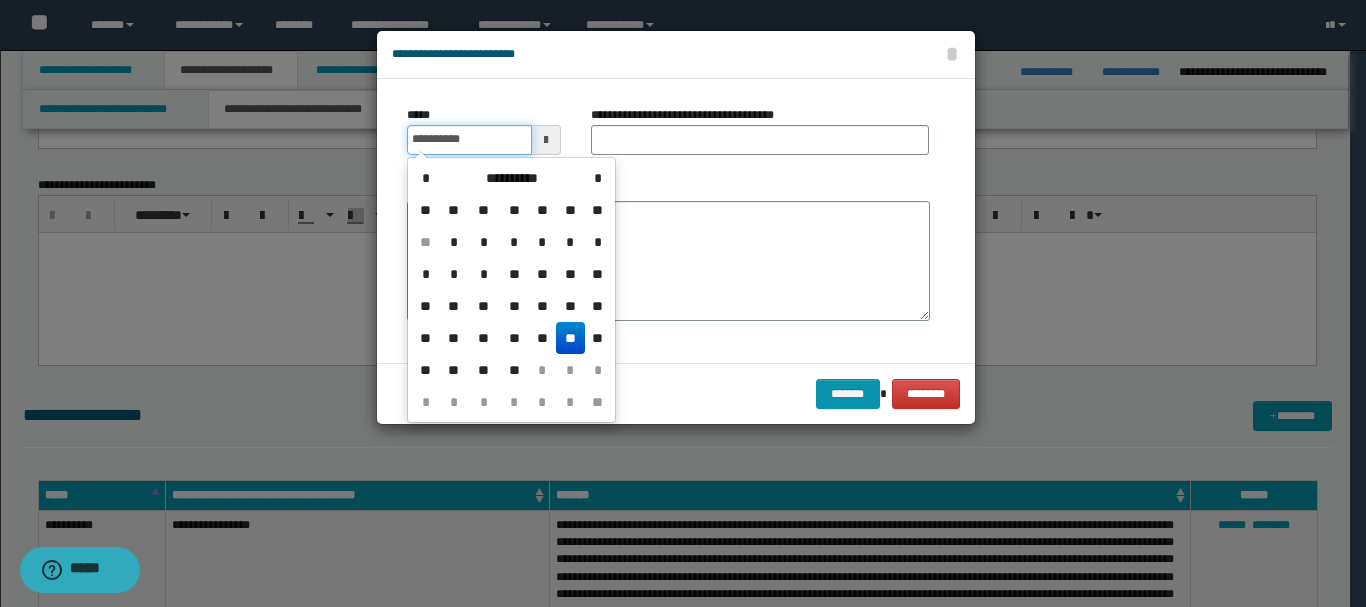 click on "**********" at bounding box center [469, 140] 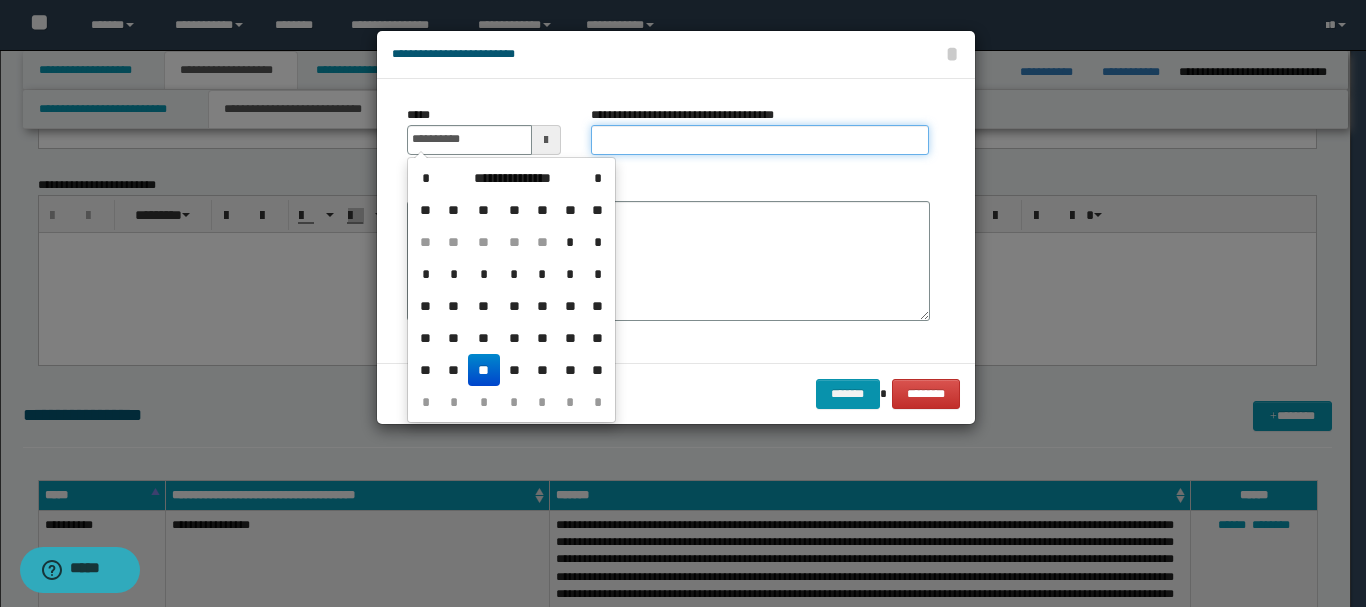 type on "**********" 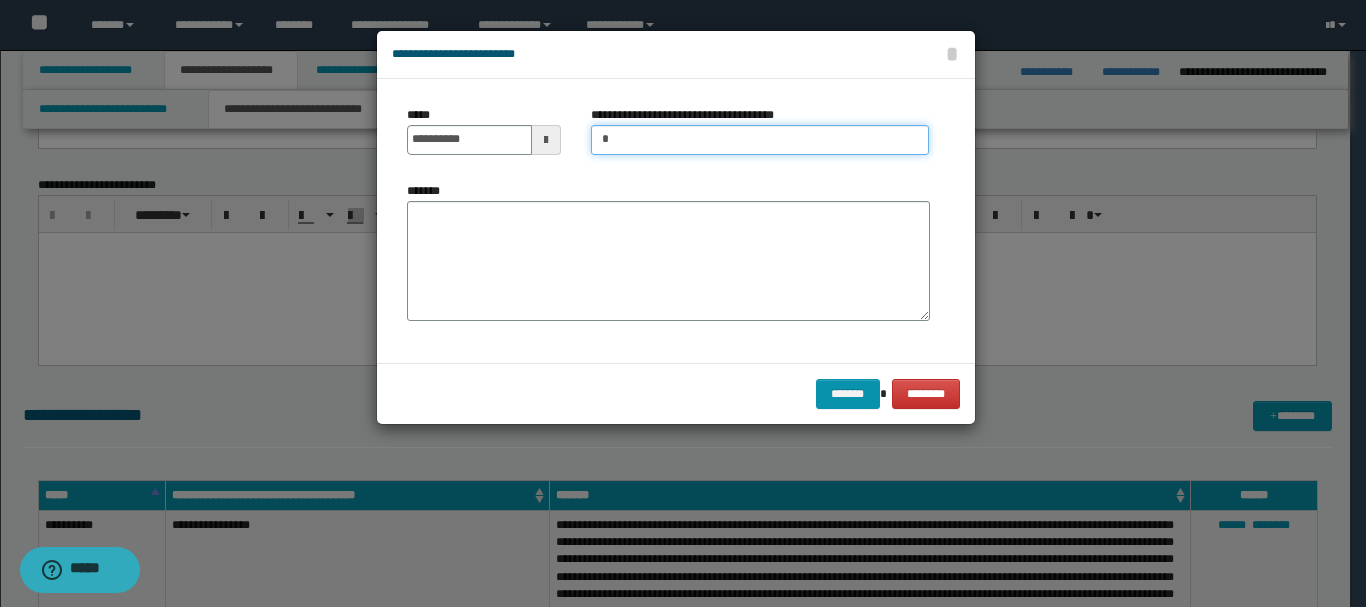 type on "**********" 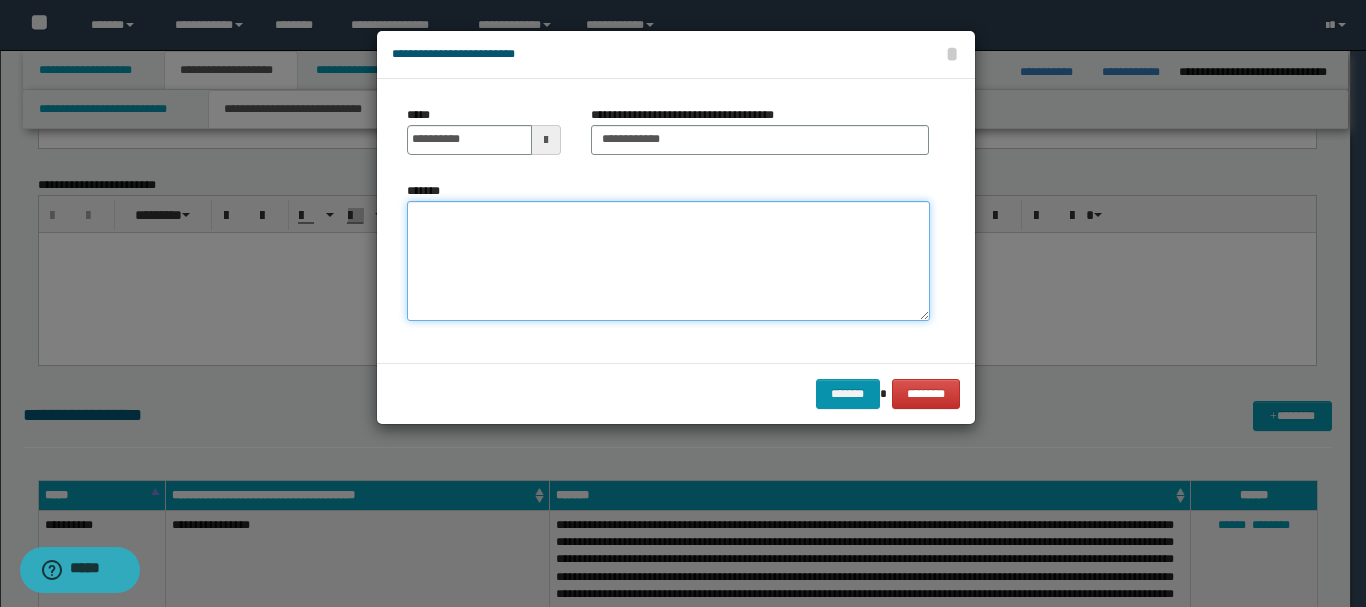 click on "*******" at bounding box center [668, 261] 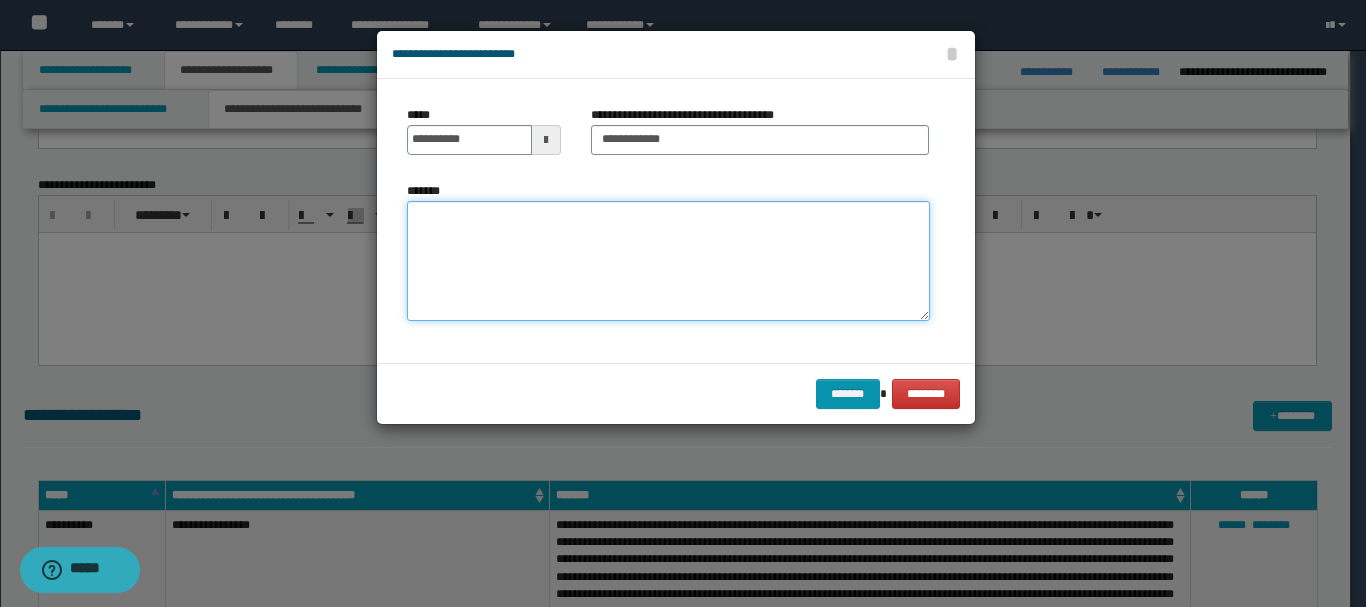 click on "*******" at bounding box center (668, 261) 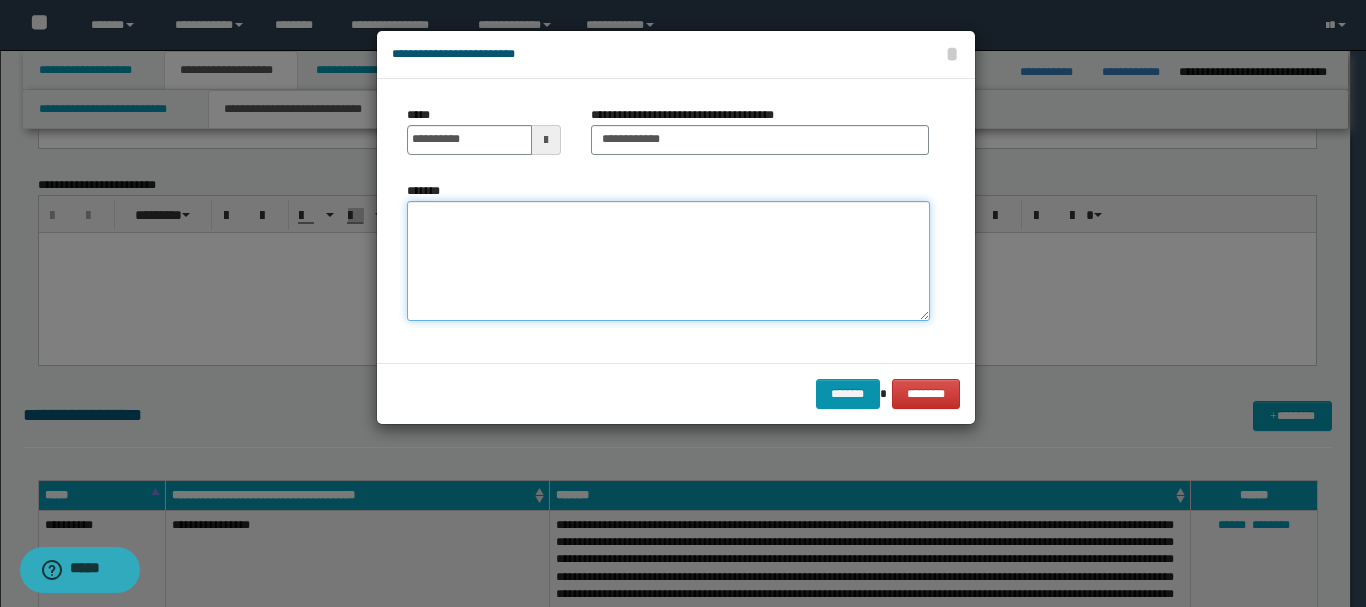 click on "*******" at bounding box center [668, 261] 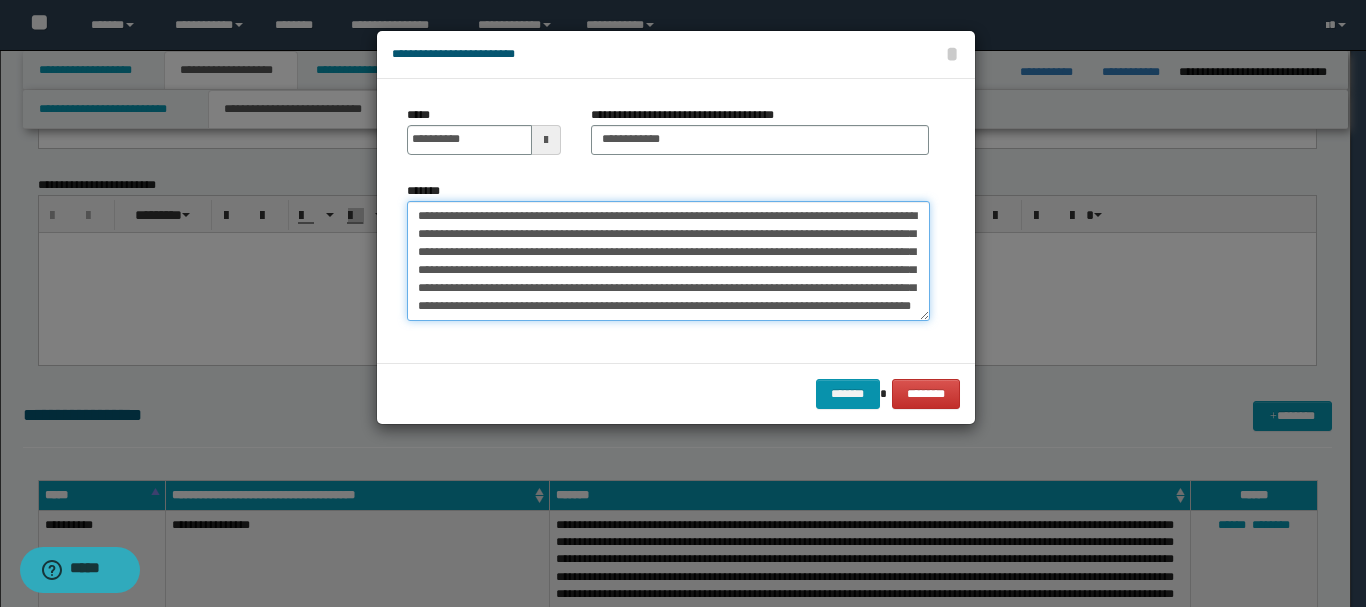 scroll, scrollTop: 0, scrollLeft: 0, axis: both 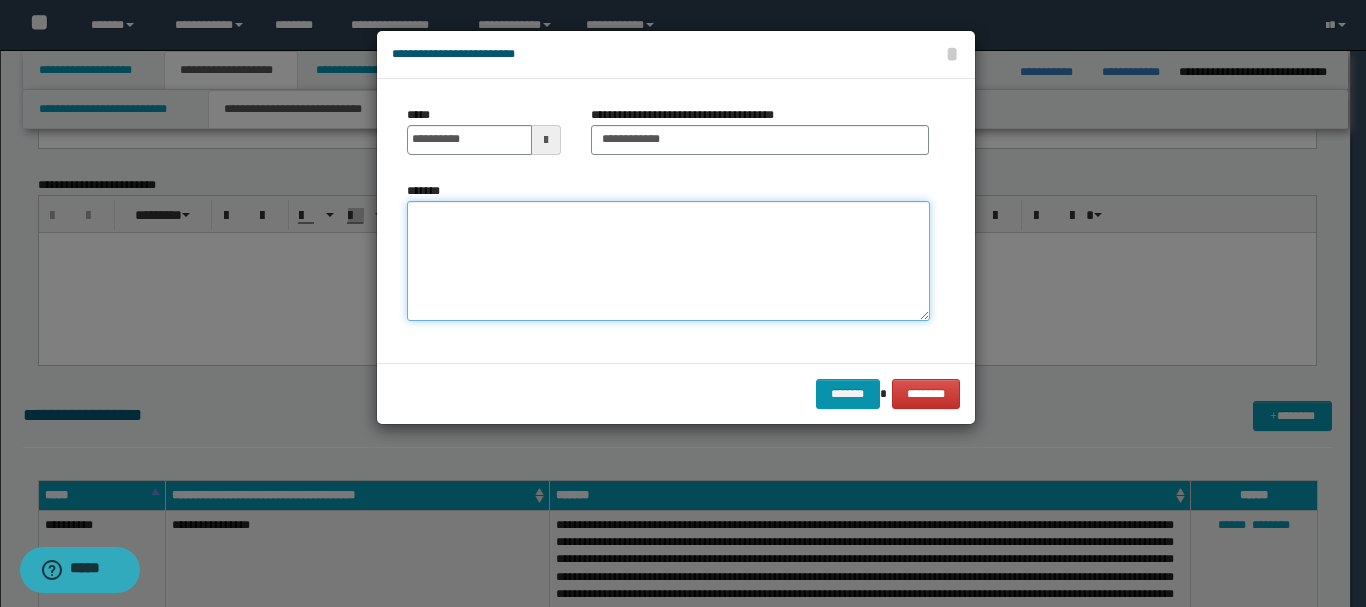 paste on "**********" 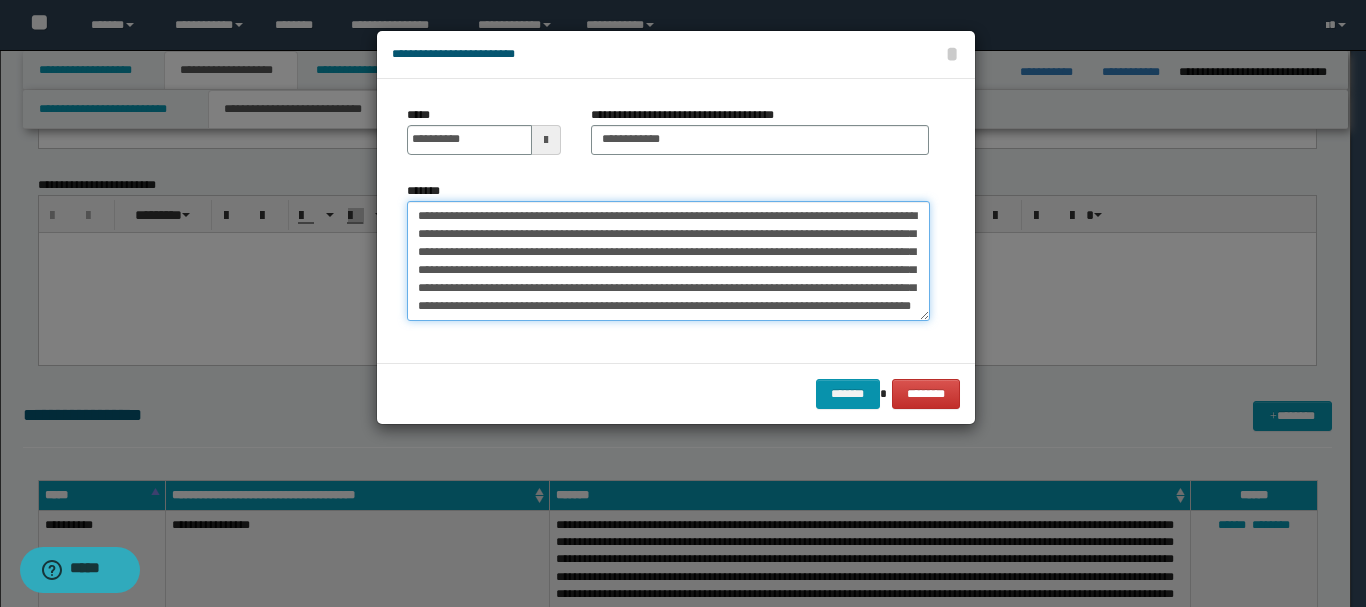 scroll, scrollTop: 0, scrollLeft: 0, axis: both 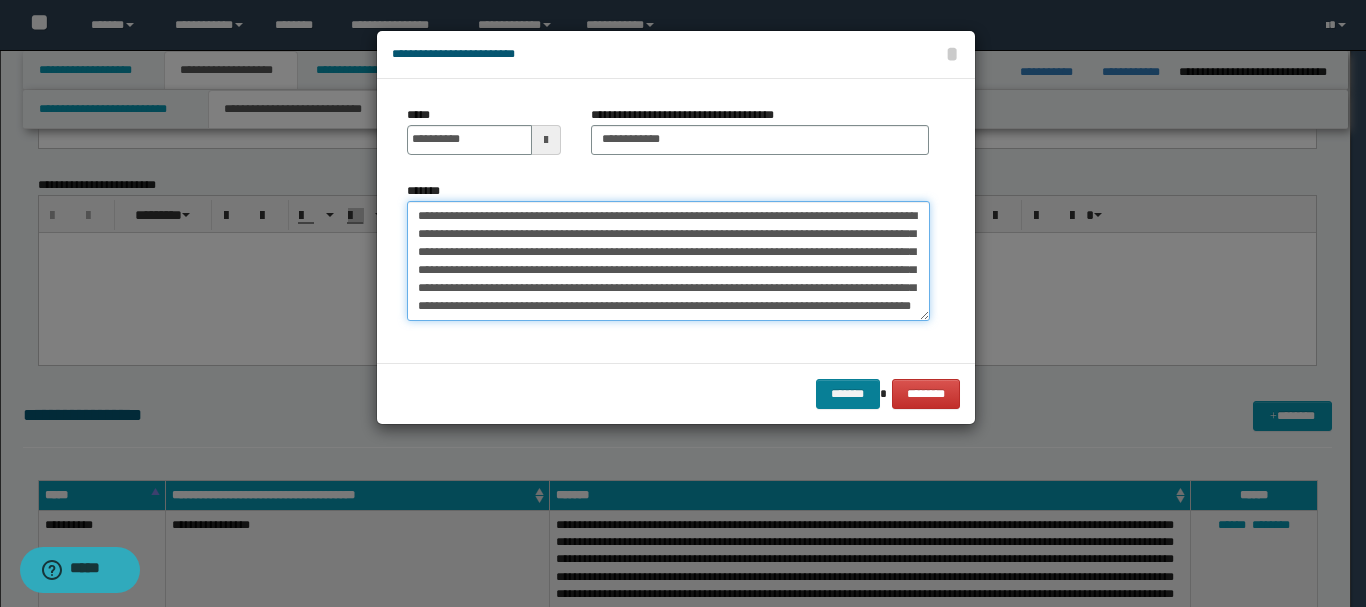 type on "**********" 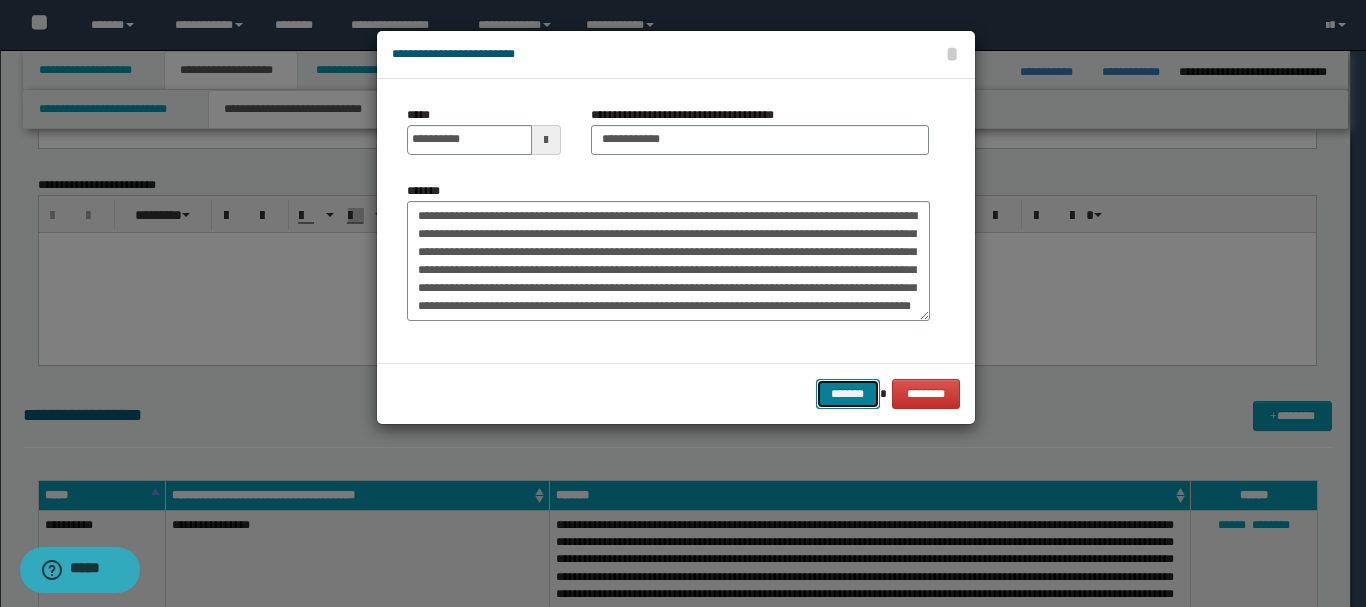 click on "*******" at bounding box center (848, 394) 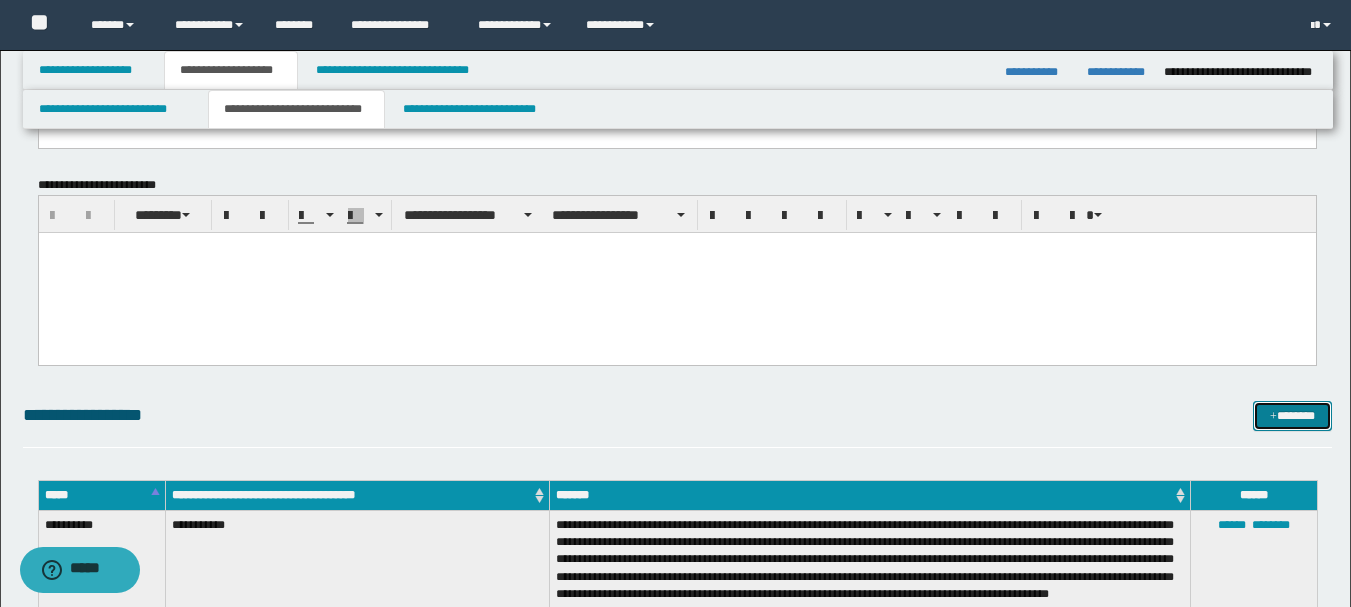 click on "*******" at bounding box center [1292, 416] 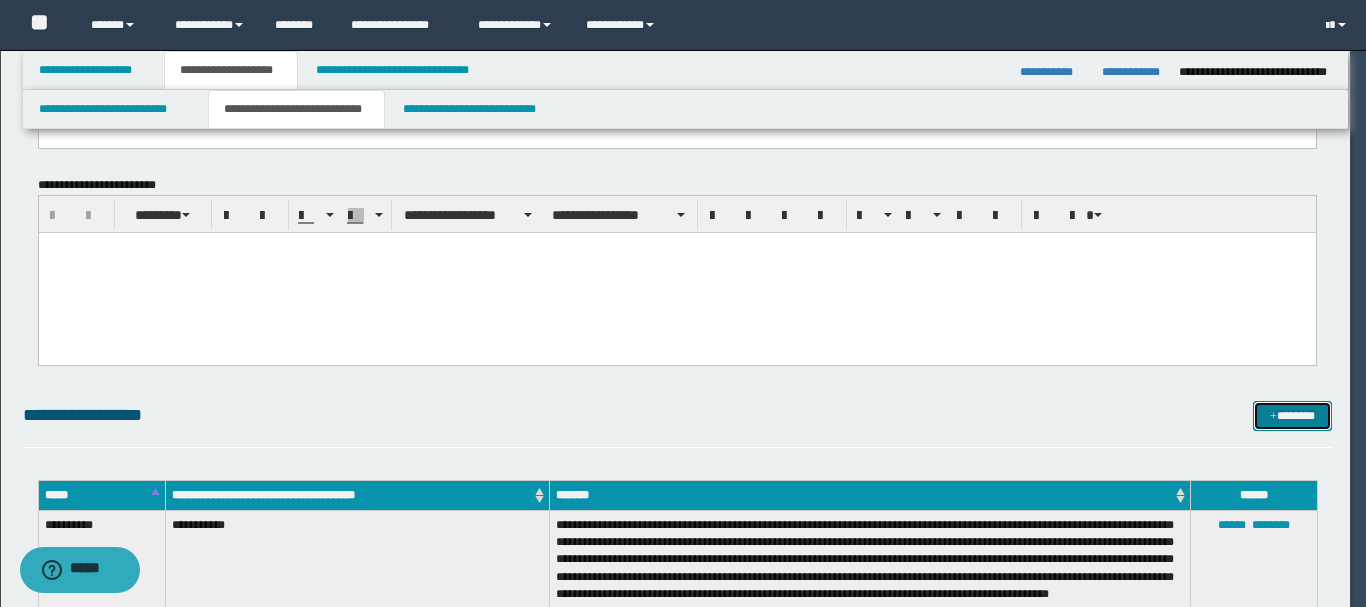 scroll, scrollTop: 0, scrollLeft: 0, axis: both 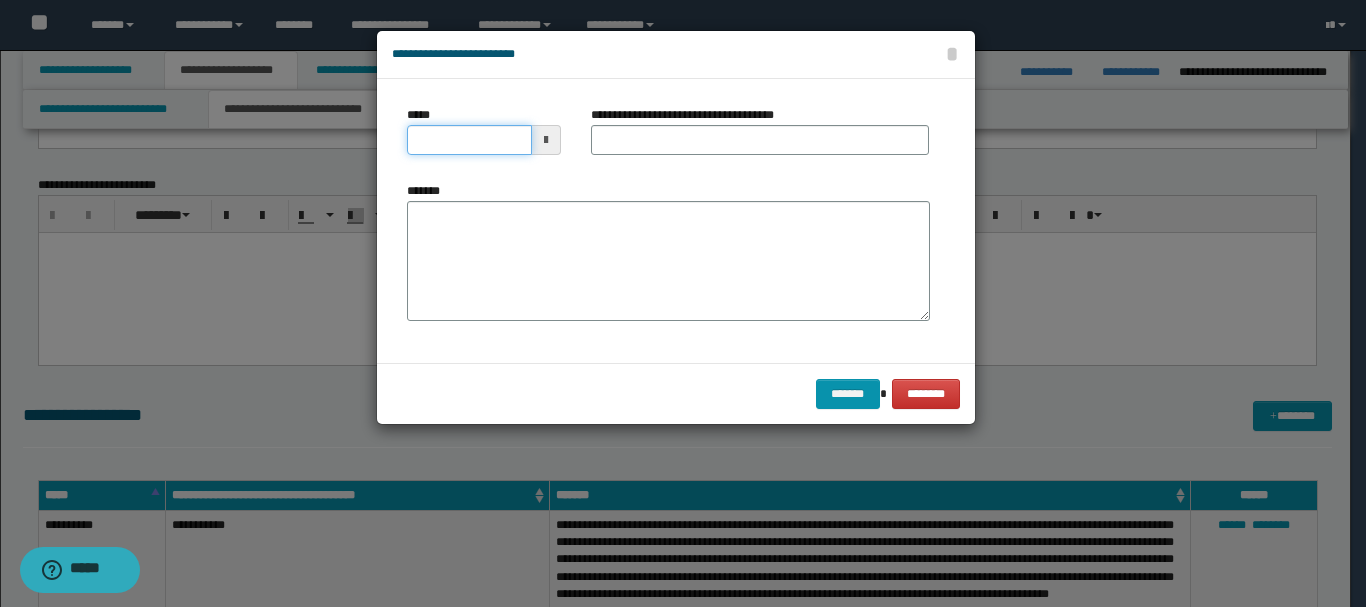 click on "*****" at bounding box center [469, 140] 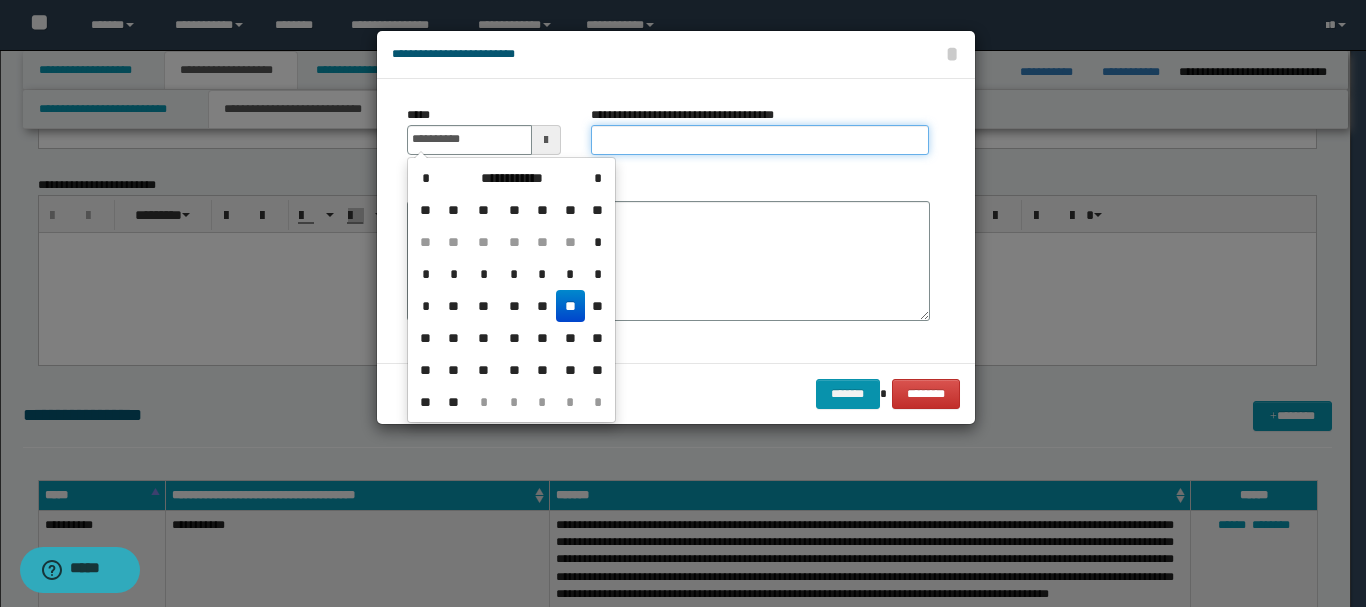 type on "**********" 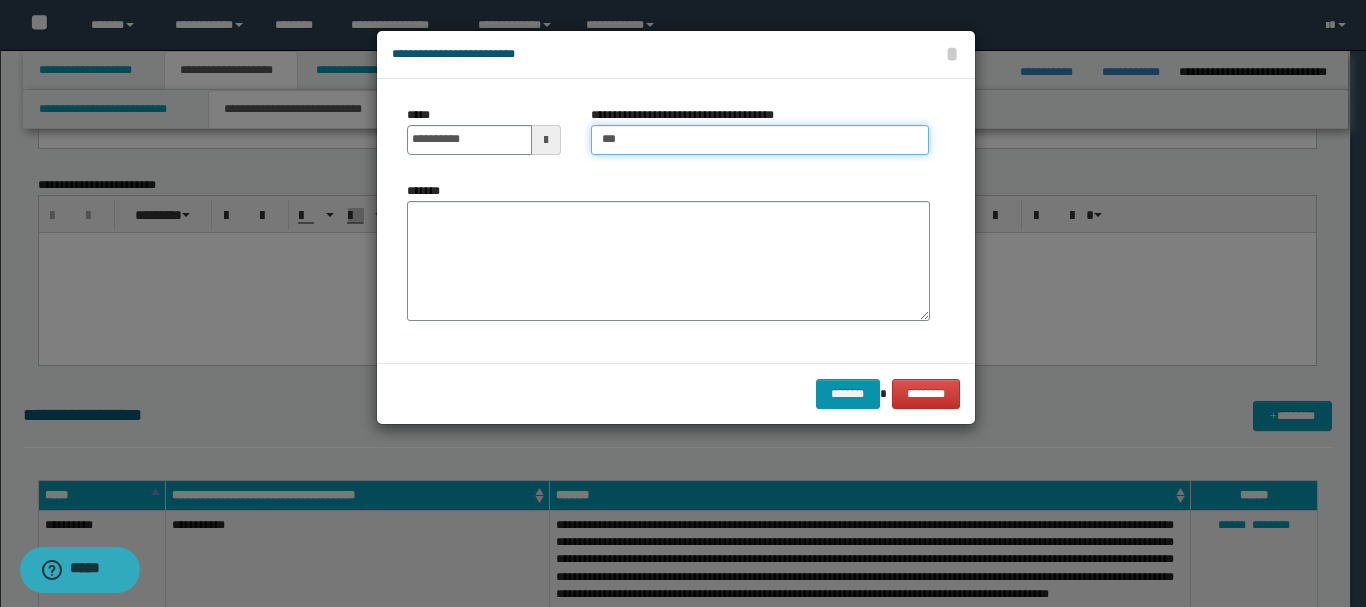 type on "**********" 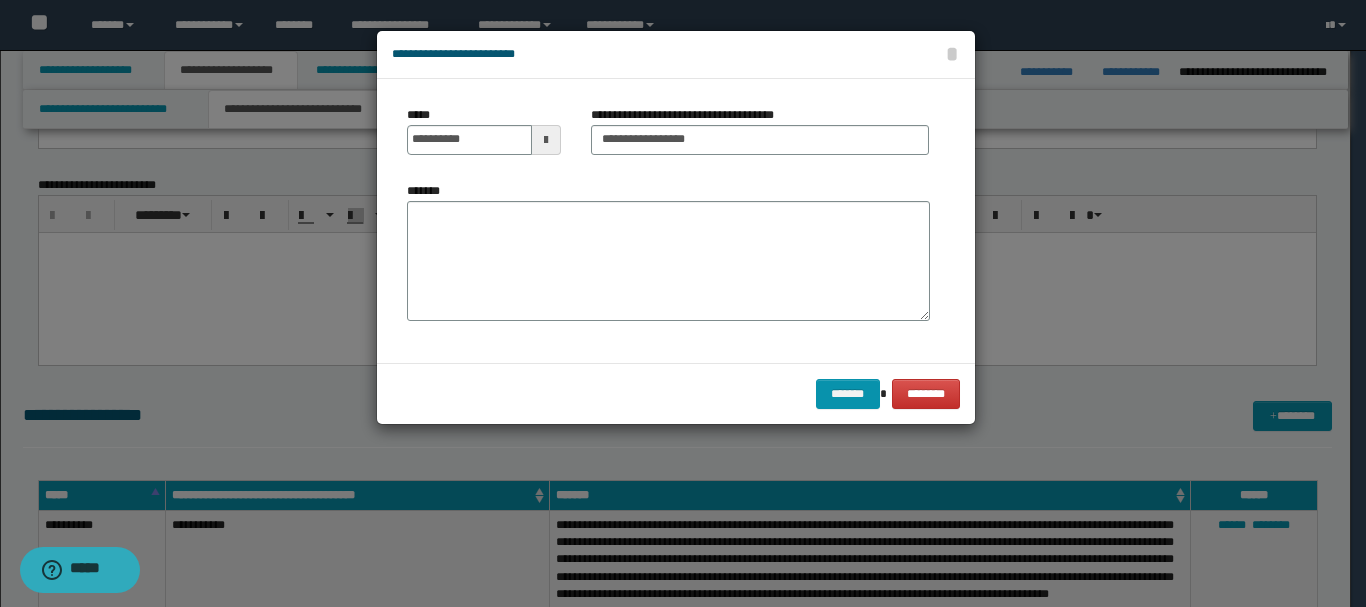 click on "*******" at bounding box center (668, 259) 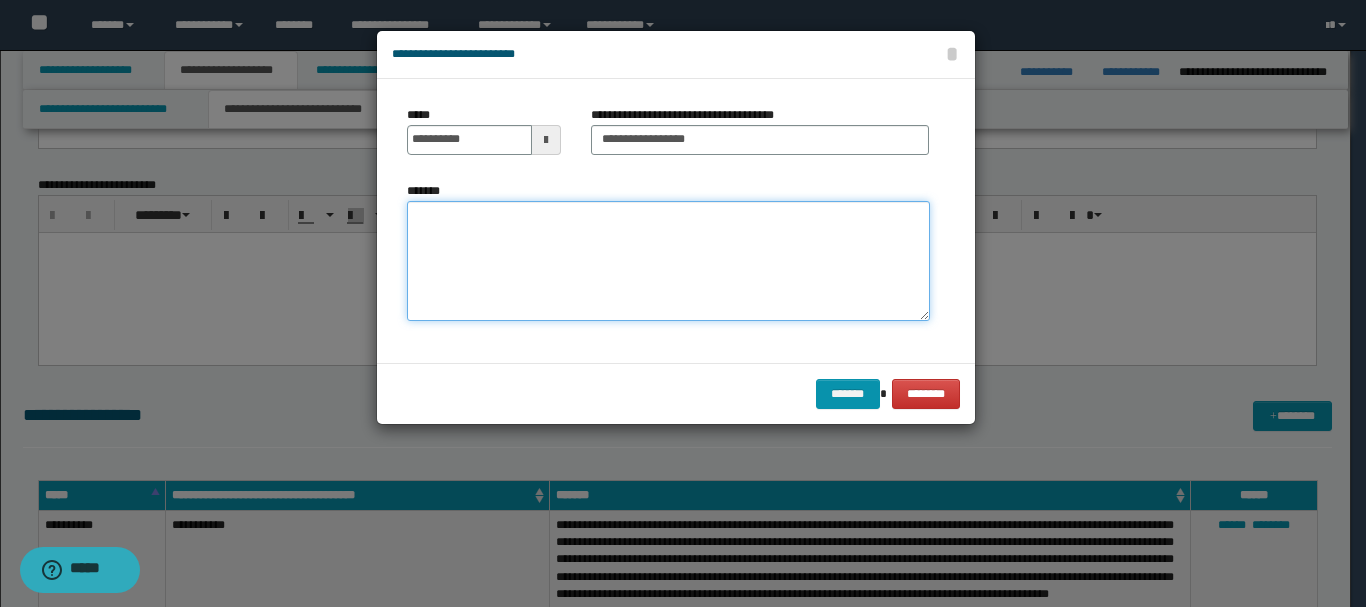 click on "*******" at bounding box center (668, 261) 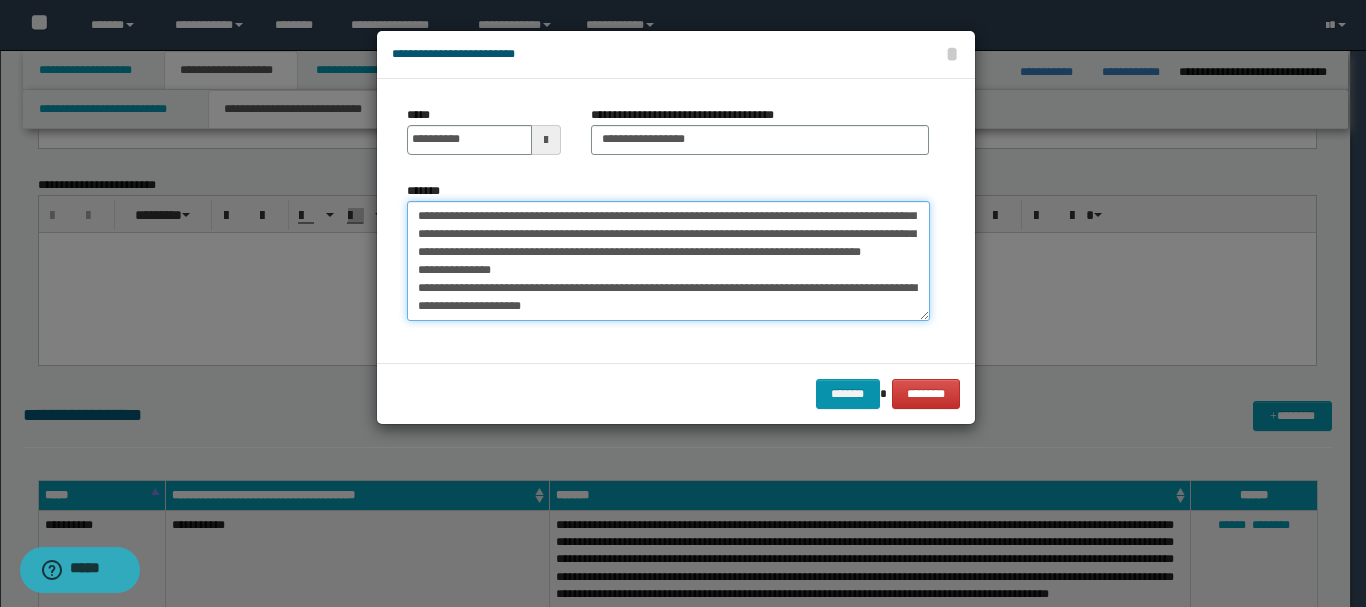 scroll, scrollTop: 0, scrollLeft: 0, axis: both 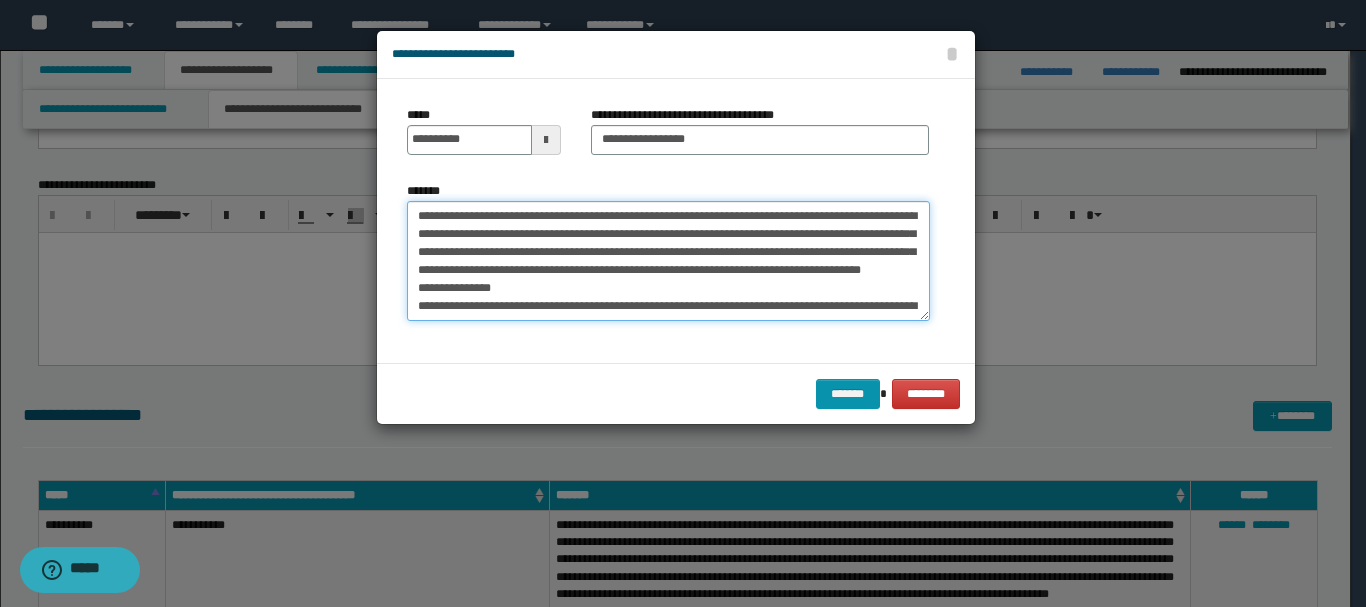 click on "**********" at bounding box center [668, 261] 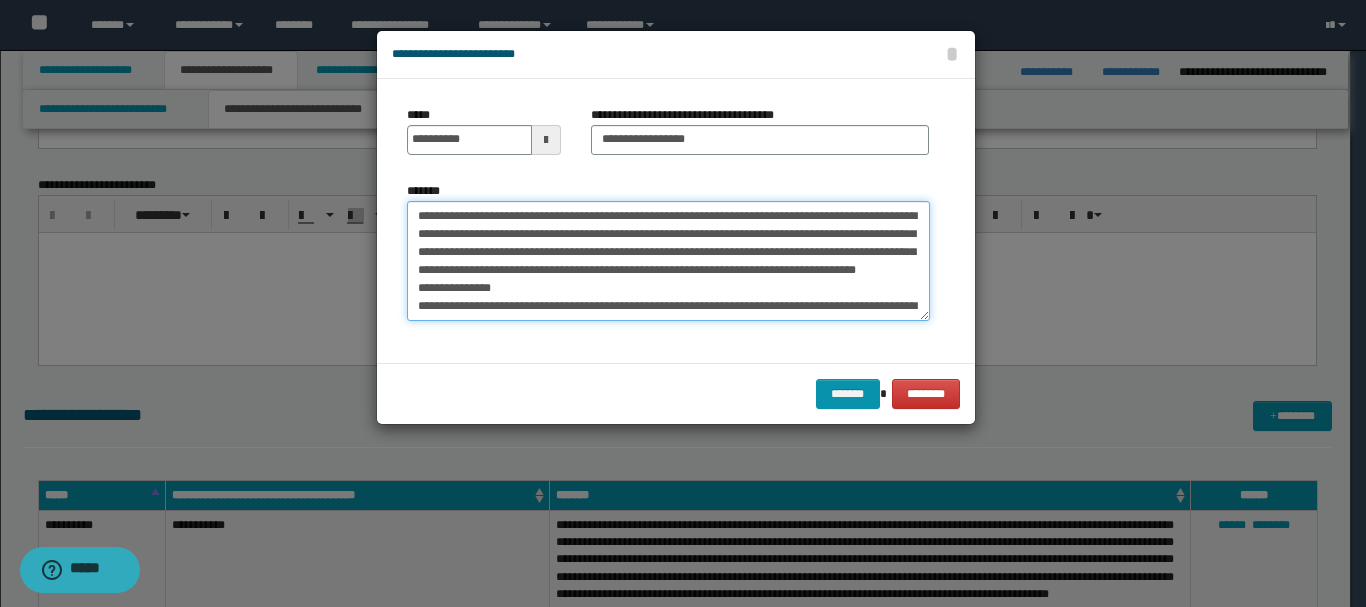 drag, startPoint x: 816, startPoint y: 257, endPoint x: 758, endPoint y: 250, distance: 58.420887 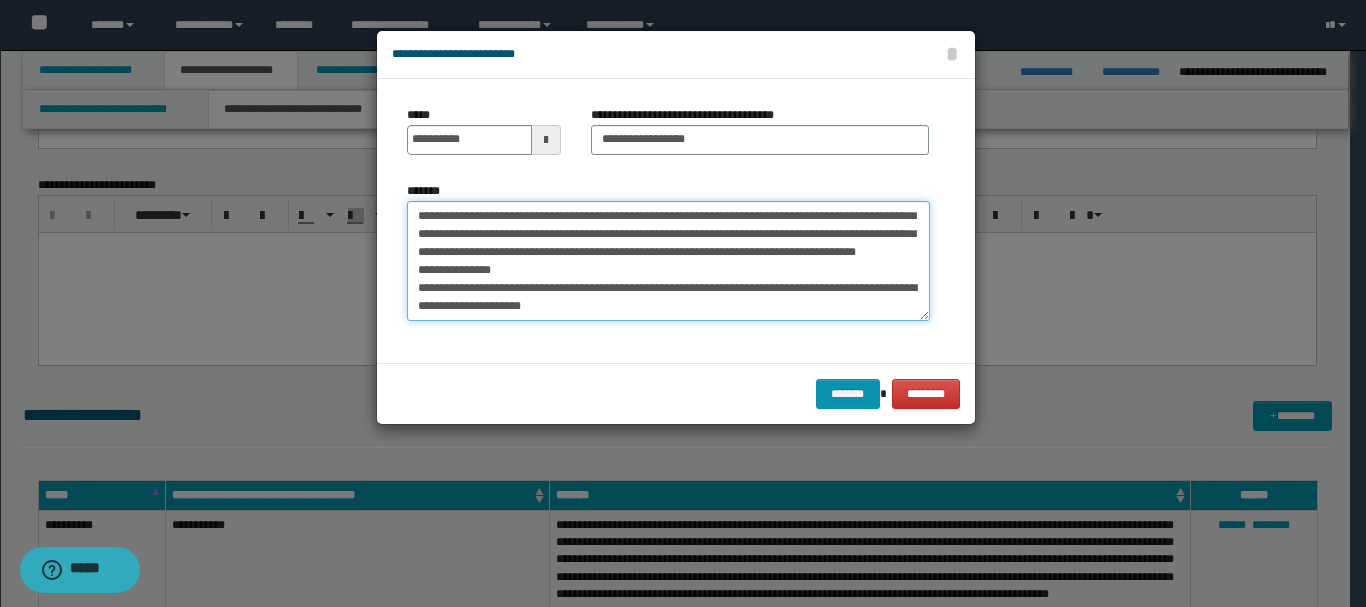 drag, startPoint x: 464, startPoint y: 292, endPoint x: 454, endPoint y: 291, distance: 10.049875 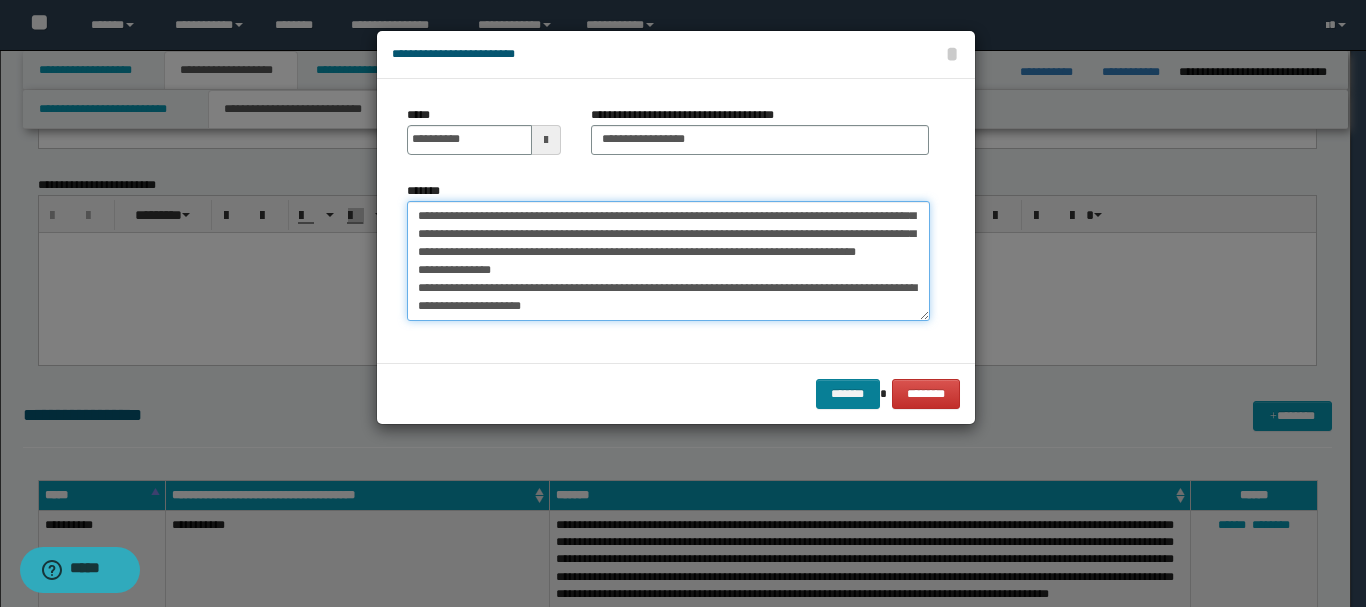 type on "**********" 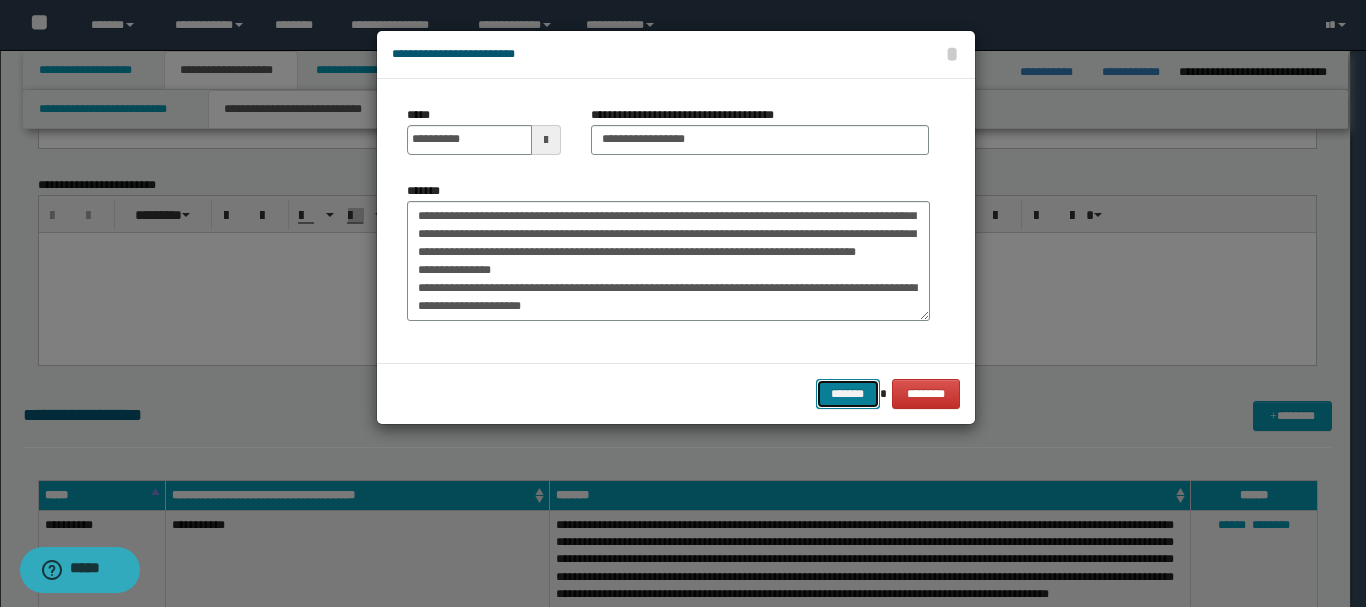 click on "*******" at bounding box center (848, 394) 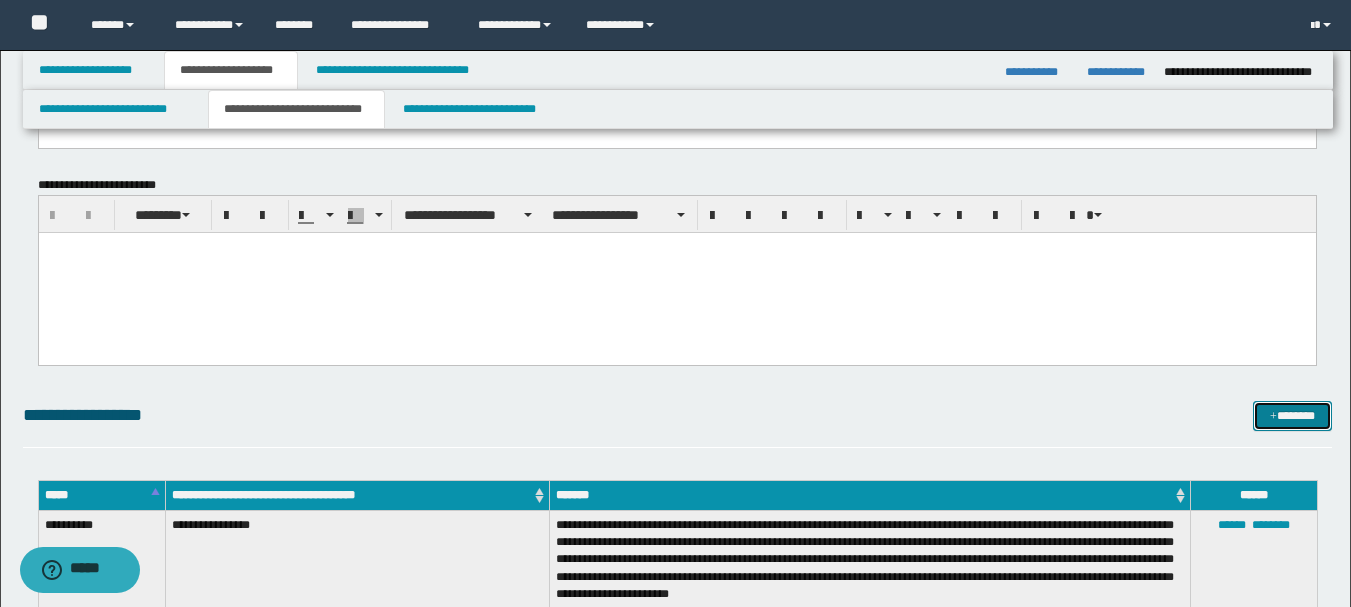 click on "*******" at bounding box center (1292, 416) 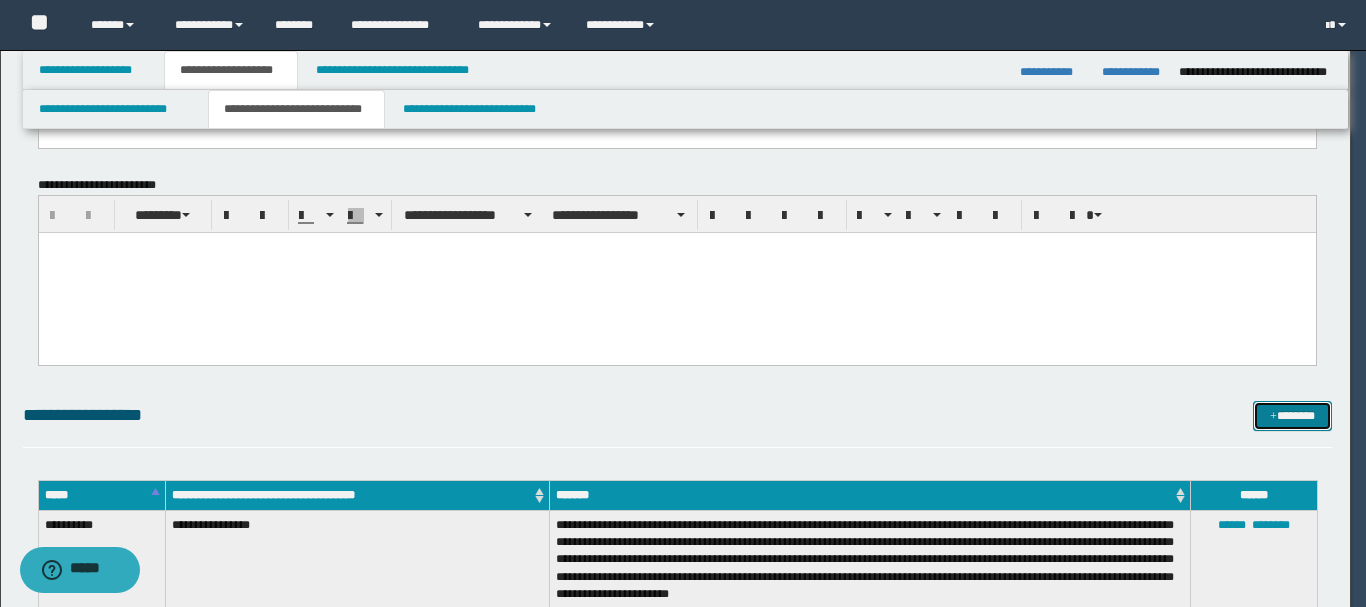 scroll, scrollTop: 0, scrollLeft: 0, axis: both 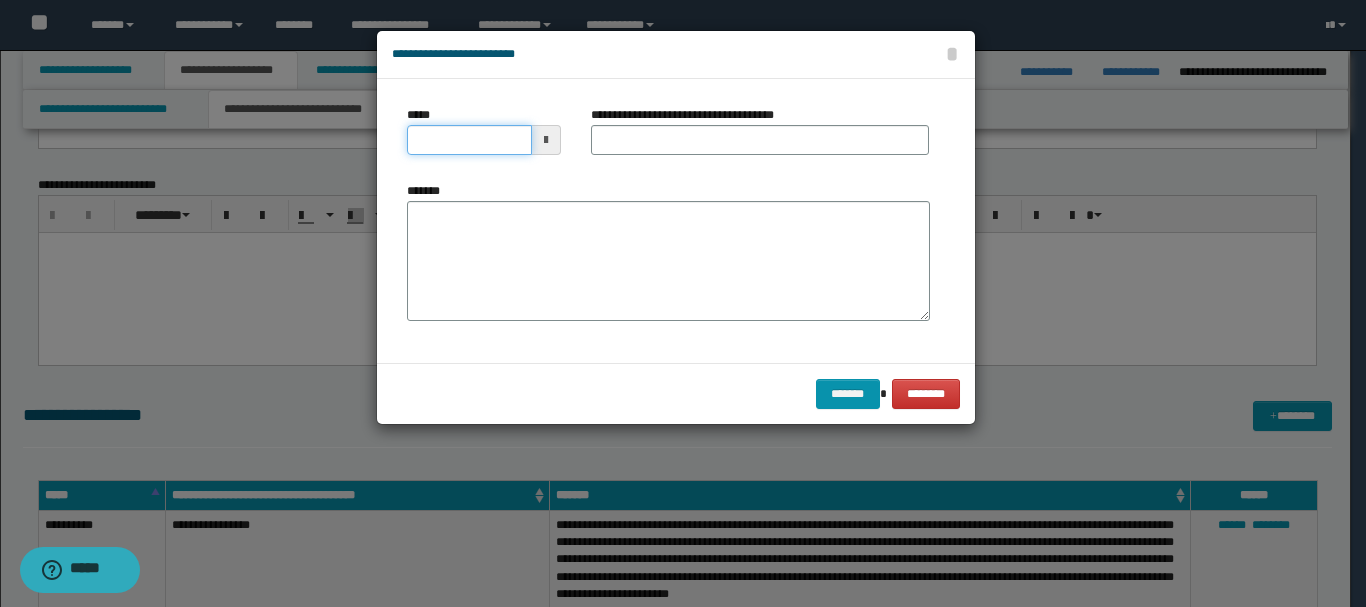 click on "*****" at bounding box center (469, 140) 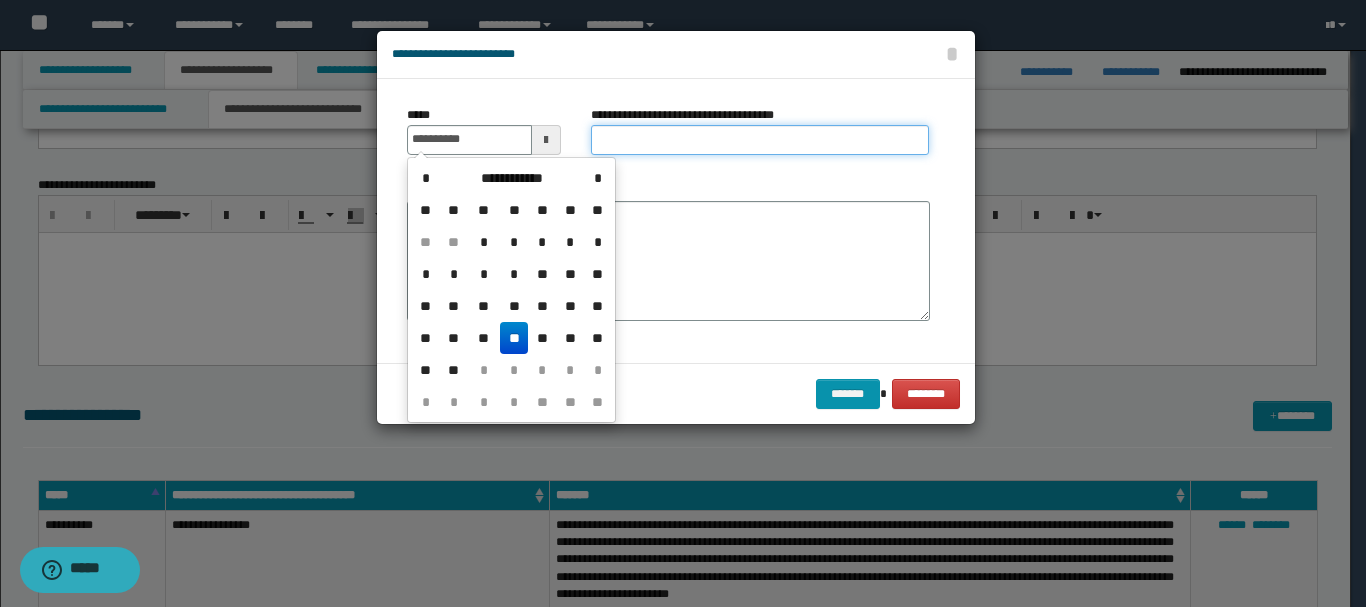 type on "**********" 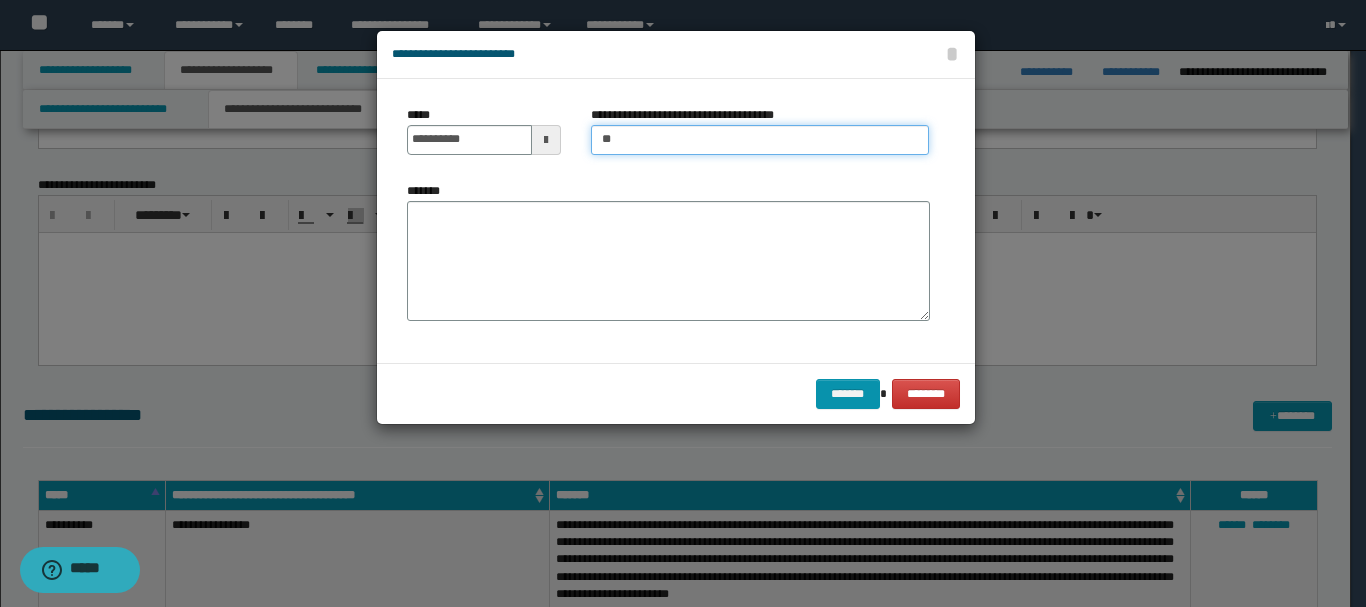 type on "**********" 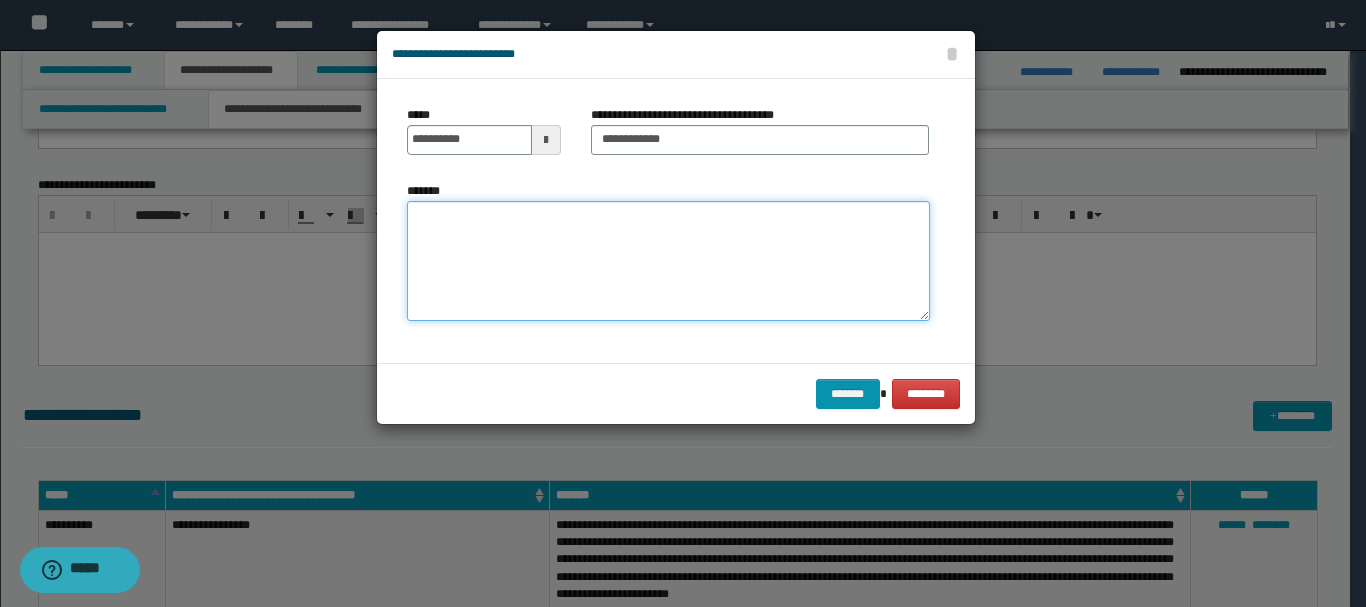 click on "*******" at bounding box center (668, 261) 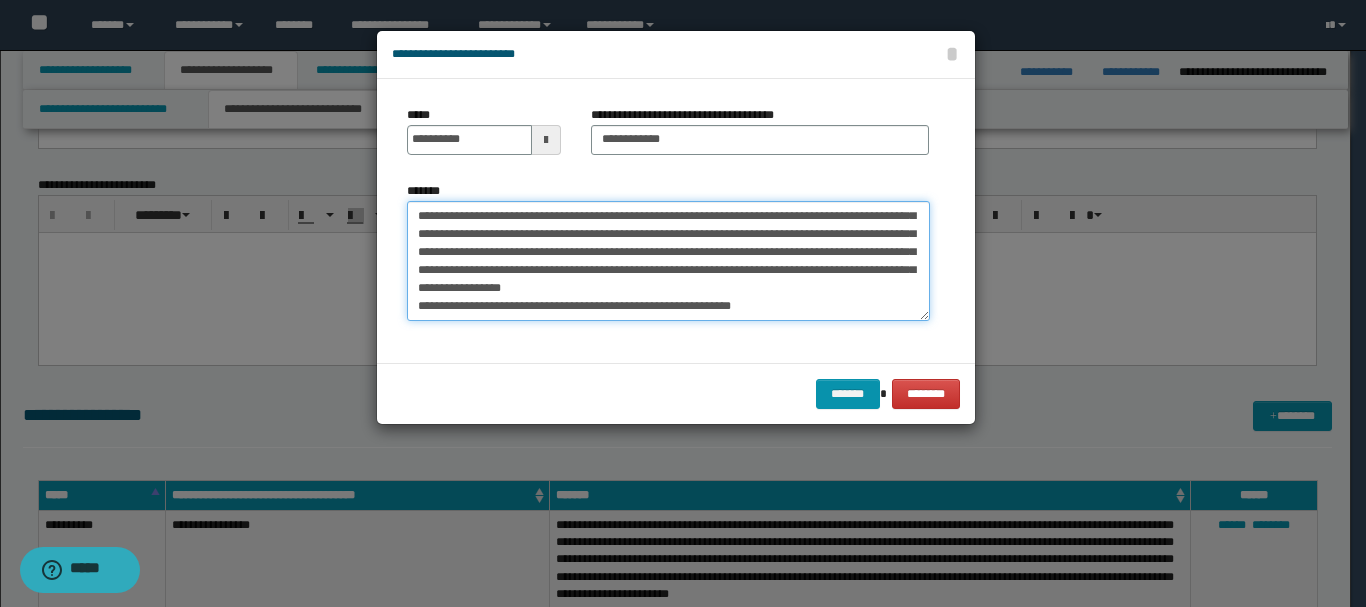 scroll, scrollTop: 0, scrollLeft: 0, axis: both 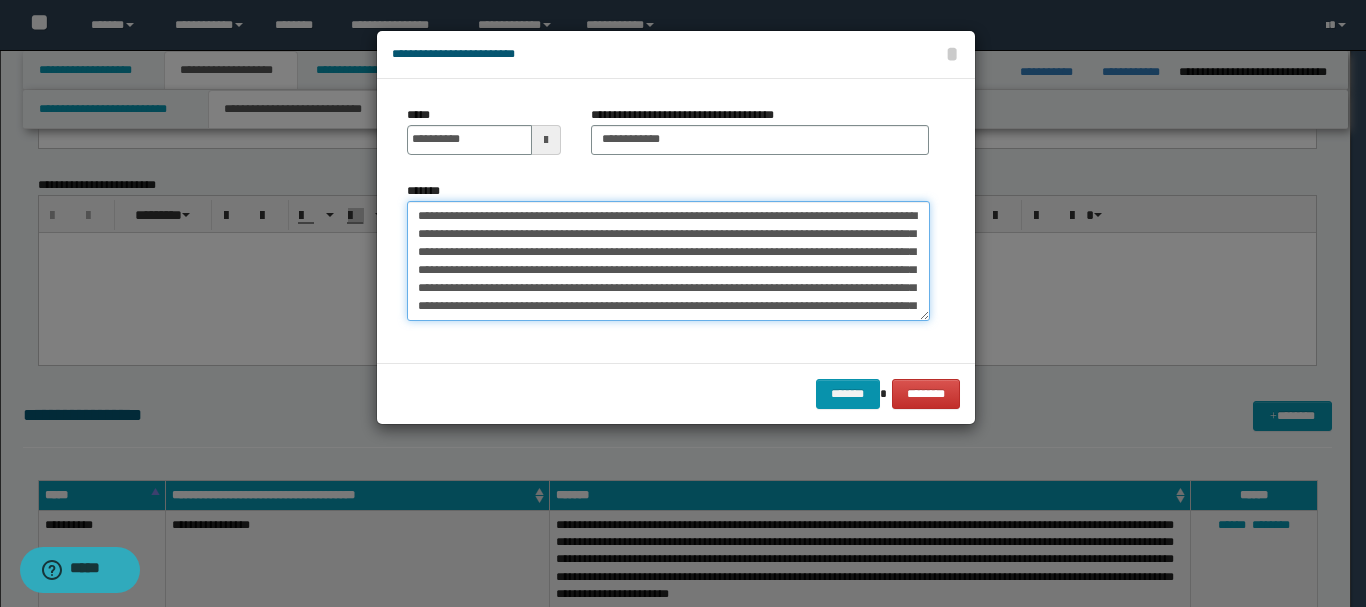 click on "**********" at bounding box center (668, 261) 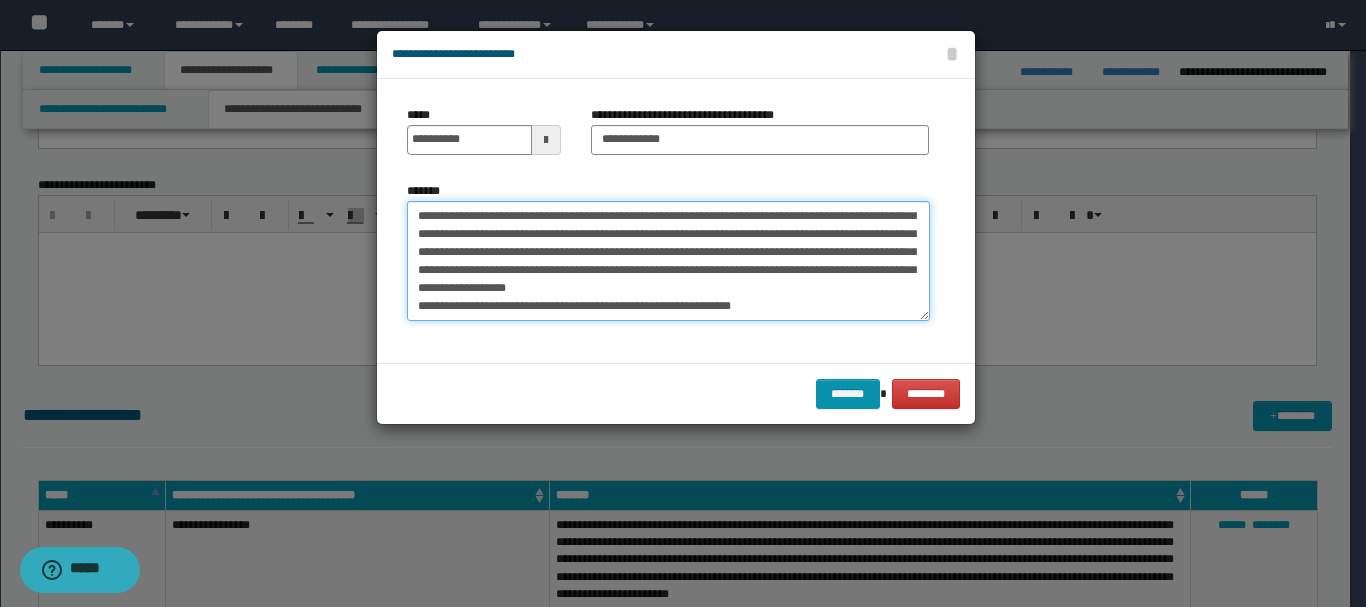 scroll, scrollTop: 0, scrollLeft: 0, axis: both 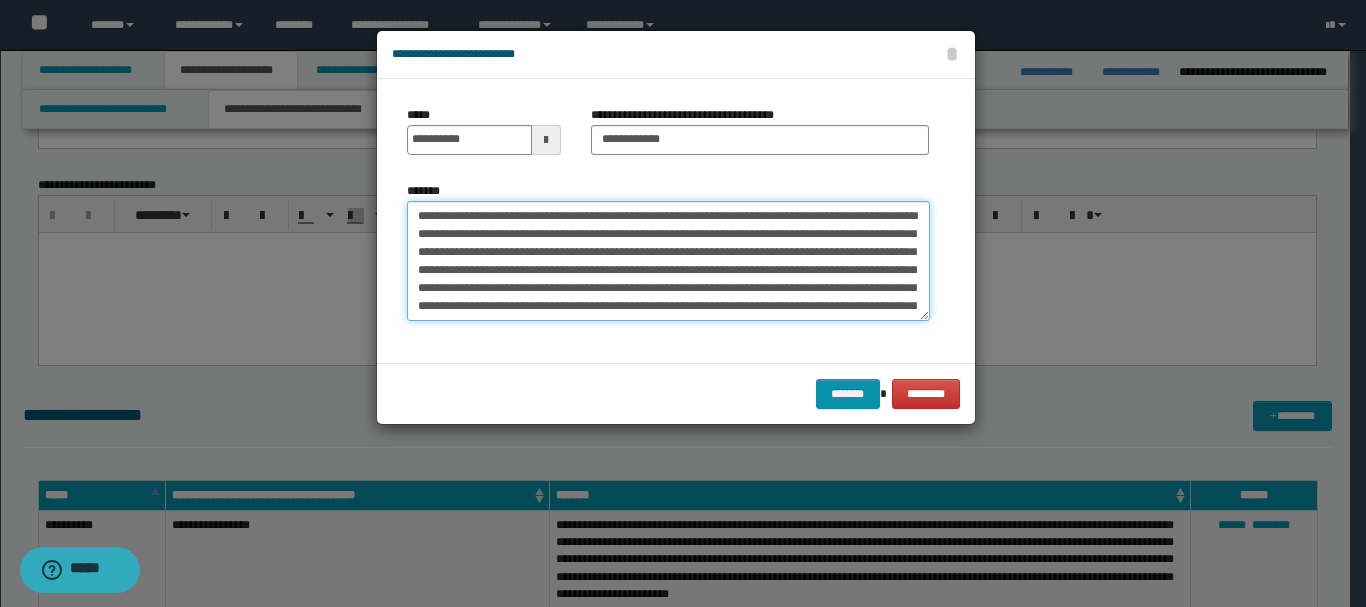click on "**********" at bounding box center [668, 261] 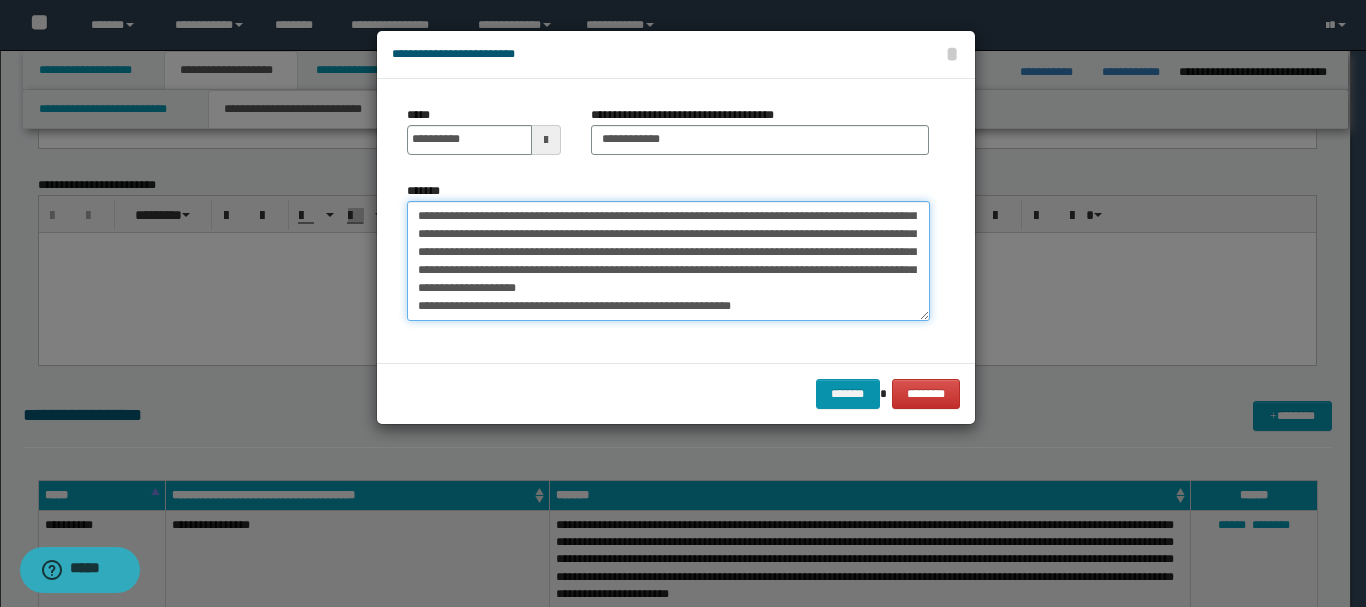 drag, startPoint x: 452, startPoint y: 235, endPoint x: 465, endPoint y: 274, distance: 41.109608 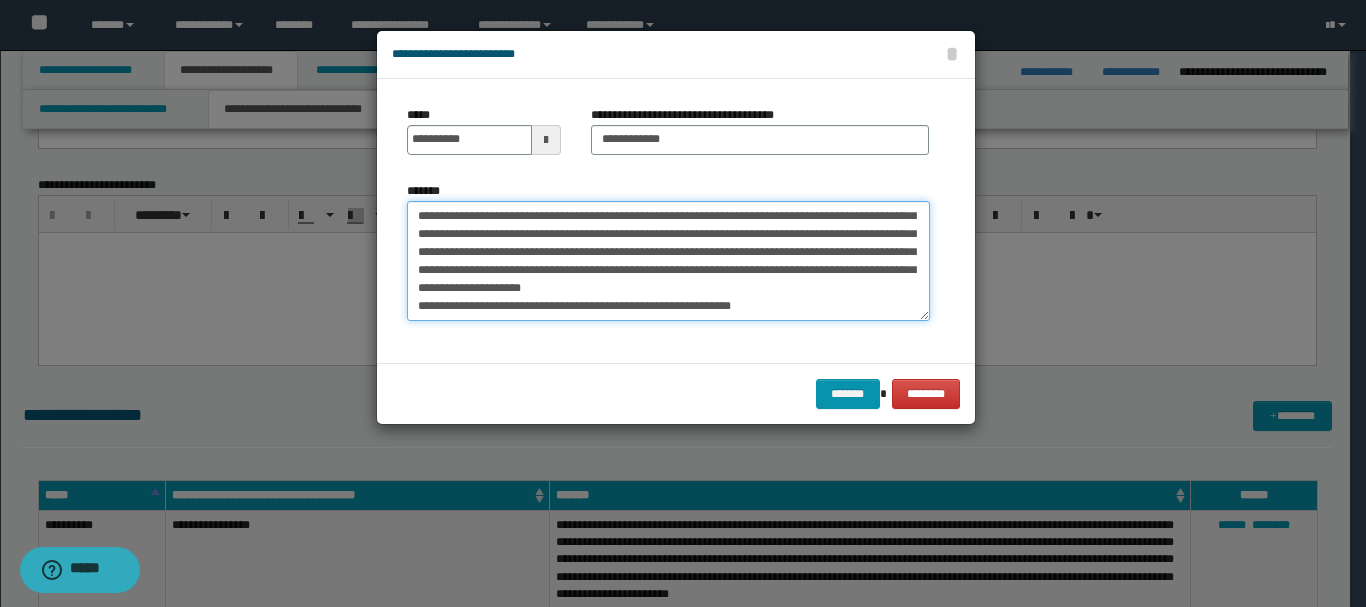 click on "**********" at bounding box center [668, 261] 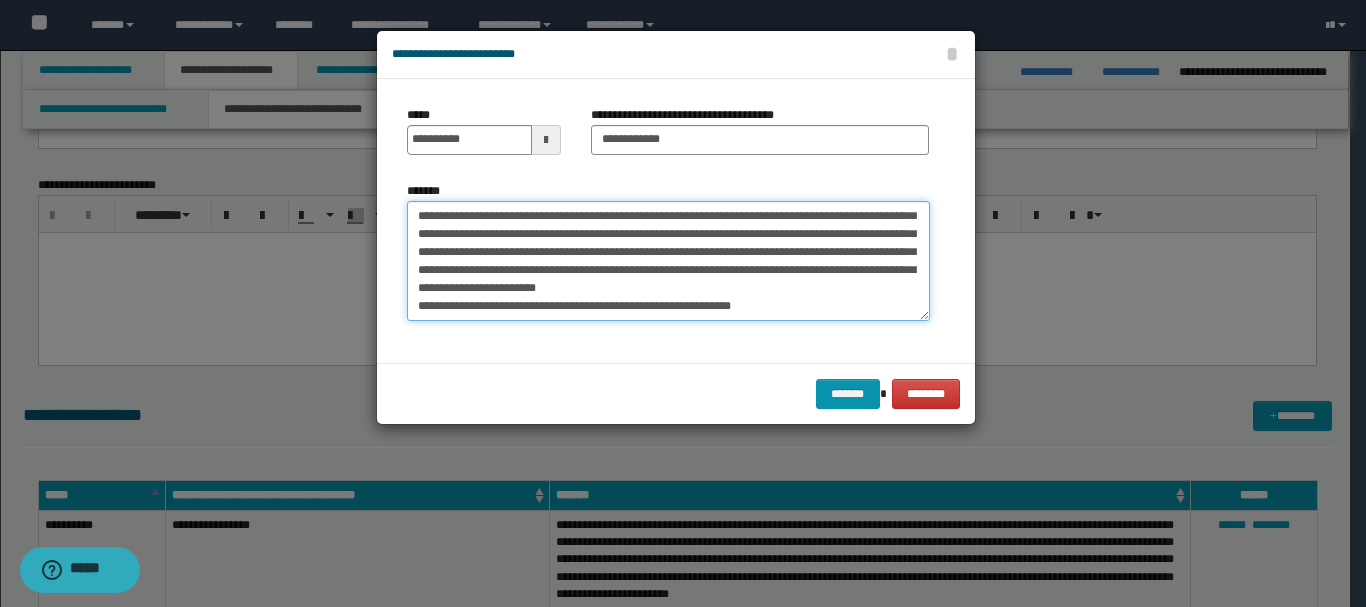 drag, startPoint x: 521, startPoint y: 273, endPoint x: 494, endPoint y: 283, distance: 28.79236 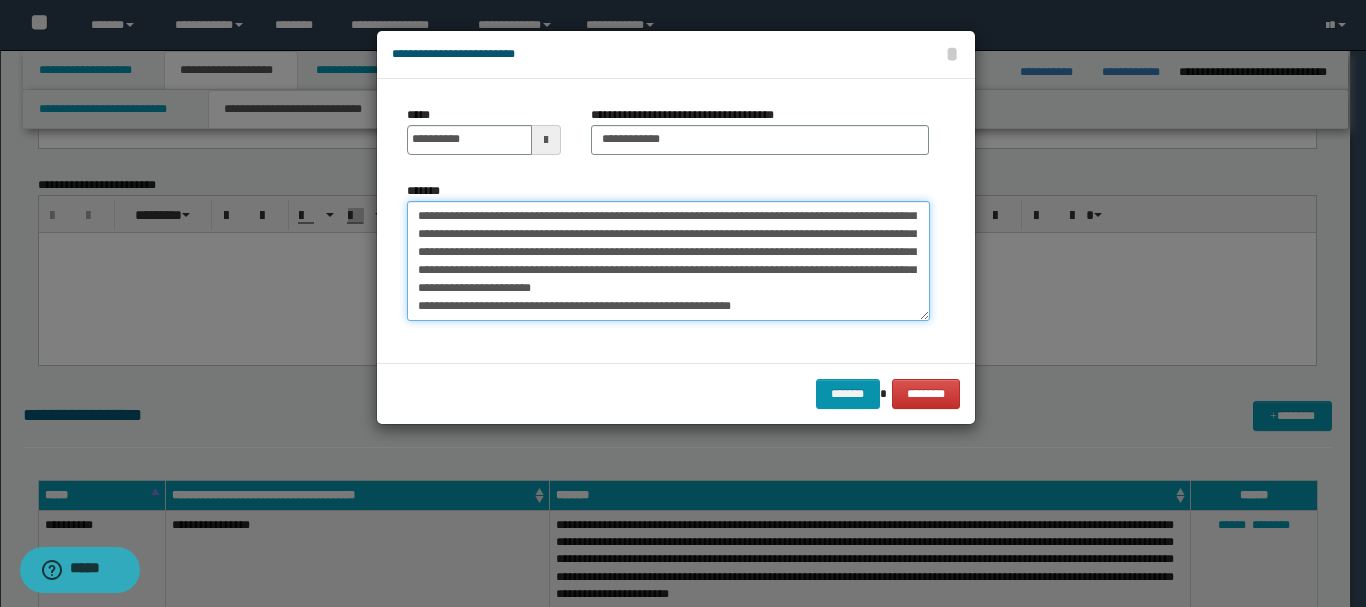 click on "**********" at bounding box center [668, 261] 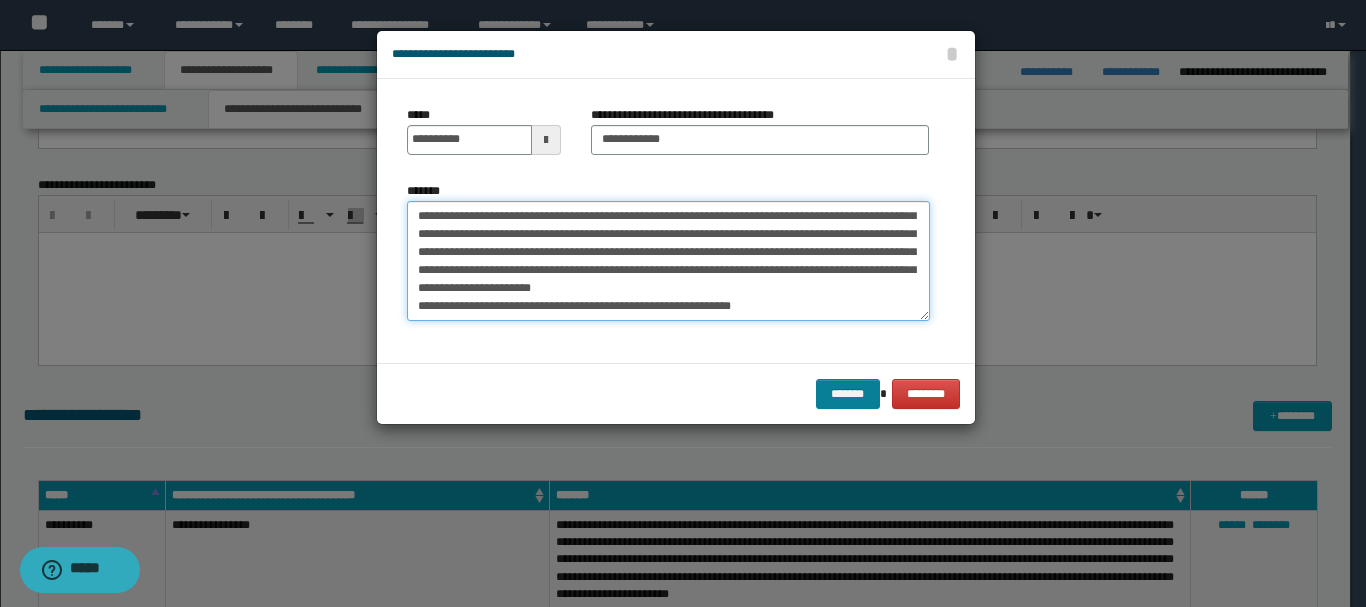 type on "**********" 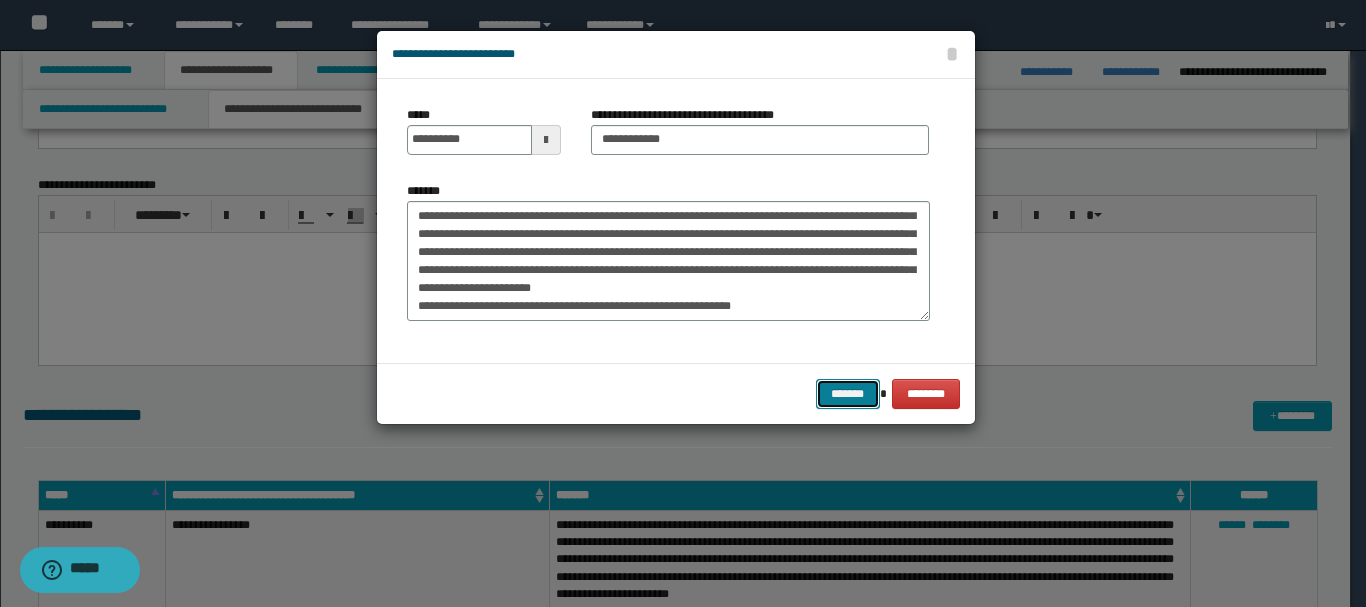 click on "*******" at bounding box center [848, 394] 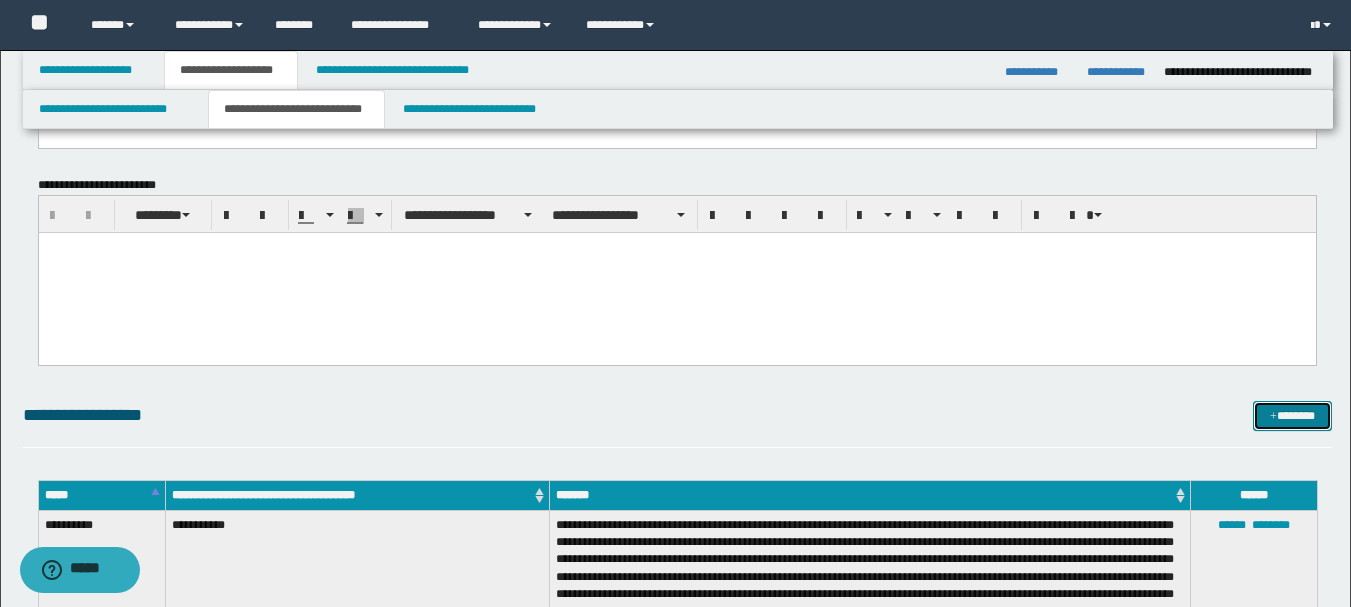 click on "*******" at bounding box center [1292, 416] 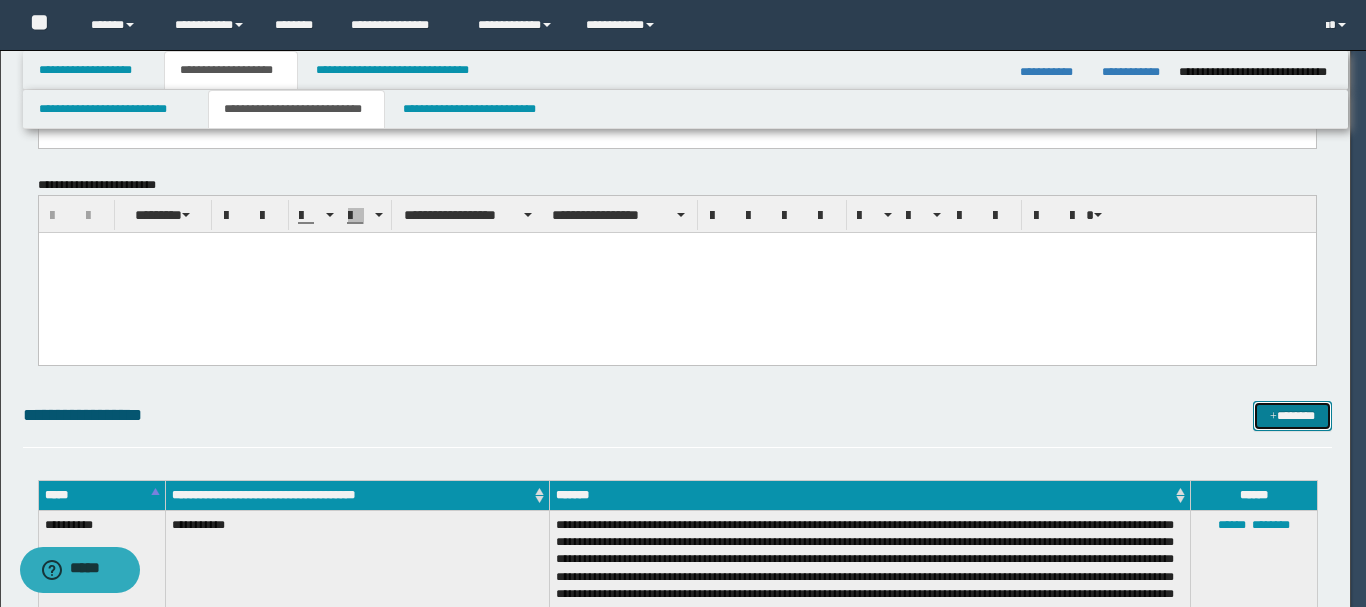 scroll, scrollTop: 0, scrollLeft: 0, axis: both 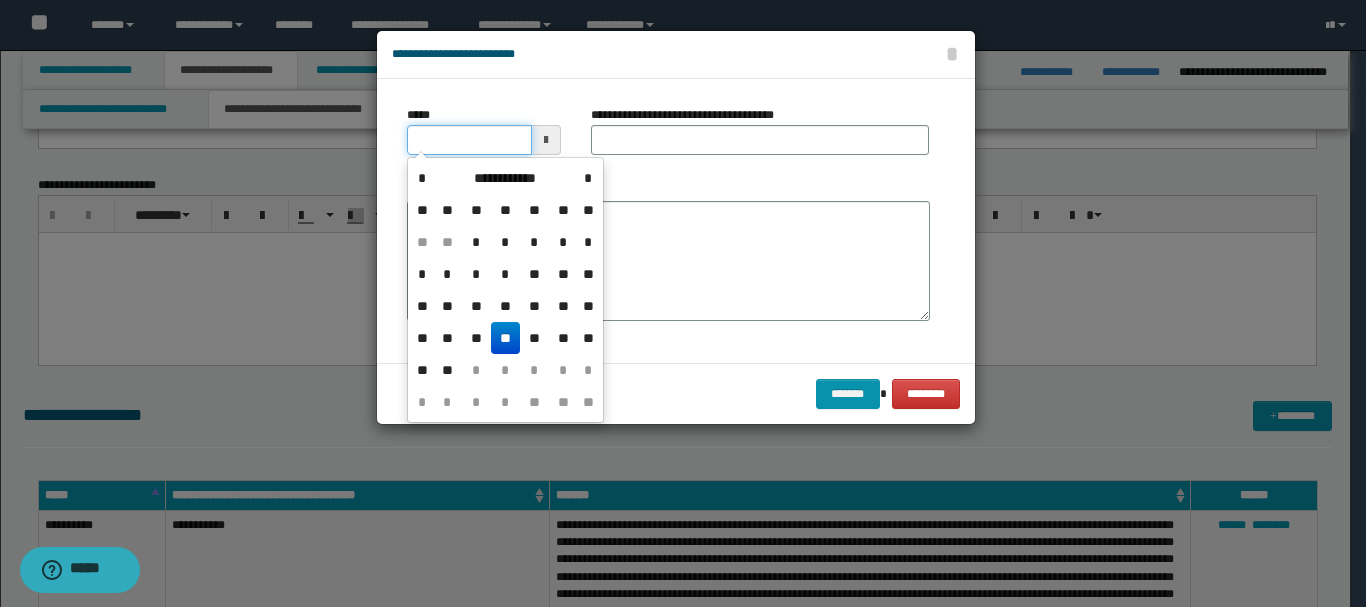 click on "*****" at bounding box center [469, 140] 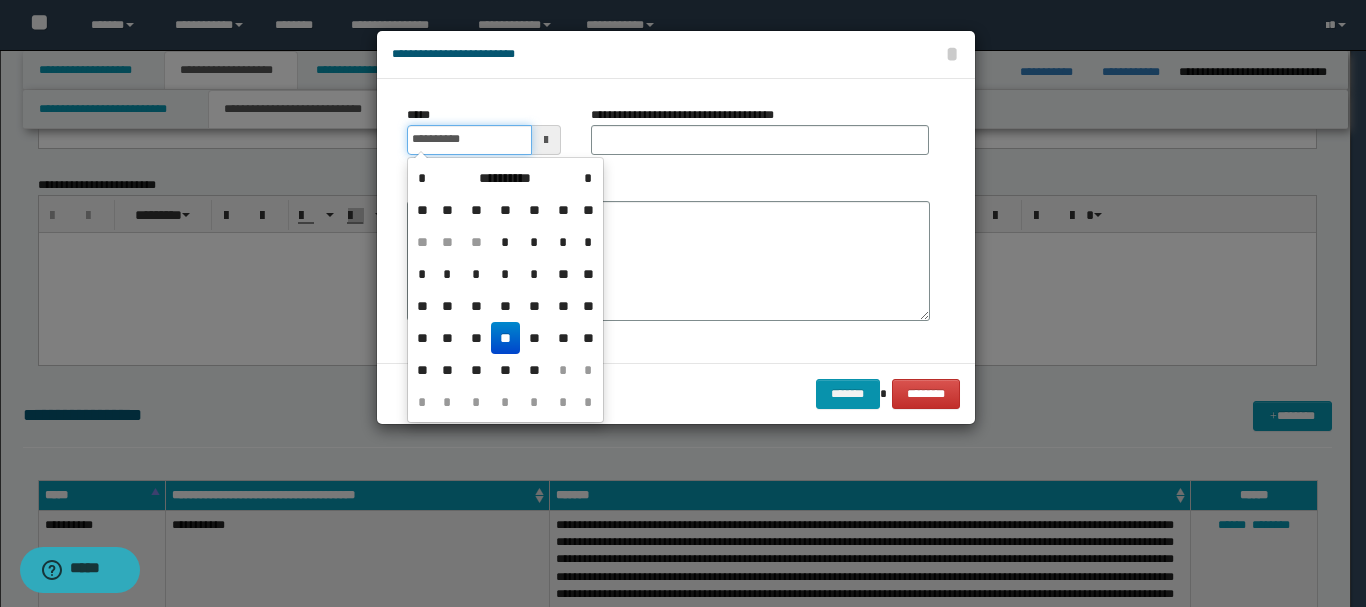 click on "**********" at bounding box center [469, 140] 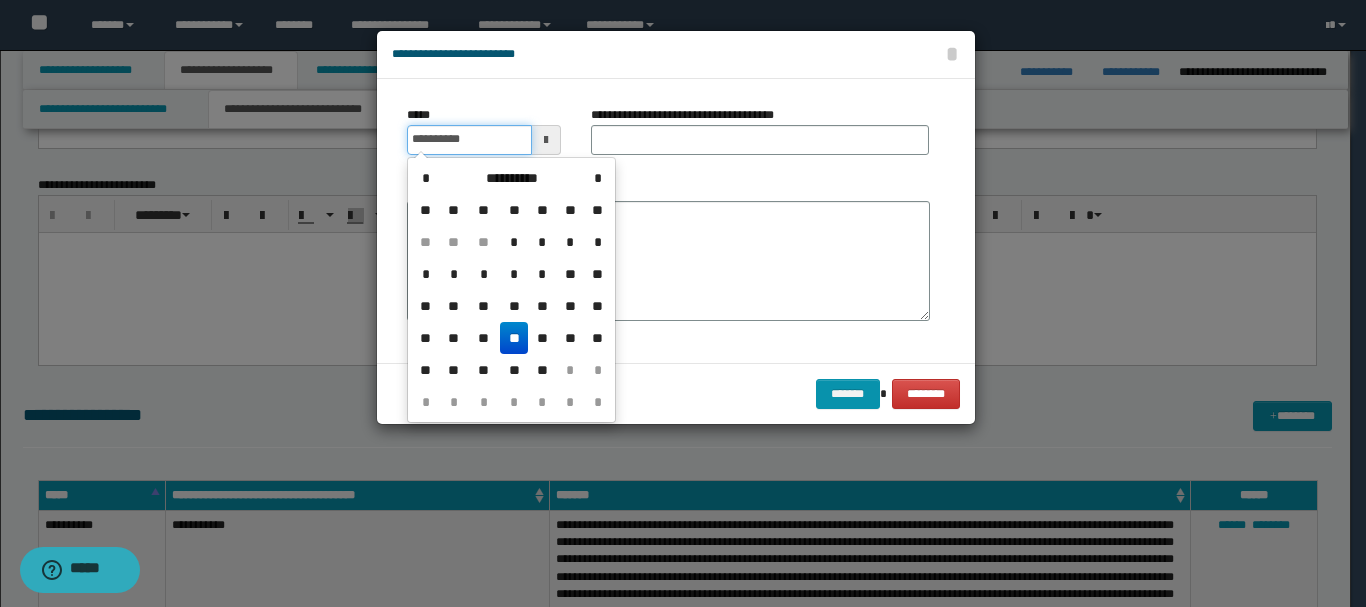click on "**********" at bounding box center (469, 140) 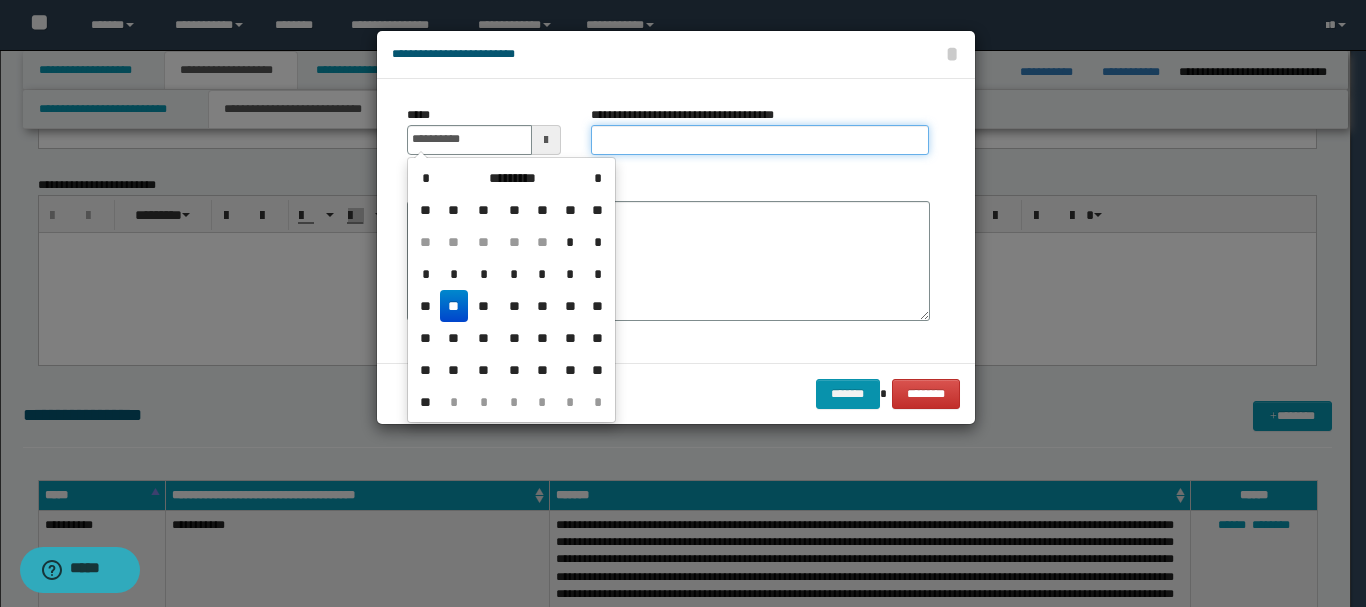 type on "**********" 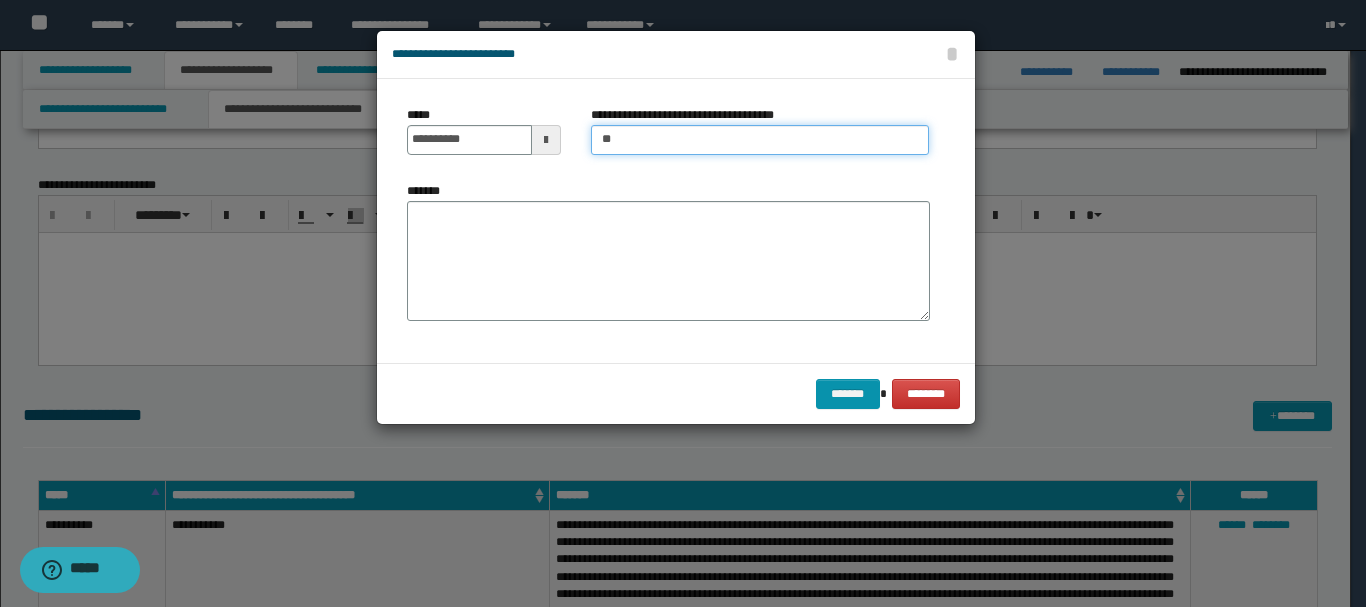 type on "**********" 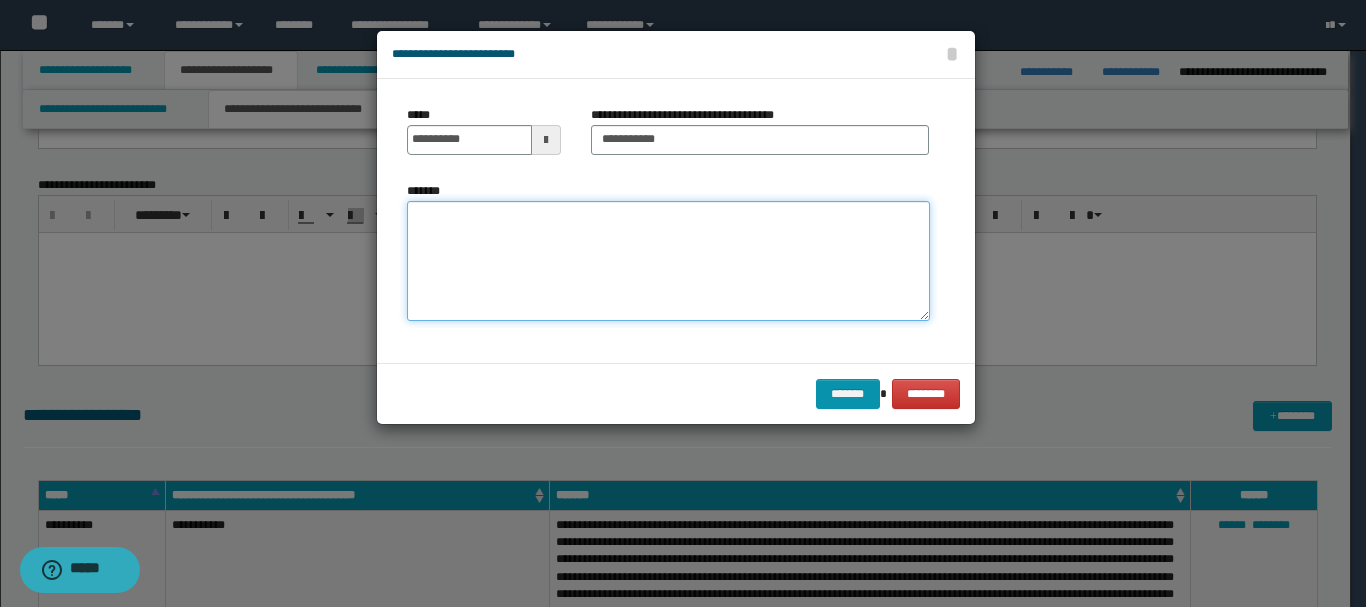 click on "*******" at bounding box center [668, 261] 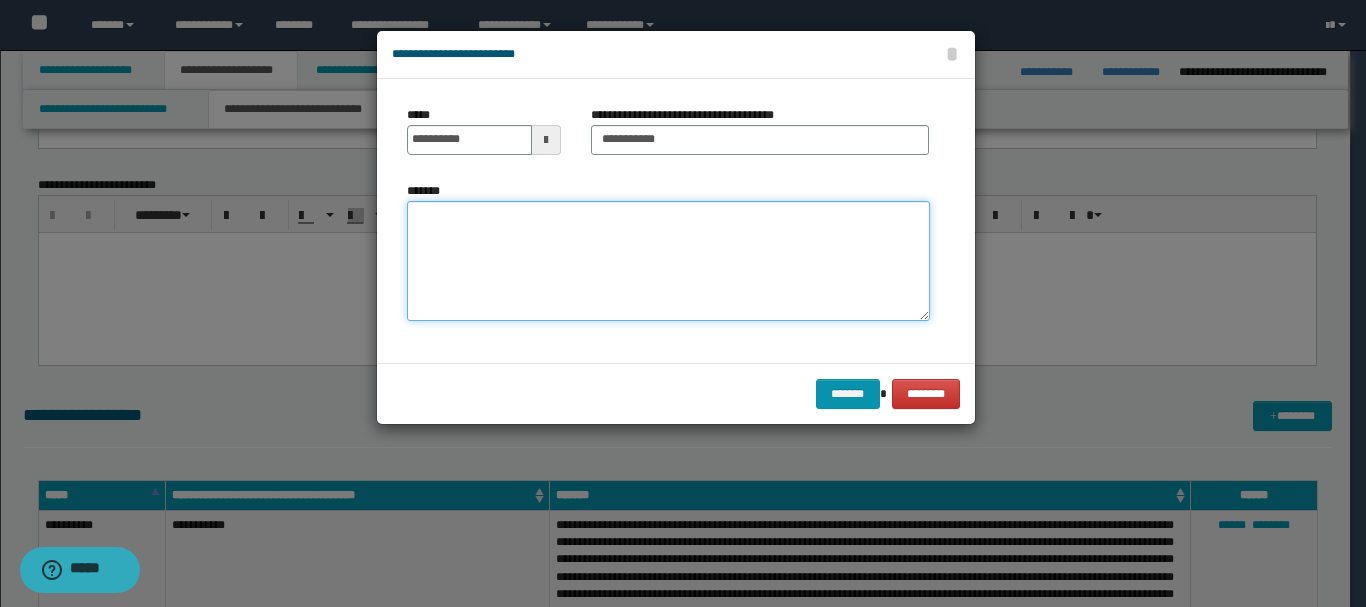 click on "*******" at bounding box center [668, 261] 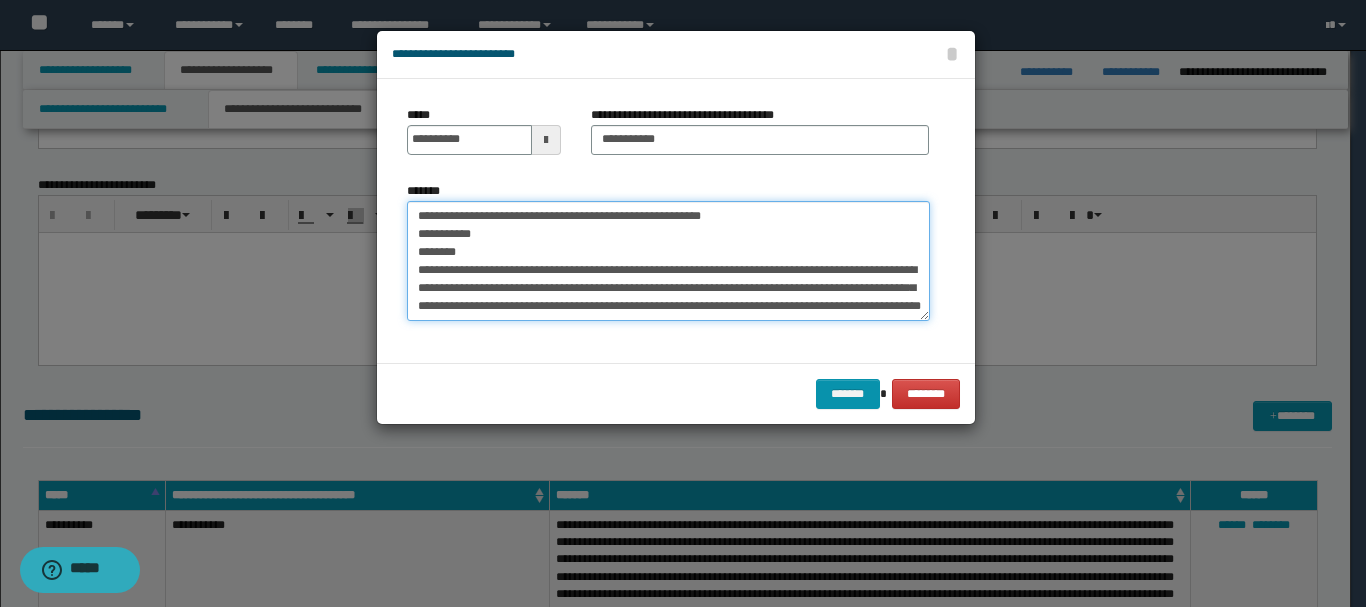 scroll, scrollTop: 0, scrollLeft: 0, axis: both 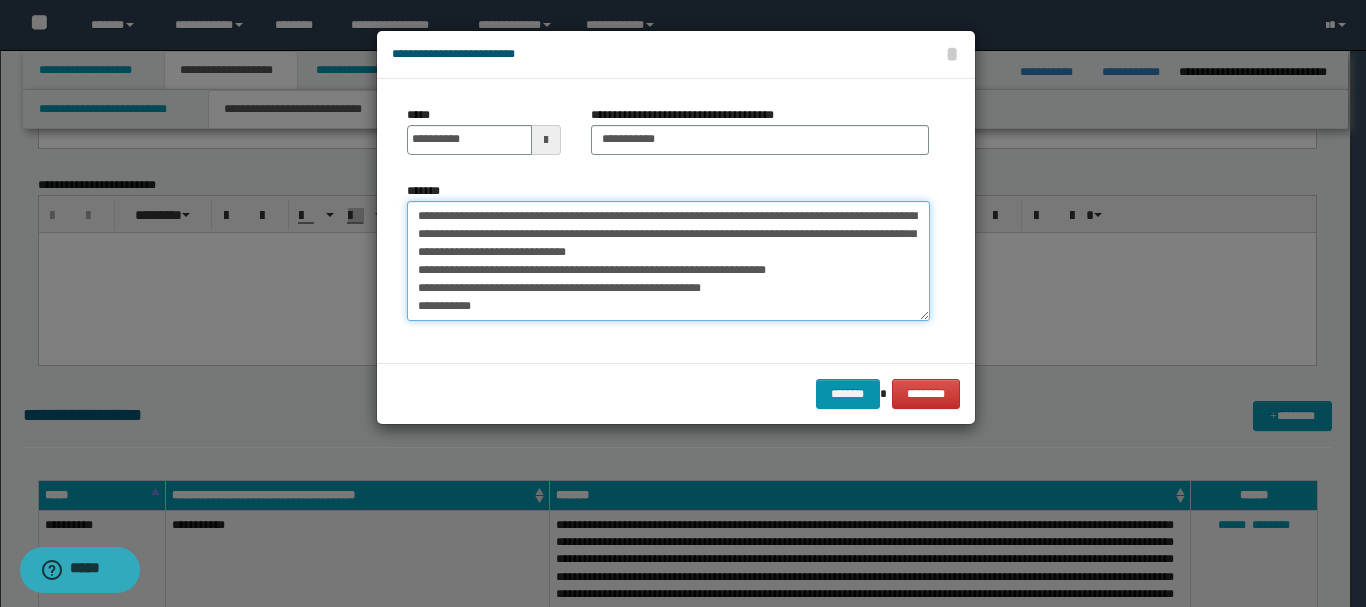 click on "**********" at bounding box center (668, 261) 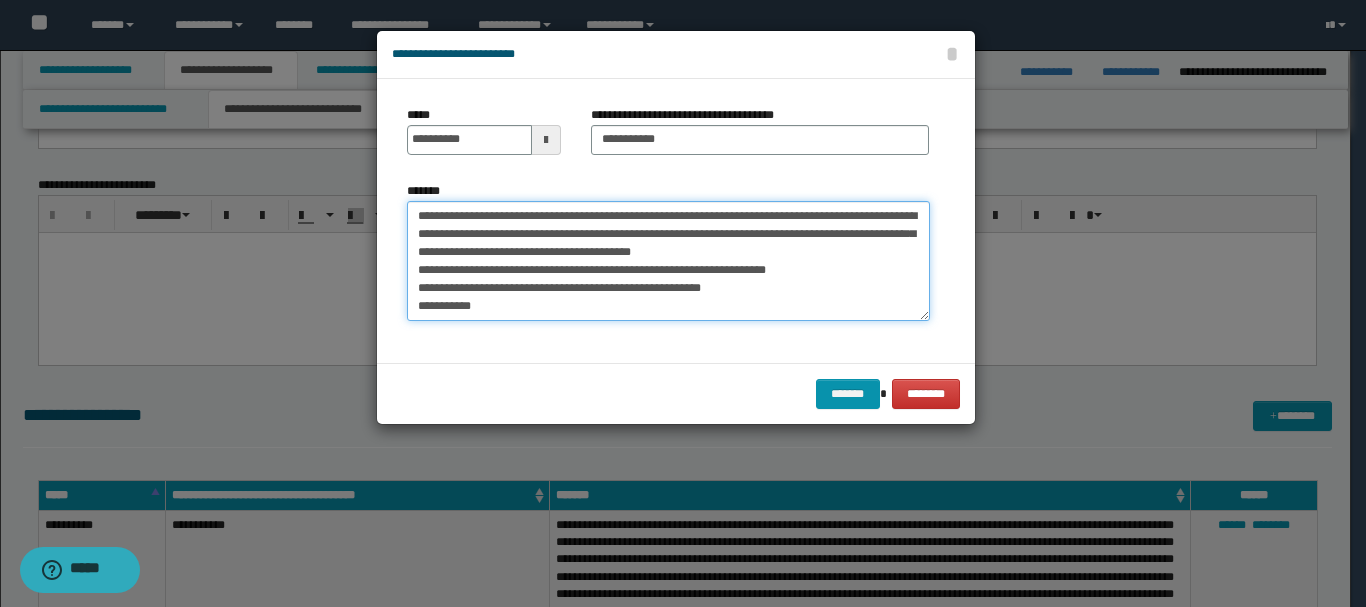 drag, startPoint x: 537, startPoint y: 219, endPoint x: 516, endPoint y: 256, distance: 42.544094 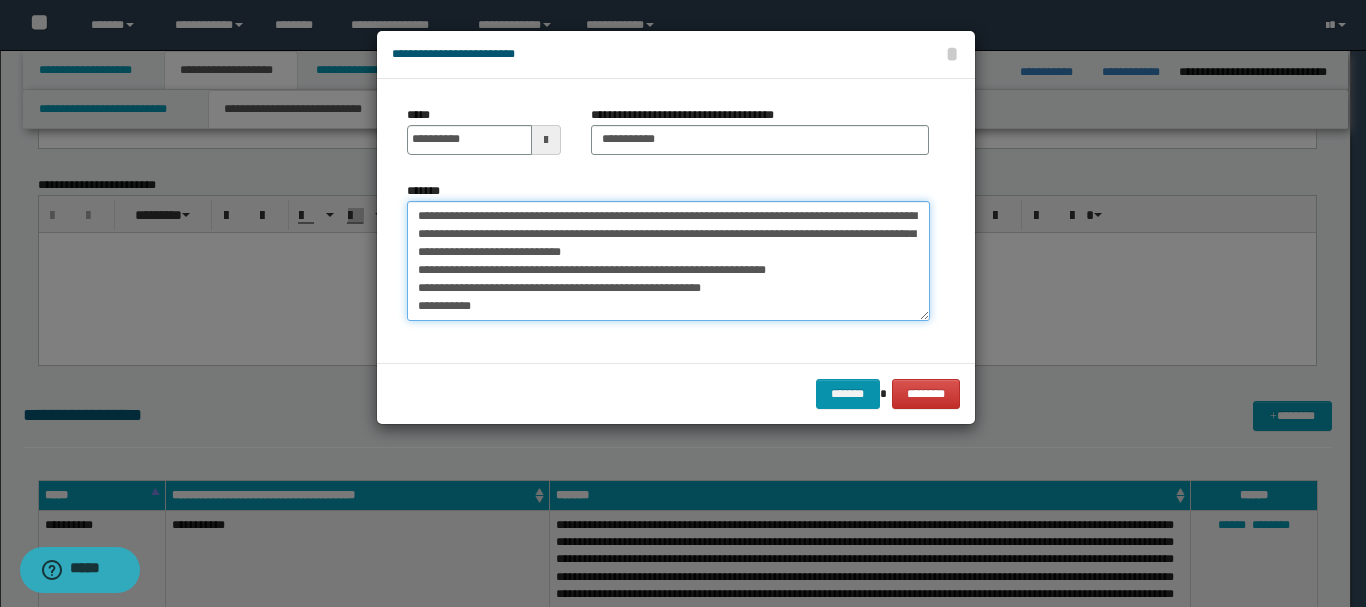 drag, startPoint x: 691, startPoint y: 216, endPoint x: 666, endPoint y: 230, distance: 28.653097 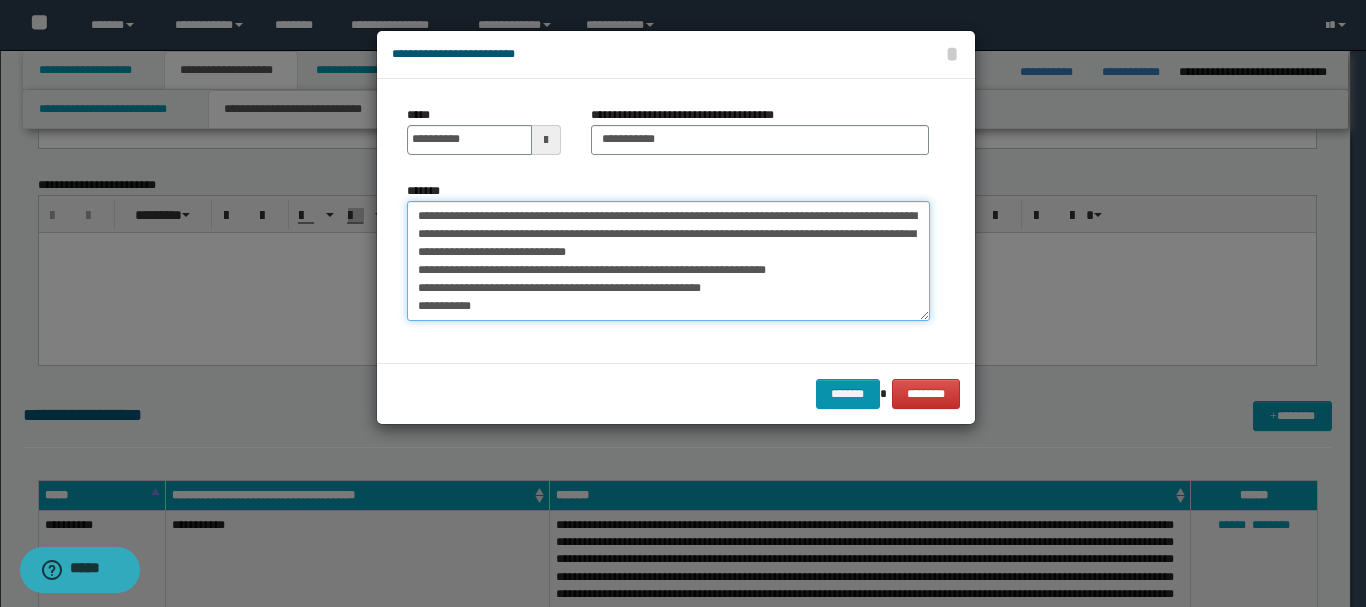 click on "**********" at bounding box center (668, 261) 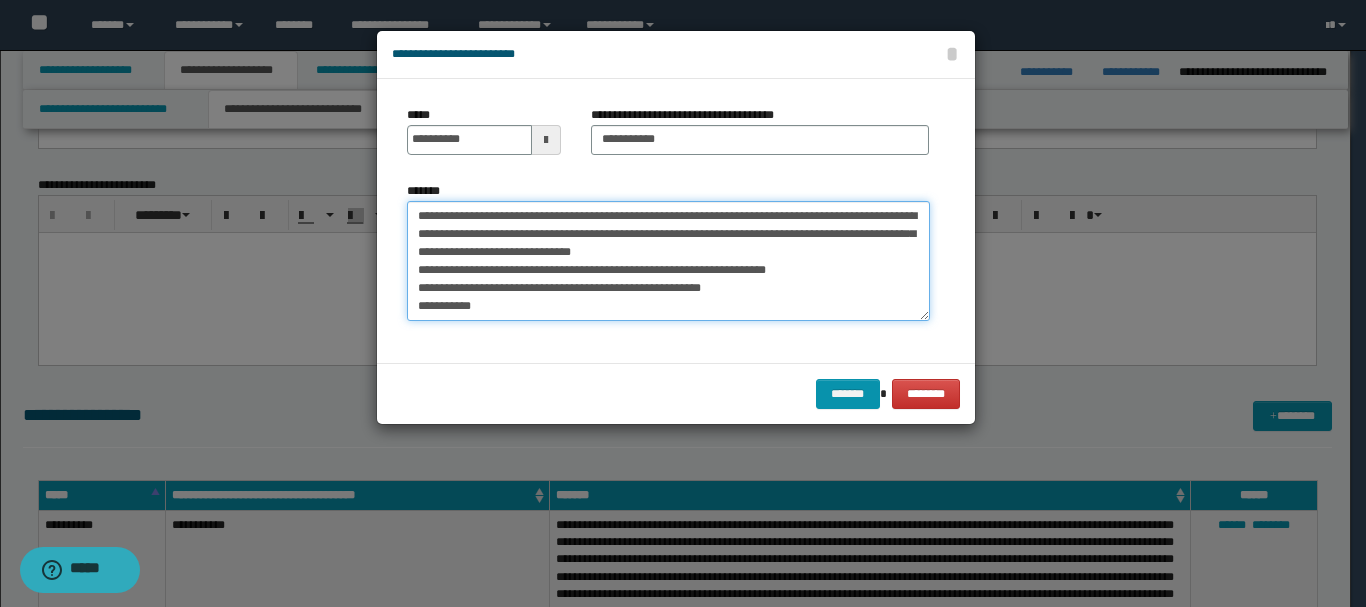 drag, startPoint x: 541, startPoint y: 230, endPoint x: 523, endPoint y: 237, distance: 19.313208 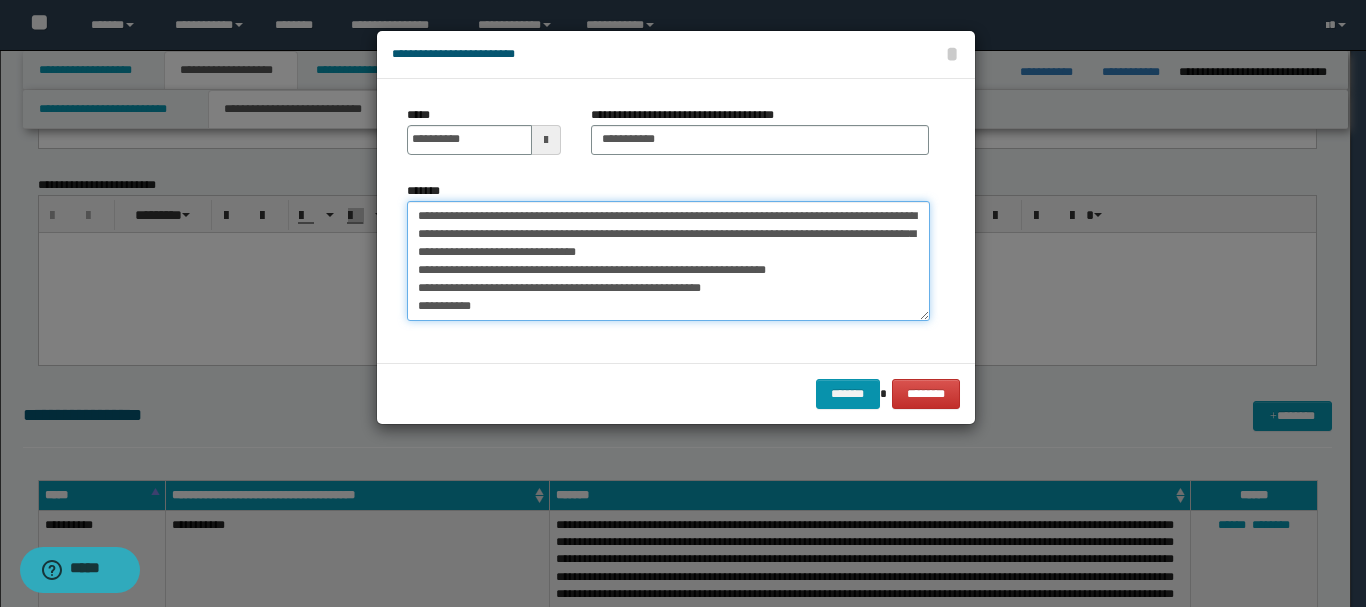 drag, startPoint x: 618, startPoint y: 255, endPoint x: 585, endPoint y: 285, distance: 44.598206 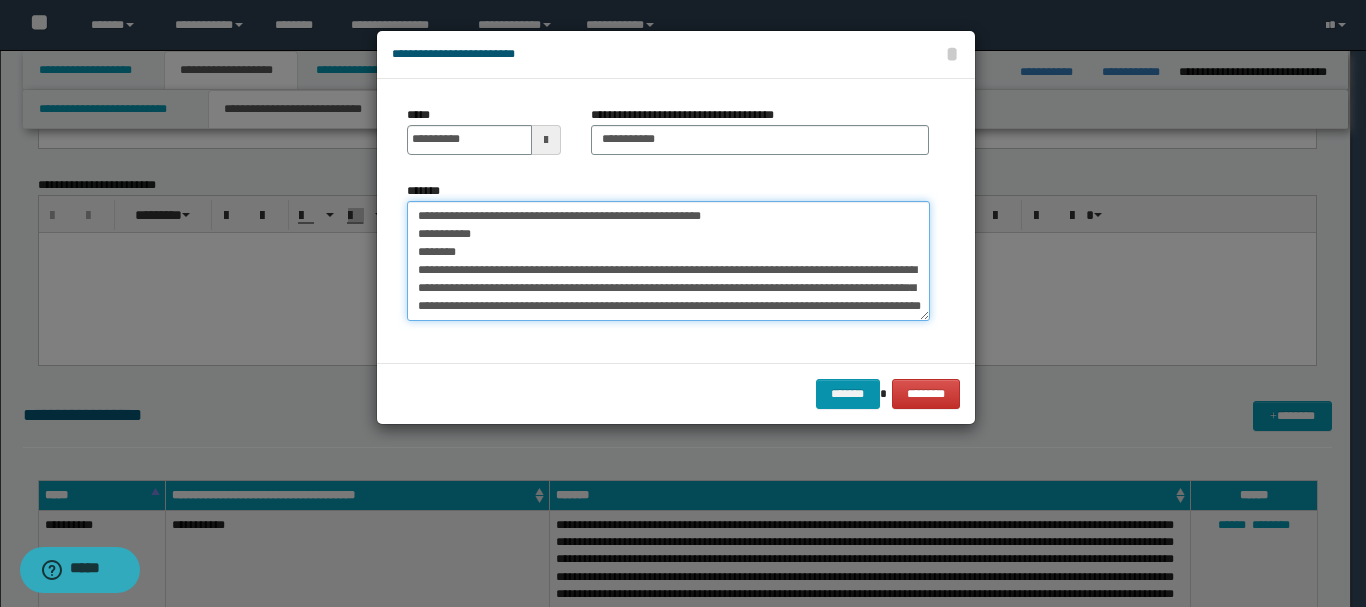 scroll, scrollTop: 0, scrollLeft: 0, axis: both 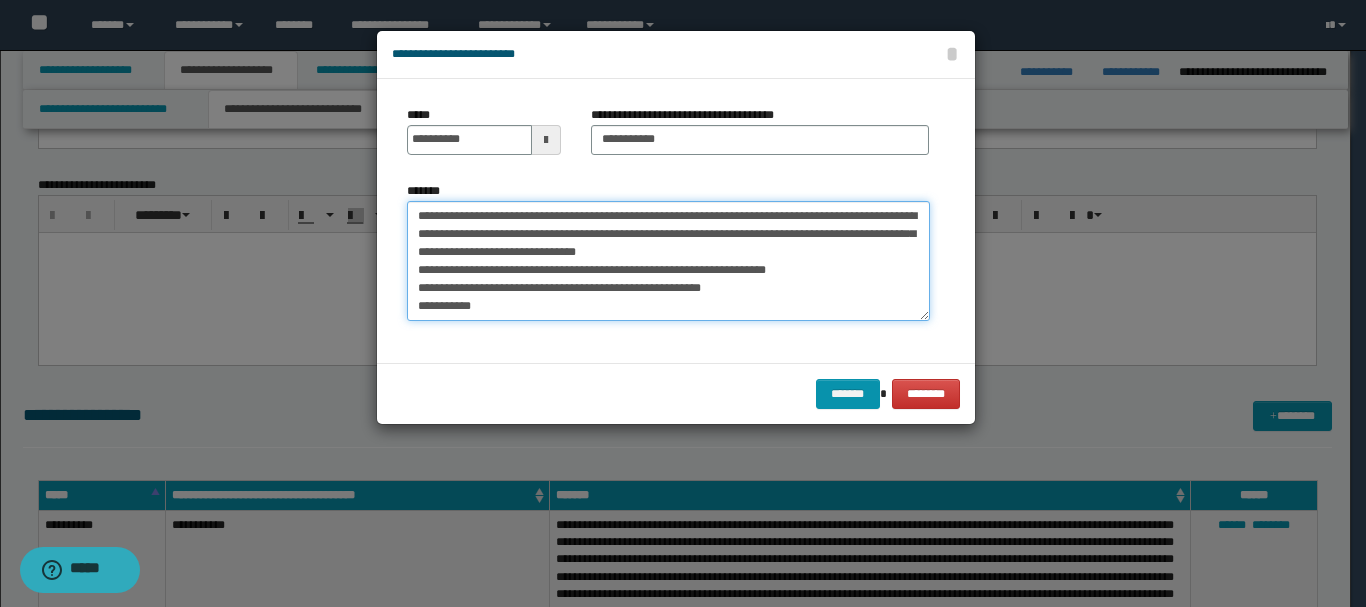 click on "**********" at bounding box center [668, 261] 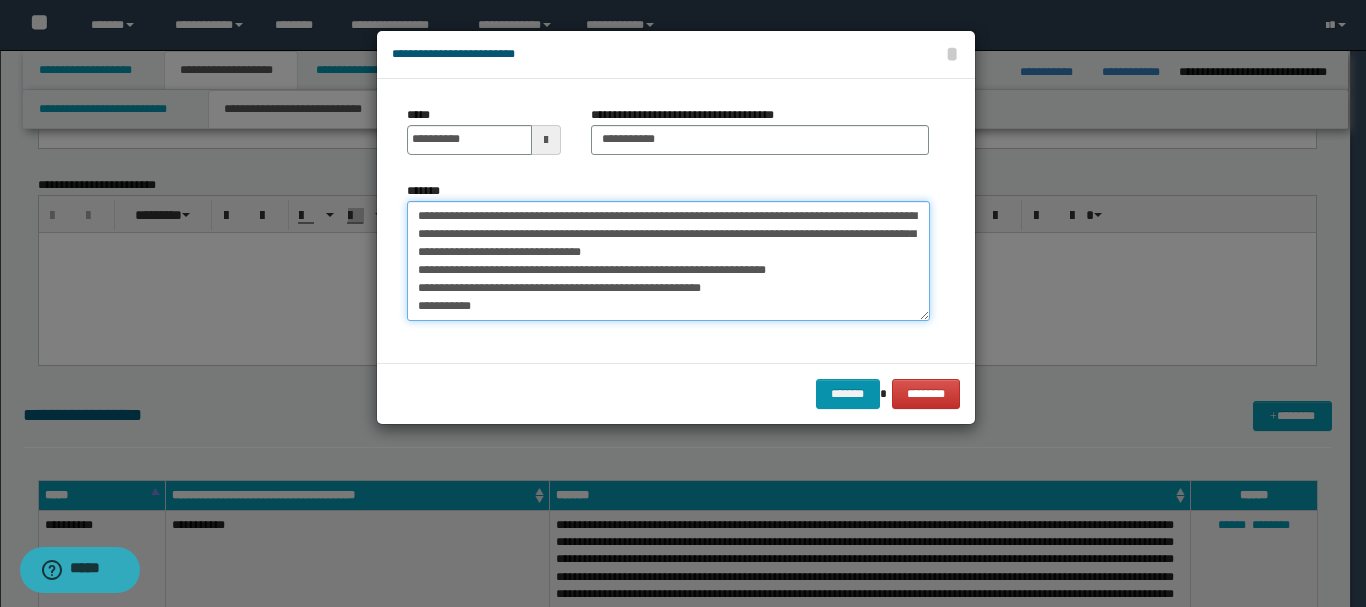 click on "**********" at bounding box center (668, 261) 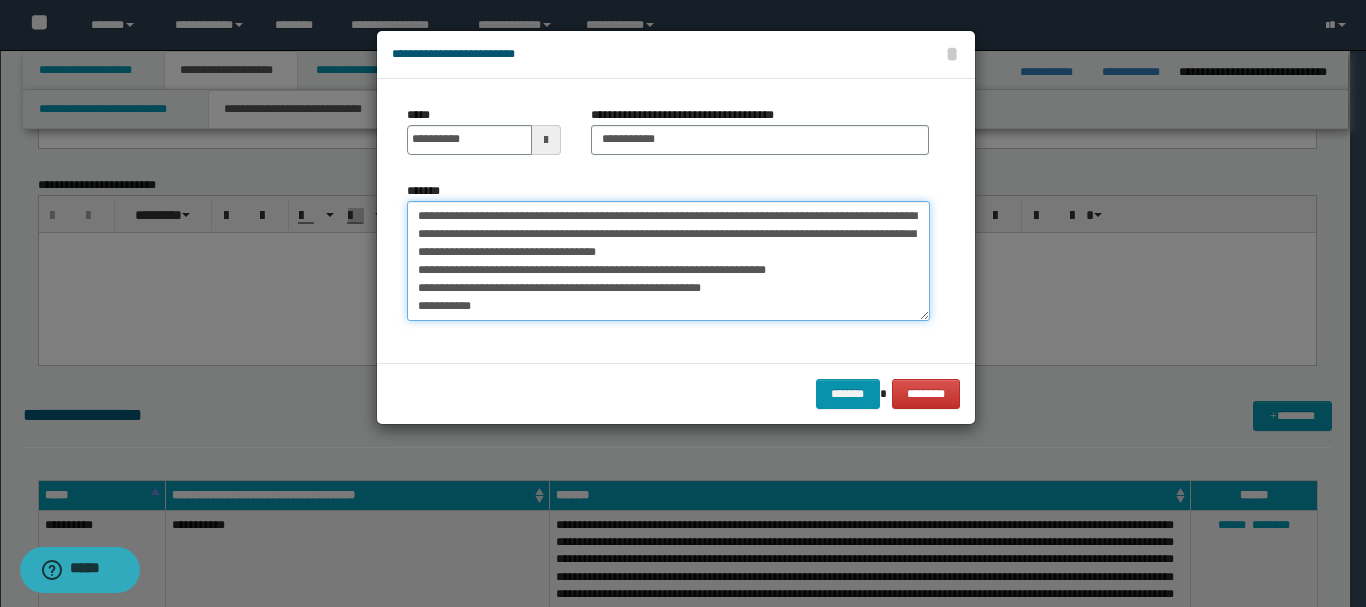 click on "**********" at bounding box center (668, 261) 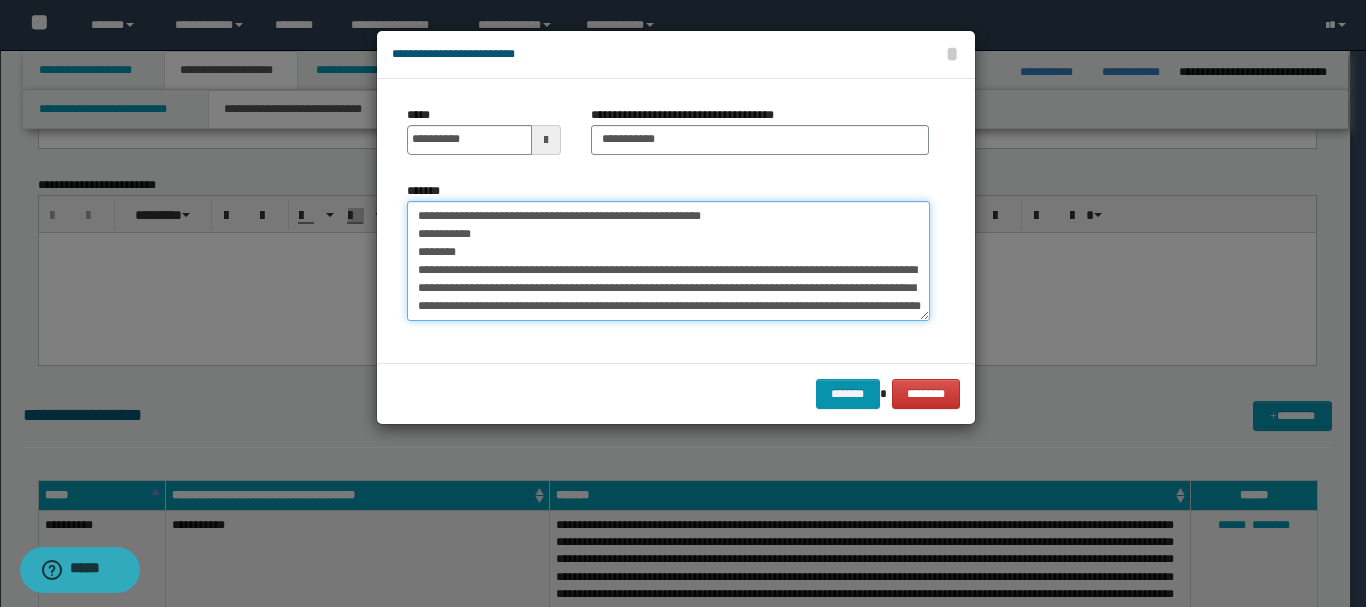 drag, startPoint x: 548, startPoint y: 283, endPoint x: 459, endPoint y: 317, distance: 95.27329 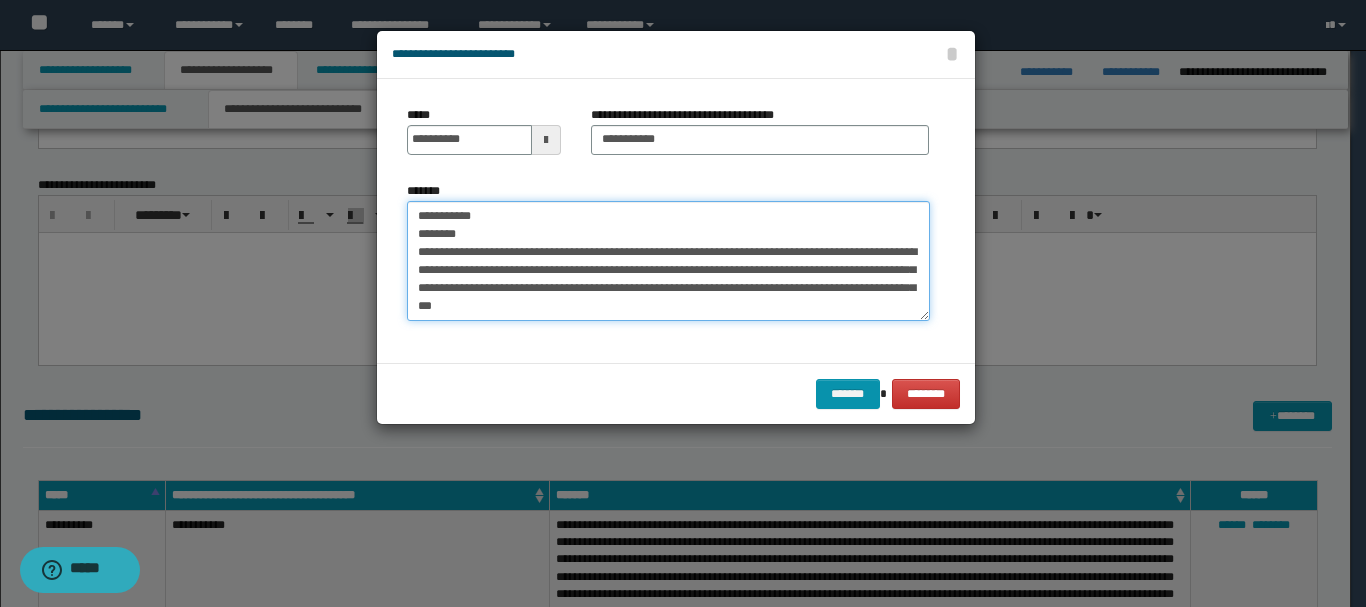 click on "**********" at bounding box center [668, 261] 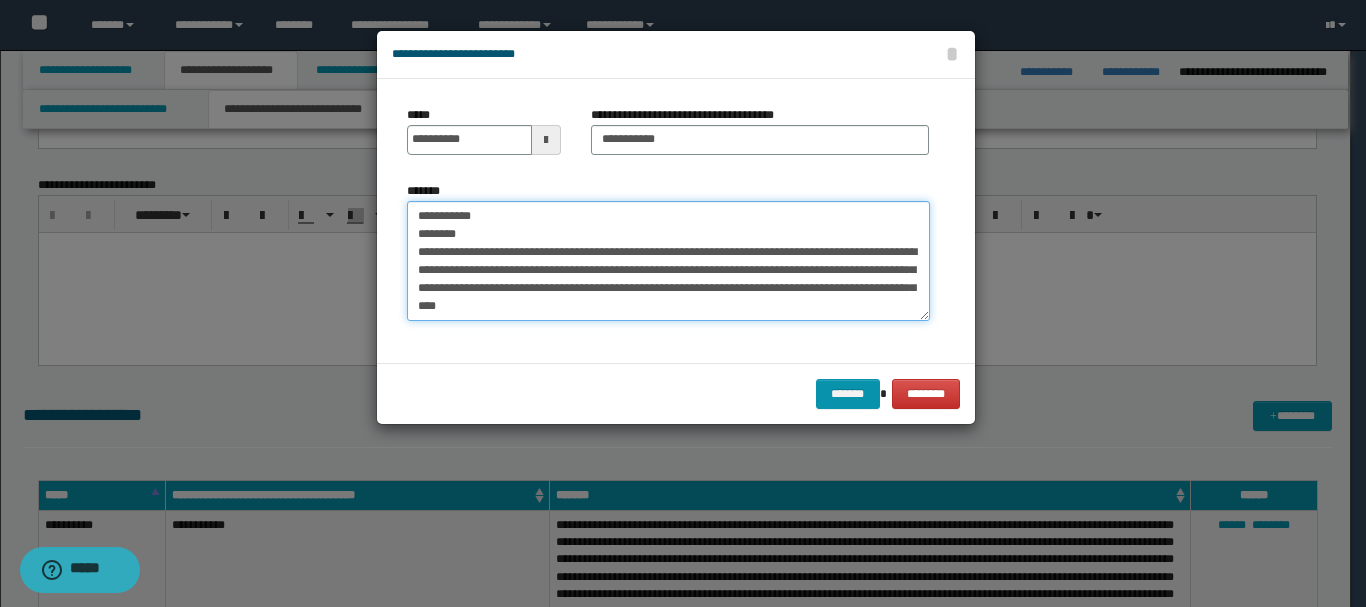 click on "**********" at bounding box center [668, 261] 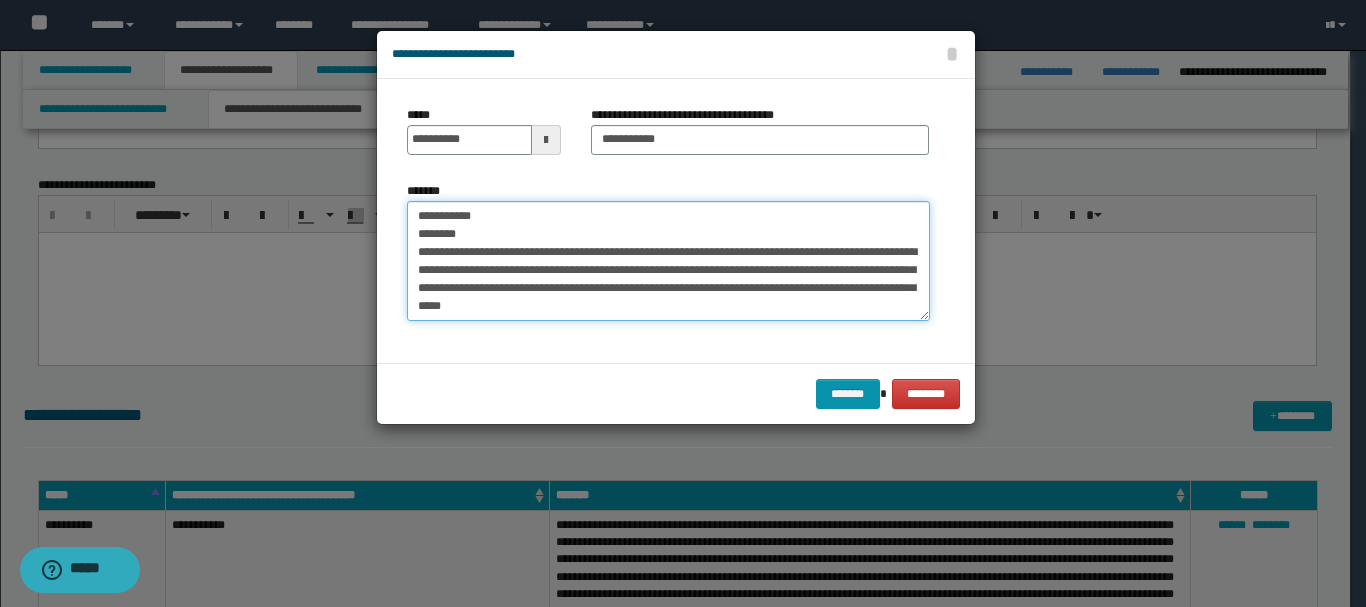 click on "**********" at bounding box center [668, 261] 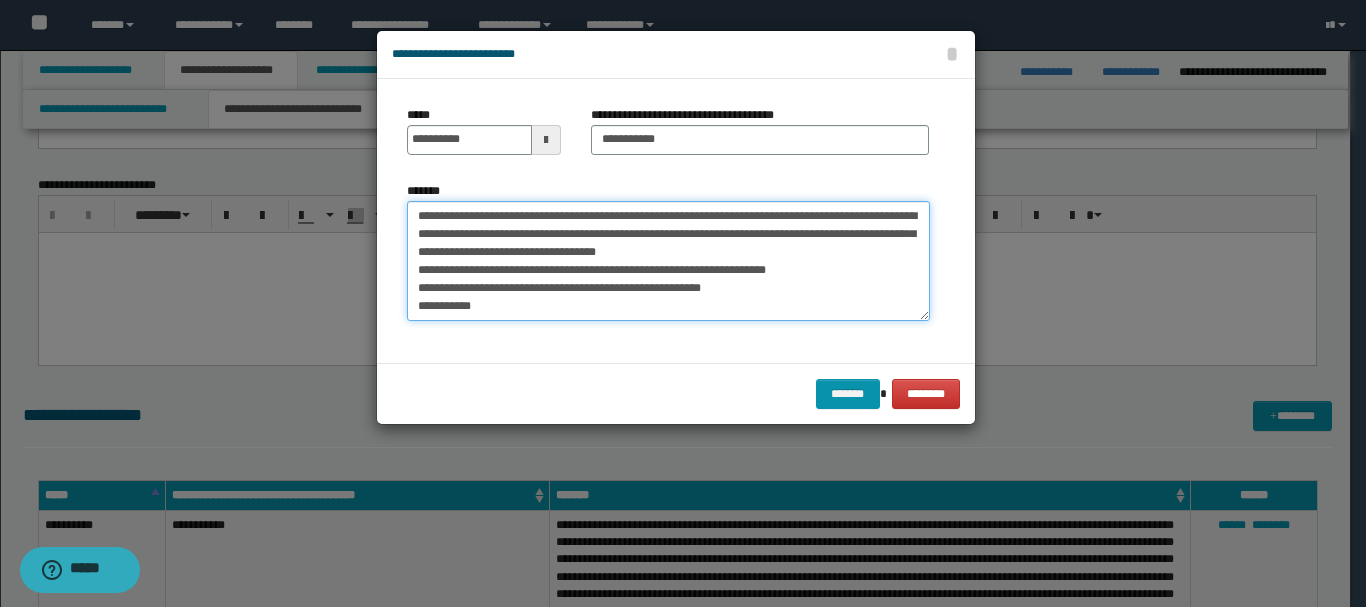 drag, startPoint x: 553, startPoint y: 302, endPoint x: 356, endPoint y: 168, distance: 238.25406 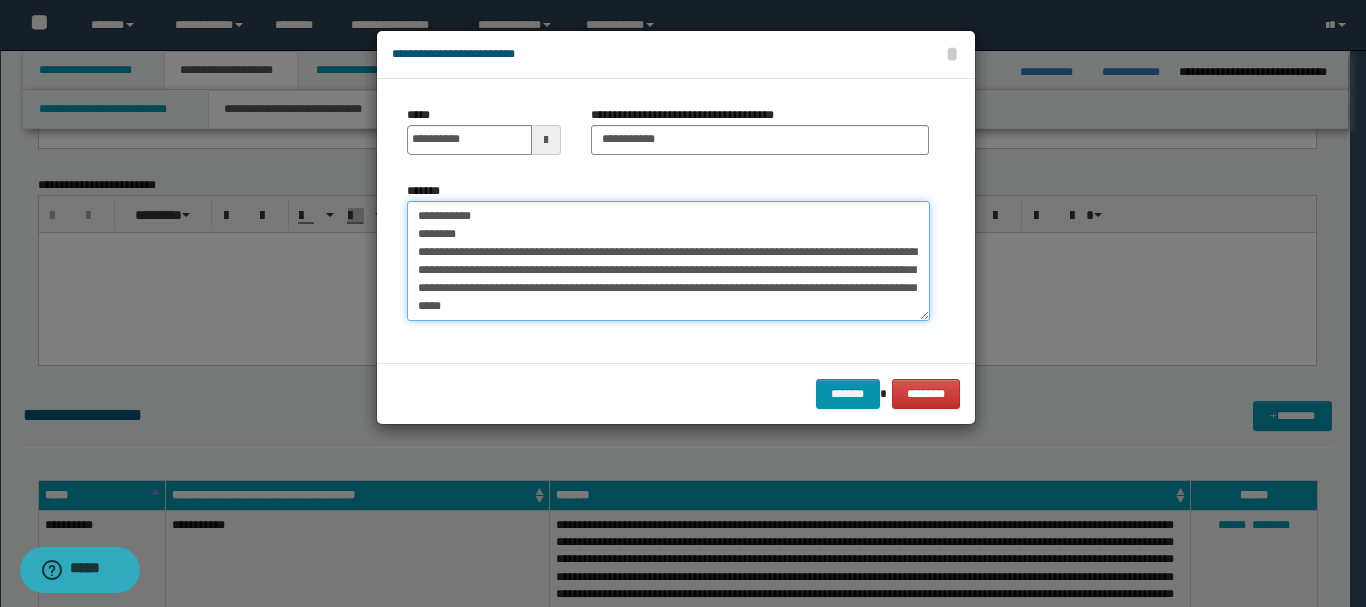 click on "**********" at bounding box center (668, 261) 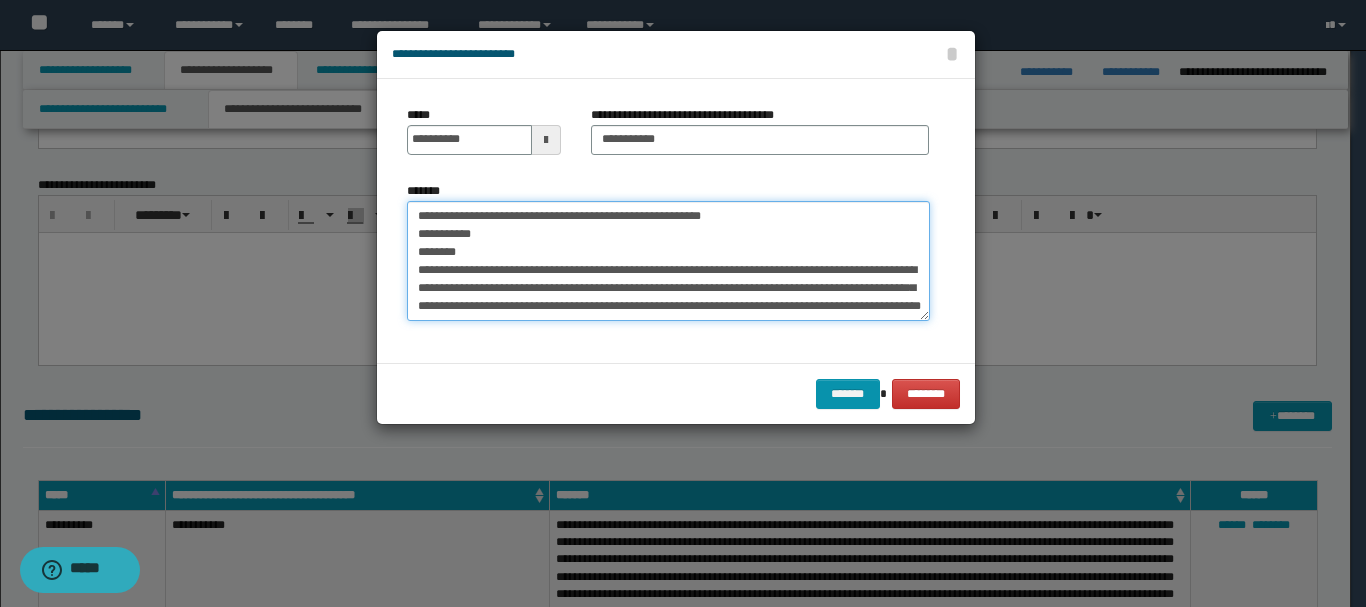 click on "**********" at bounding box center [668, 261] 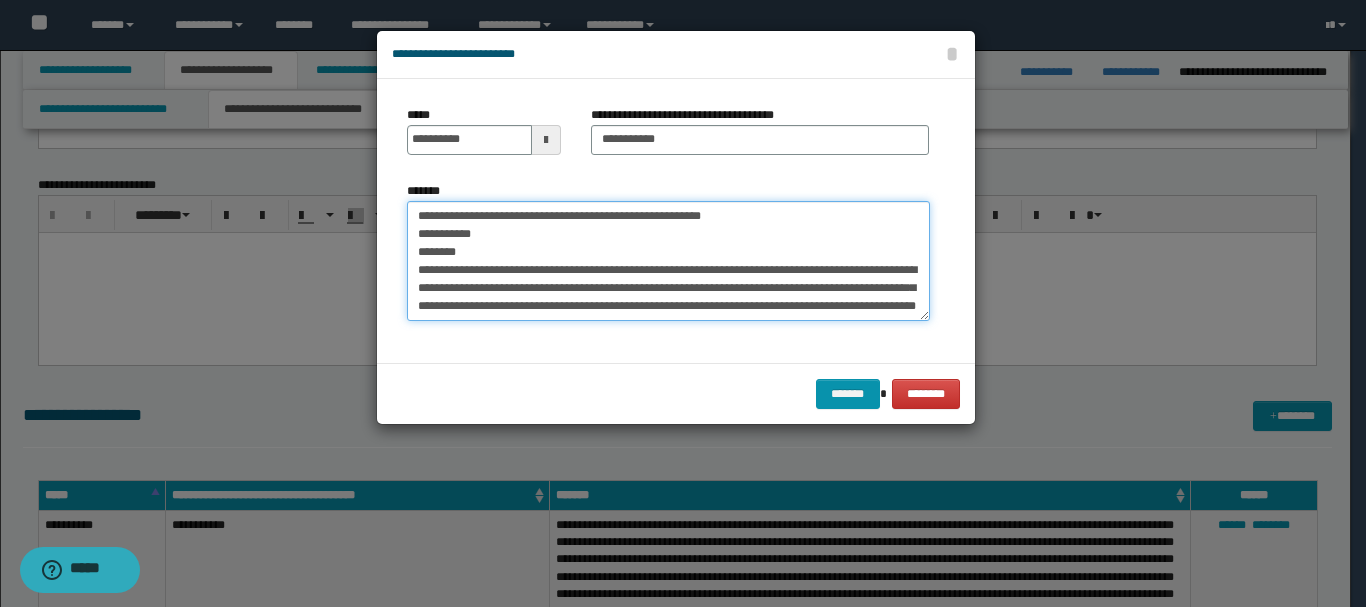 click on "**********" at bounding box center [668, 261] 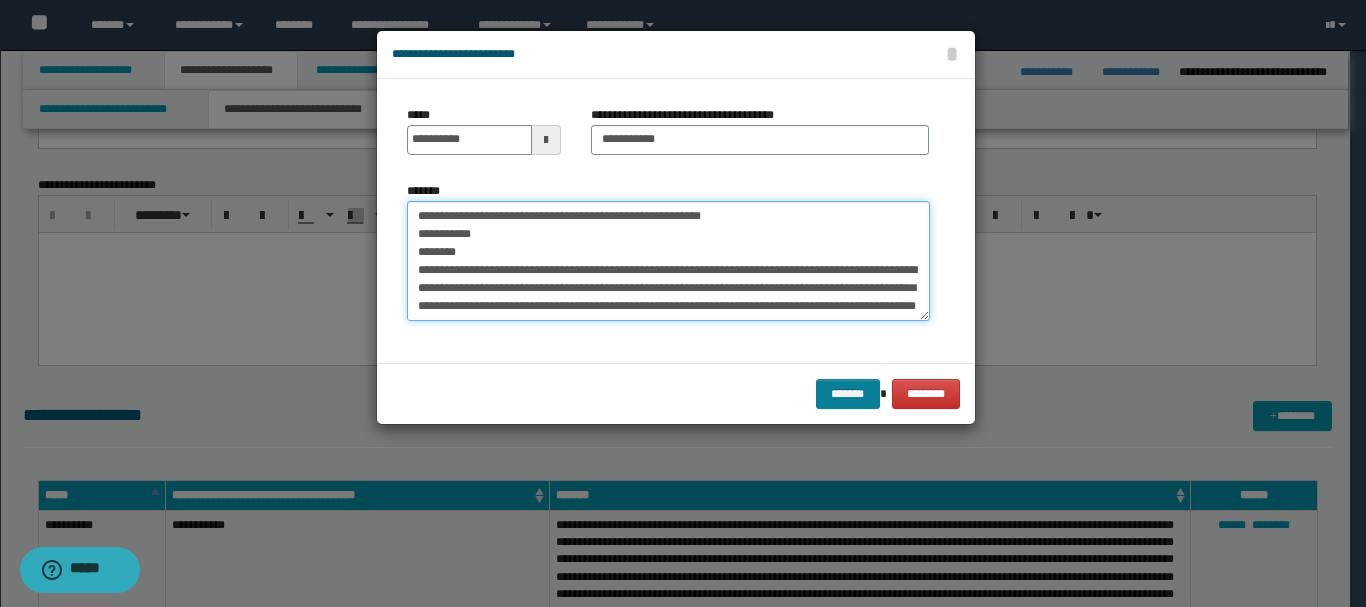 type on "**********" 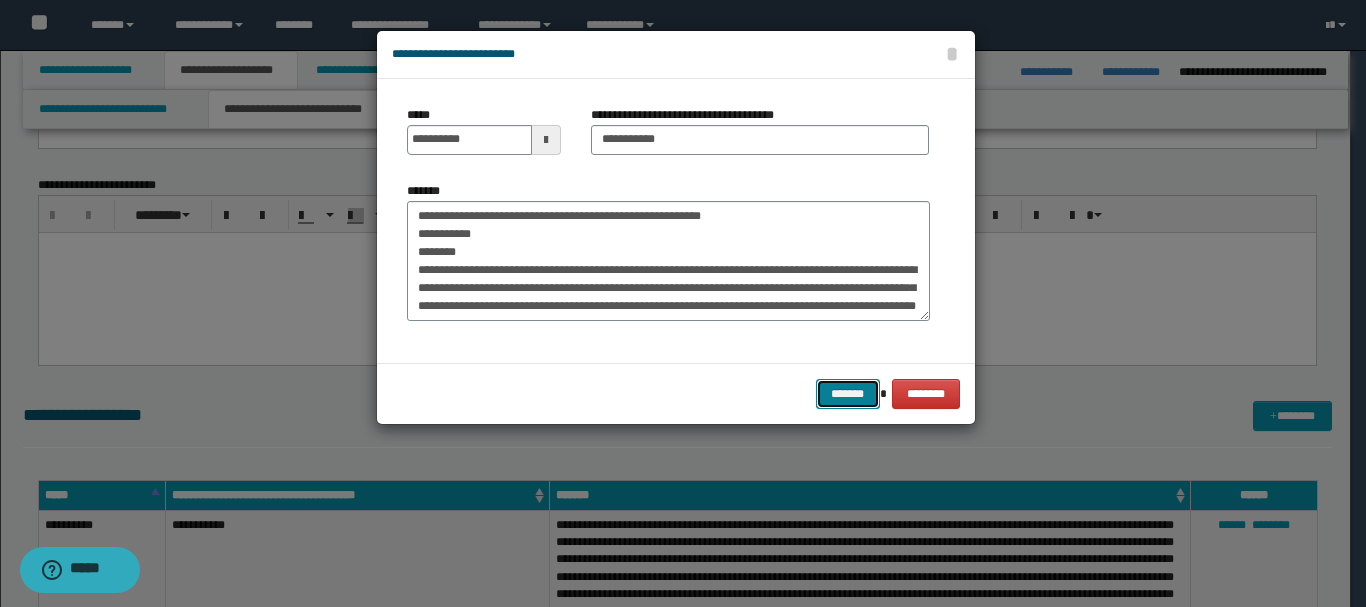 click on "*******" at bounding box center (848, 394) 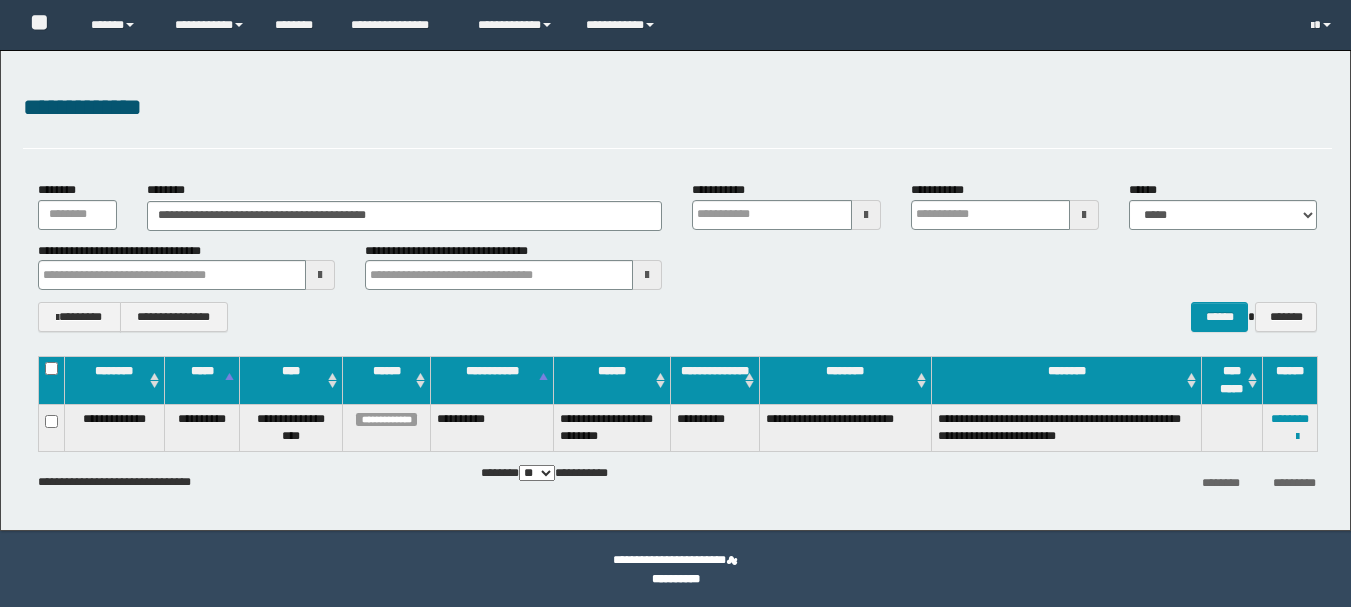 scroll, scrollTop: 0, scrollLeft: 0, axis: both 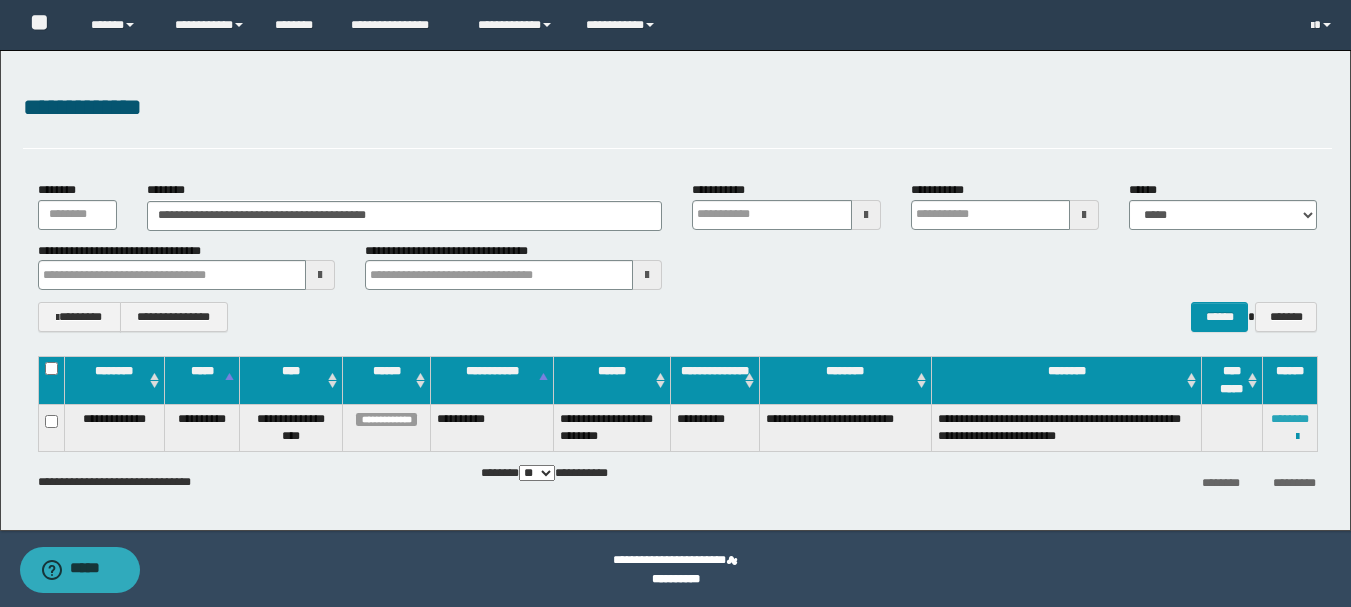 click on "********" at bounding box center [1290, 419] 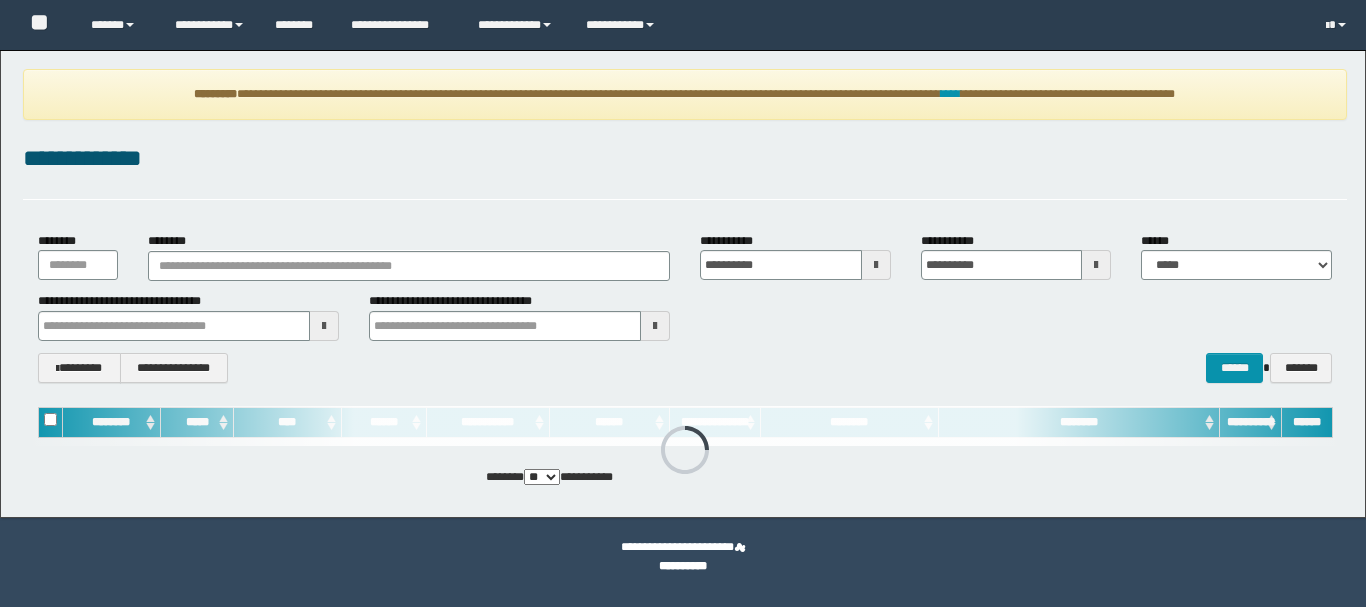 scroll, scrollTop: 0, scrollLeft: 0, axis: both 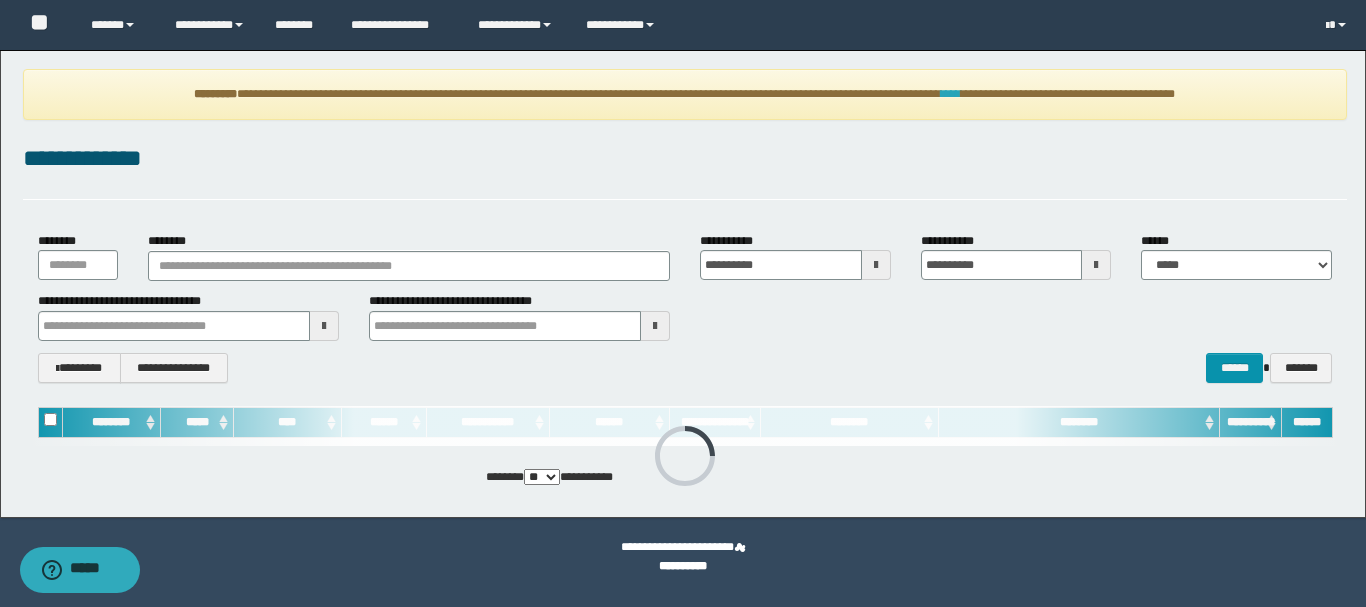 click on "****" at bounding box center (951, 94) 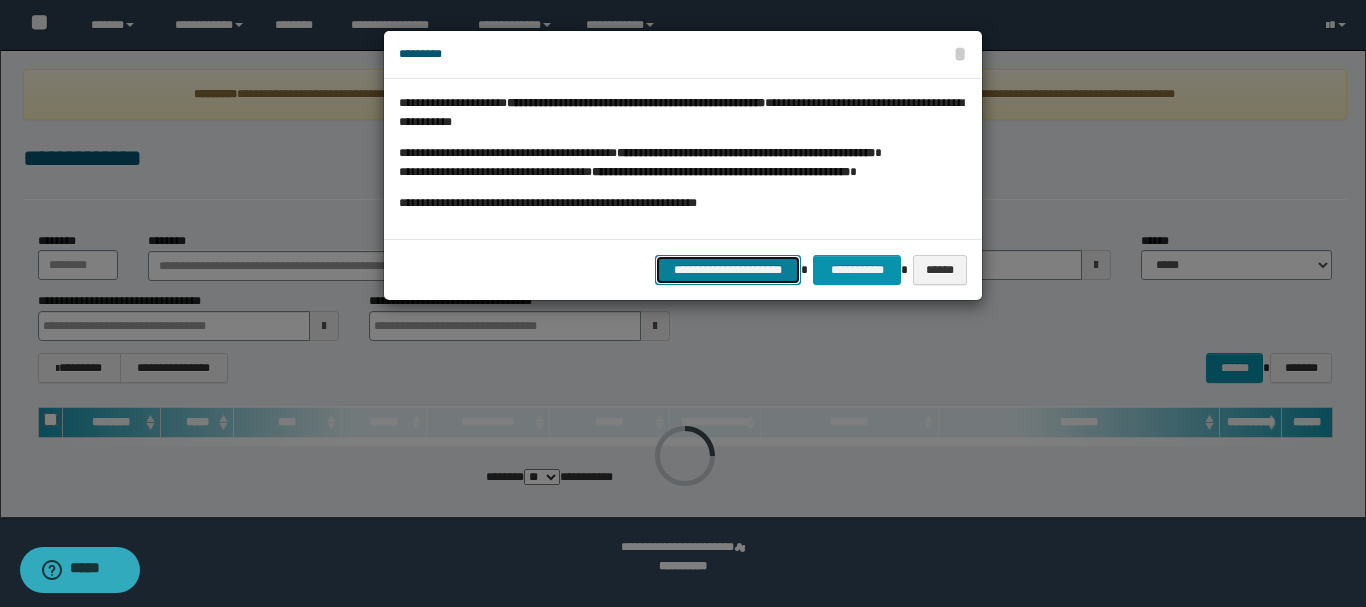 click on "**********" at bounding box center (728, 270) 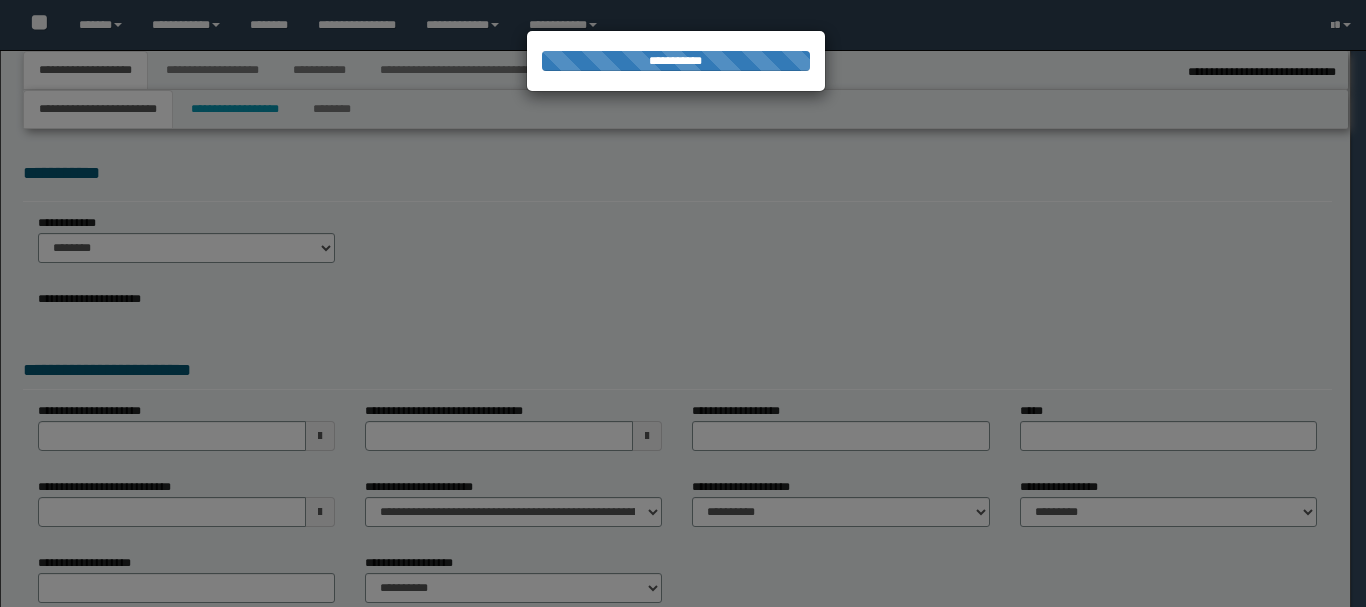 select on "*" 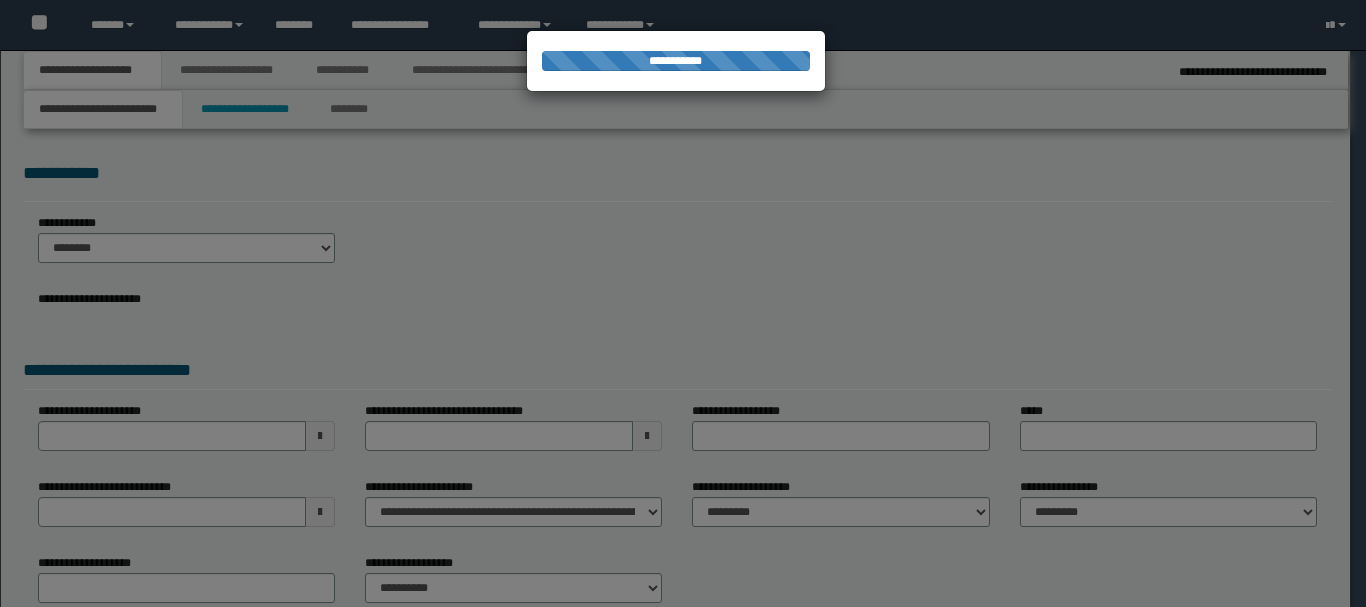 scroll, scrollTop: 0, scrollLeft: 0, axis: both 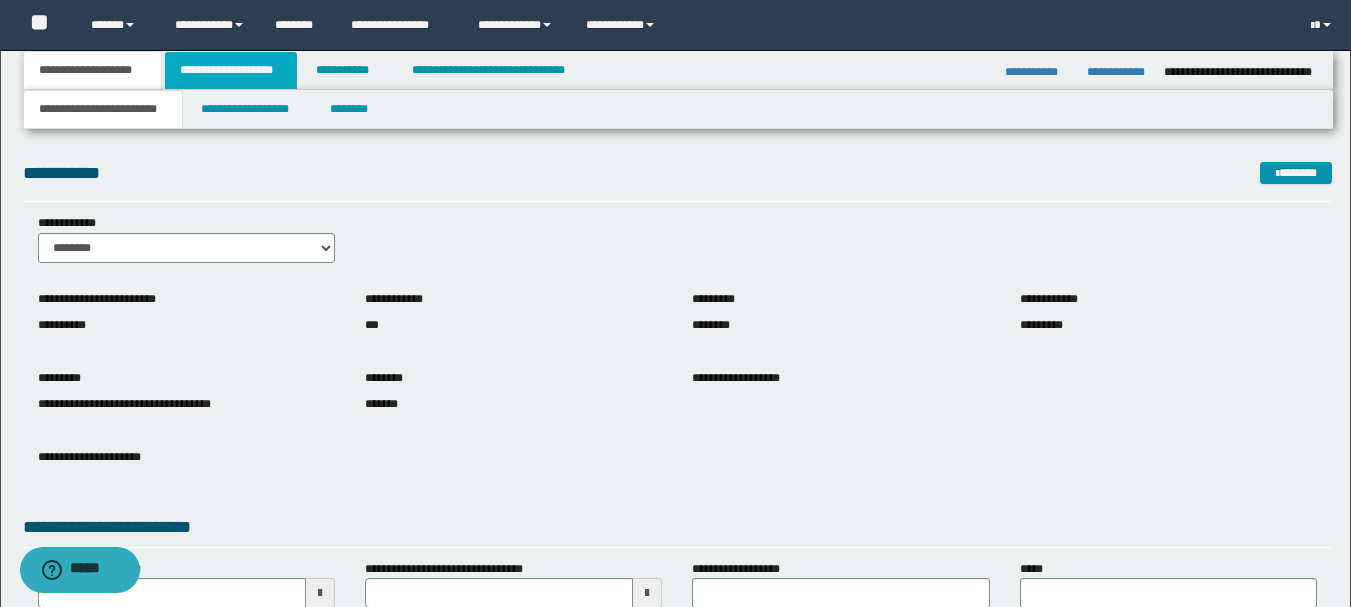 click on "**********" at bounding box center (231, 70) 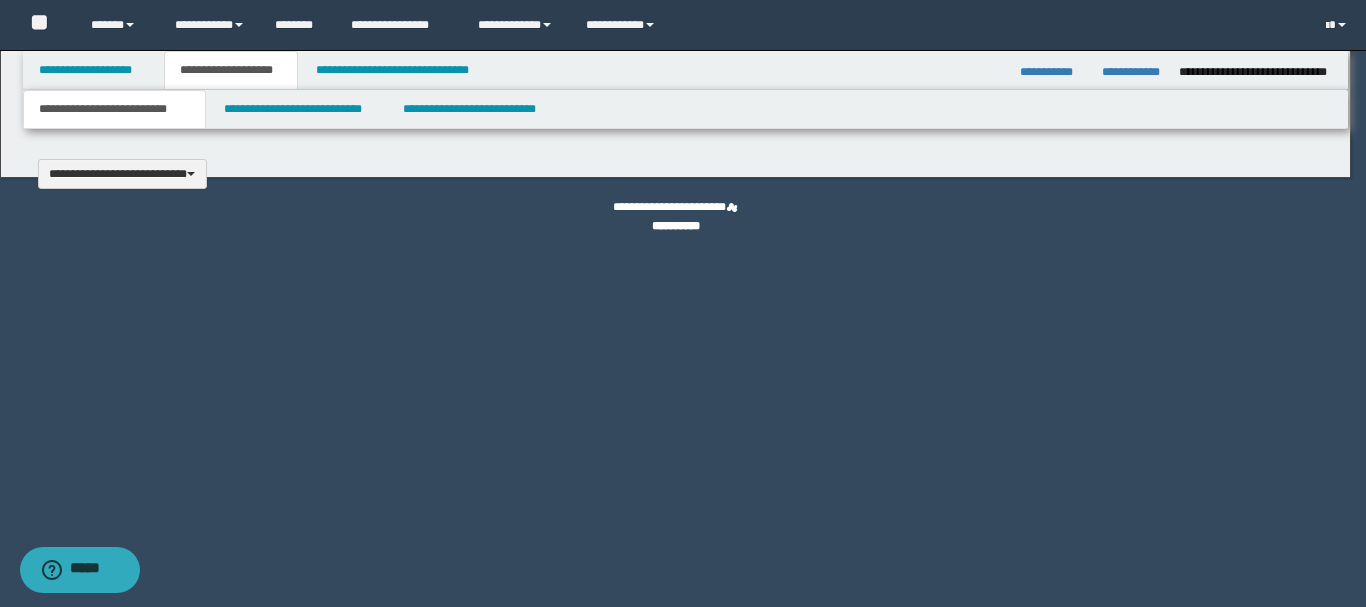 type 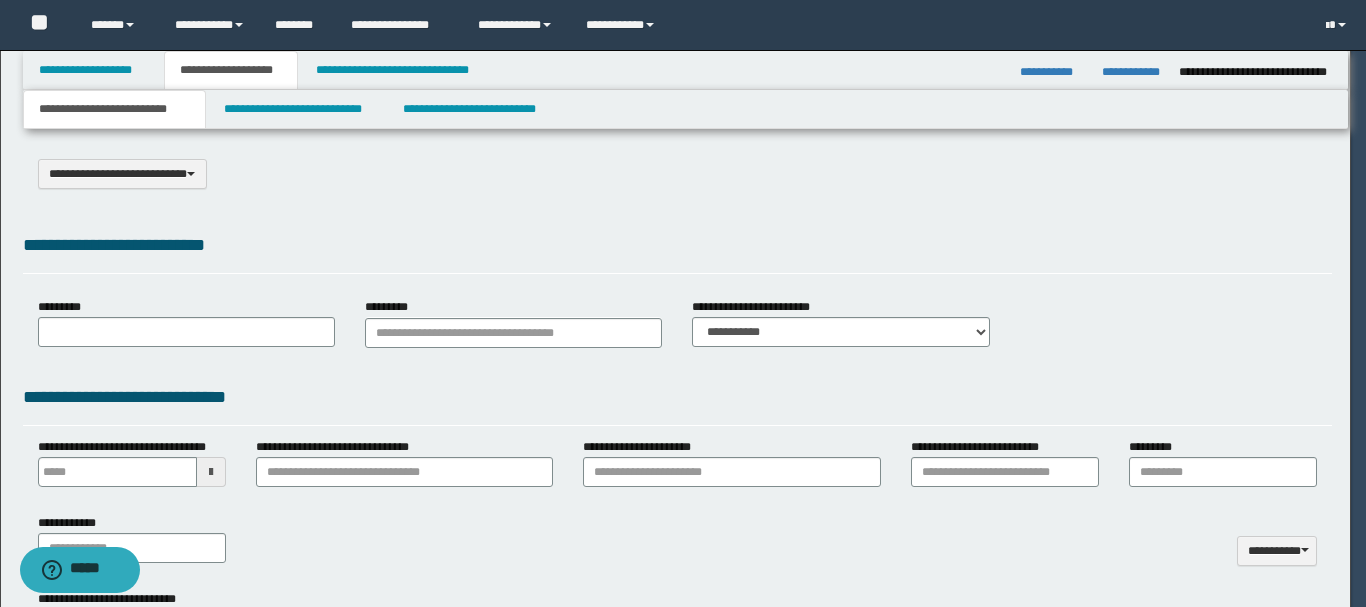 scroll, scrollTop: 0, scrollLeft: 0, axis: both 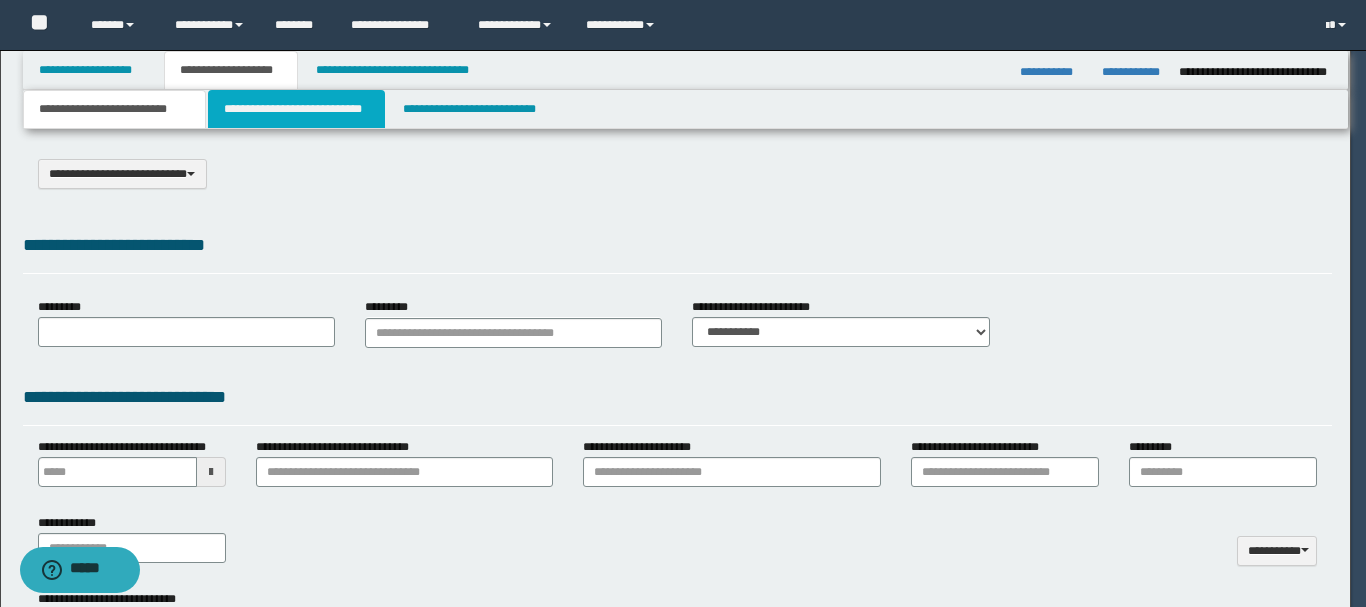 click on "**********" at bounding box center (296, 109) 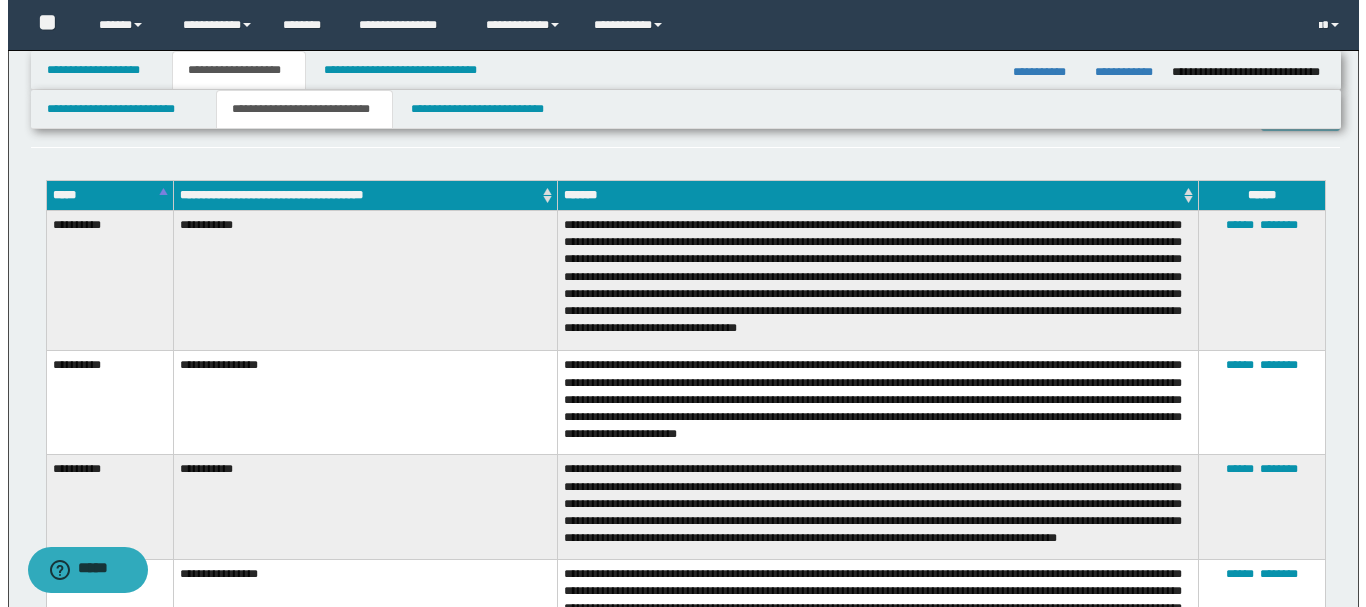 scroll, scrollTop: 400, scrollLeft: 0, axis: vertical 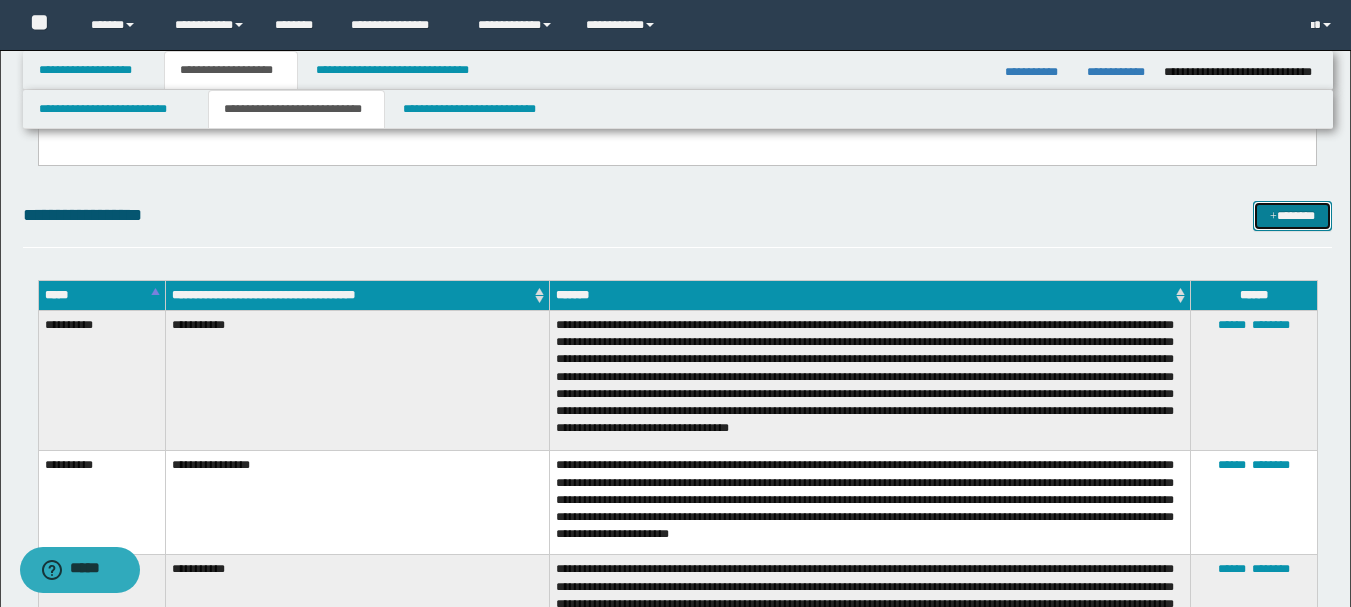 click on "*******" at bounding box center [1292, 216] 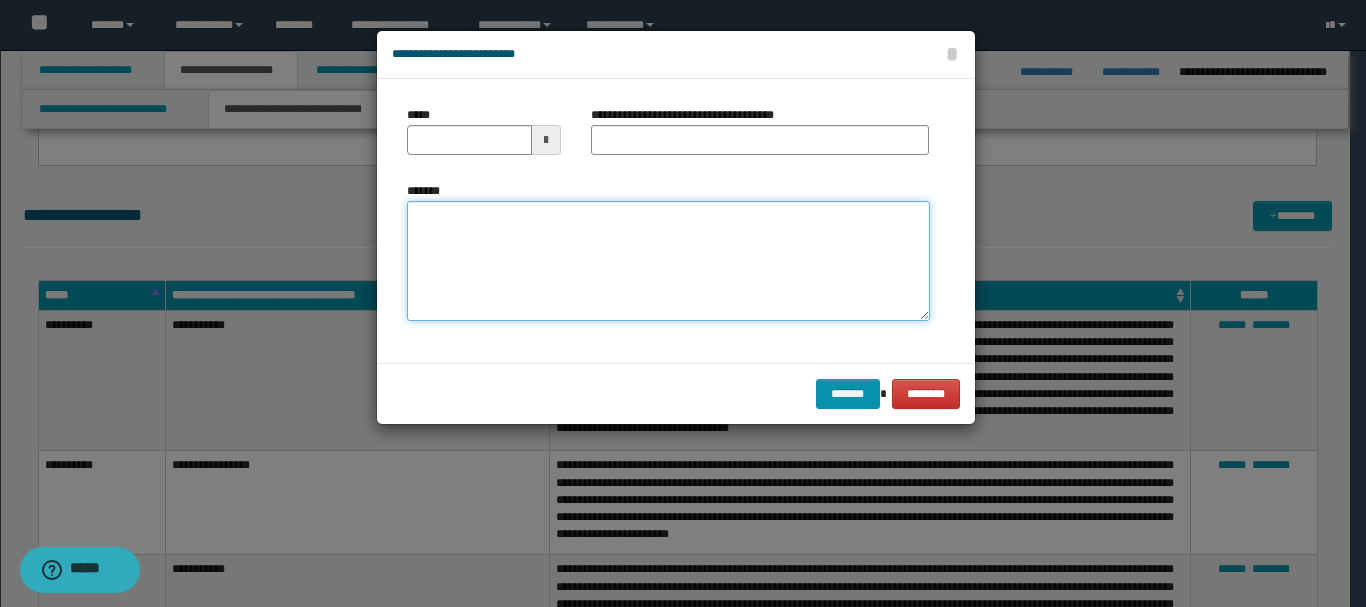 click on "*******" at bounding box center [668, 261] 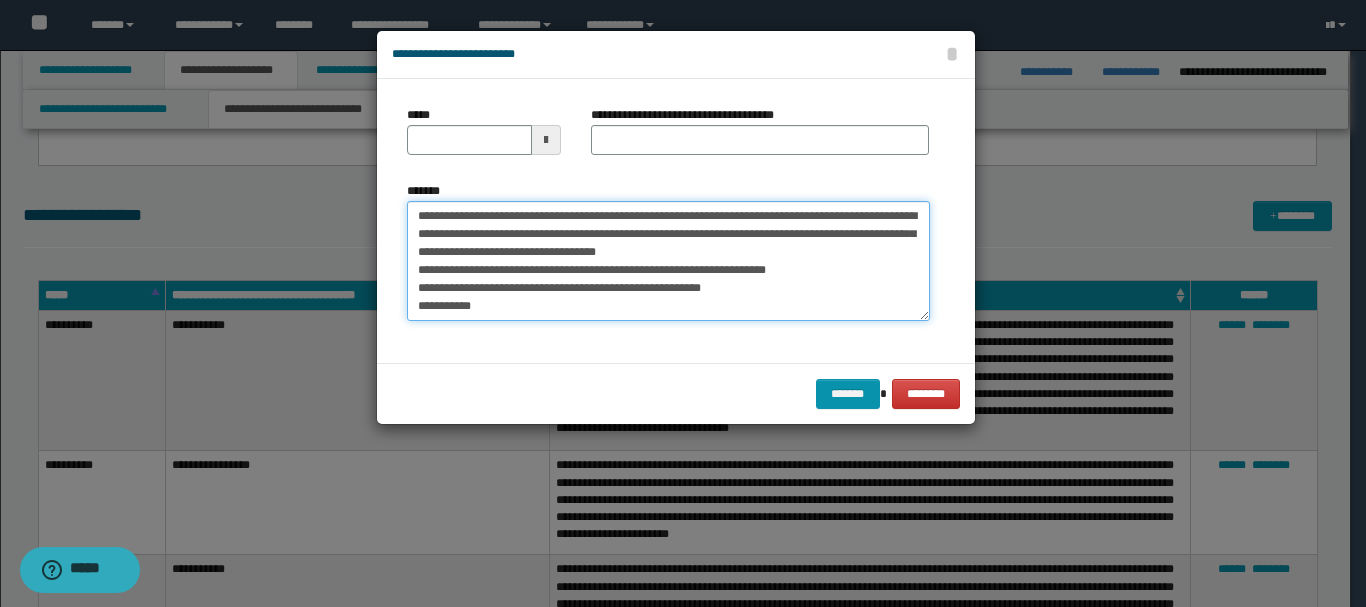 scroll, scrollTop: 90, scrollLeft: 0, axis: vertical 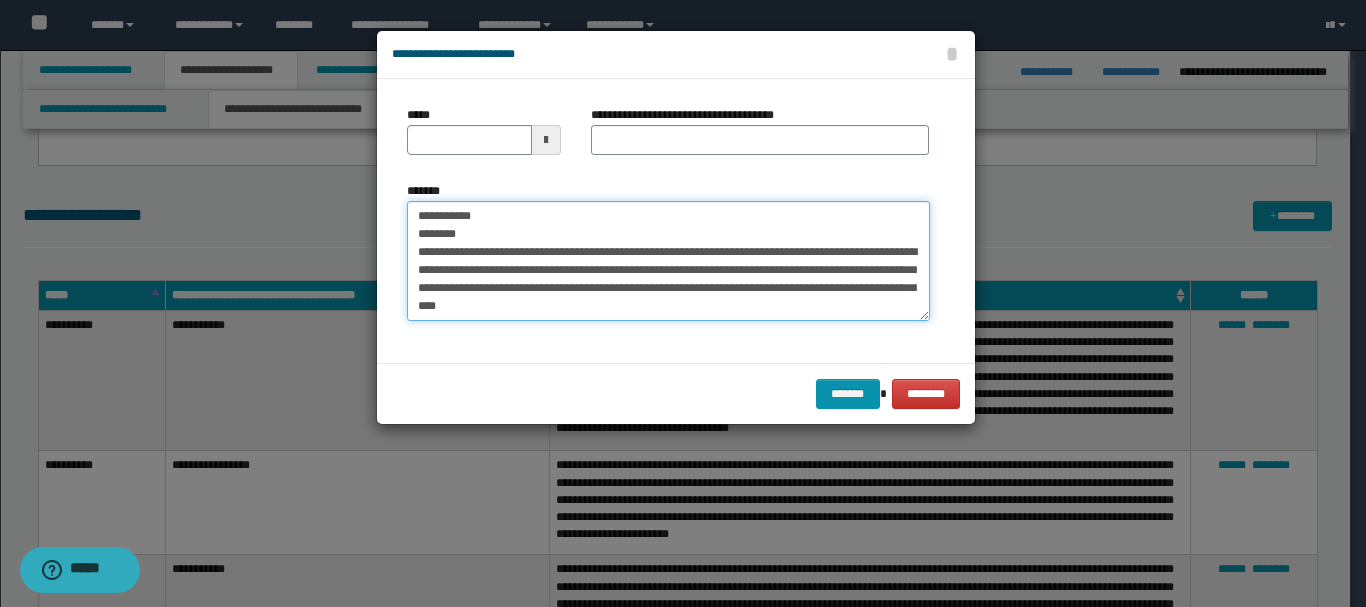 click on "**********" at bounding box center (668, 261) 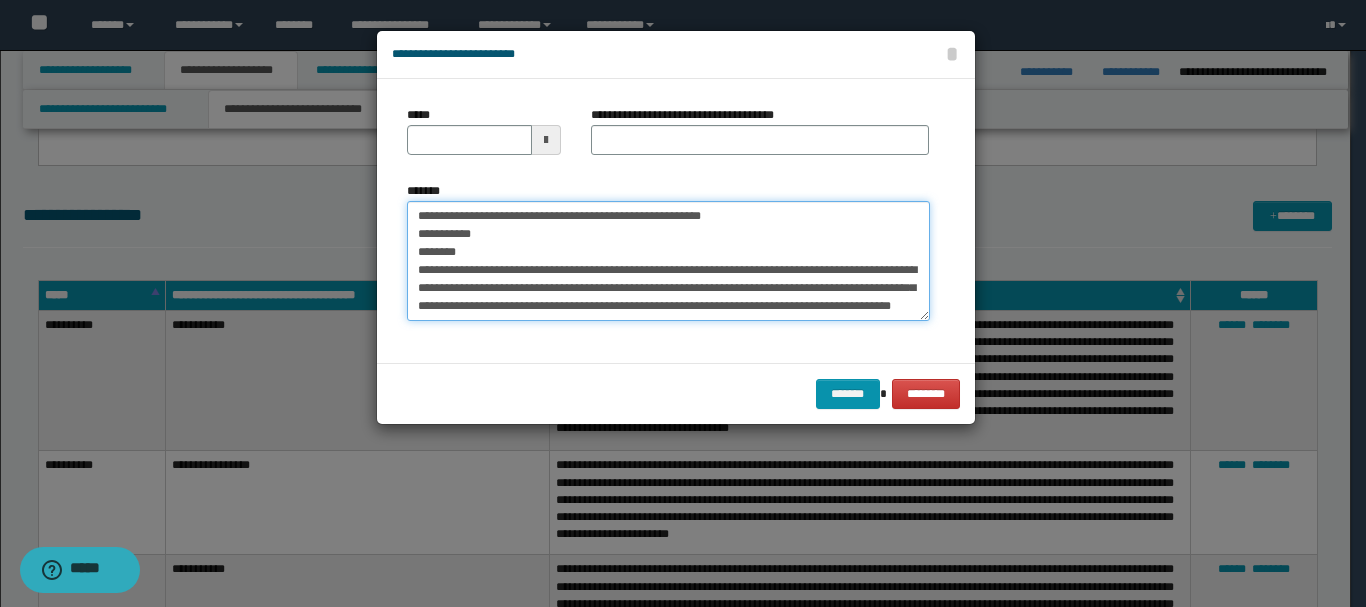 click on "**********" at bounding box center (668, 261) 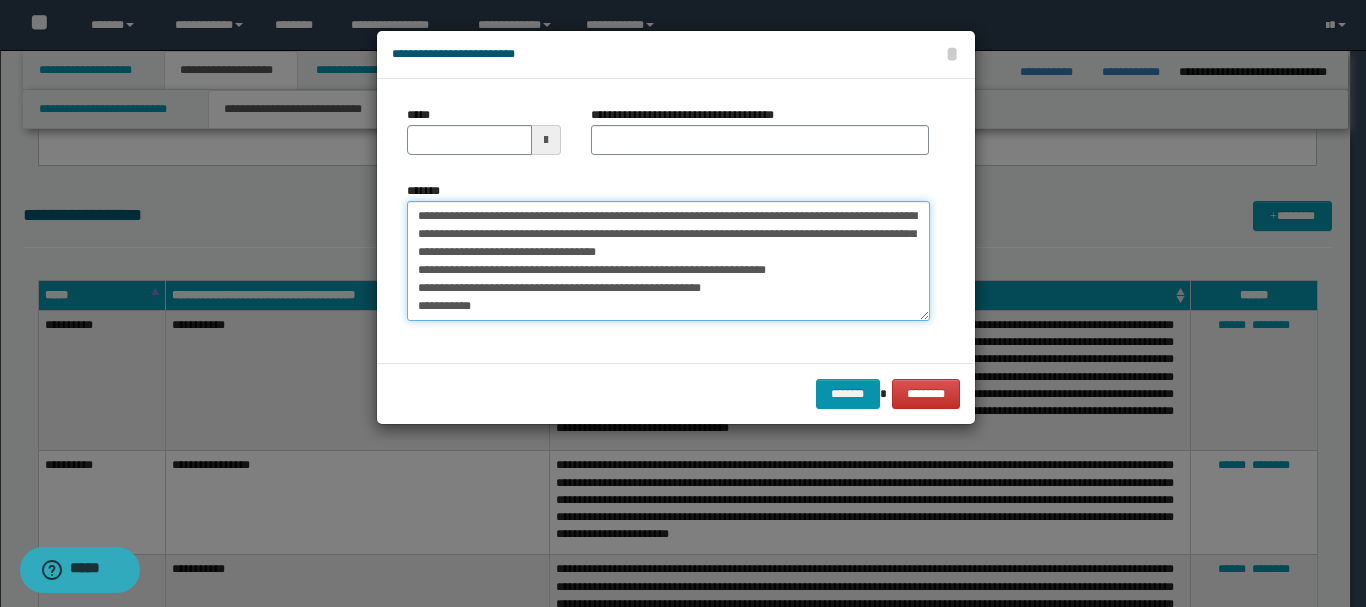 click on "**********" at bounding box center (668, 261) 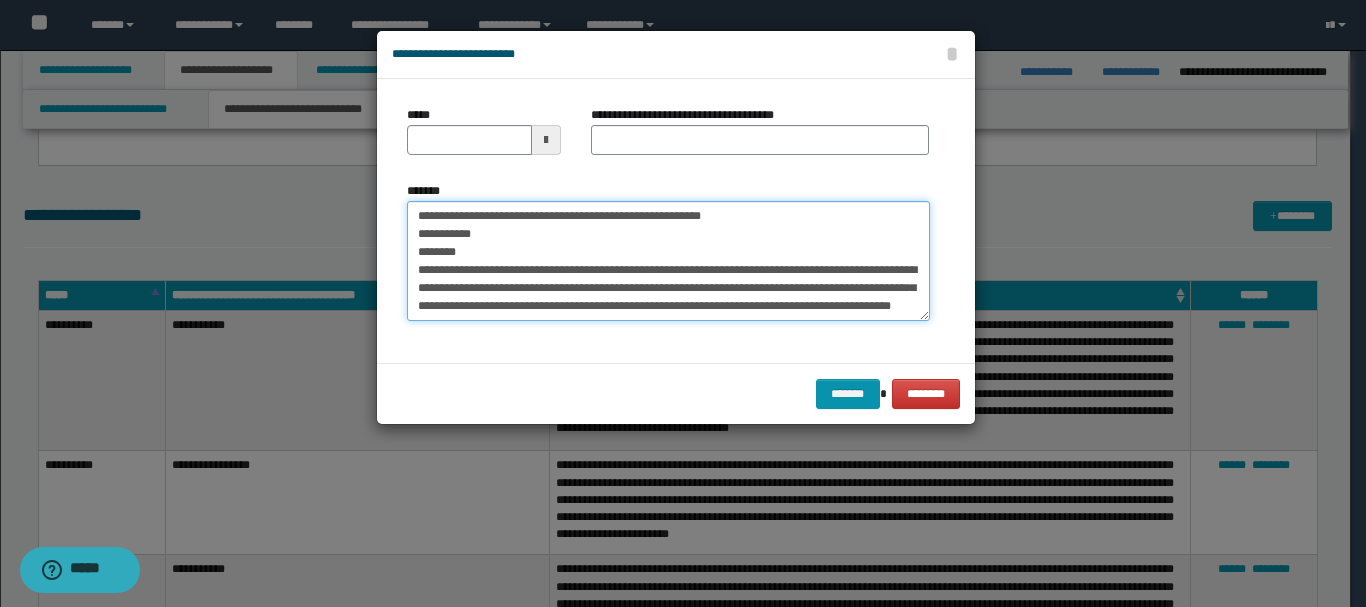 click on "**********" at bounding box center (668, 261) 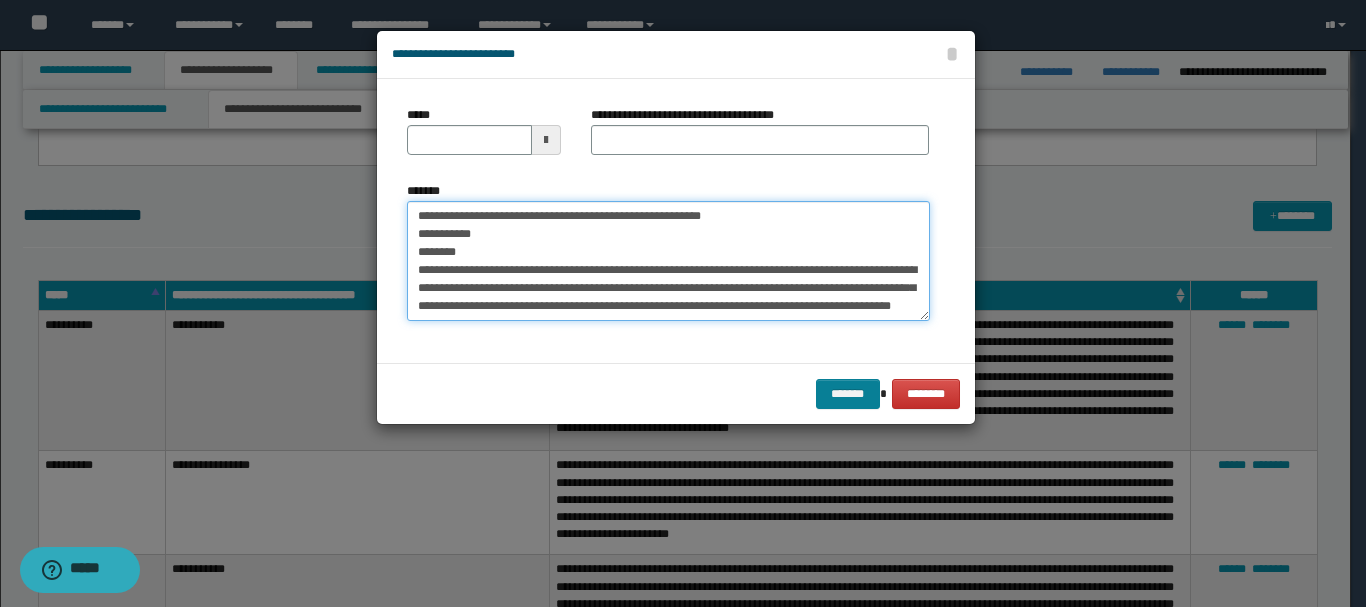 type on "**********" 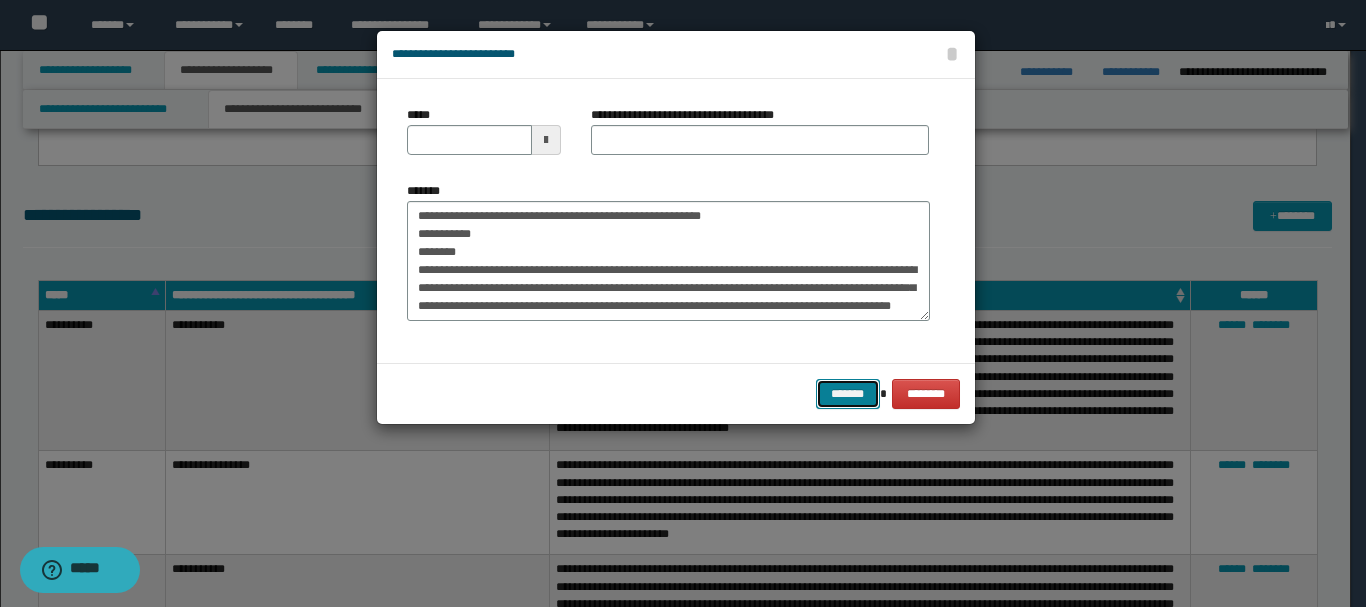 click on "*******" at bounding box center (848, 394) 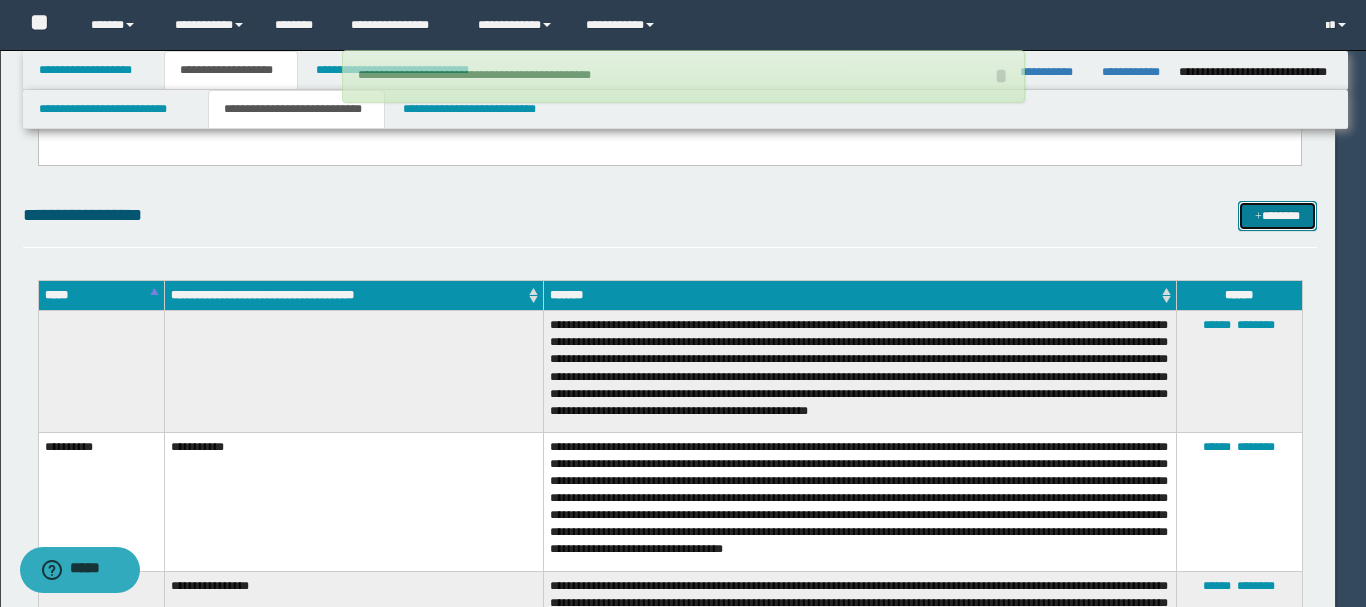 type 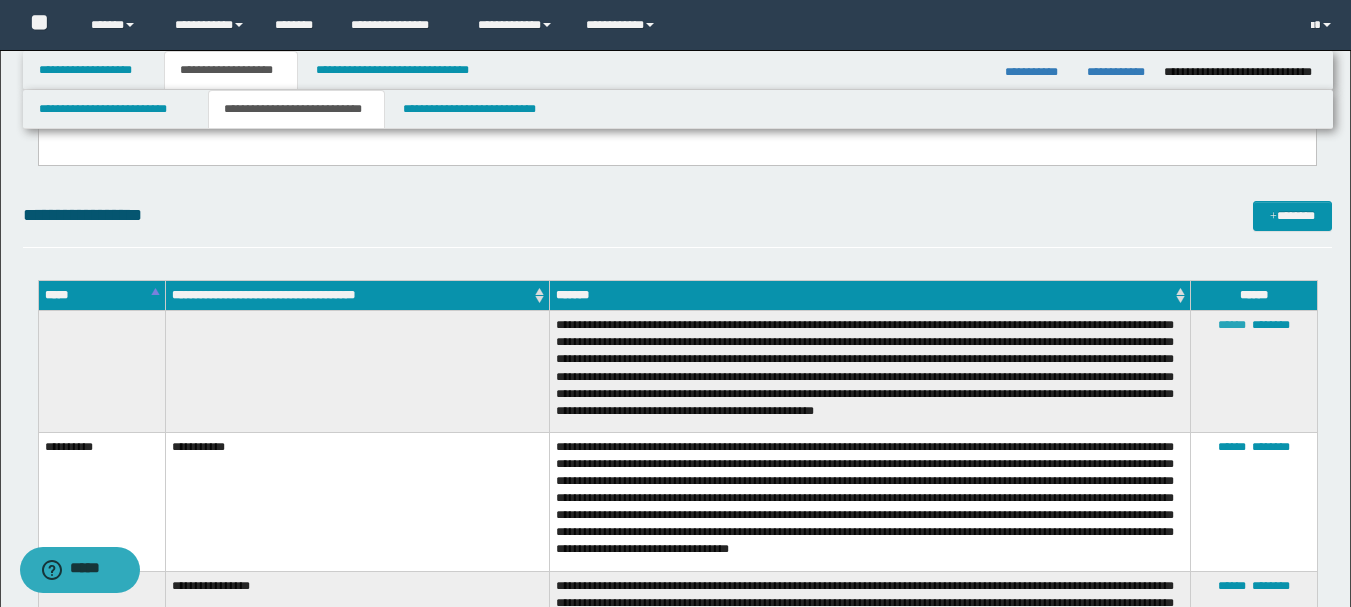 click on "******" at bounding box center [1232, 325] 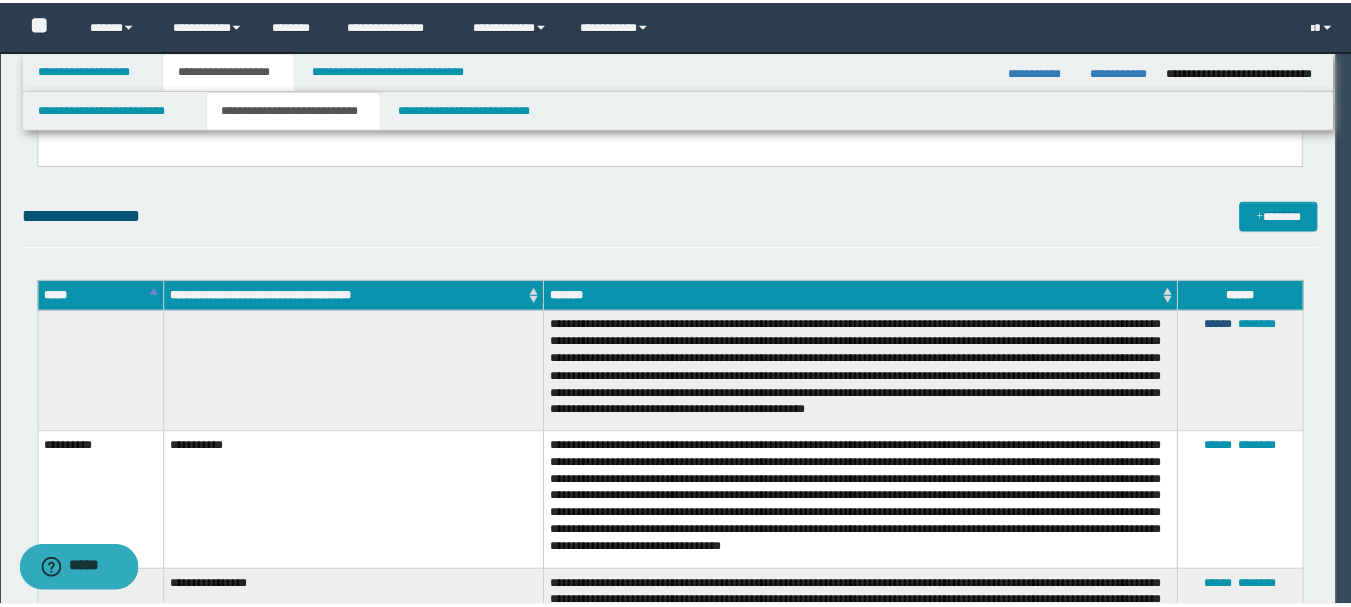 scroll, scrollTop: 36, scrollLeft: 0, axis: vertical 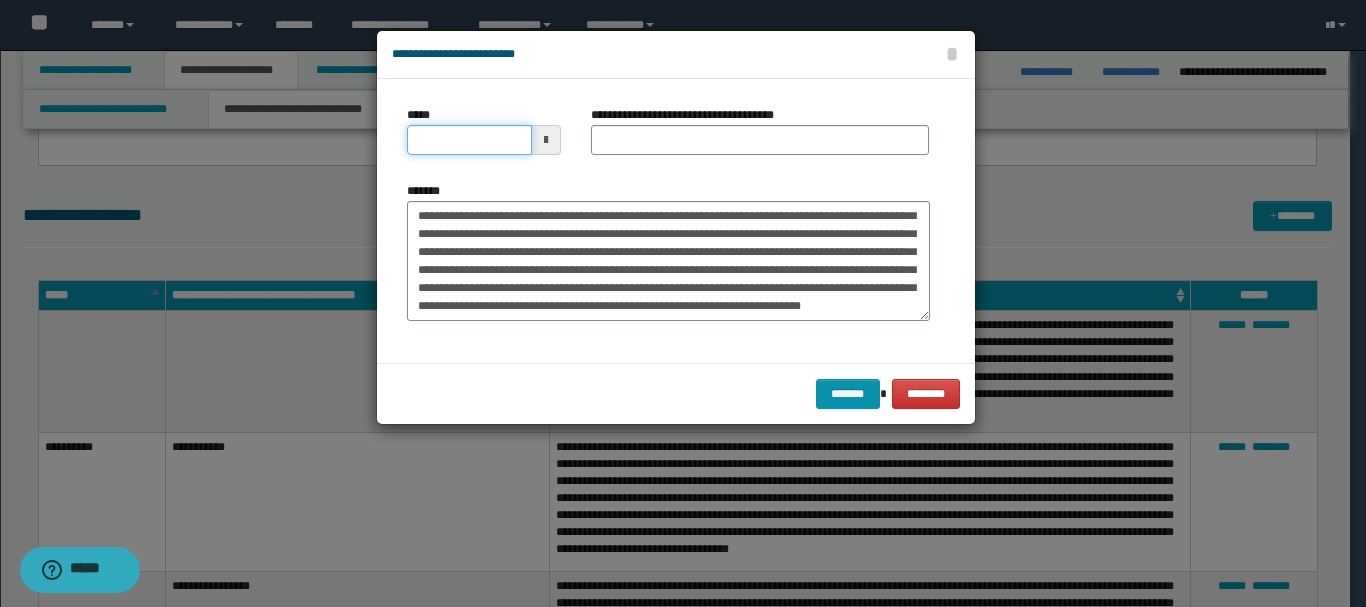 click on "*****" at bounding box center (469, 140) 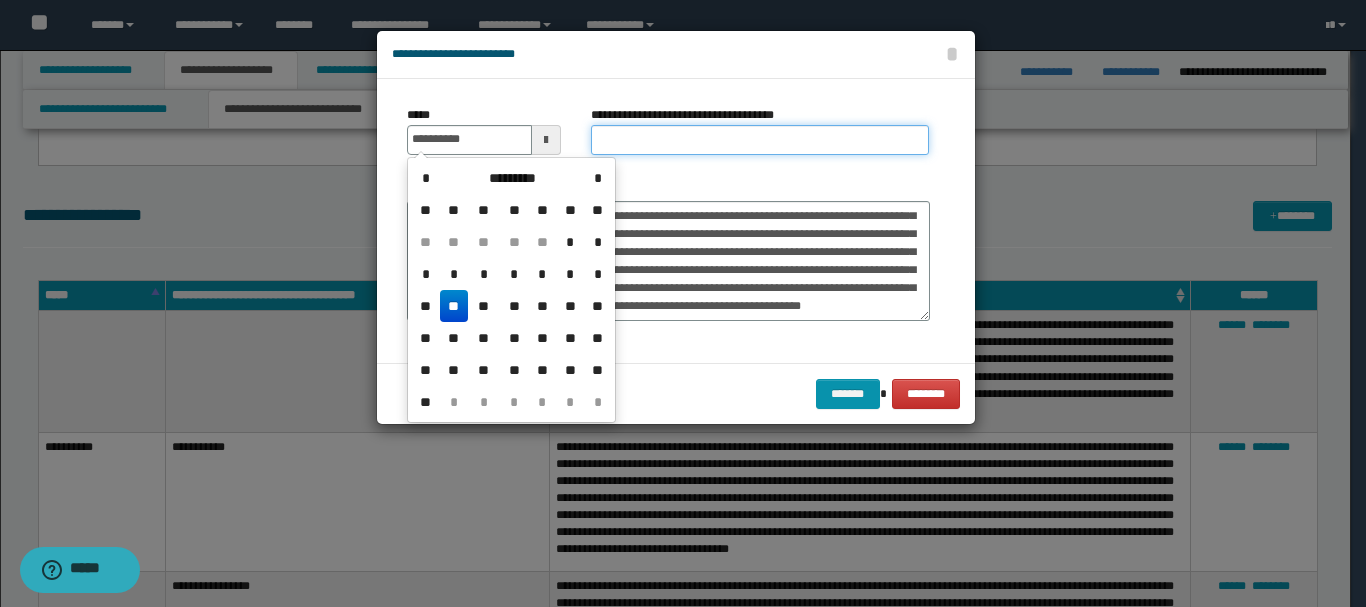 type on "**********" 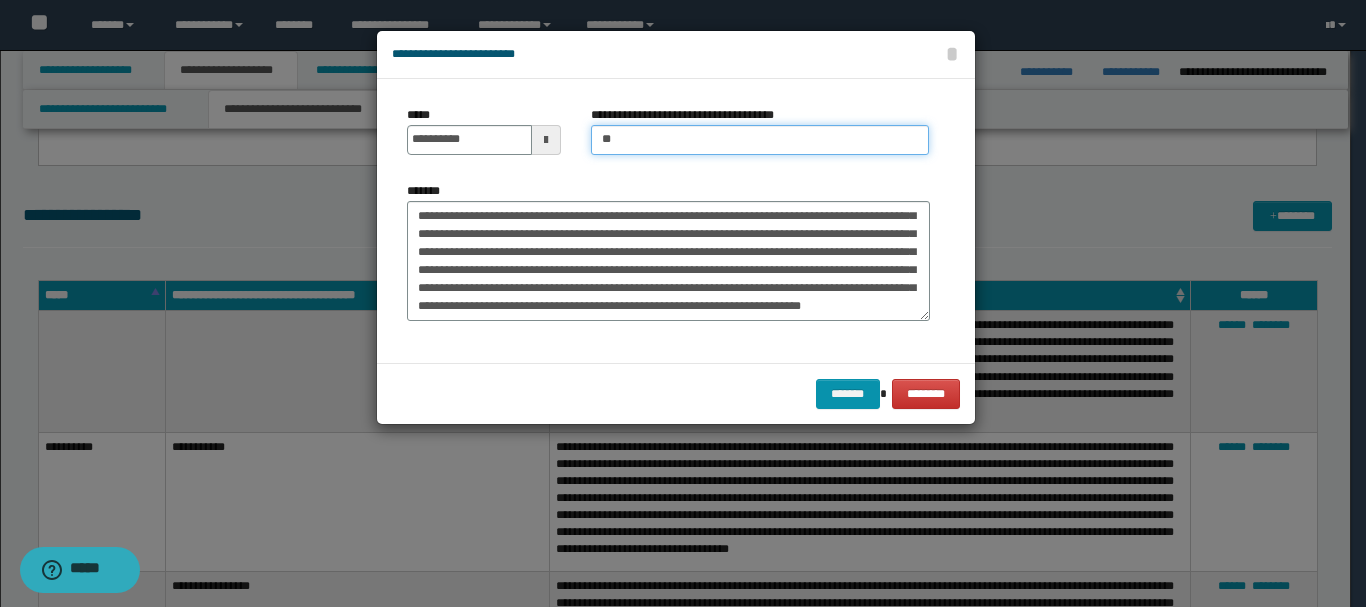type on "**********" 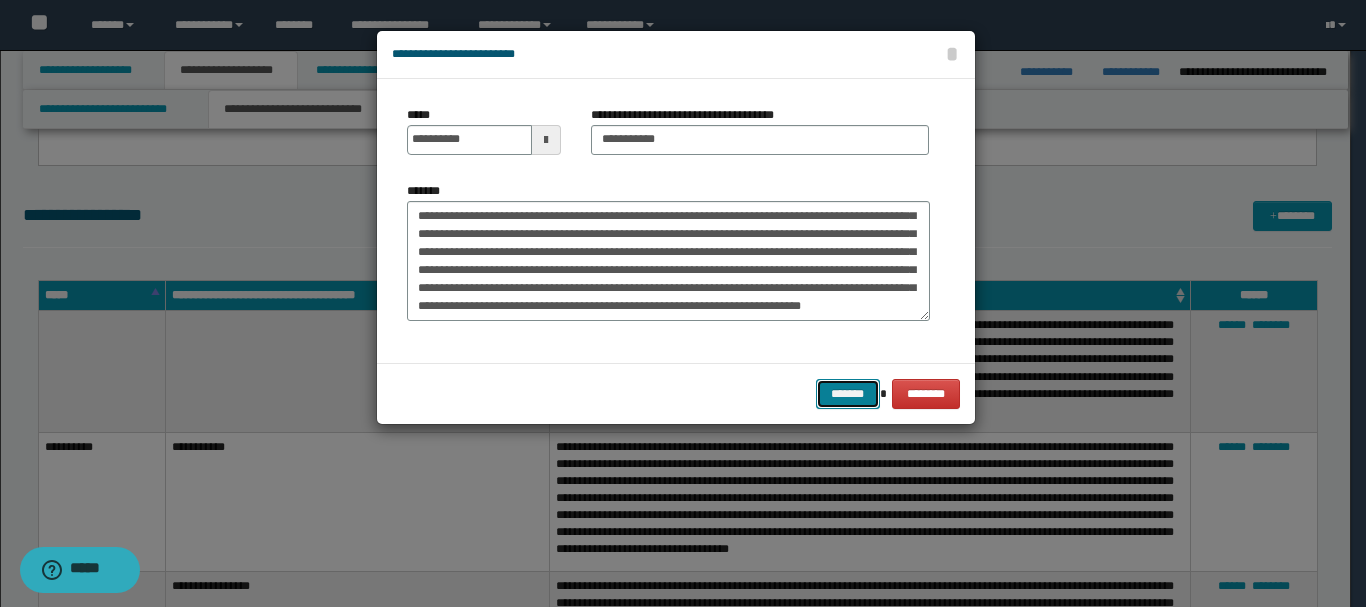 click on "*******" at bounding box center [848, 394] 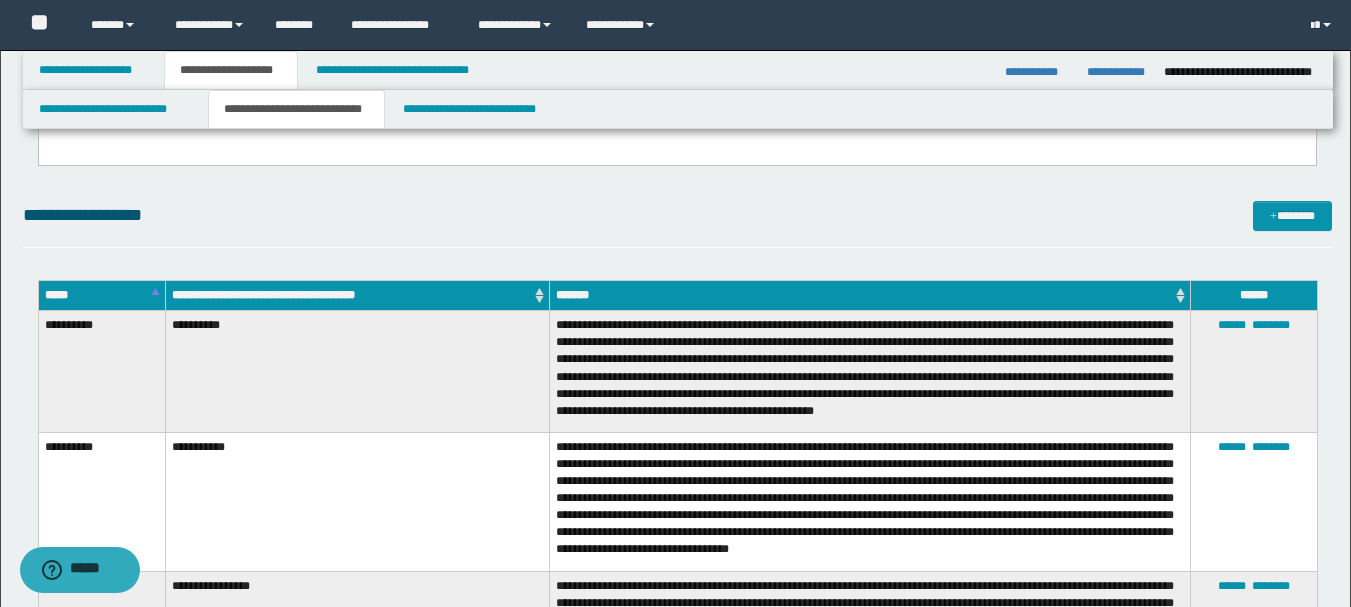 click on "**********" at bounding box center (678, 70) 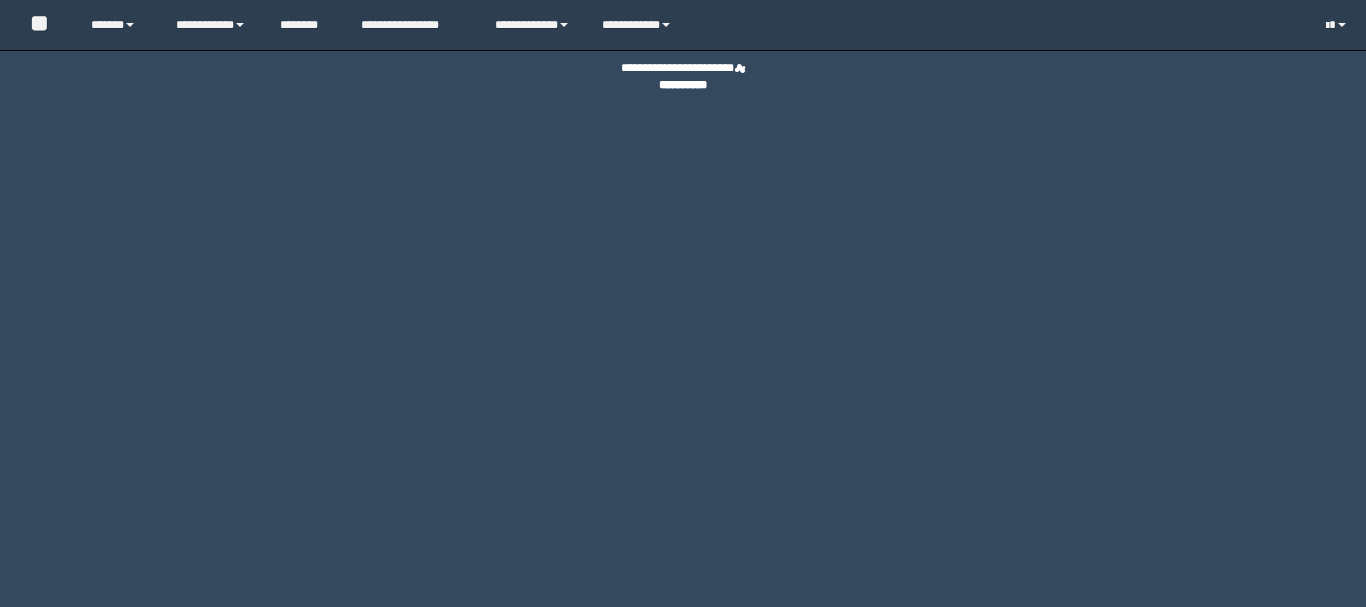 scroll, scrollTop: 0, scrollLeft: 0, axis: both 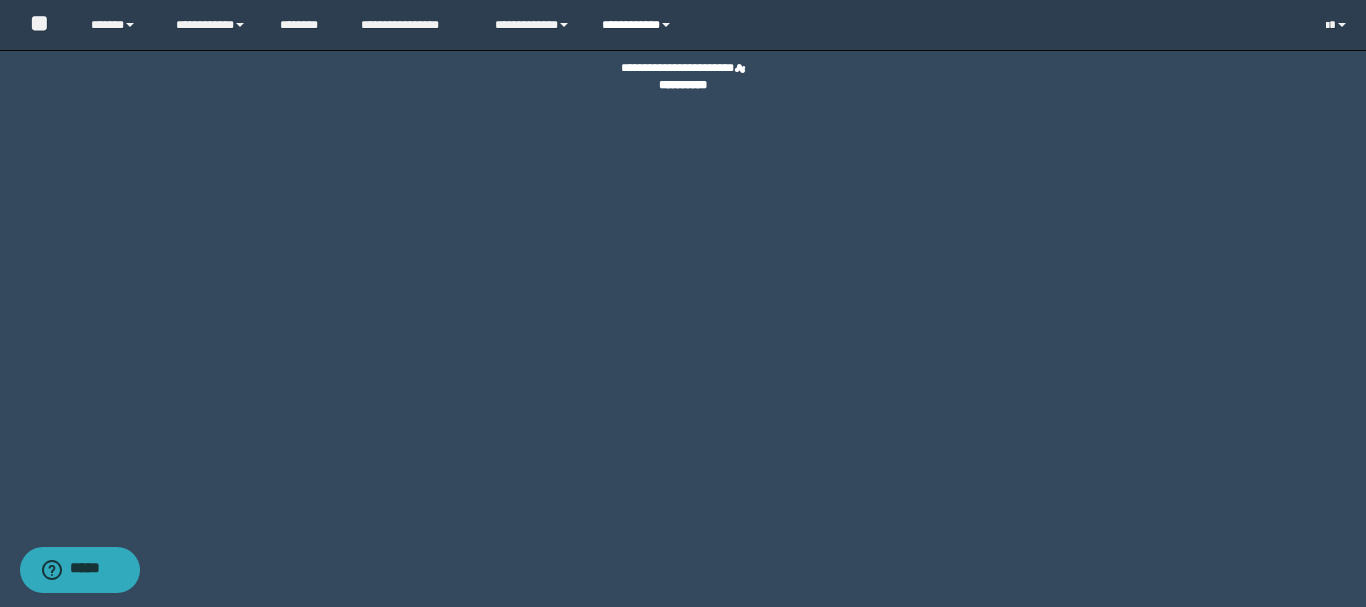 click on "**********" at bounding box center (640, 25) 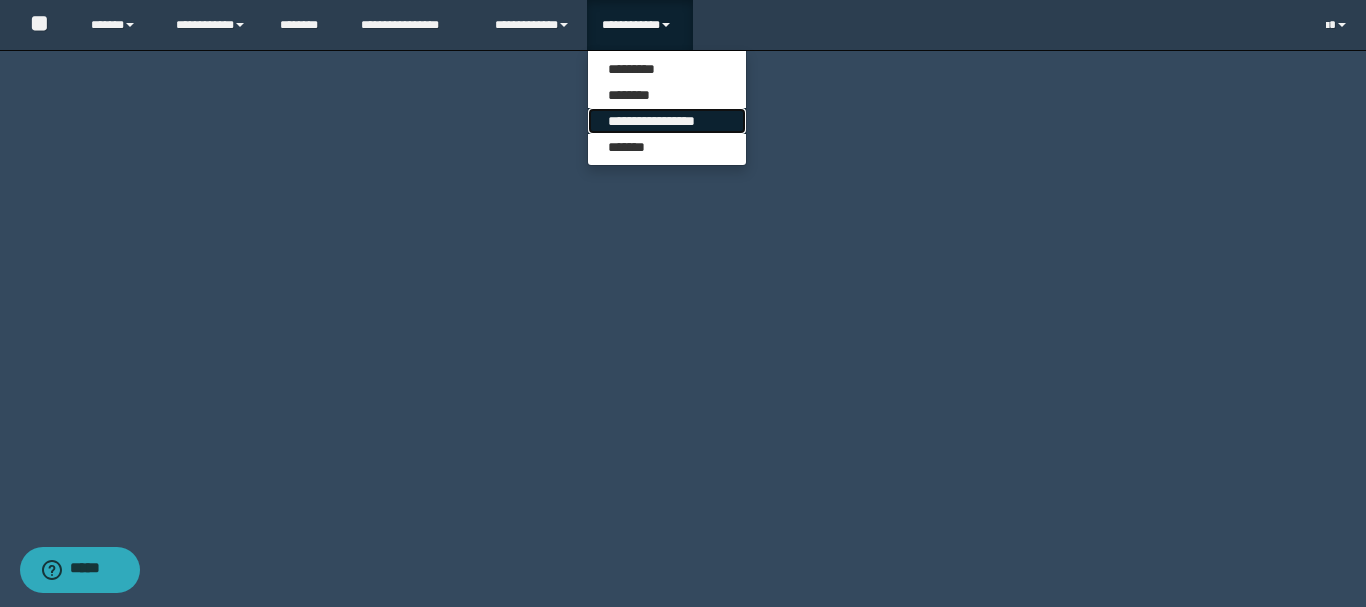 click on "**********" at bounding box center [667, 121] 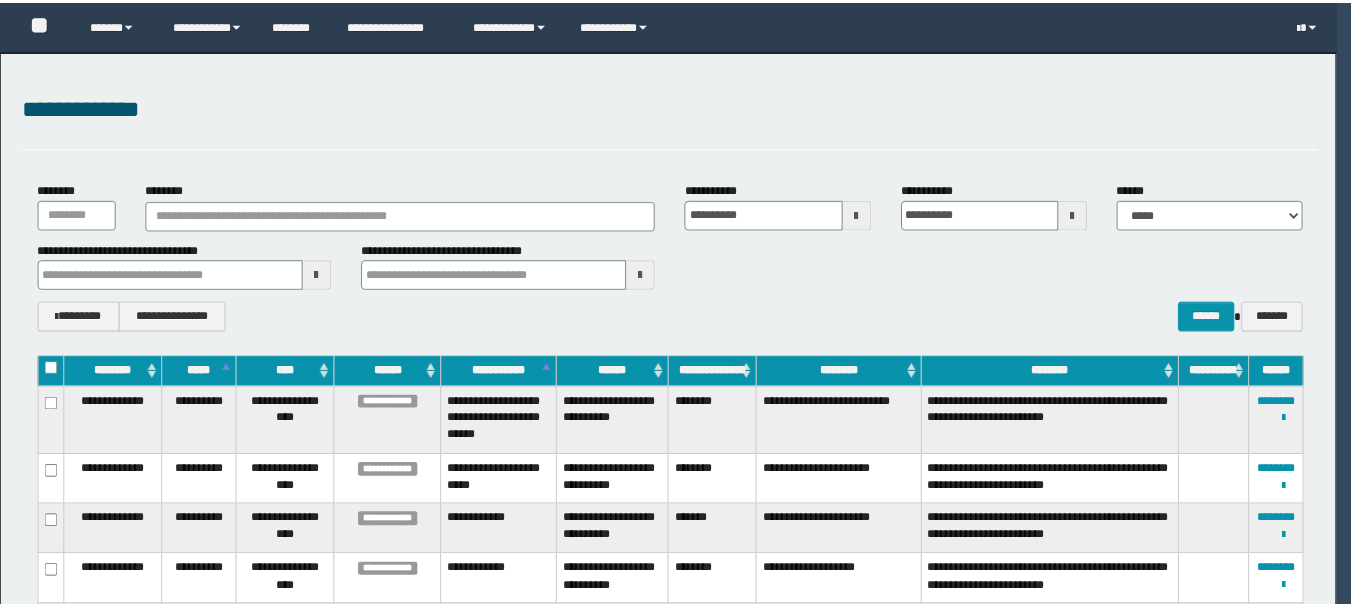 scroll, scrollTop: 0, scrollLeft: 0, axis: both 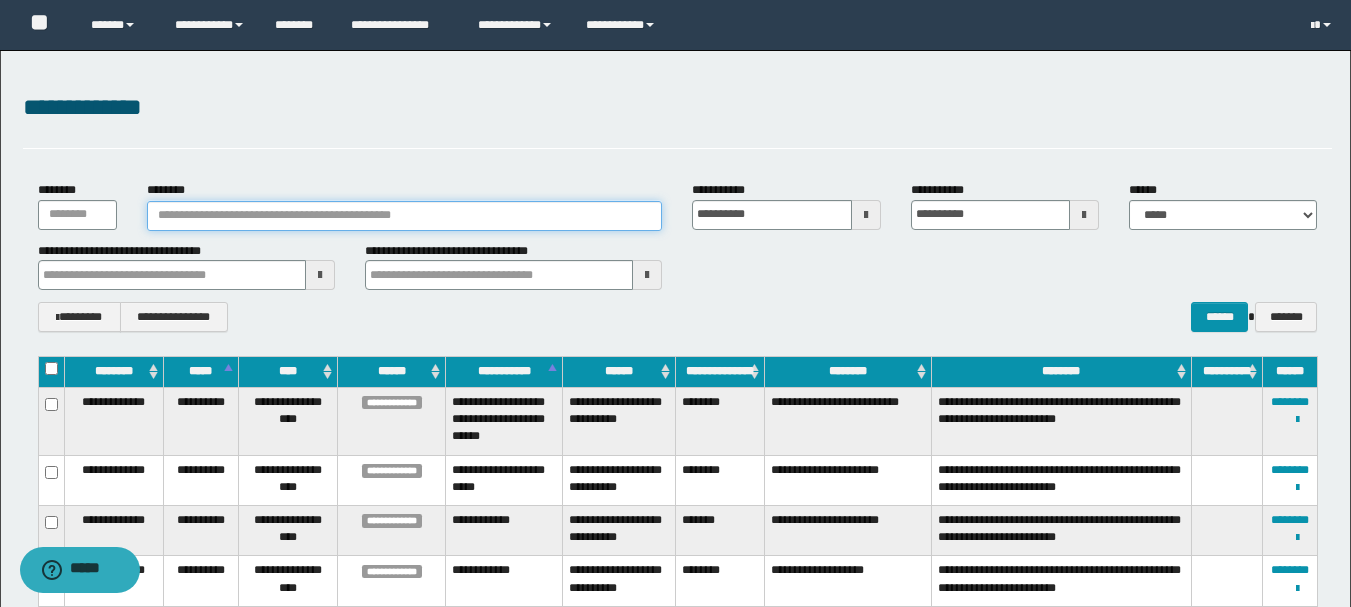 click on "********" at bounding box center [405, 216] 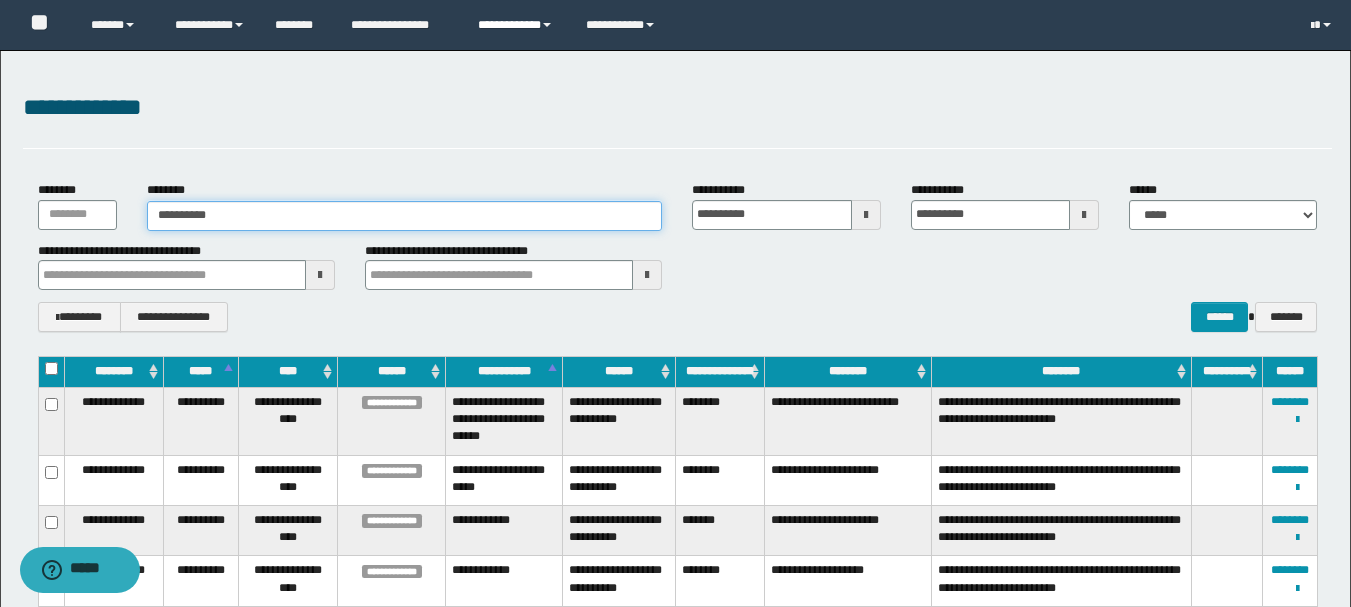 type on "**********" 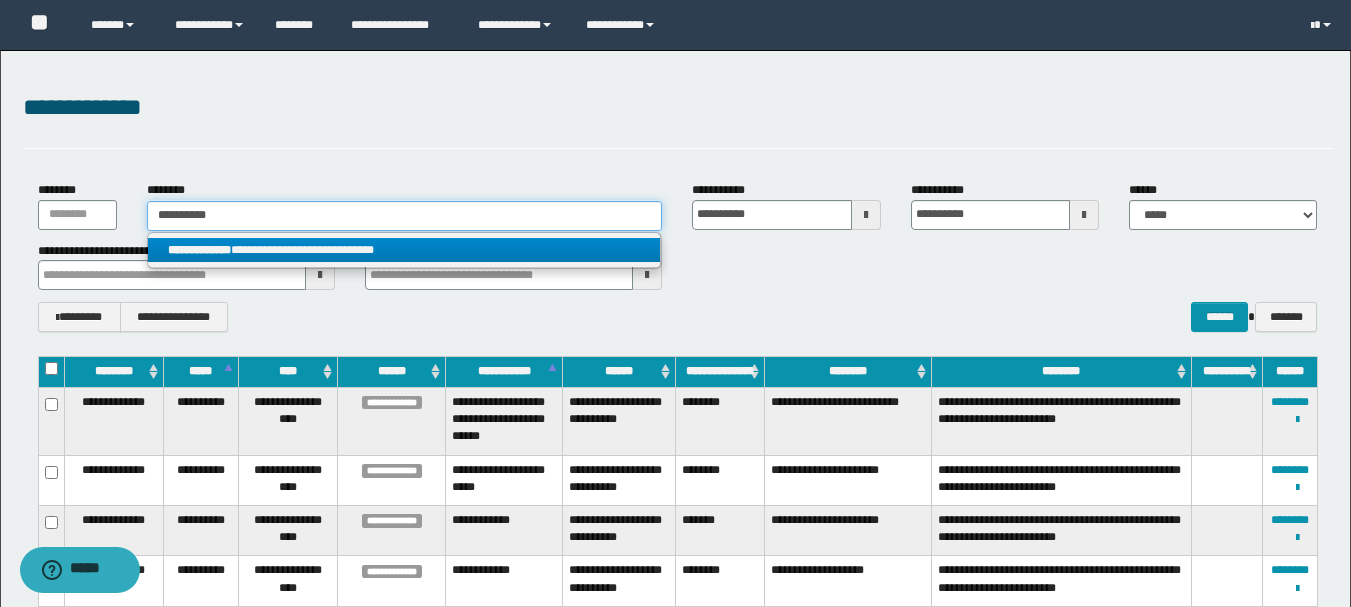 type on "**********" 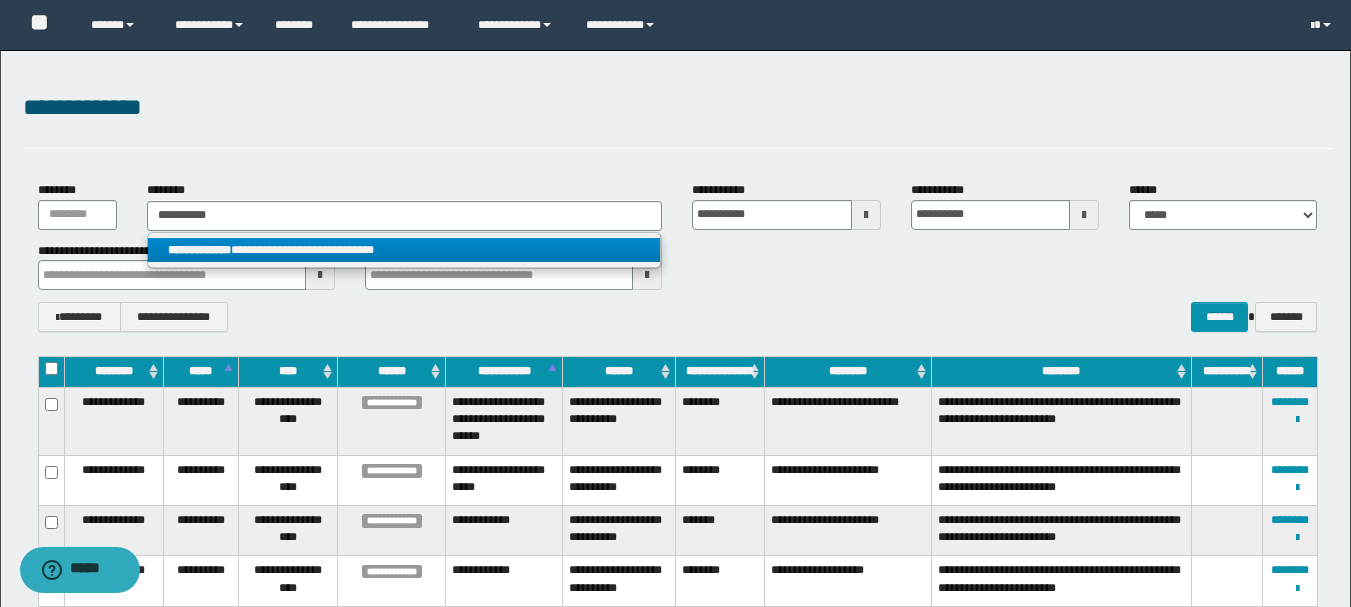 click on "**********" at bounding box center (404, 250) 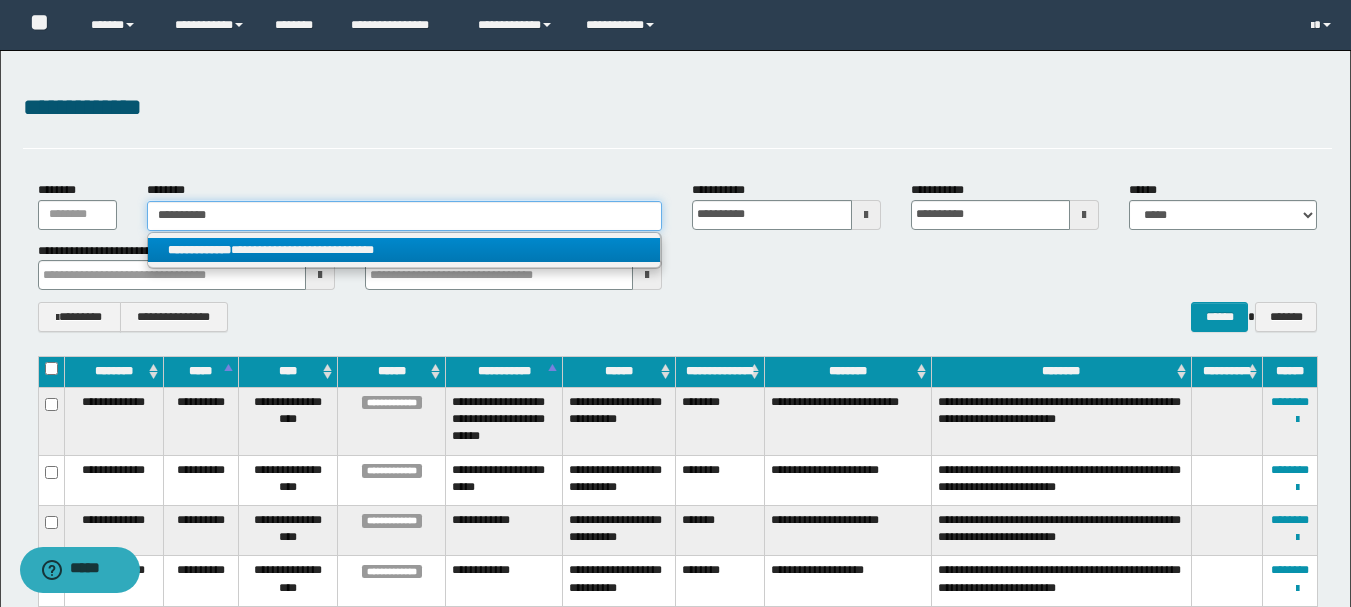type 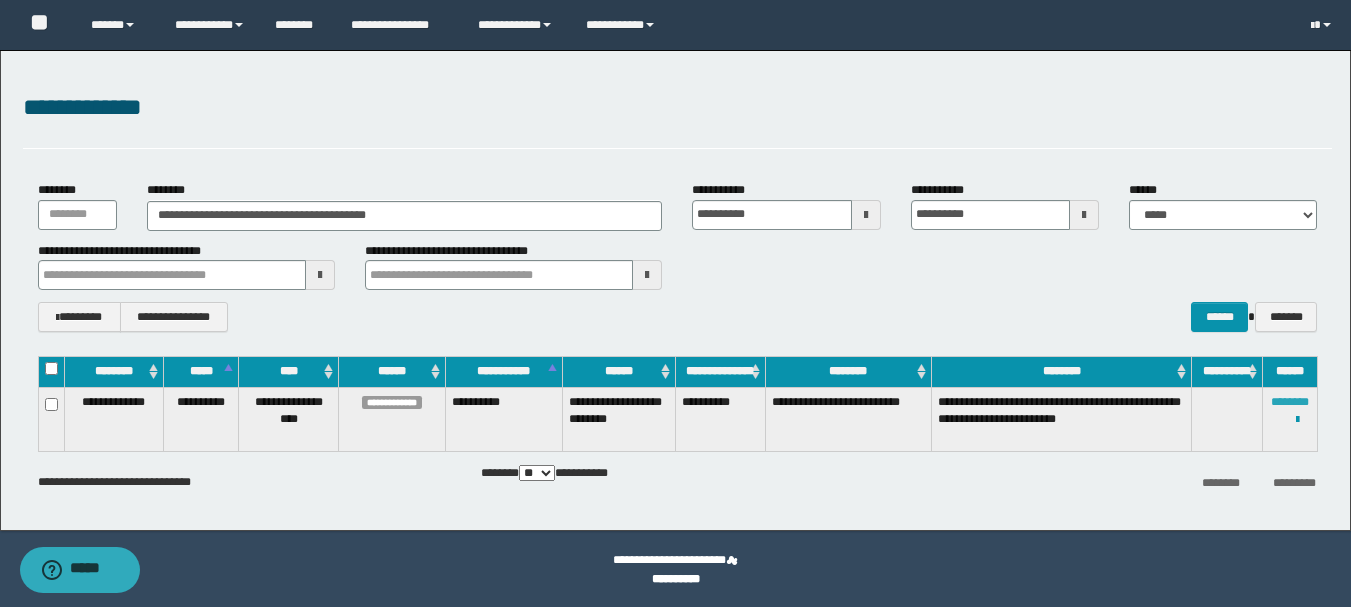 click on "********" at bounding box center (1290, 402) 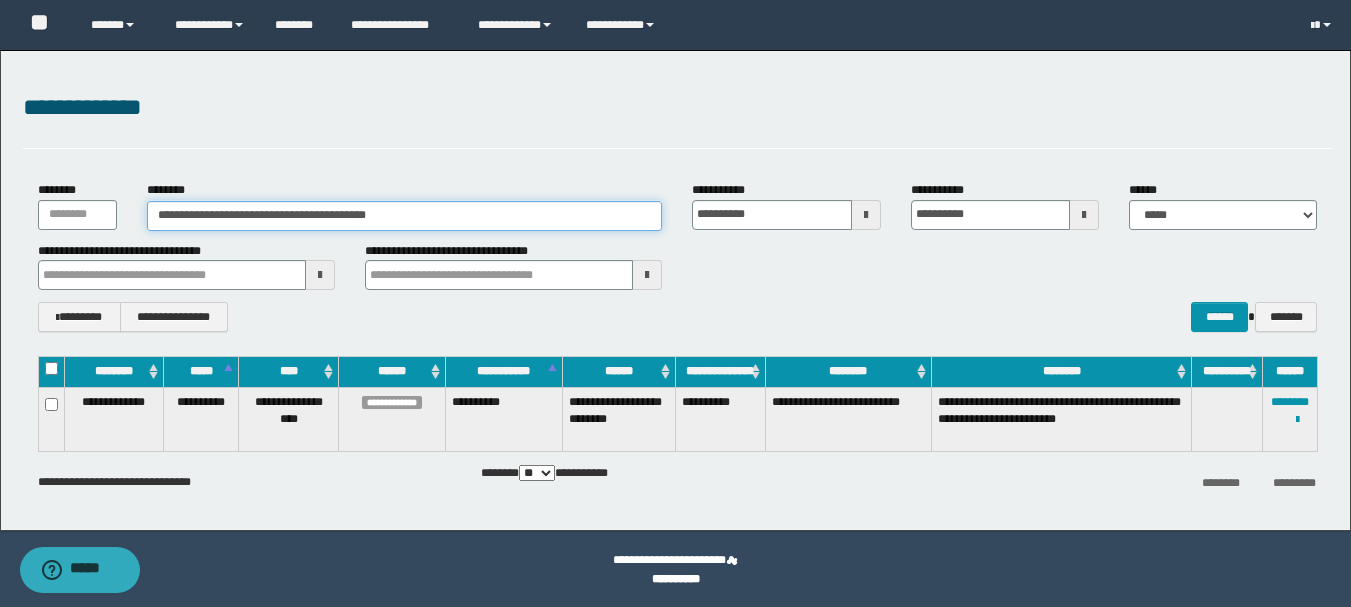 click on "**********" at bounding box center (405, 216) 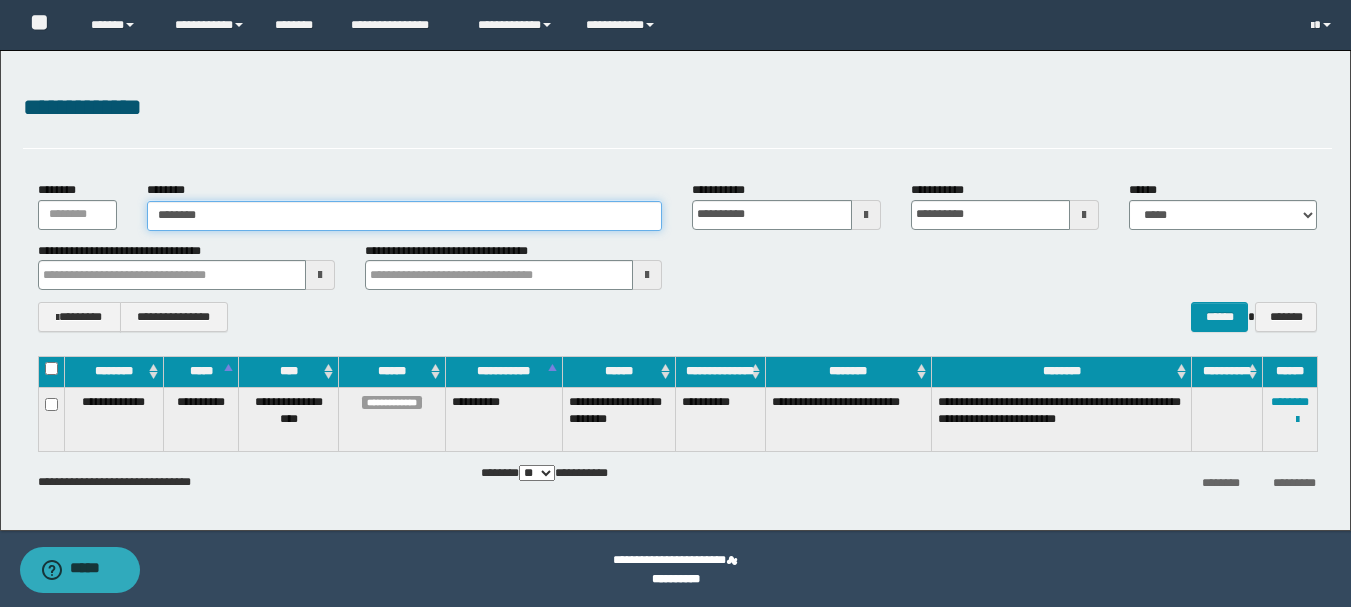 type on "********" 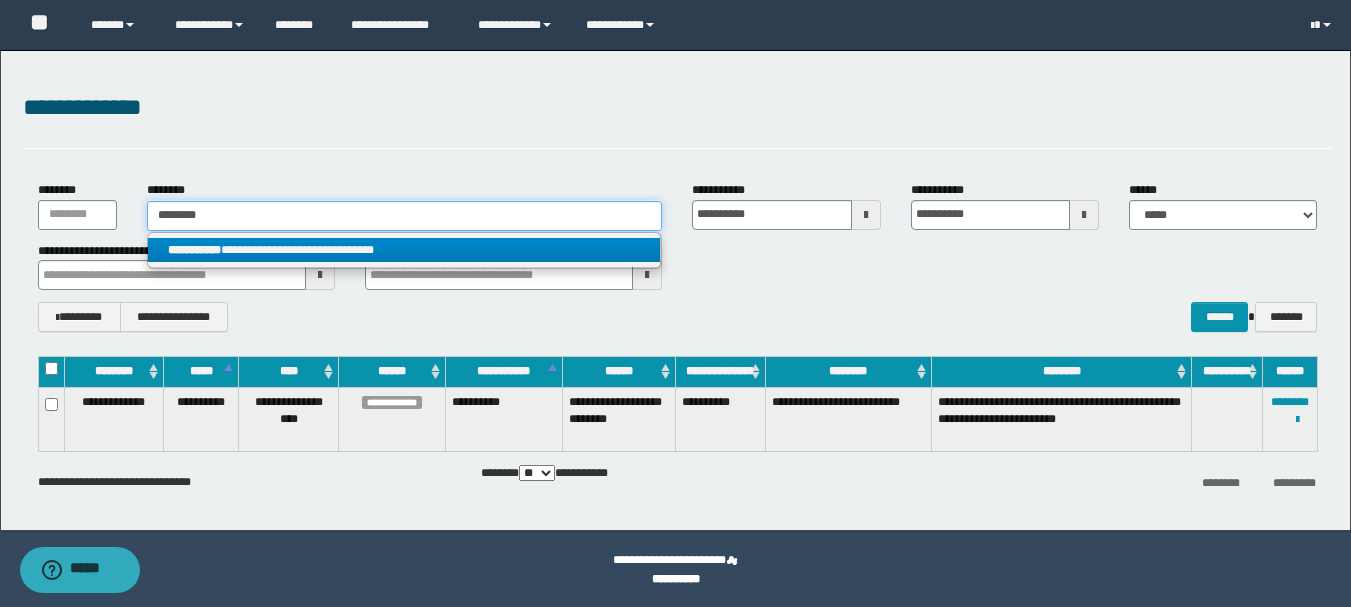 type on "********" 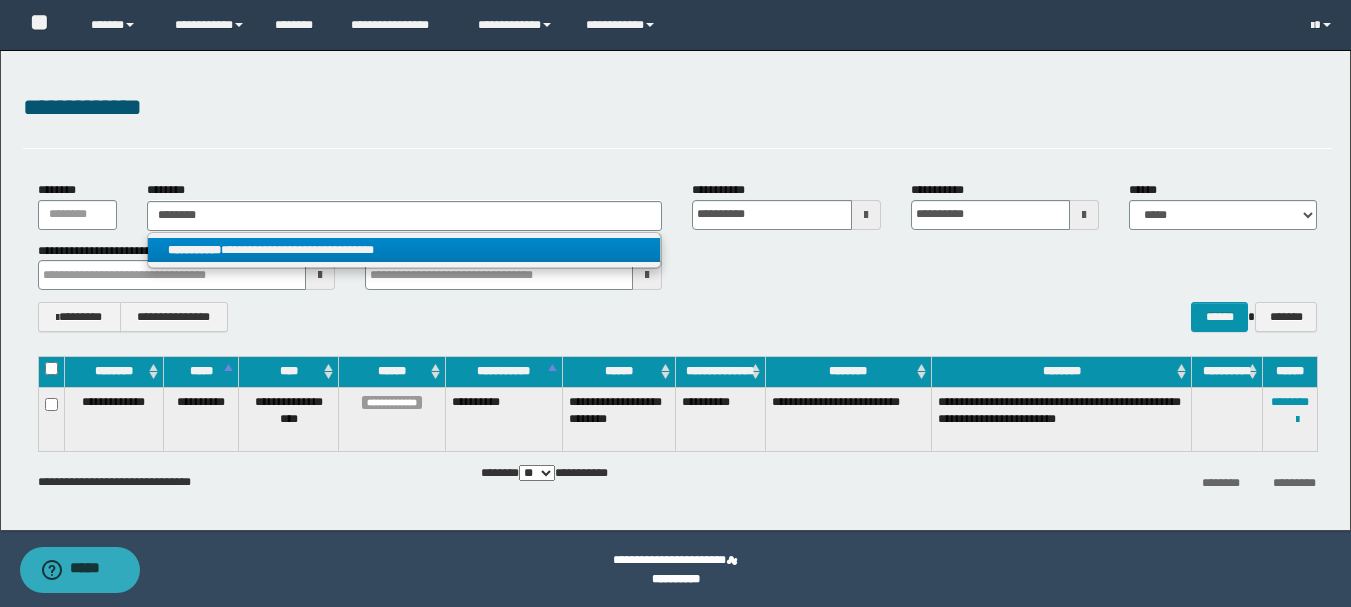click on "**********" at bounding box center (404, 250) 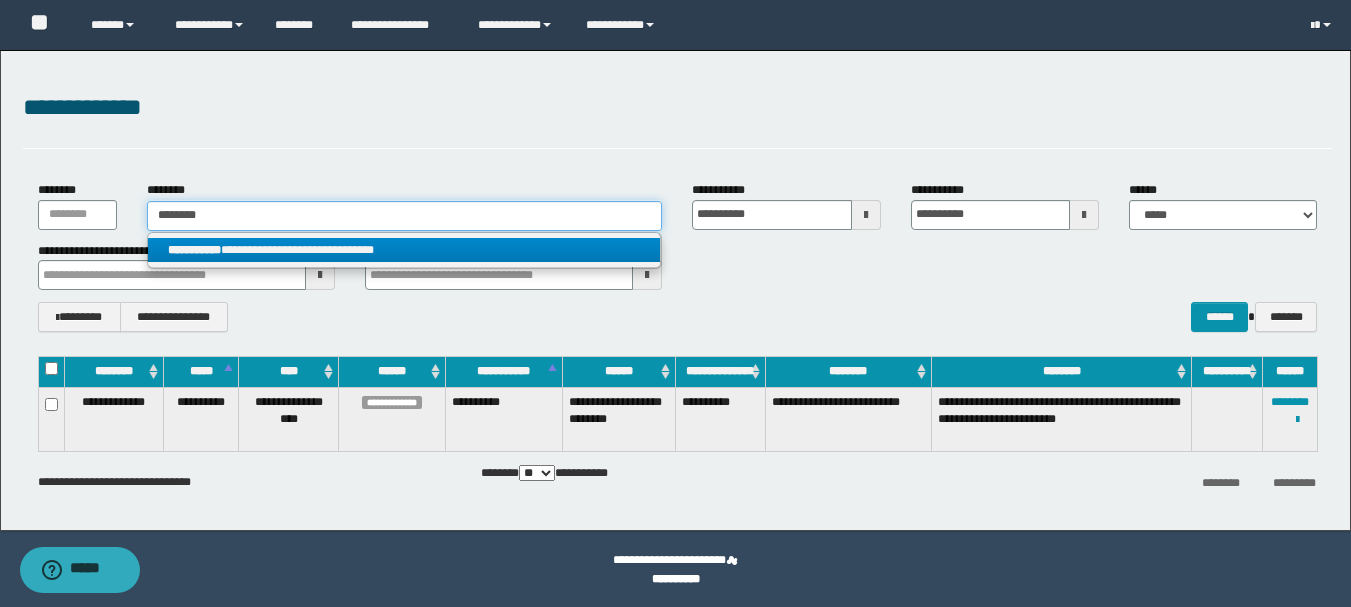 type 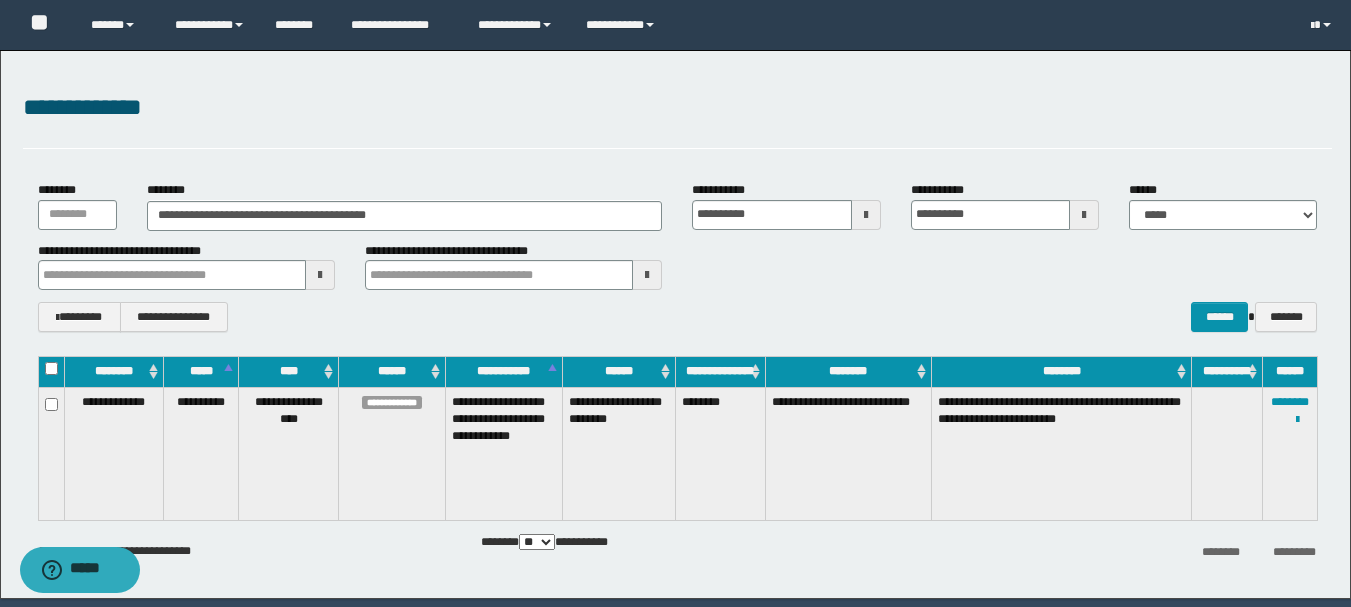click on "**********" at bounding box center [1289, 453] 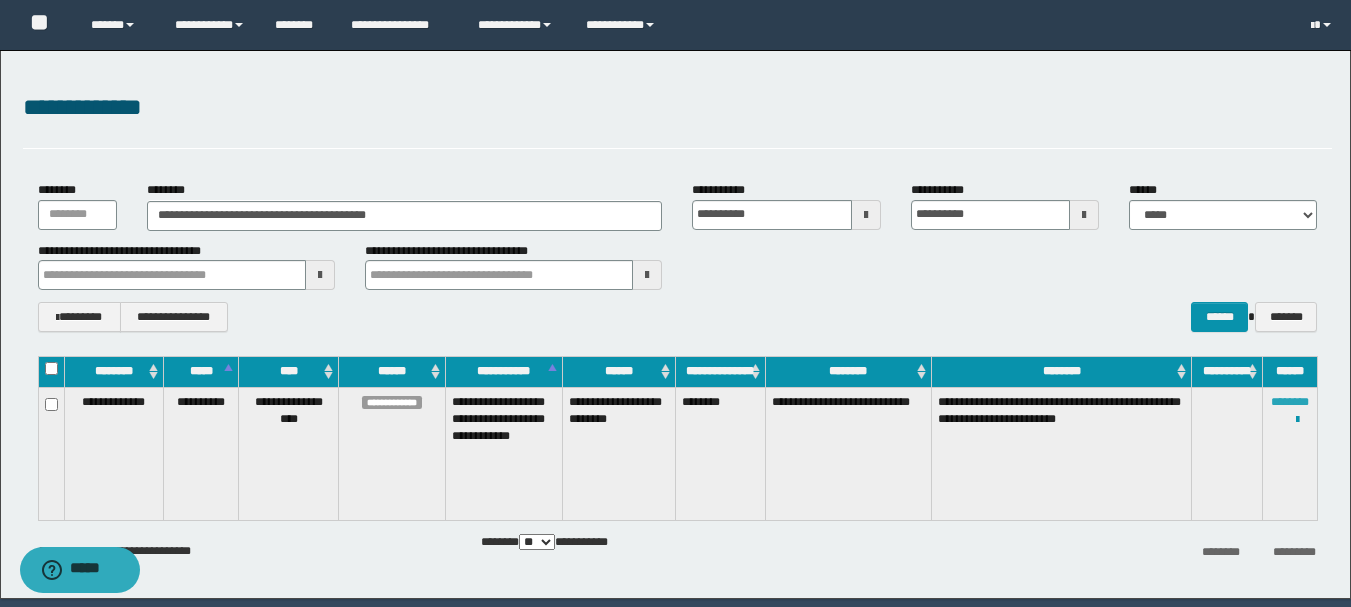 click on "********" at bounding box center (1290, 402) 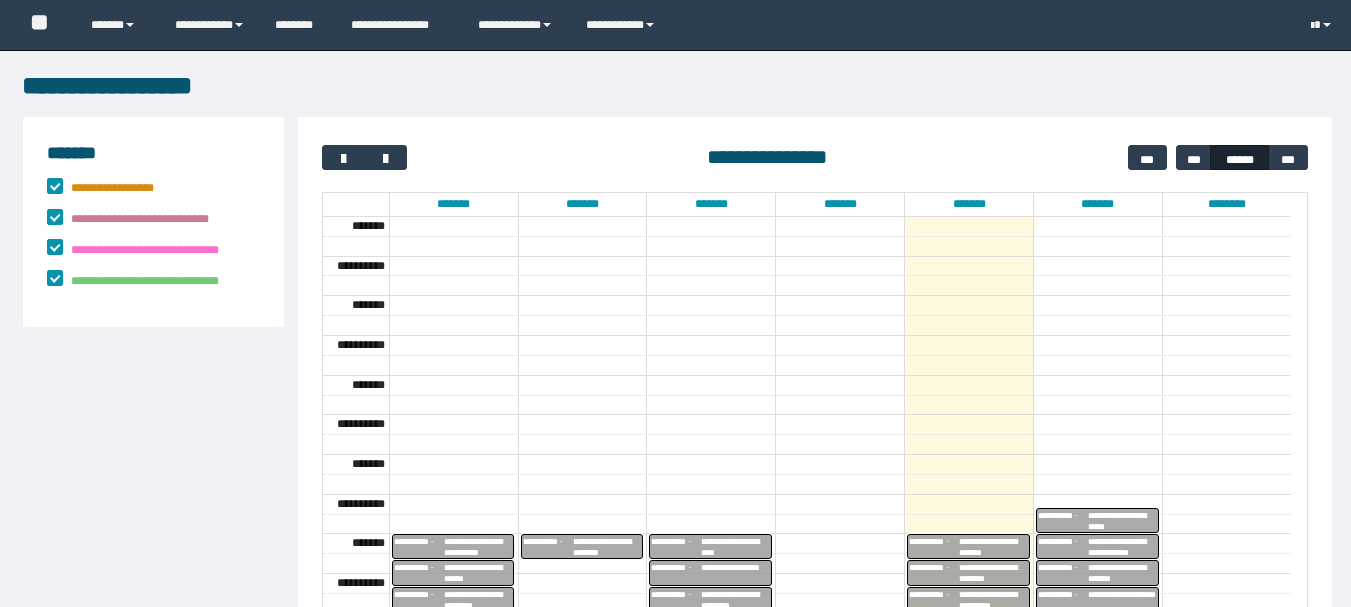 scroll, scrollTop: 0, scrollLeft: 0, axis: both 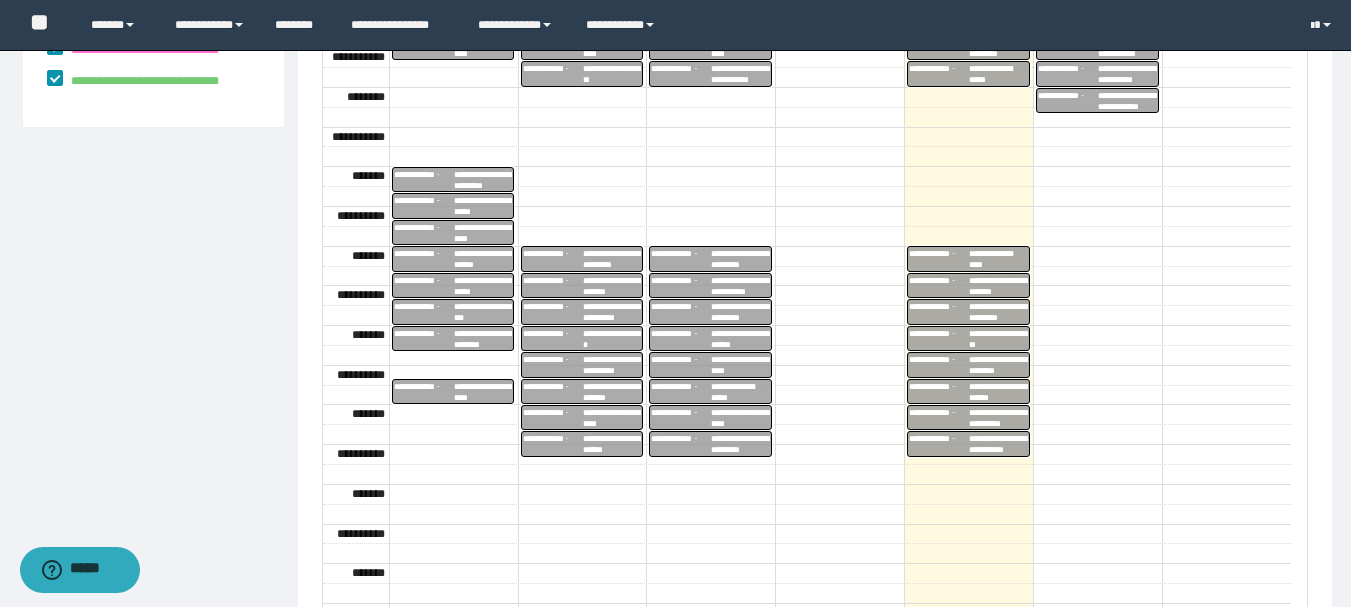 click on "**********" at bounding box center (939, 391) 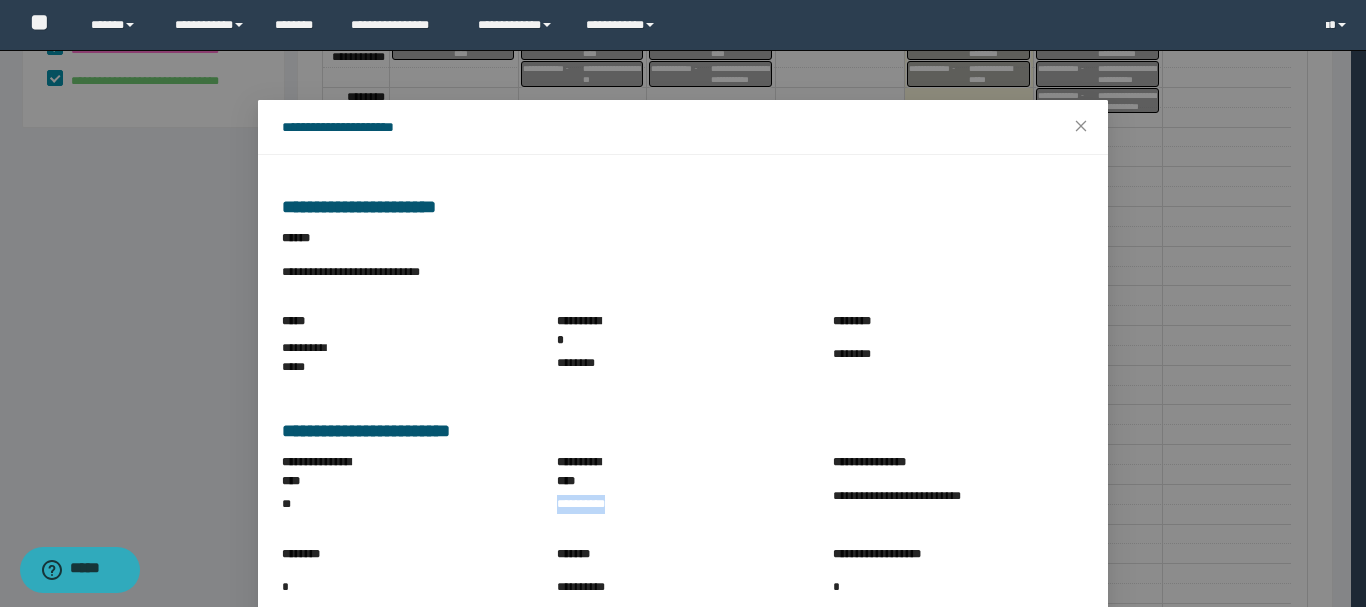 drag, startPoint x: 548, startPoint y: 487, endPoint x: 641, endPoint y: 494, distance: 93.26307 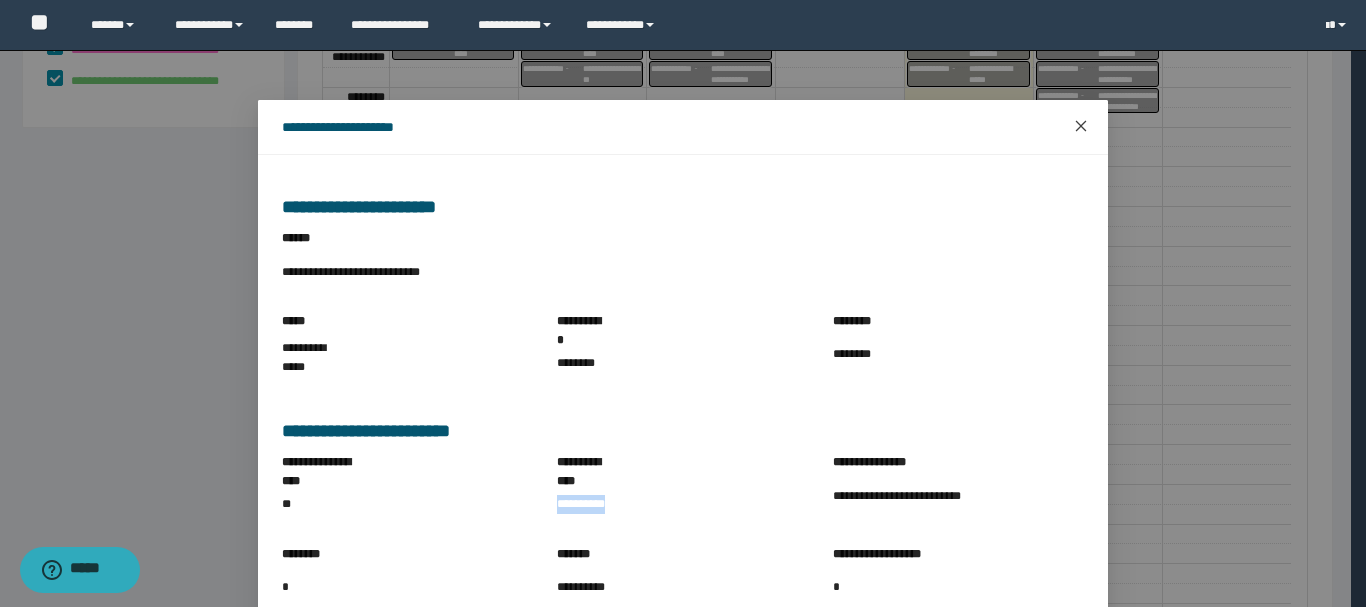 click 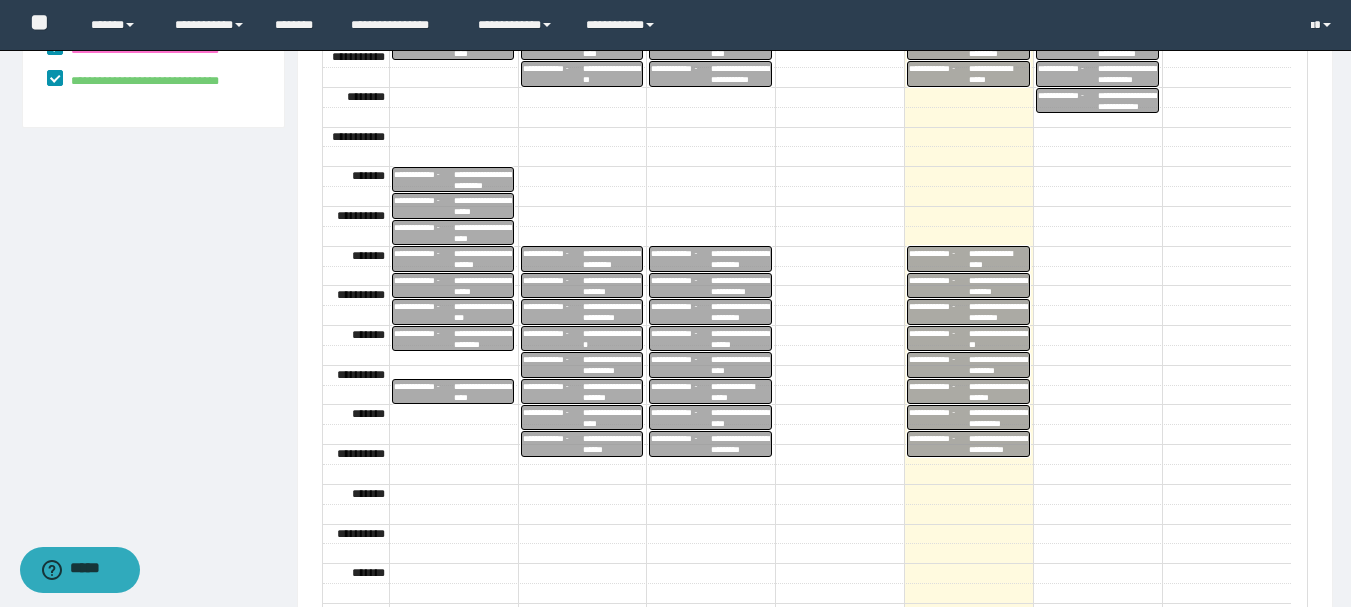 click on "**********" at bounding box center (939, 365) 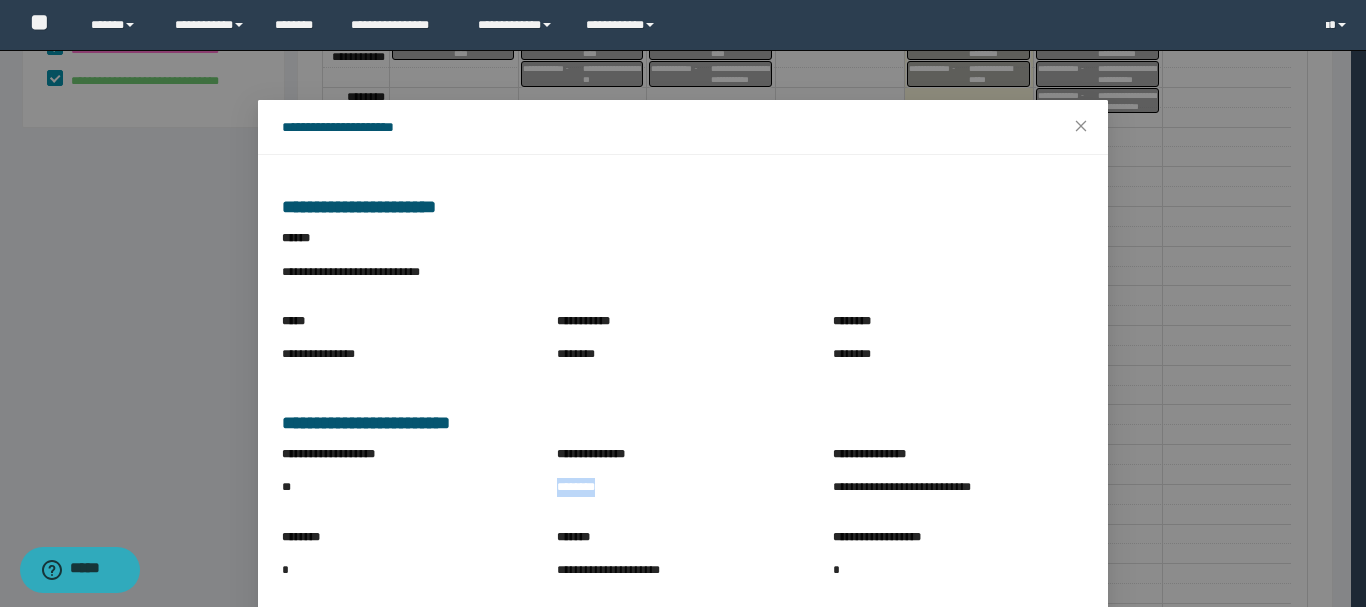 drag, startPoint x: 544, startPoint y: 488, endPoint x: 612, endPoint y: 493, distance: 68.18358 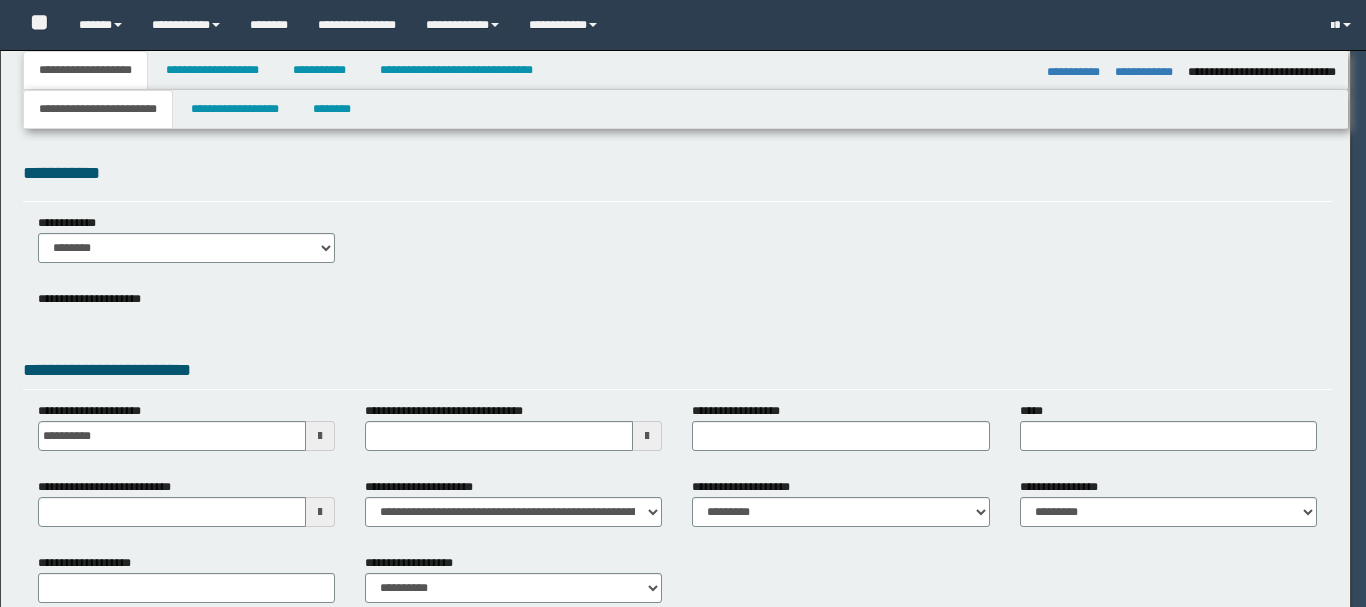 select on "*" 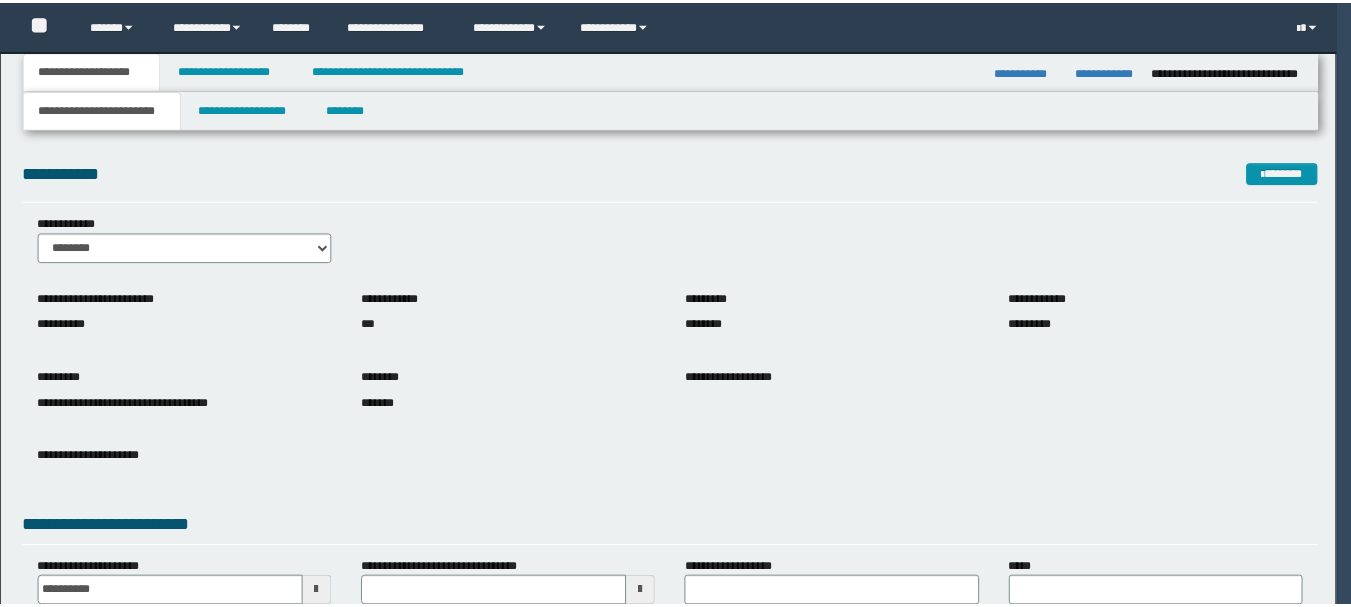 scroll, scrollTop: 0, scrollLeft: 0, axis: both 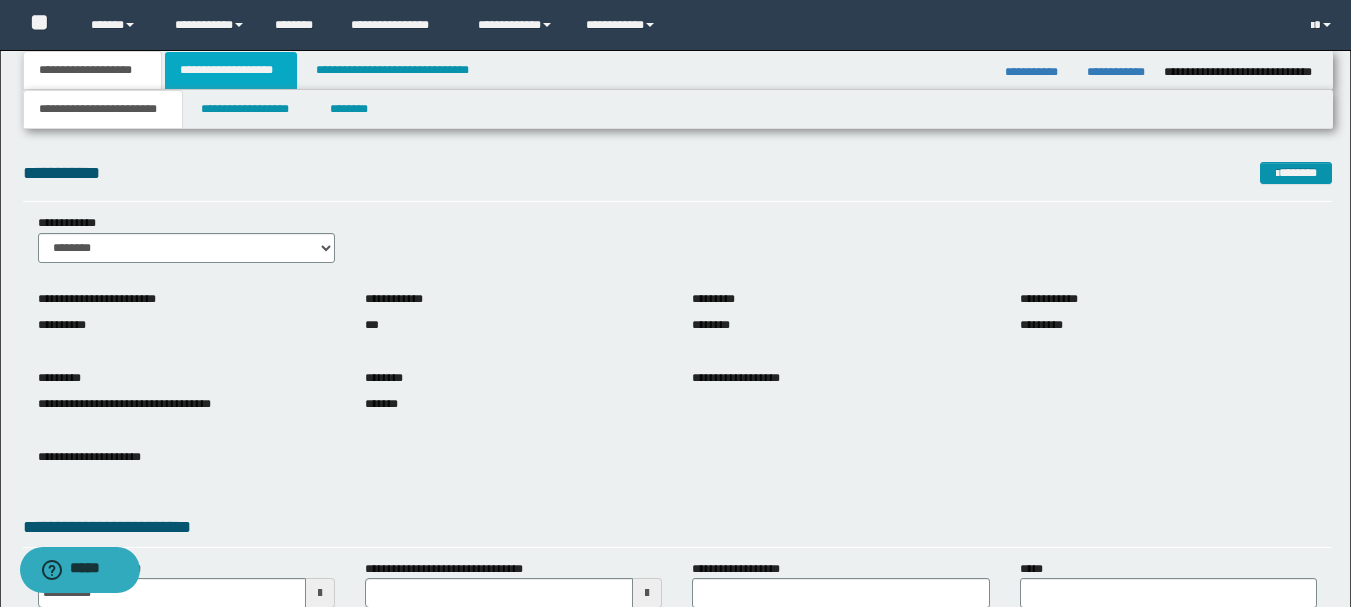 click on "**********" at bounding box center [231, 70] 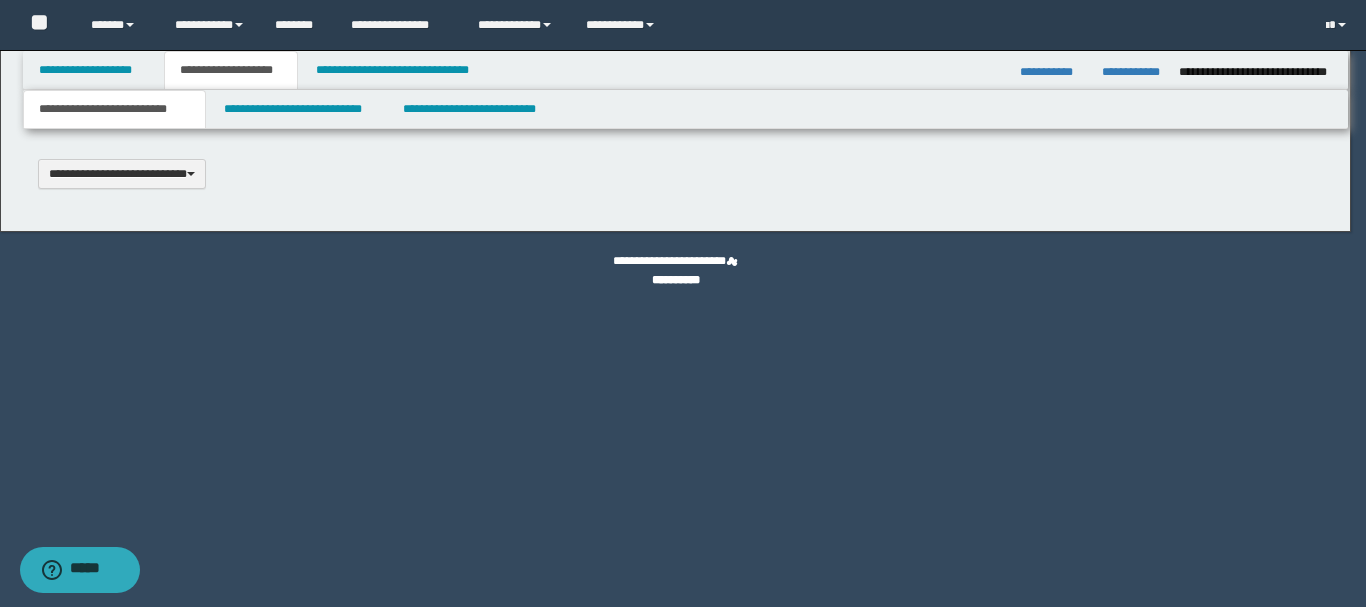 type 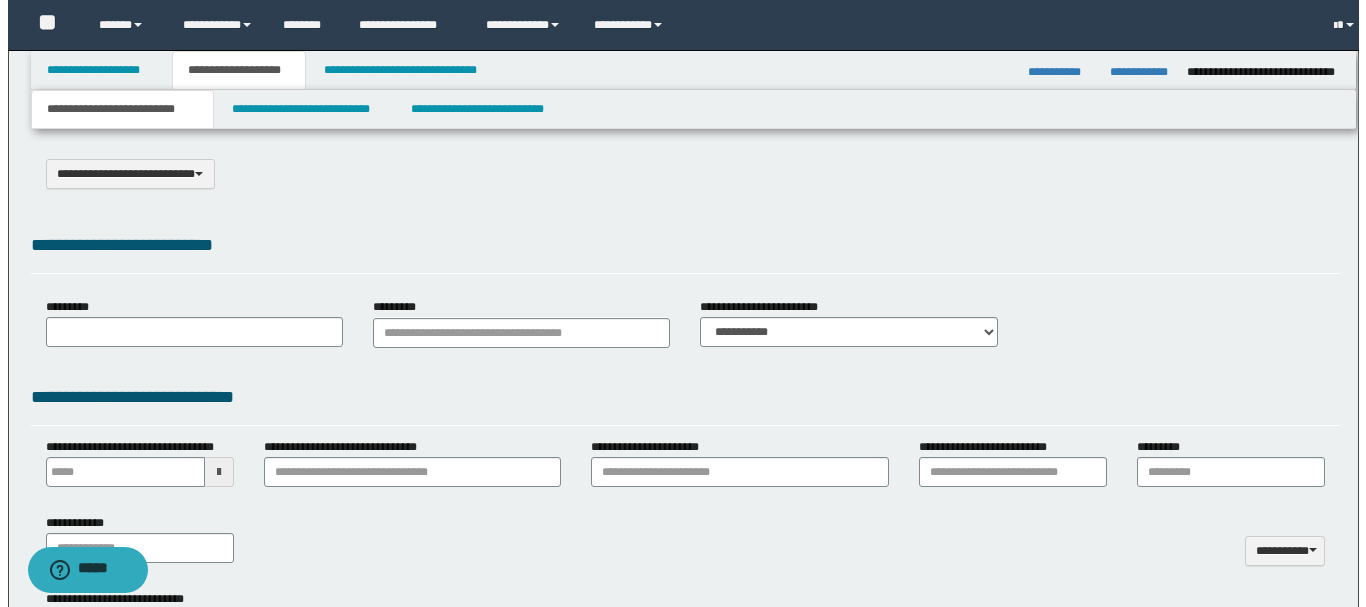 scroll, scrollTop: 0, scrollLeft: 0, axis: both 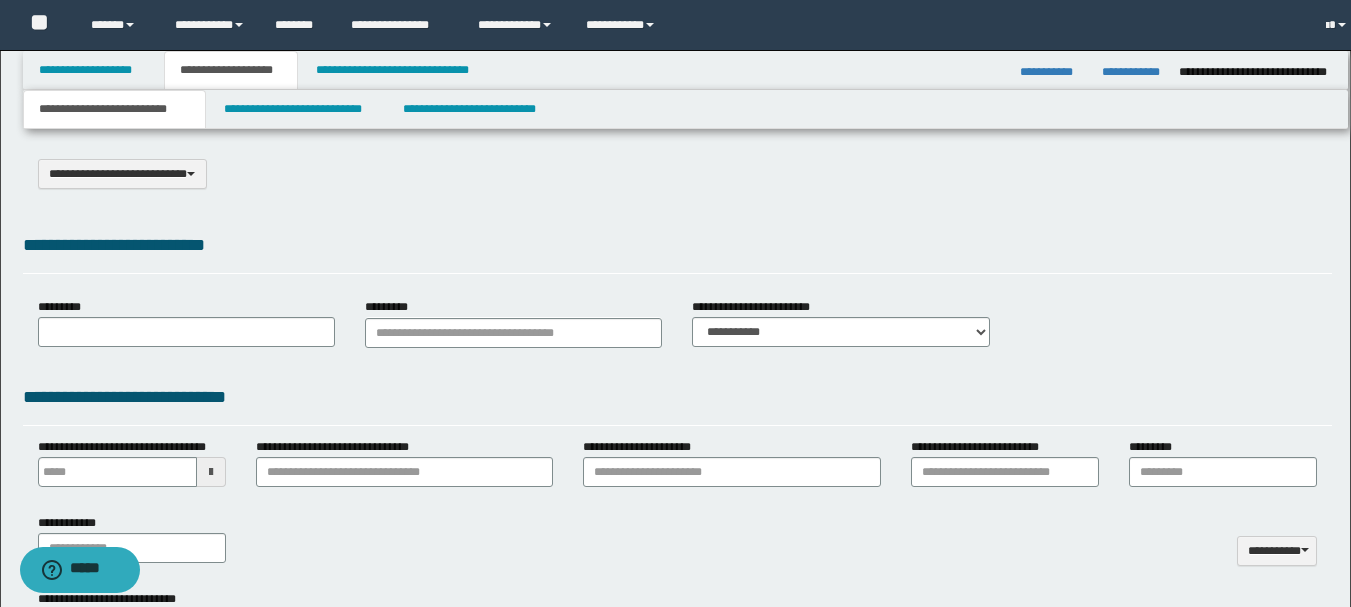 select on "*" 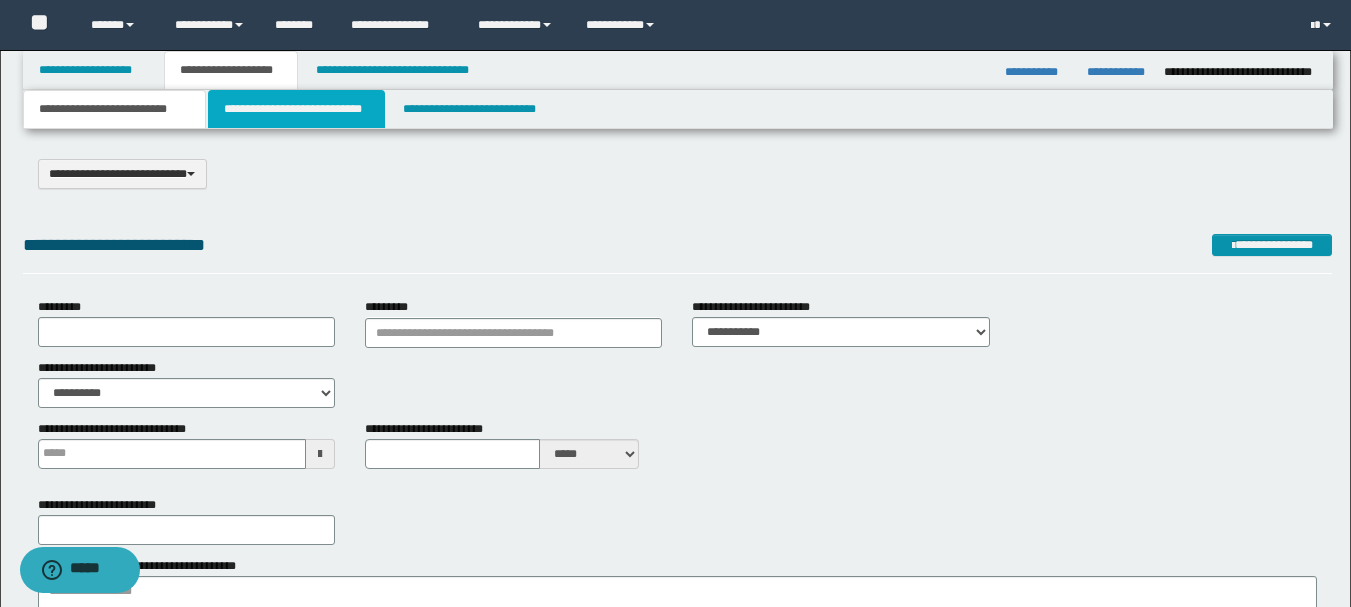 click on "**********" at bounding box center [296, 109] 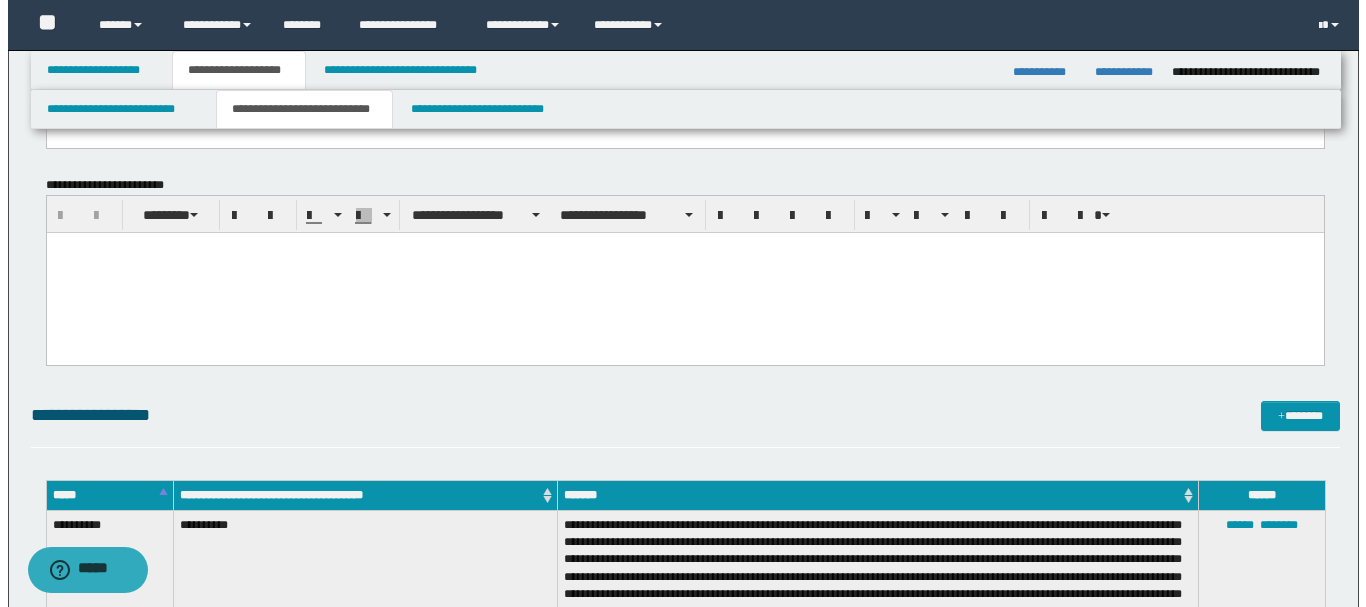 scroll, scrollTop: 300, scrollLeft: 0, axis: vertical 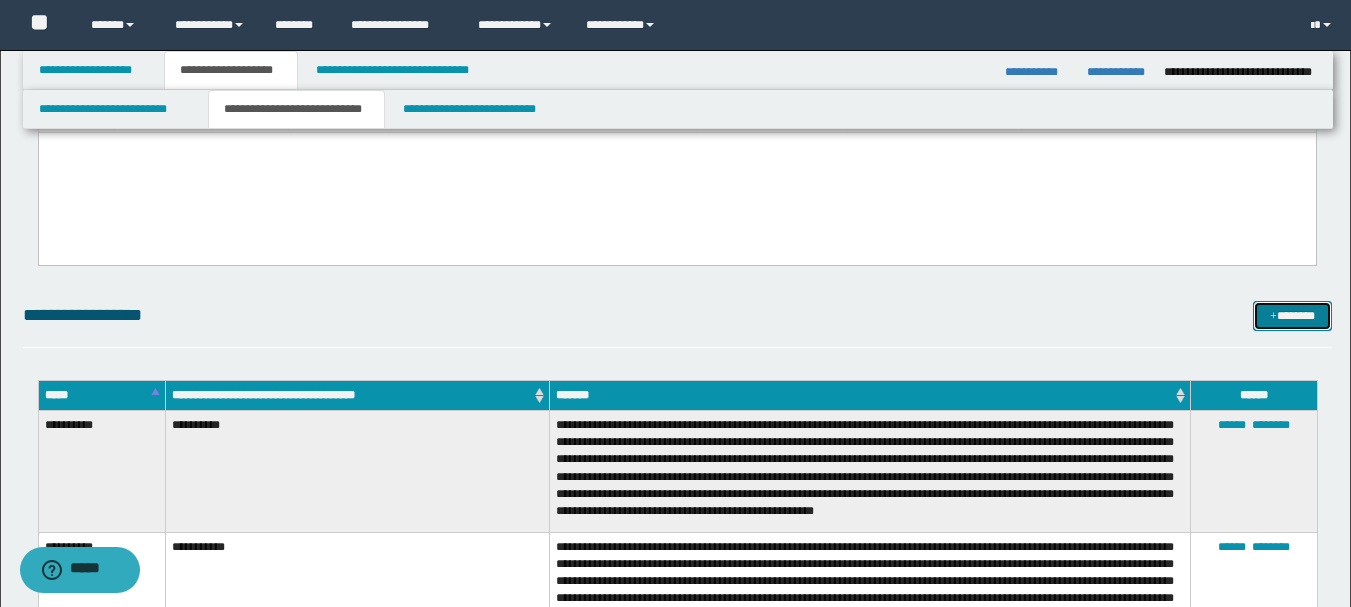 click on "*******" at bounding box center [1292, 316] 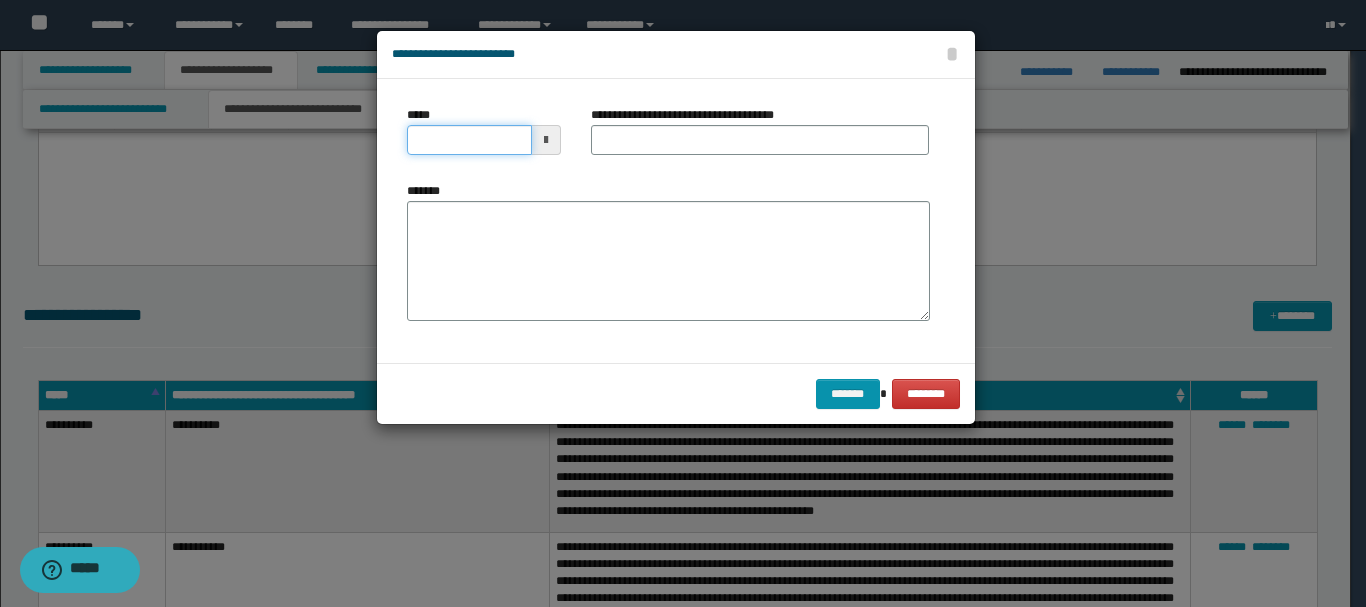 click on "*****" at bounding box center [469, 140] 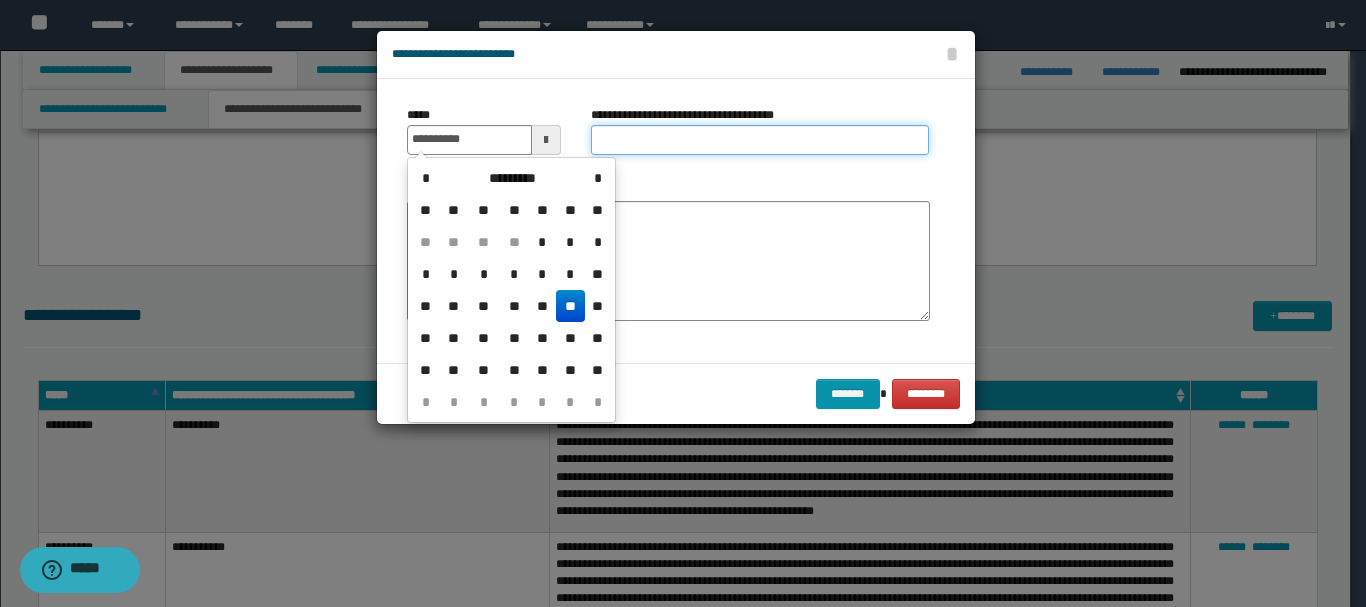 type on "**********" 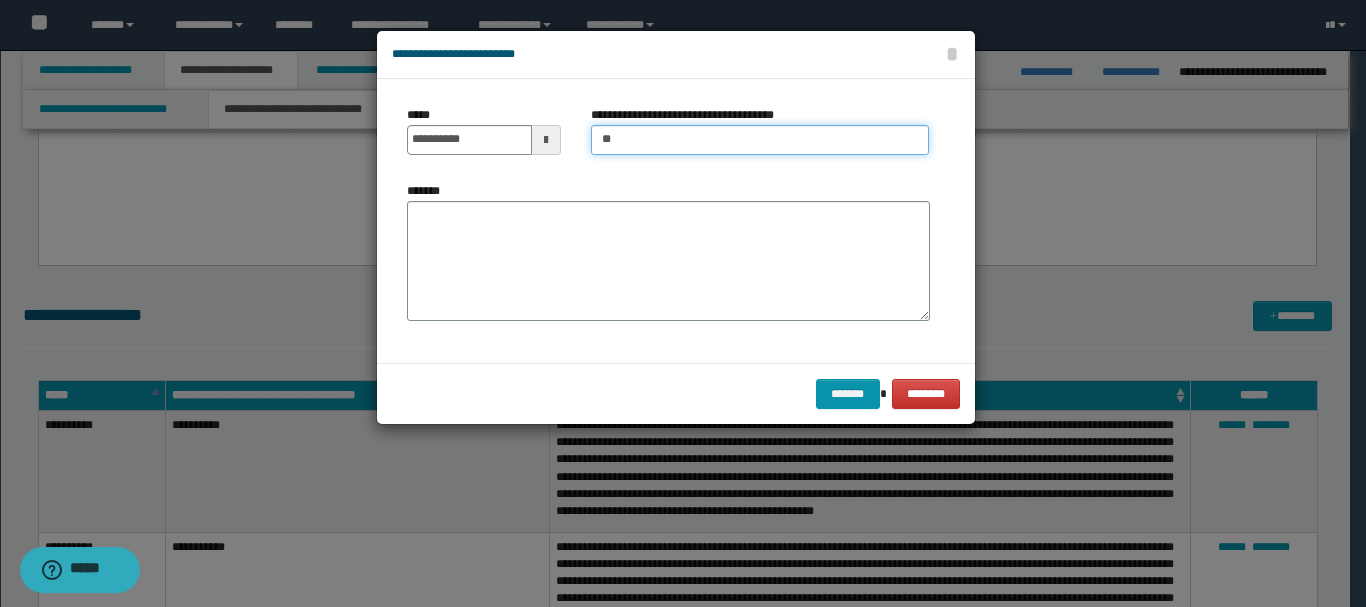 type on "*" 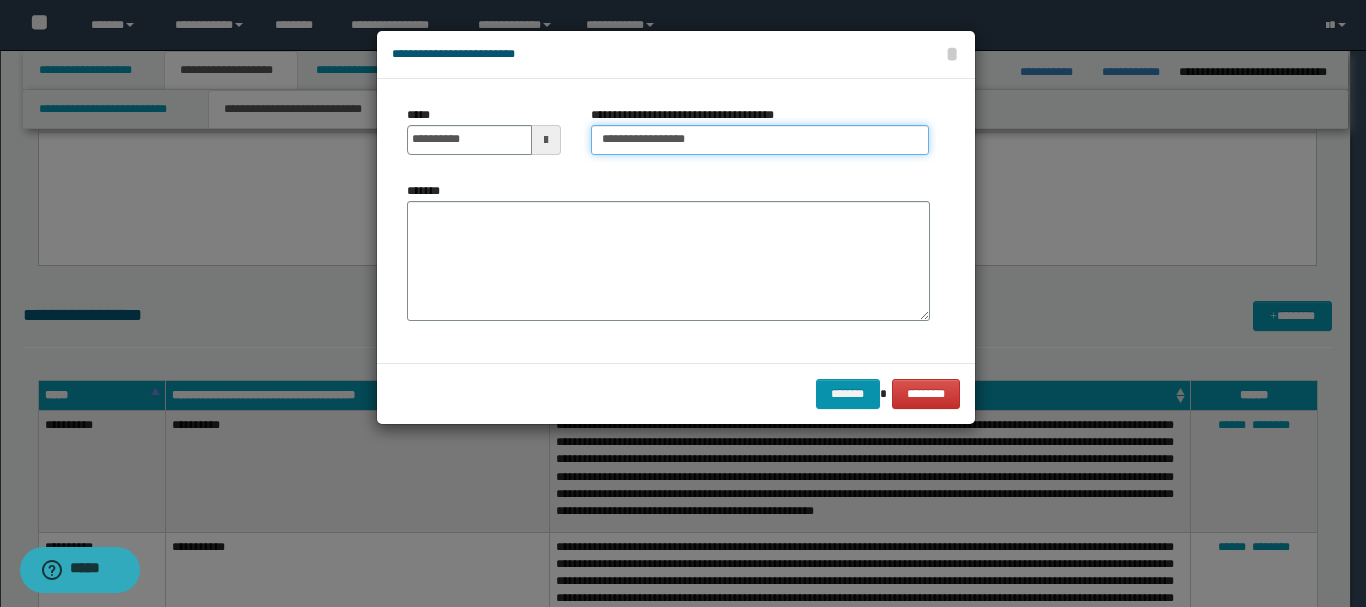 type on "**********" 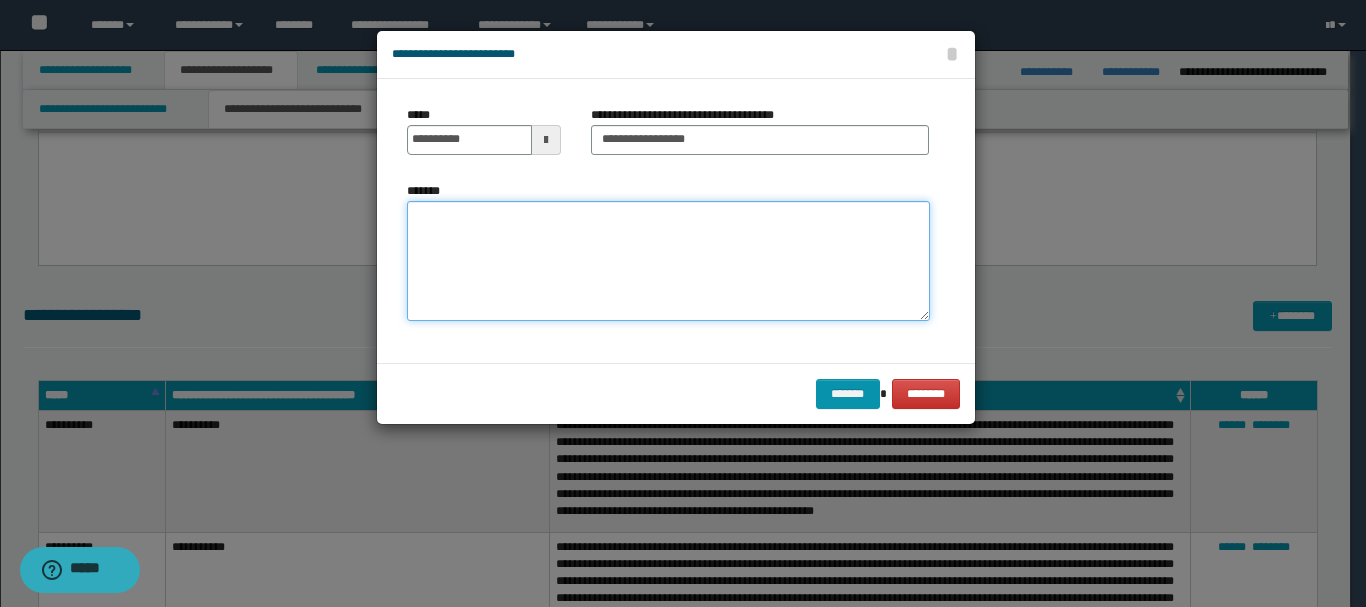 click on "*******" at bounding box center [668, 261] 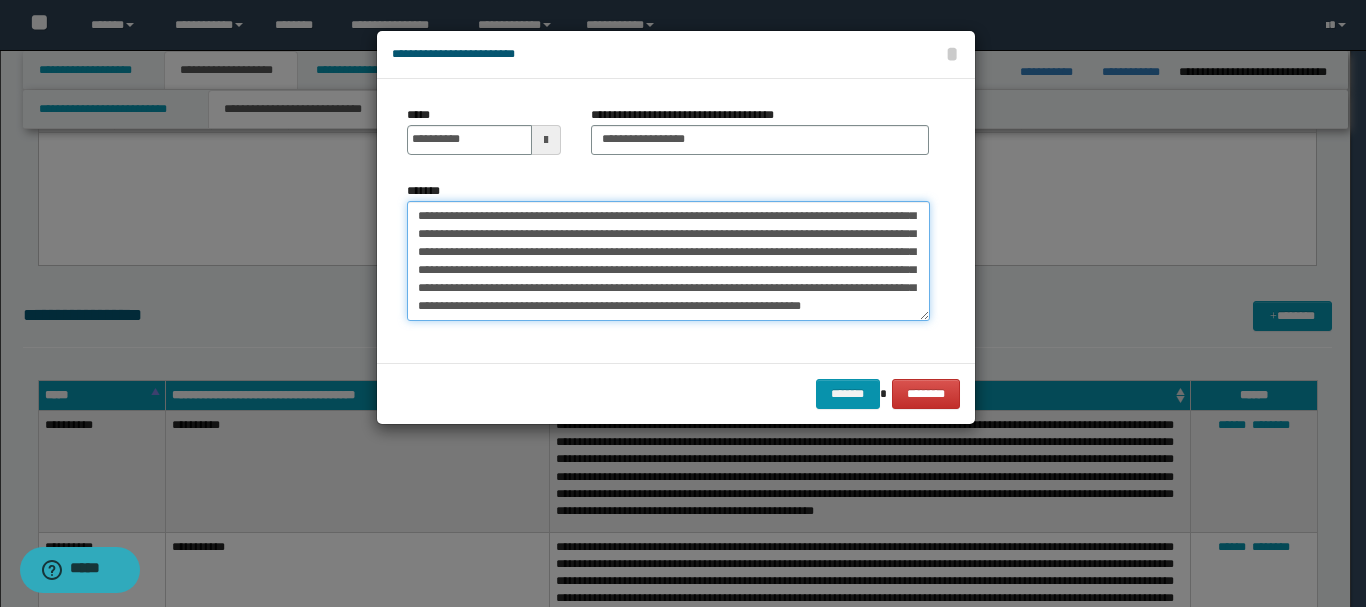 scroll, scrollTop: 0, scrollLeft: 0, axis: both 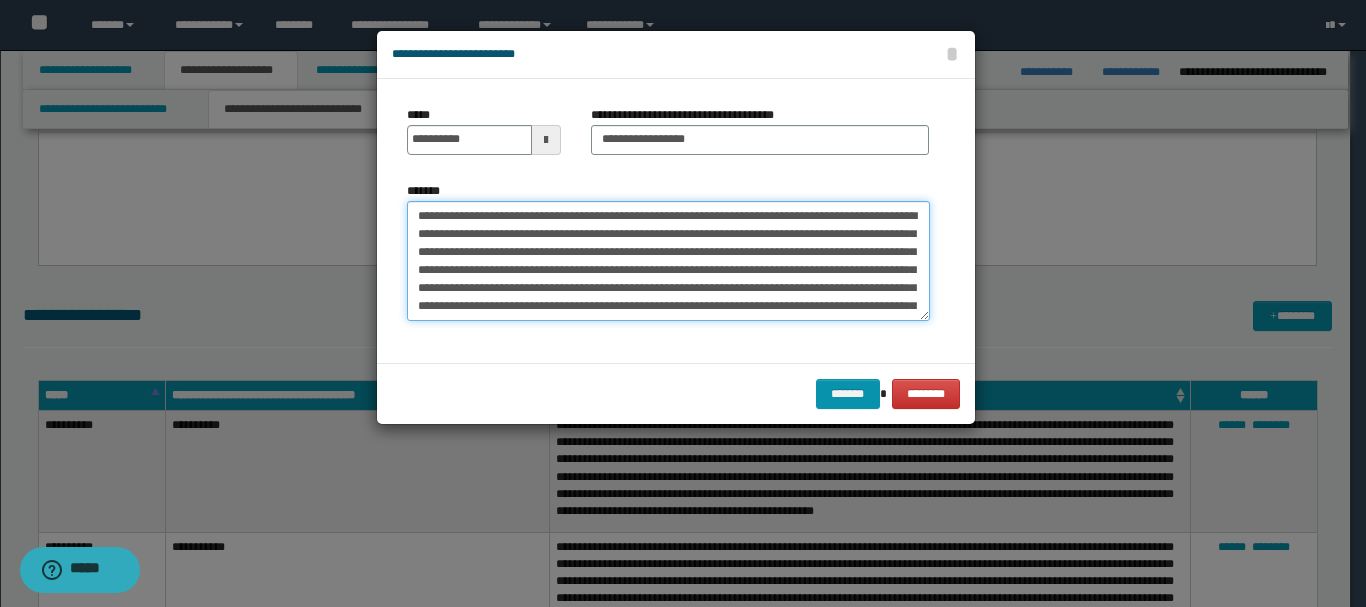 click on "*******" at bounding box center [668, 261] 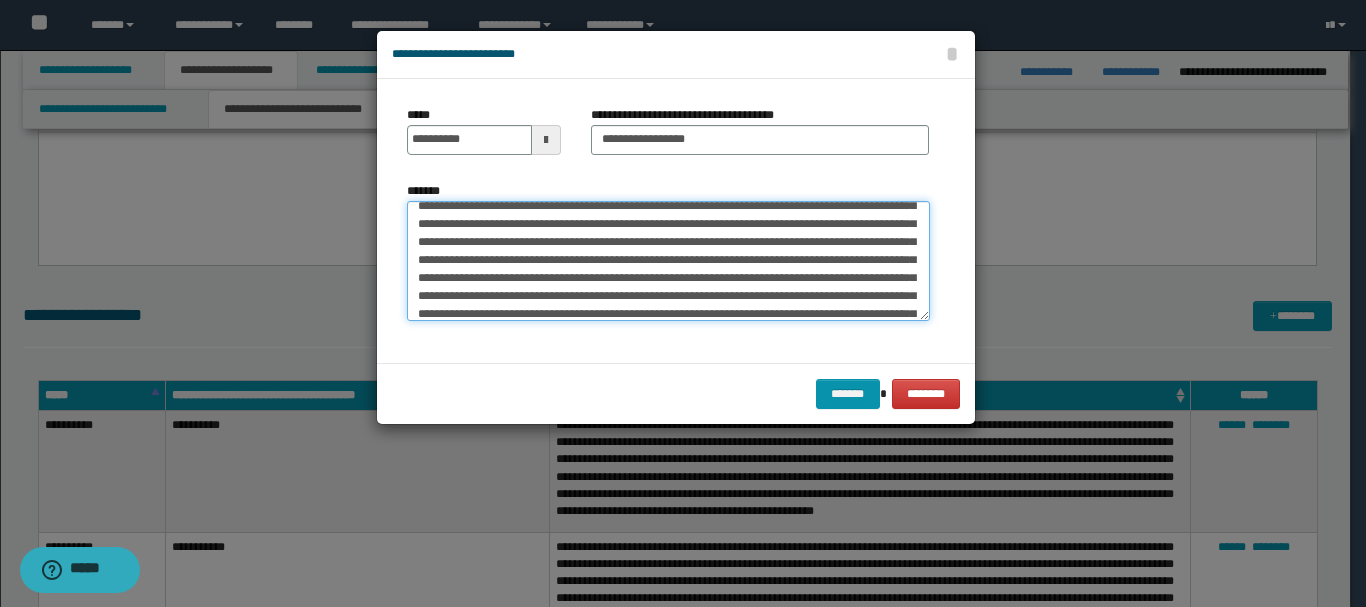 scroll, scrollTop: 198, scrollLeft: 0, axis: vertical 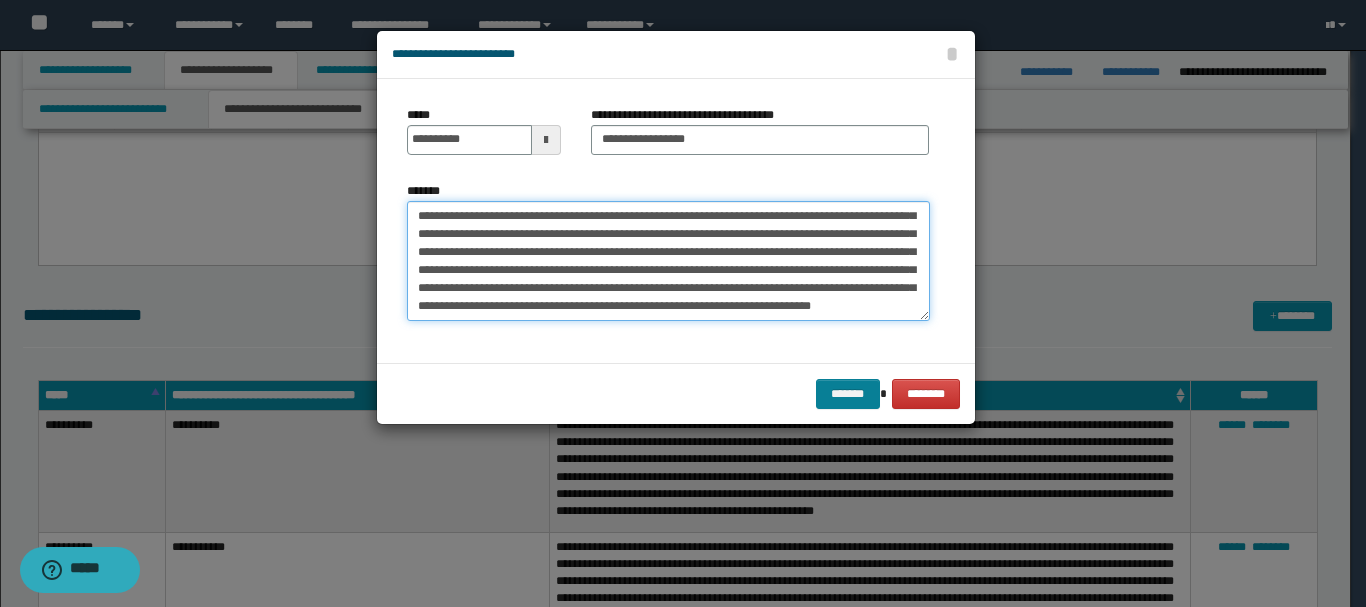 type on "**********" 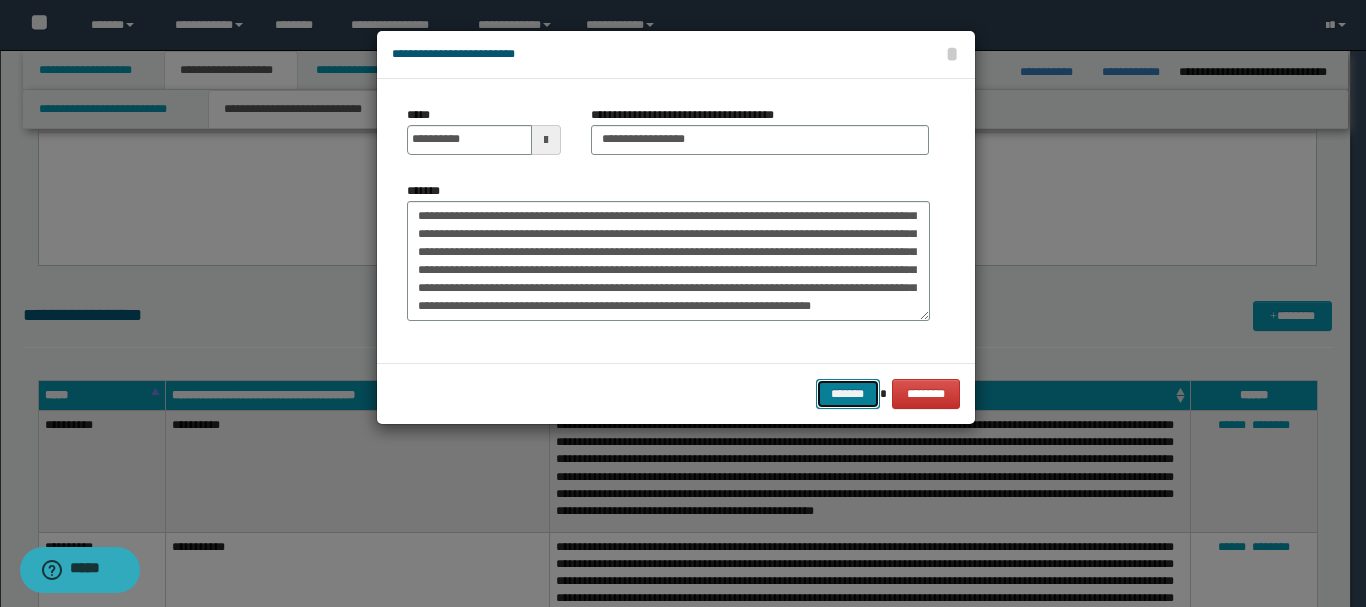 click on "*******" at bounding box center [848, 394] 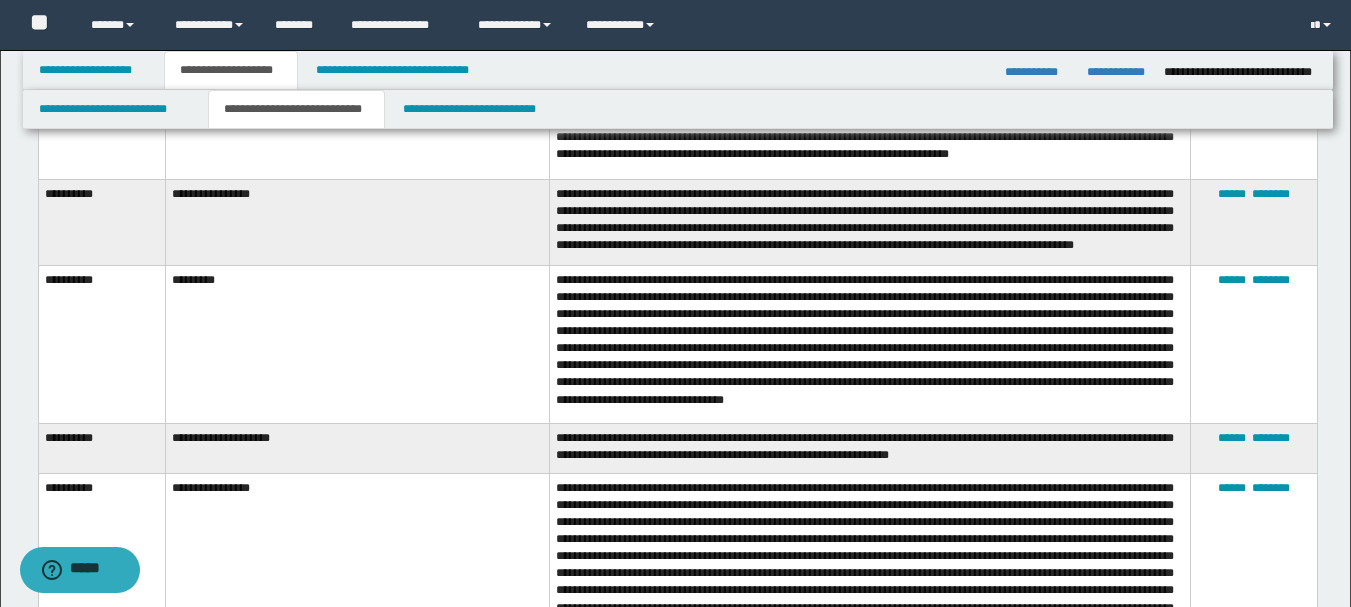 scroll, scrollTop: 1500, scrollLeft: 0, axis: vertical 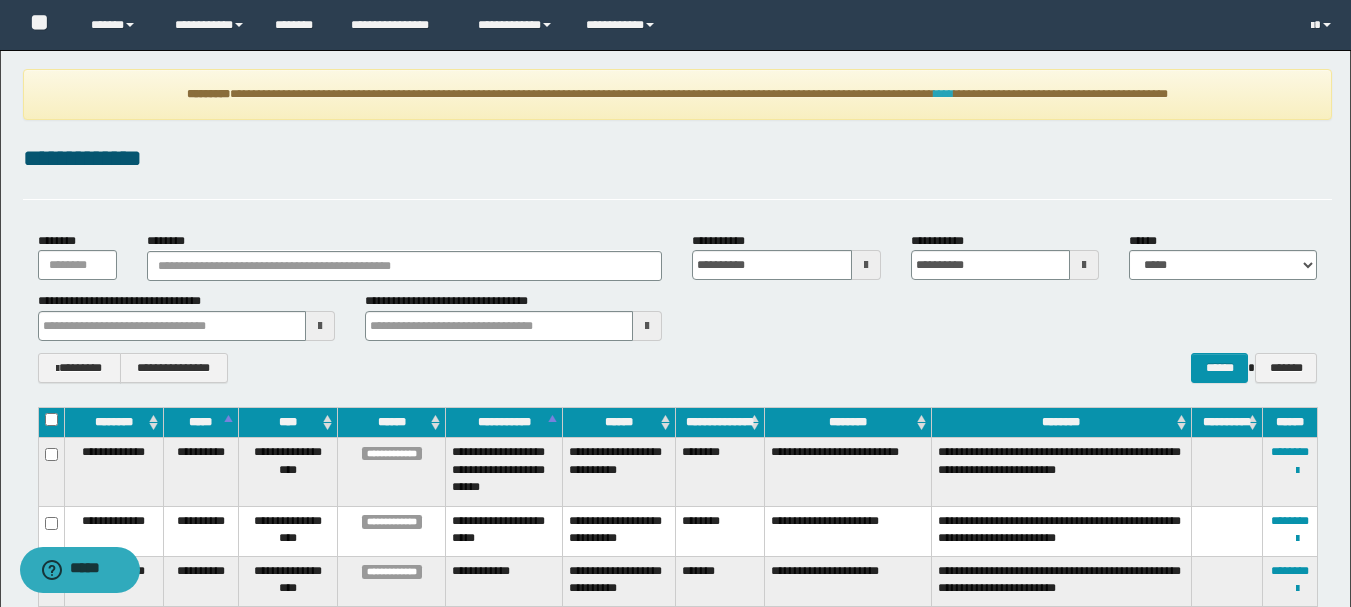 click on "****" at bounding box center [944, 94] 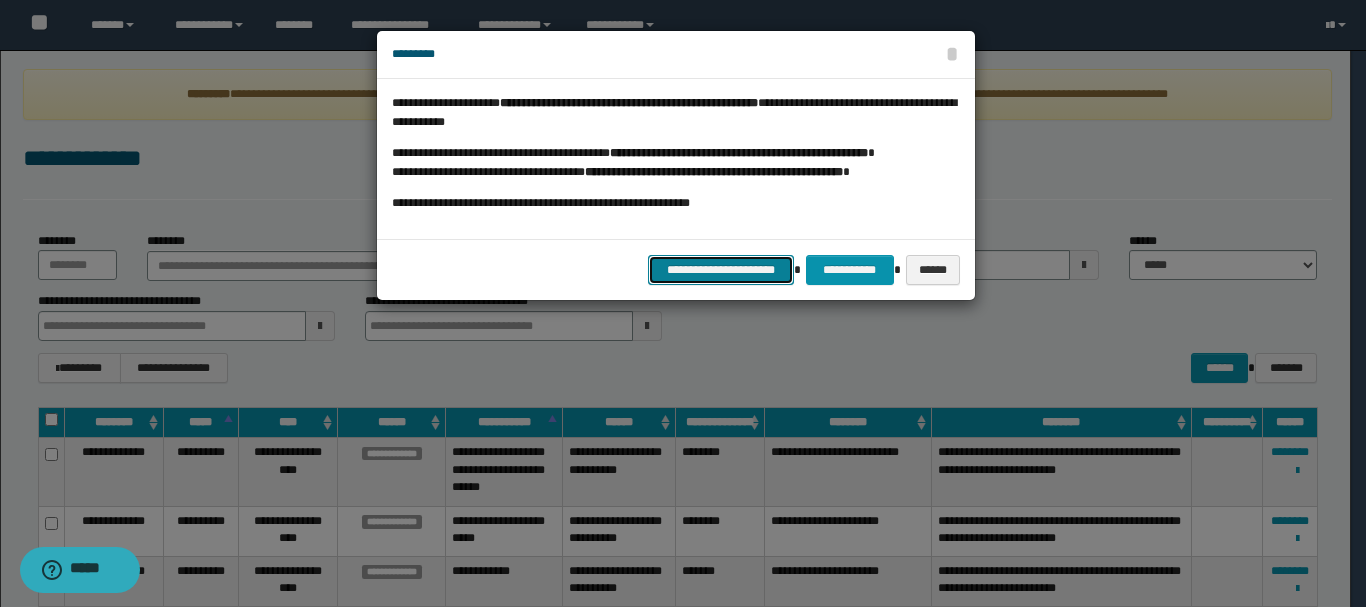 click on "**********" at bounding box center [721, 270] 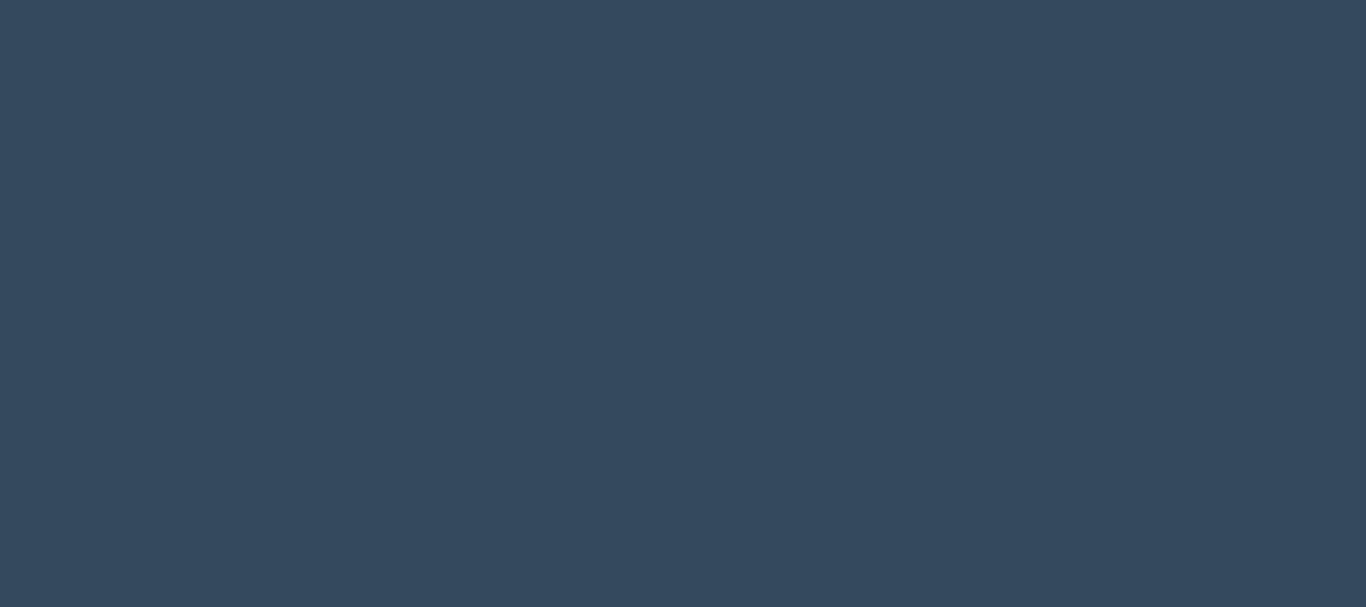 scroll, scrollTop: 0, scrollLeft: 0, axis: both 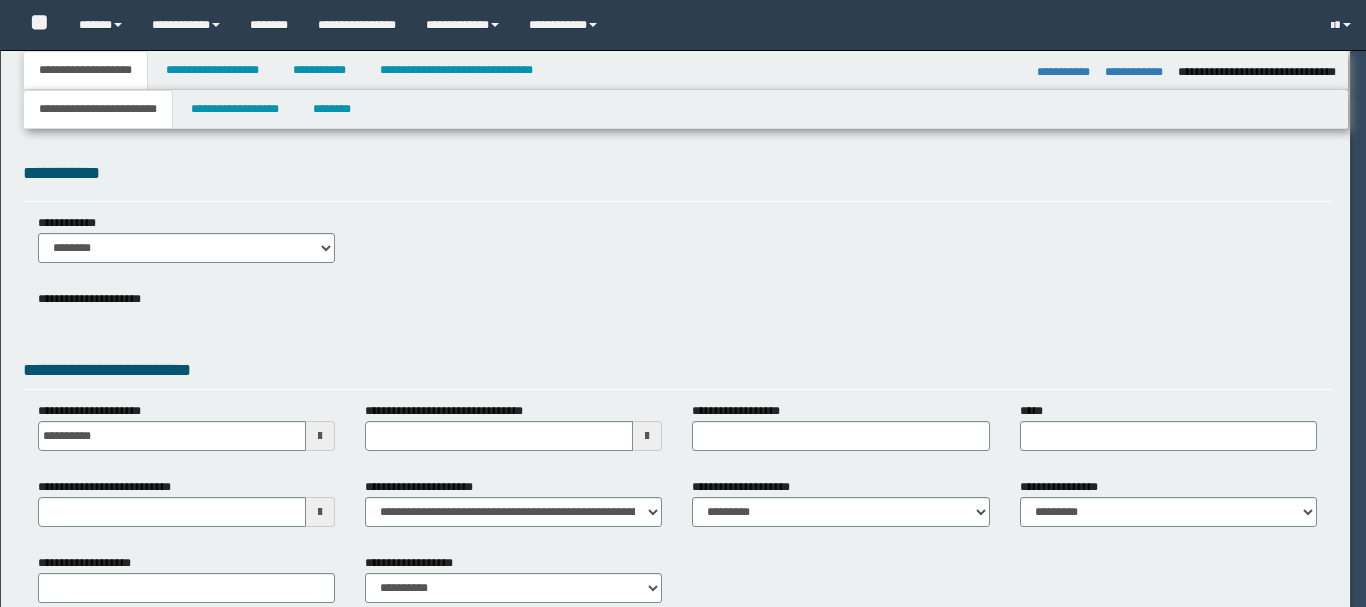 select on "*" 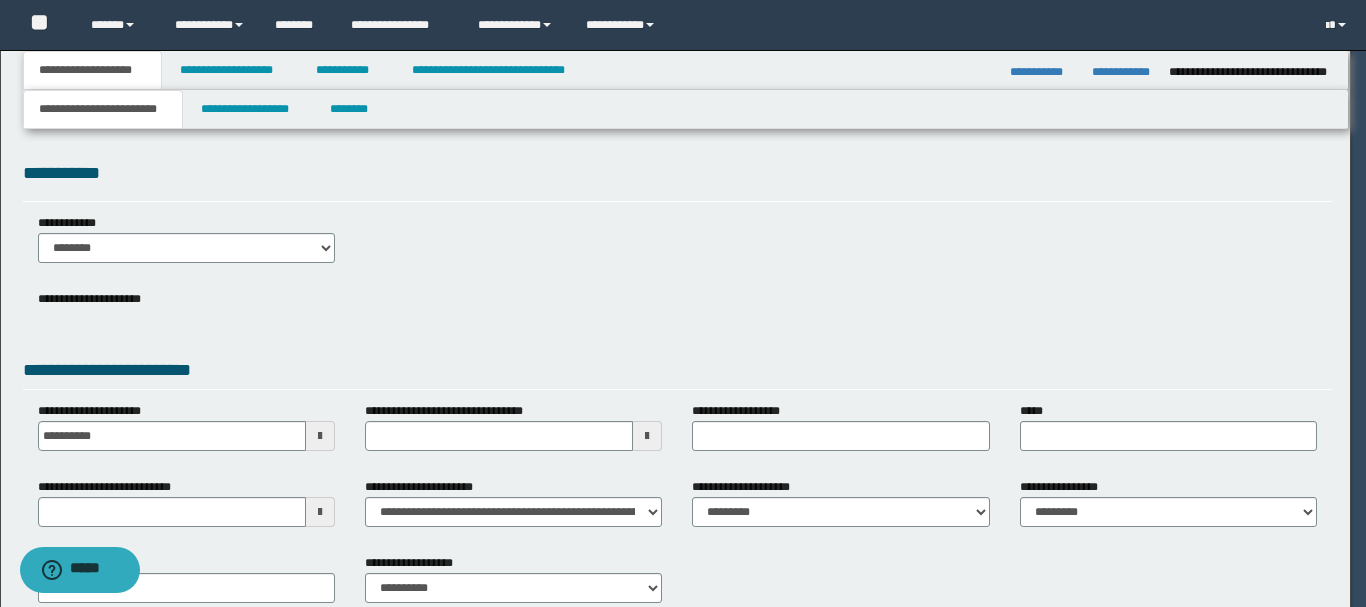 scroll, scrollTop: 0, scrollLeft: 0, axis: both 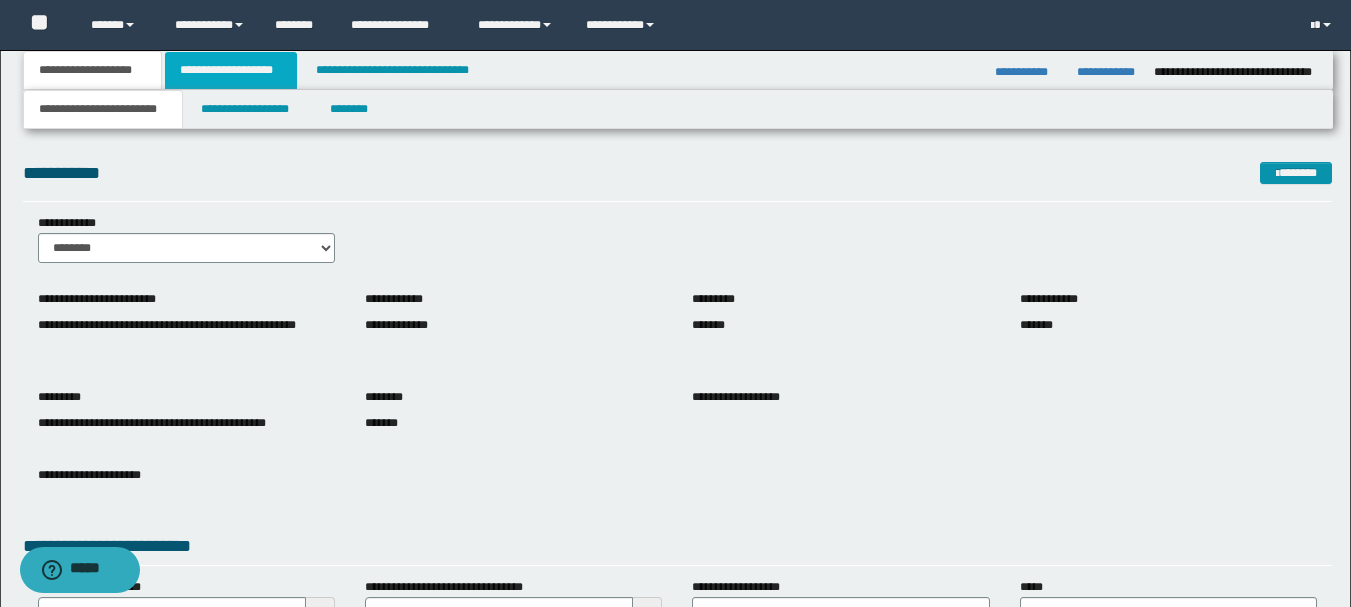 click on "**********" at bounding box center [231, 70] 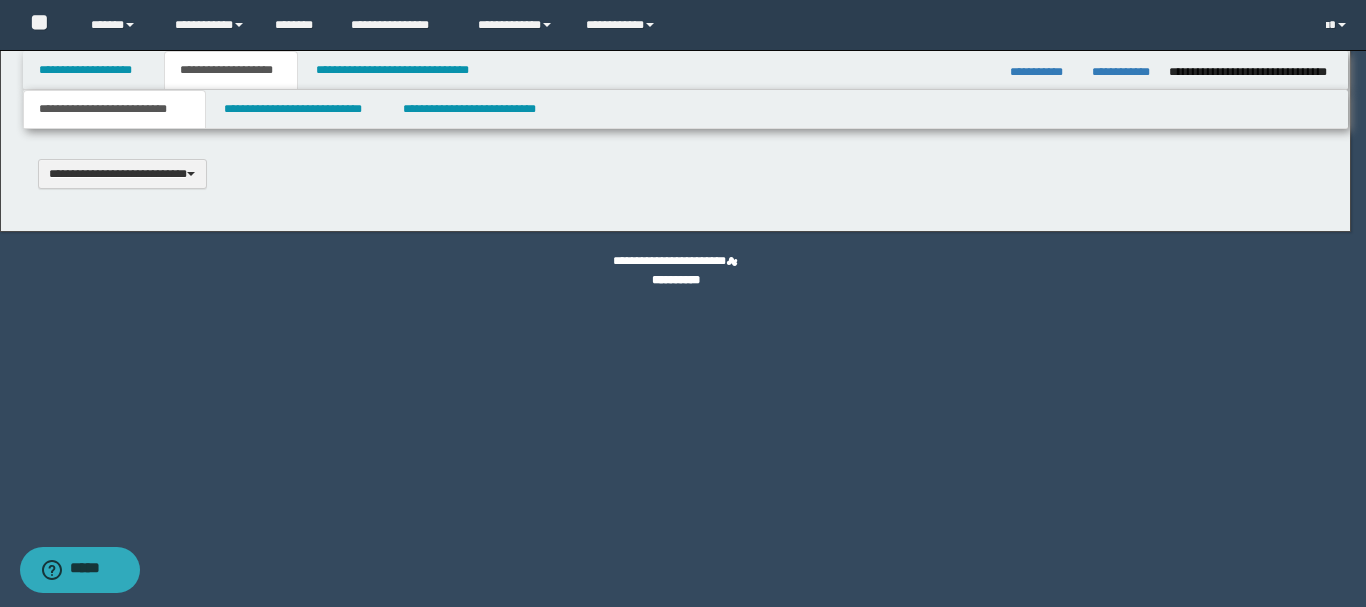 scroll, scrollTop: 0, scrollLeft: 0, axis: both 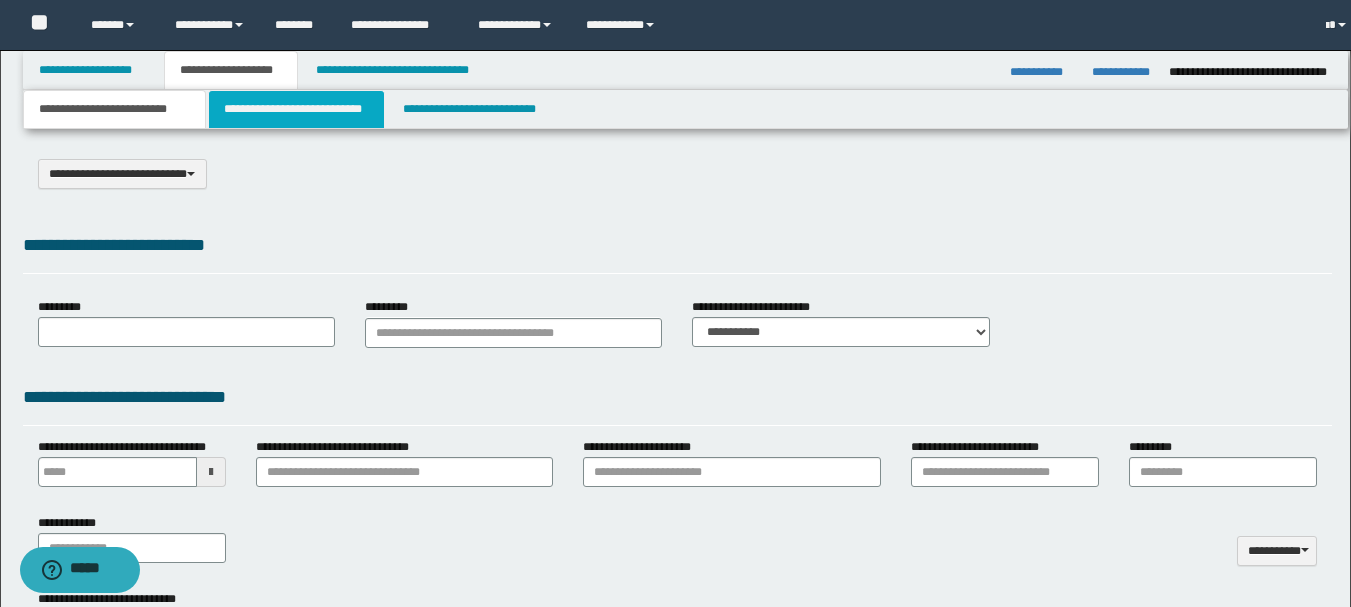 select on "*" 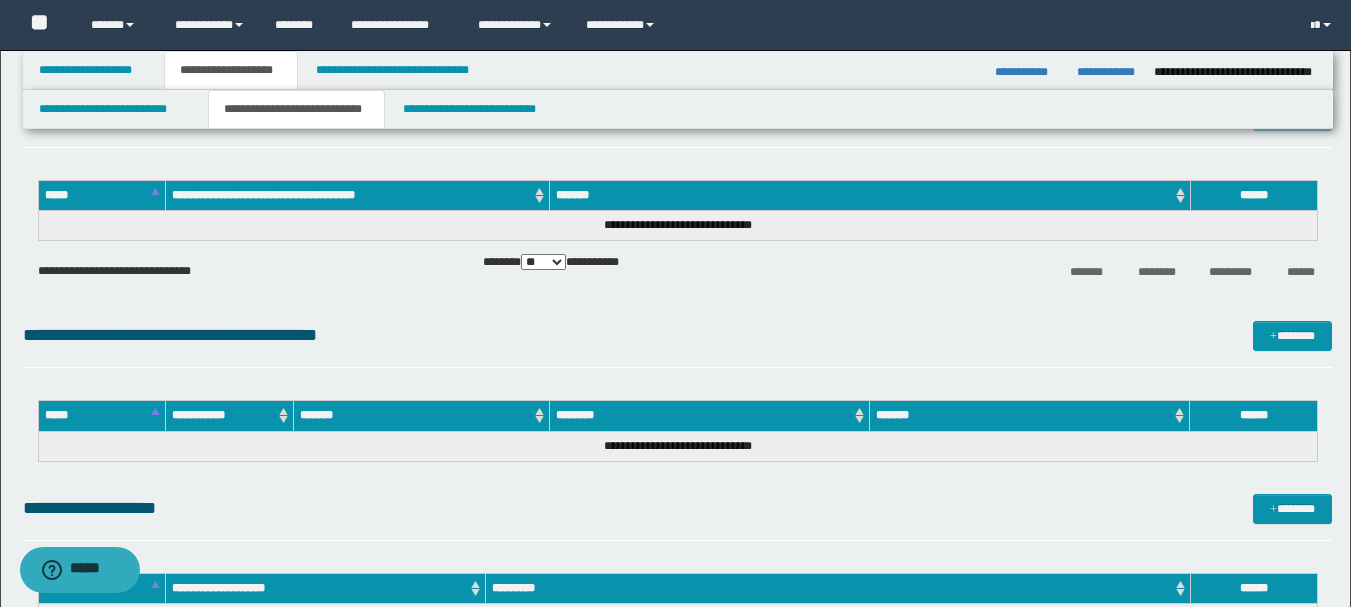 scroll, scrollTop: 600, scrollLeft: 0, axis: vertical 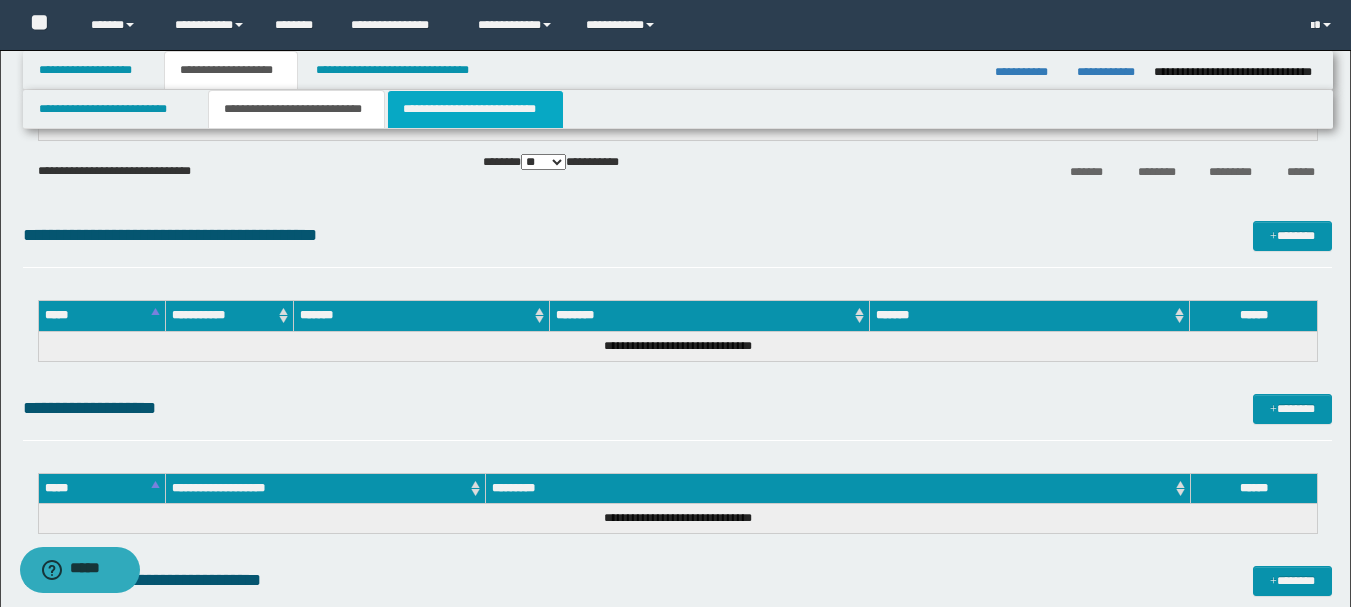 click on "**********" at bounding box center (475, 109) 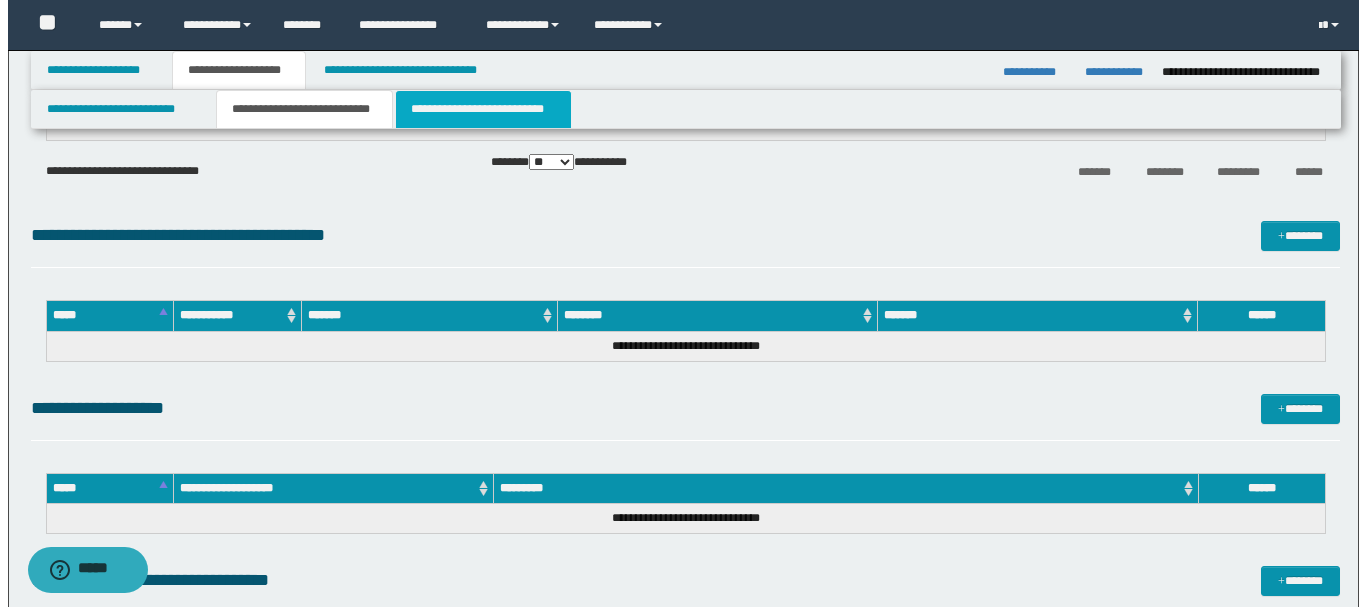scroll, scrollTop: 0, scrollLeft: 0, axis: both 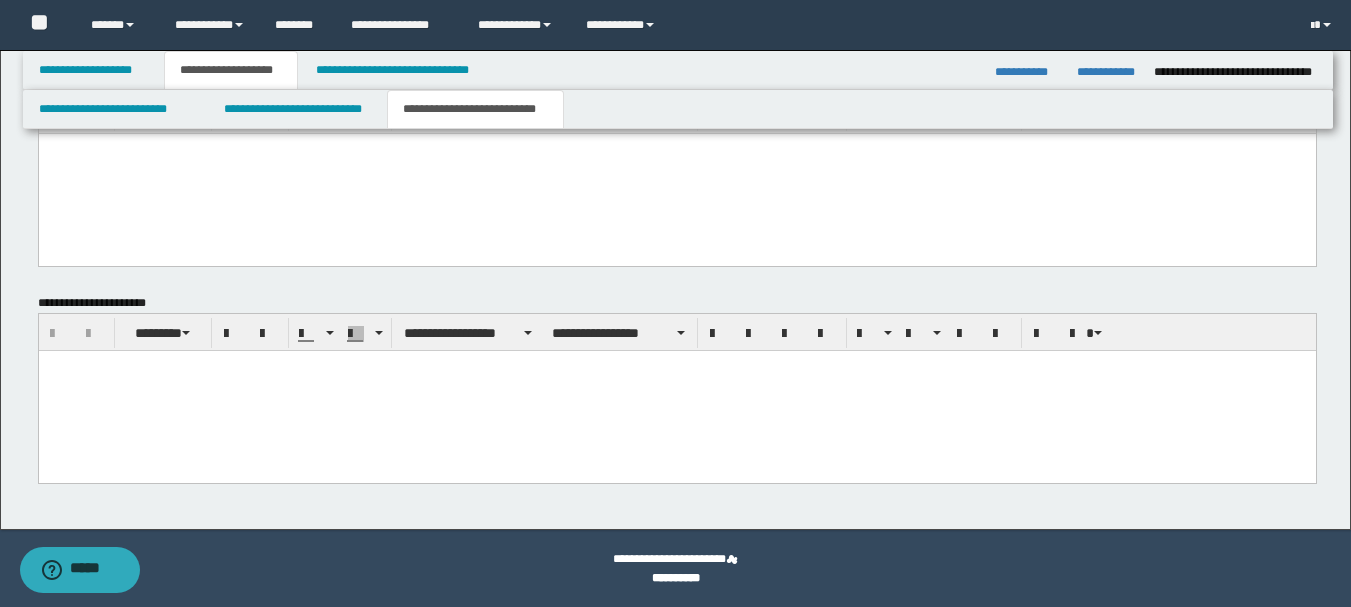 click at bounding box center (676, 390) 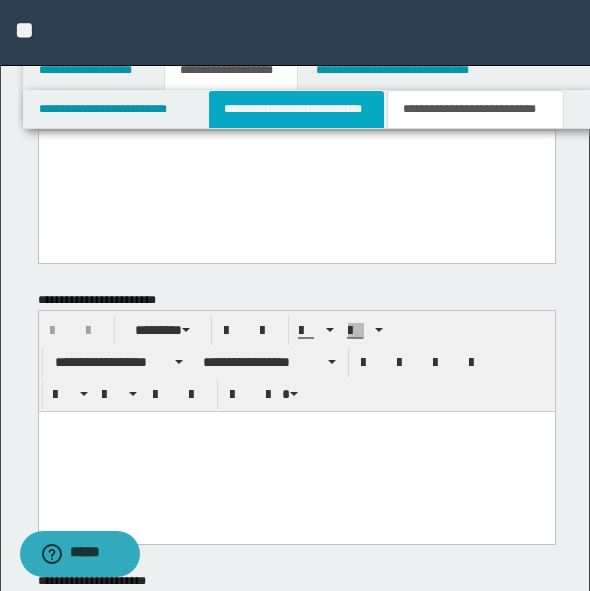 click on "**********" at bounding box center [296, 109] 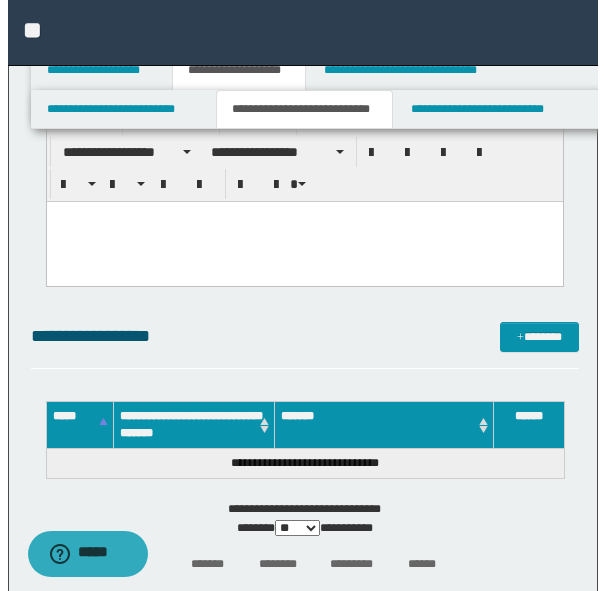 scroll, scrollTop: 411, scrollLeft: 0, axis: vertical 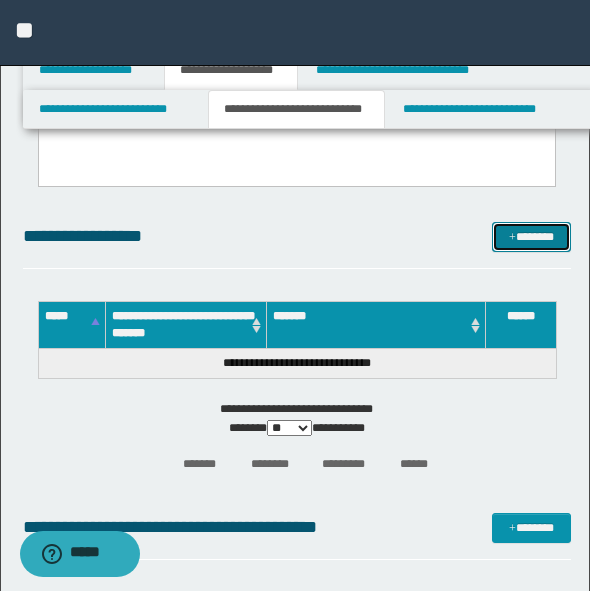 click on "*******" at bounding box center [531, 237] 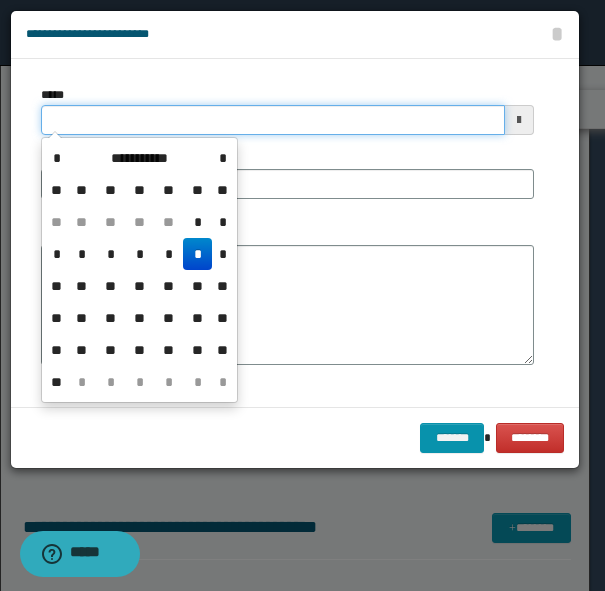 click on "*****" at bounding box center (273, 120) 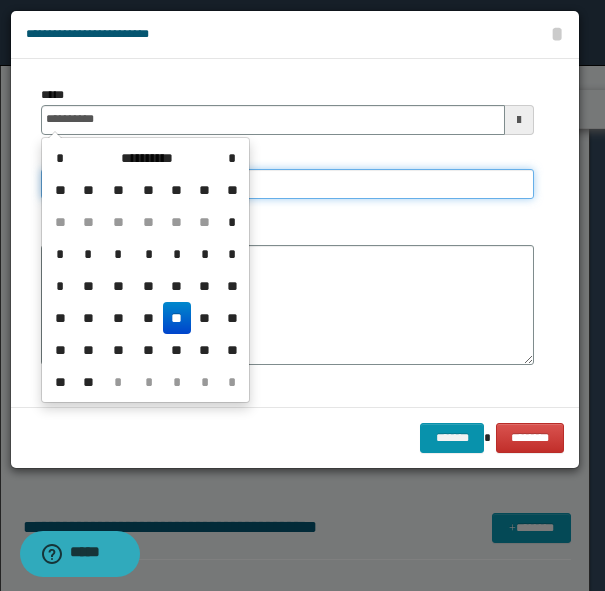 type on "**********" 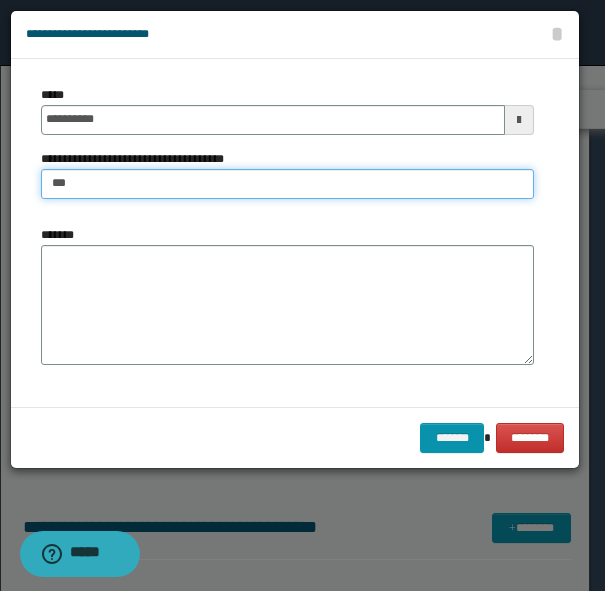 type on "**********" 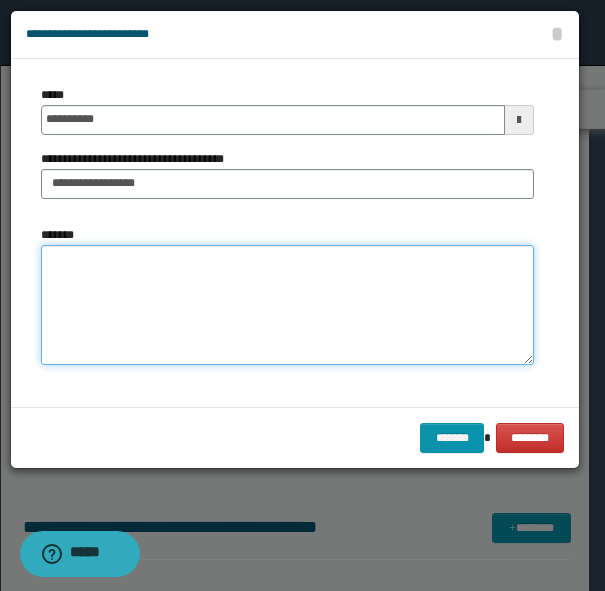 click on "*******" at bounding box center [287, 305] 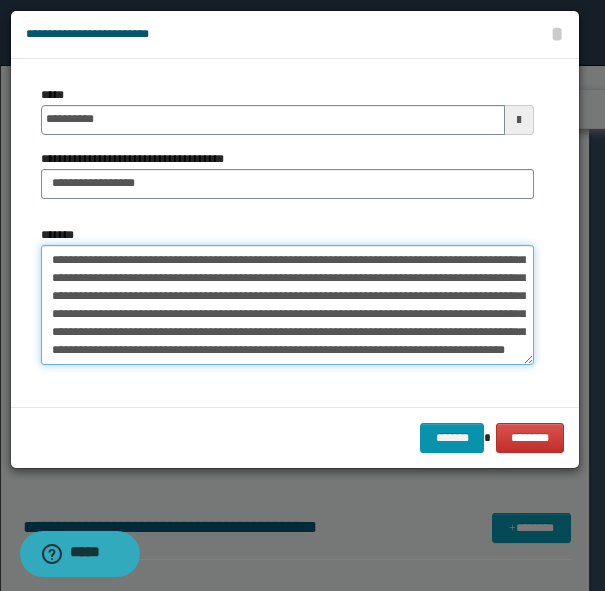 scroll, scrollTop: 0, scrollLeft: 0, axis: both 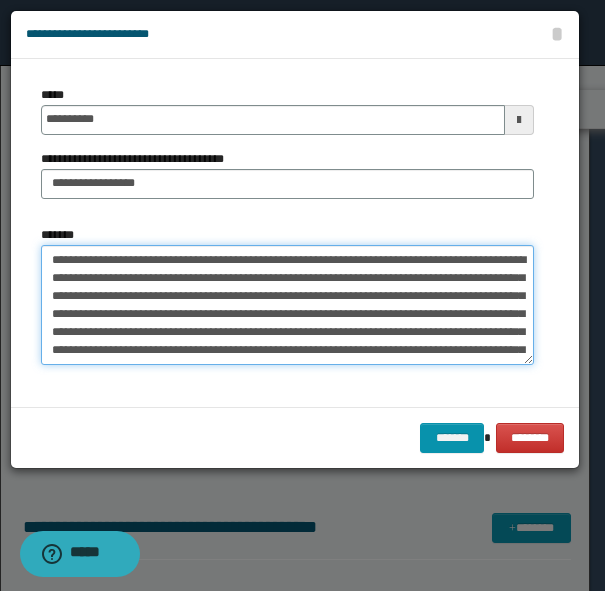 click on "**********" at bounding box center (287, 305) 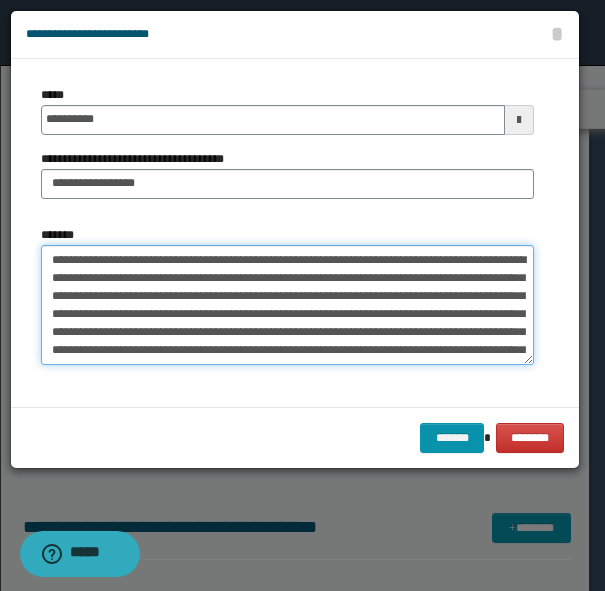 click on "**********" at bounding box center (287, 305) 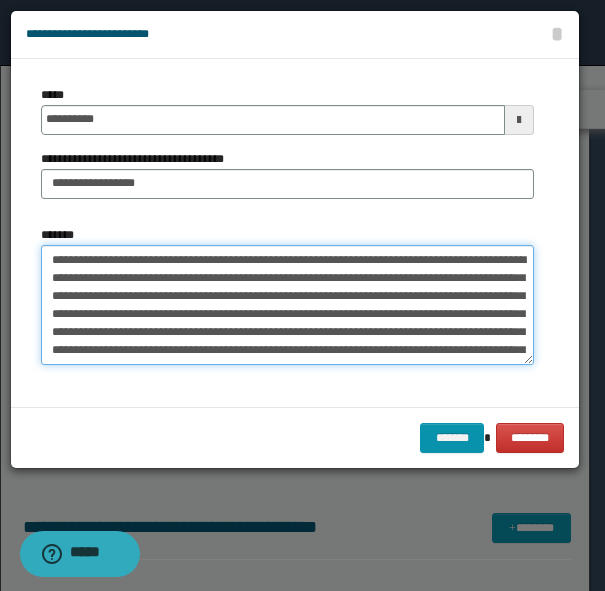 drag, startPoint x: 323, startPoint y: 281, endPoint x: 374, endPoint y: 303, distance: 55.542778 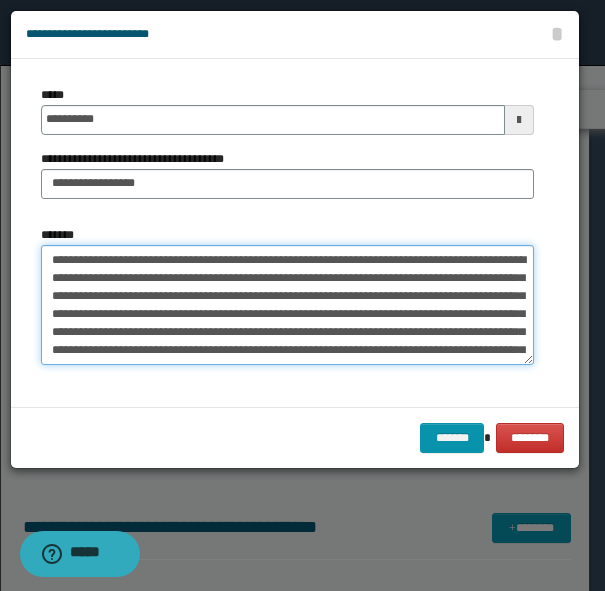 click on "**********" at bounding box center (287, 305) 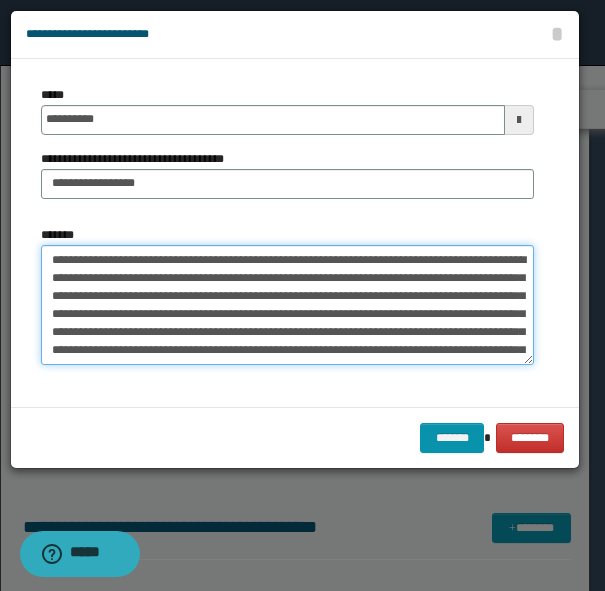drag, startPoint x: 261, startPoint y: 305, endPoint x: 242, endPoint y: 291, distance: 23.600847 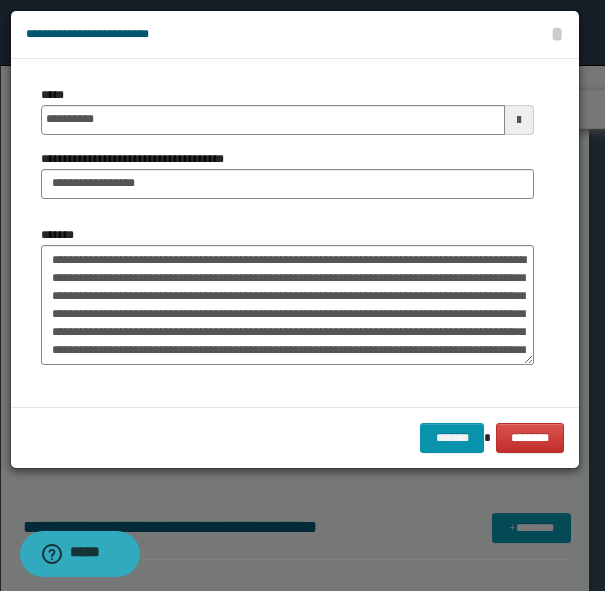 drag, startPoint x: 313, startPoint y: 292, endPoint x: 268, endPoint y: 369, distance: 89.1852 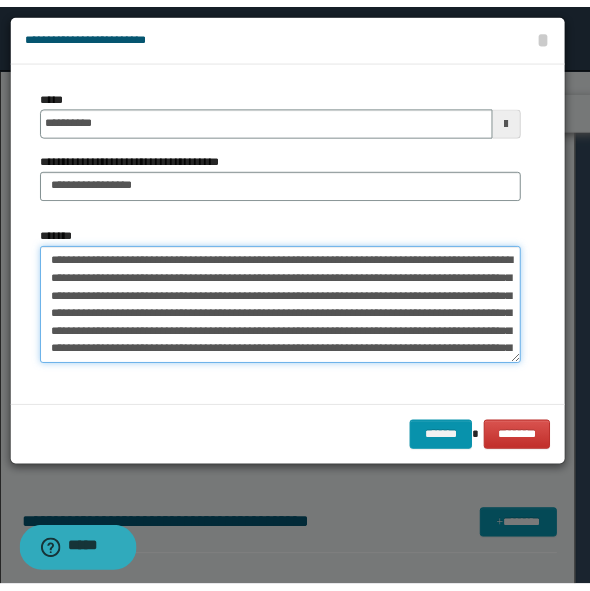 scroll, scrollTop: 54, scrollLeft: 0, axis: vertical 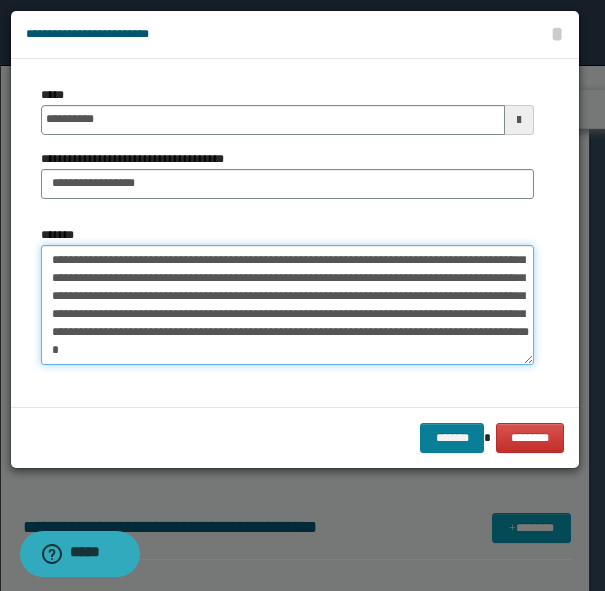 type on "**********" 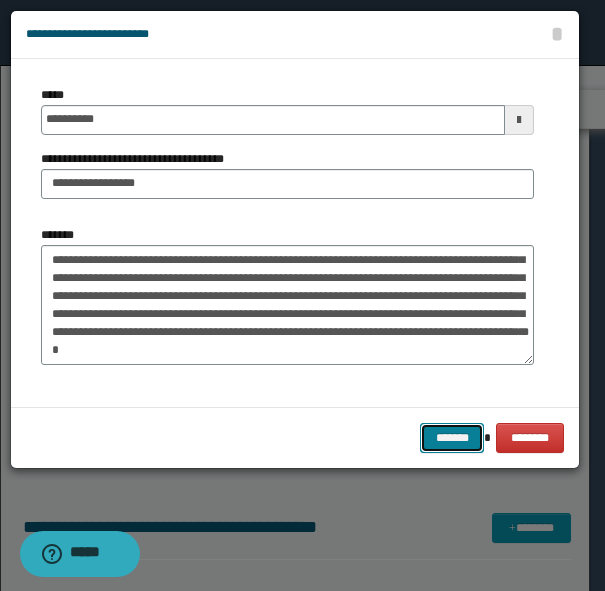click on "*******" at bounding box center (452, 438) 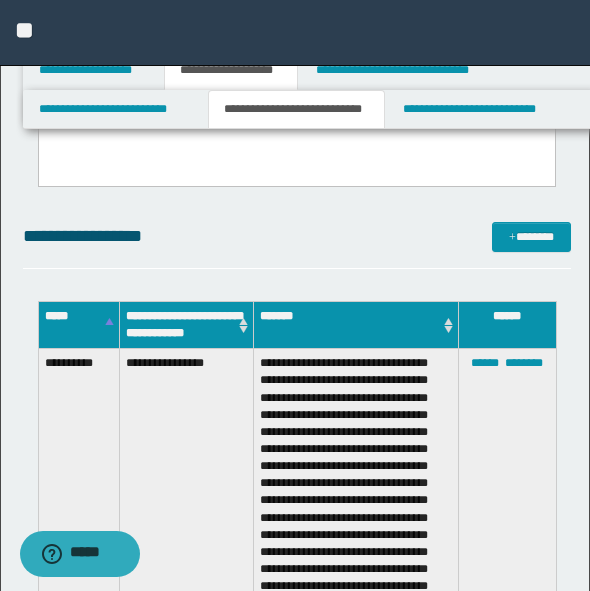 click on "**********" at bounding box center (297, 245) 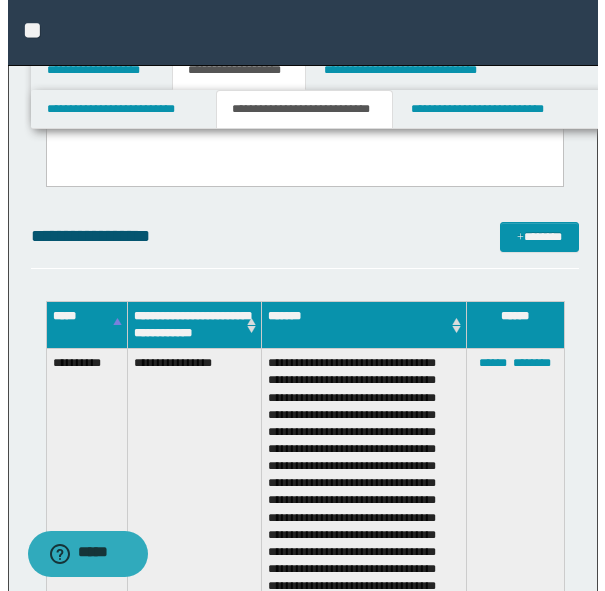 scroll, scrollTop: 311, scrollLeft: 0, axis: vertical 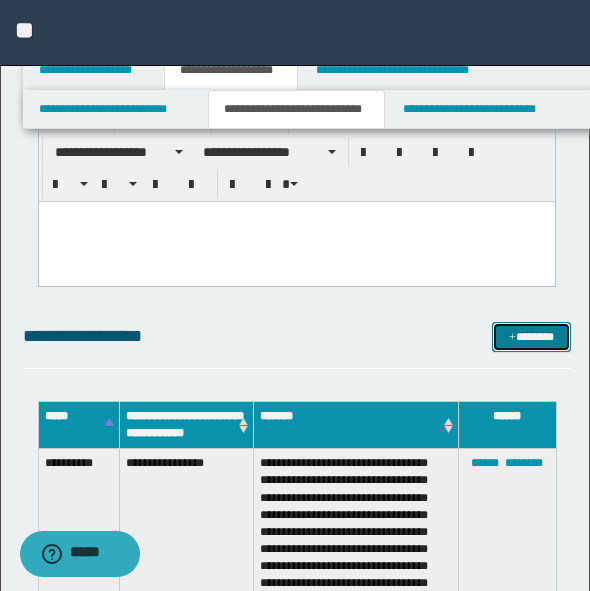 click on "*******" at bounding box center (531, 337) 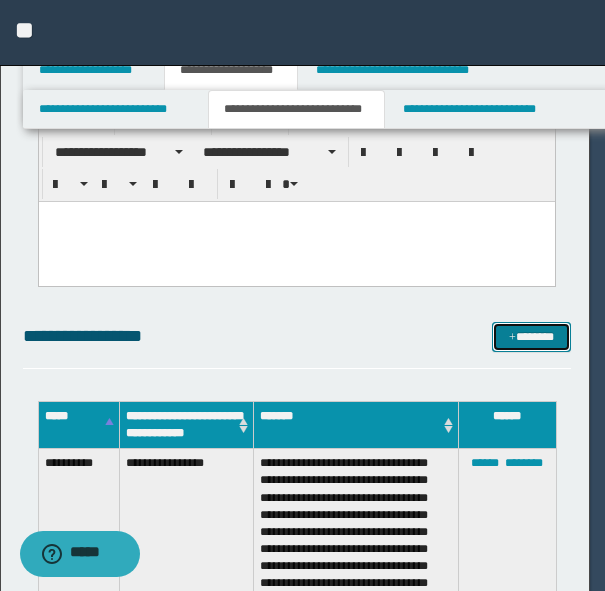 scroll, scrollTop: 0, scrollLeft: 0, axis: both 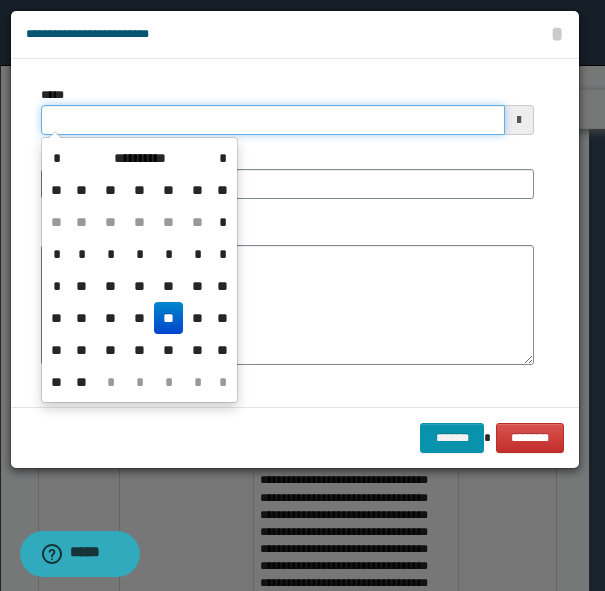 click on "*****" at bounding box center (273, 120) 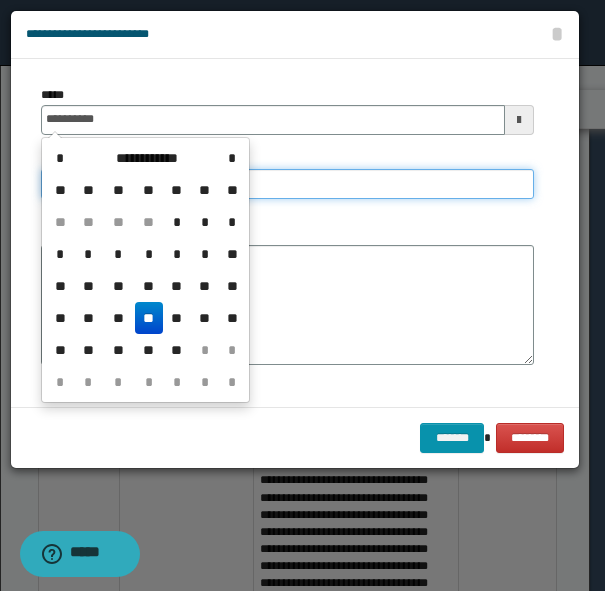 type on "**********" 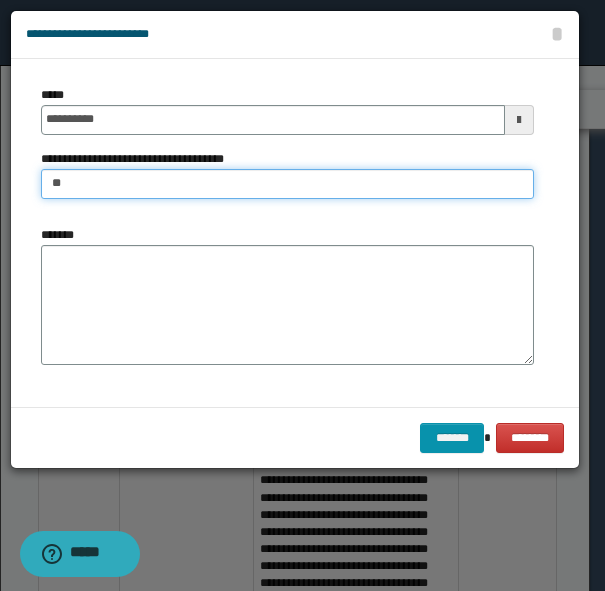 type on "**********" 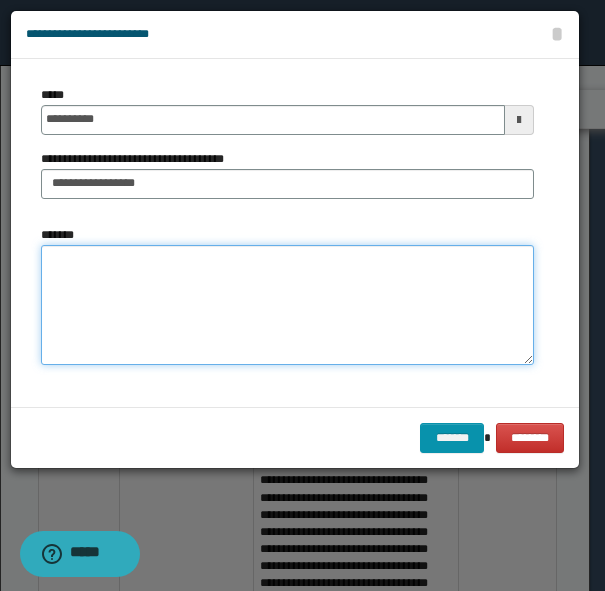 click on "*******" at bounding box center (287, 305) 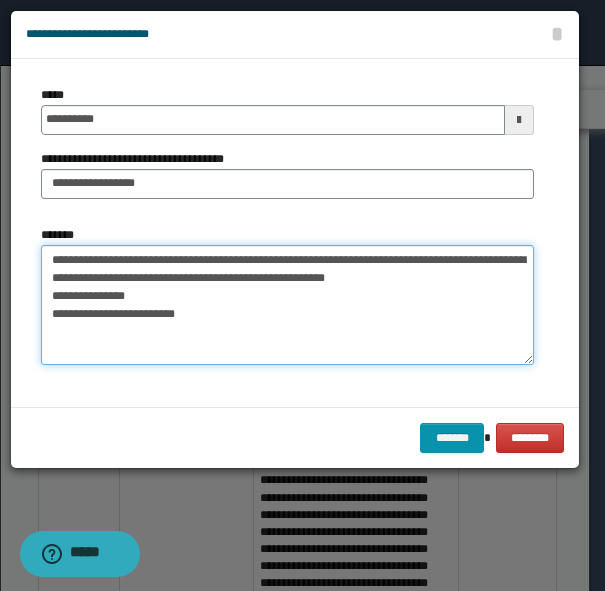 click on "**********" at bounding box center [287, 305] 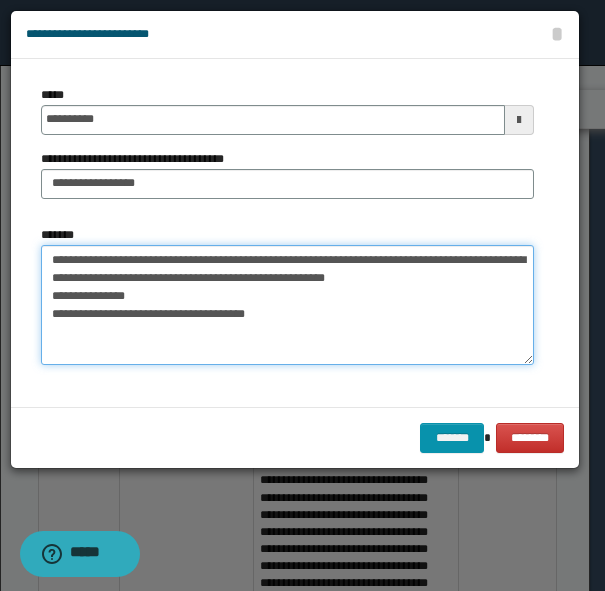 paste on "**********" 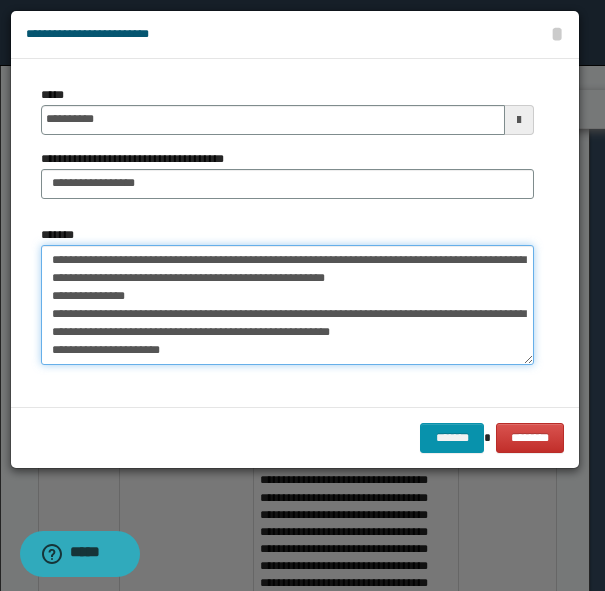 click on "**********" at bounding box center (287, 305) 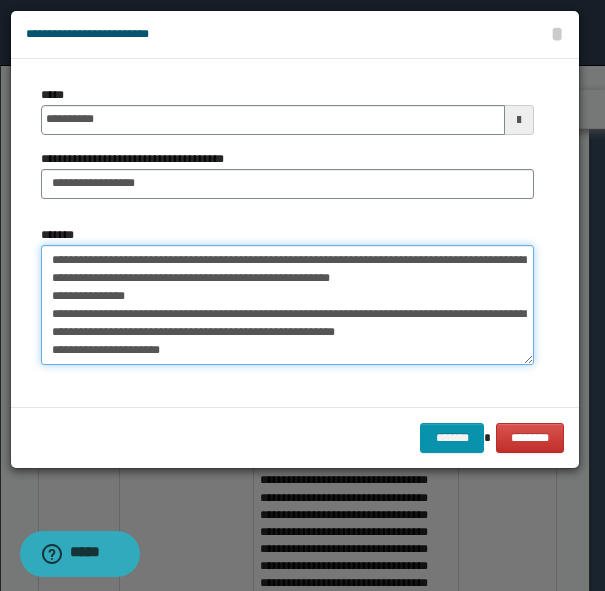 click on "**********" at bounding box center [287, 305] 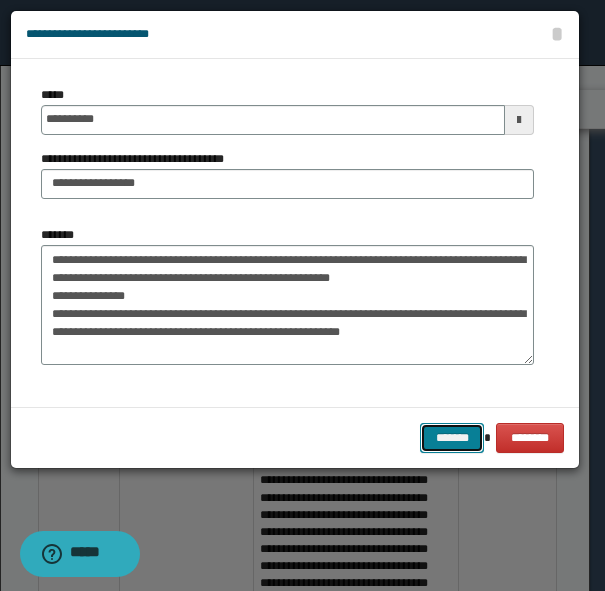 click on "*******" at bounding box center [452, 438] 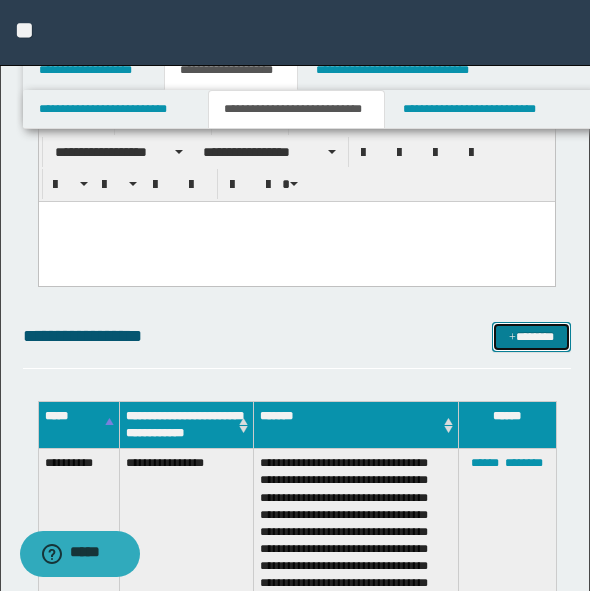 click on "*******" at bounding box center (531, 337) 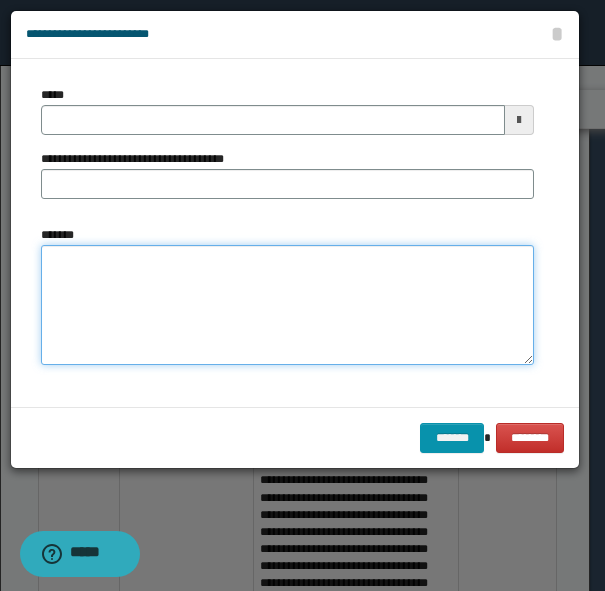drag, startPoint x: 114, startPoint y: 301, endPoint x: 80, endPoint y: 297, distance: 34.234486 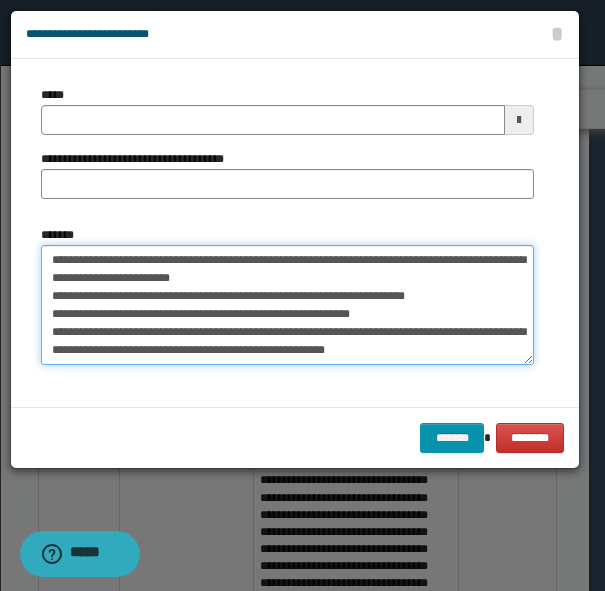 scroll, scrollTop: 83, scrollLeft: 0, axis: vertical 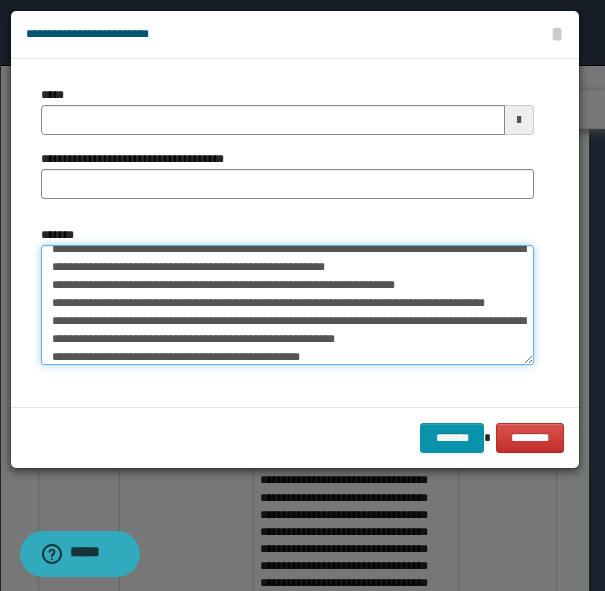 type on "**********" 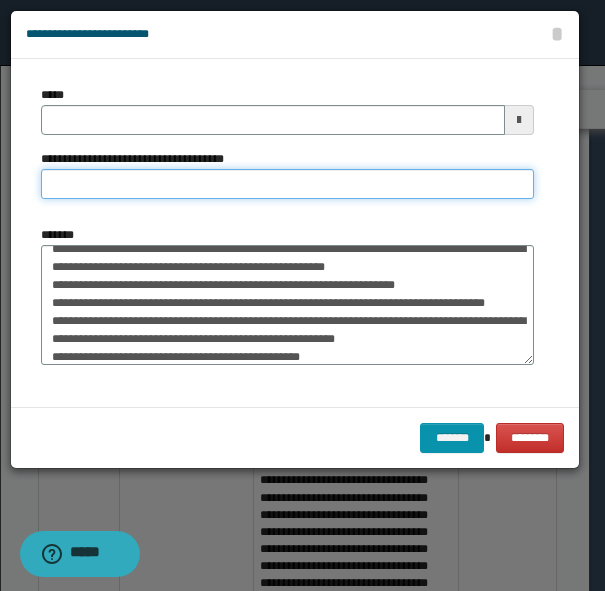 click on "**********" at bounding box center (287, 184) 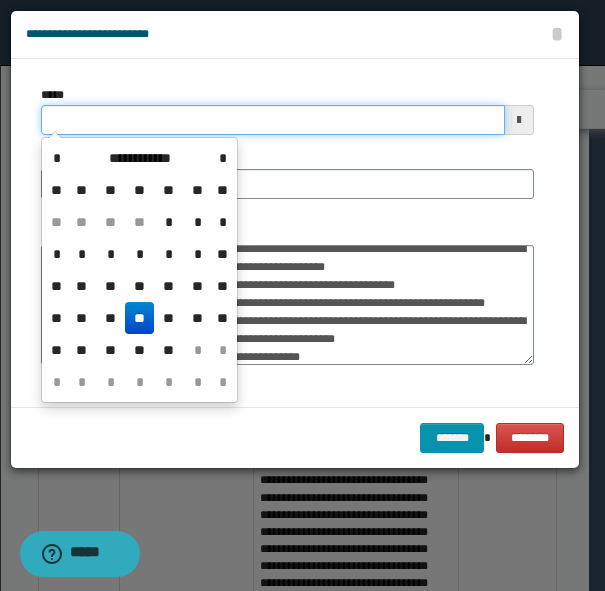 click on "*****" at bounding box center [273, 120] 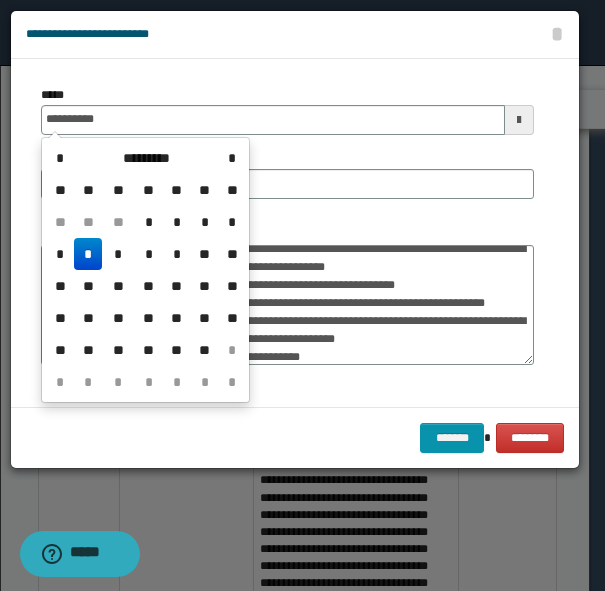 type on "**********" 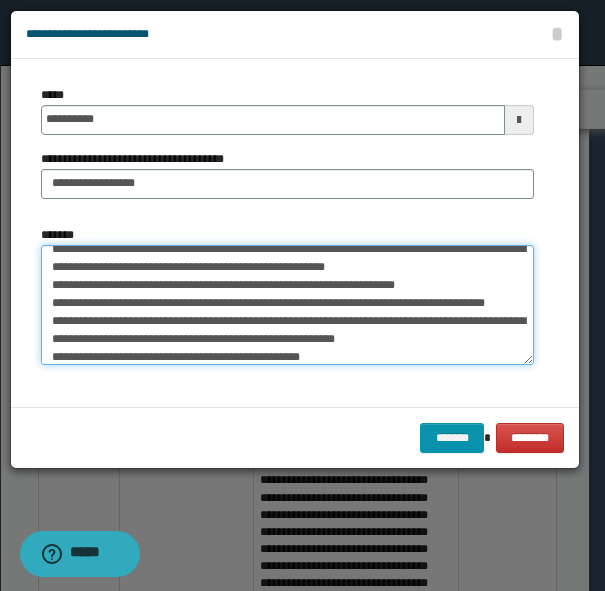click on "**********" at bounding box center [287, 305] 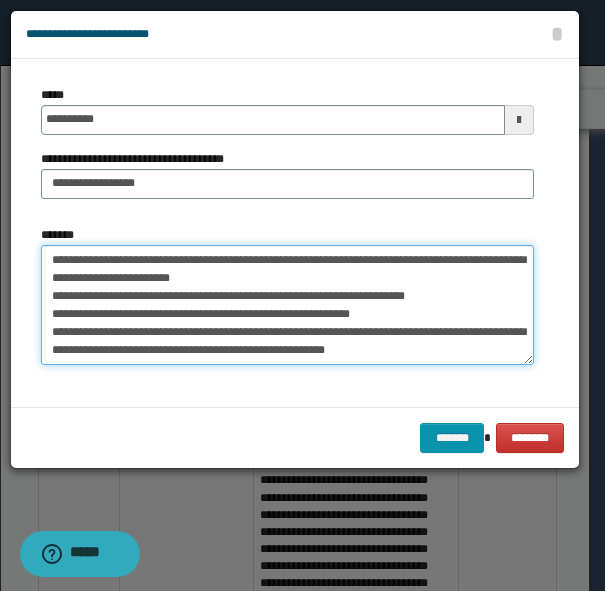 scroll, scrollTop: 90, scrollLeft: 0, axis: vertical 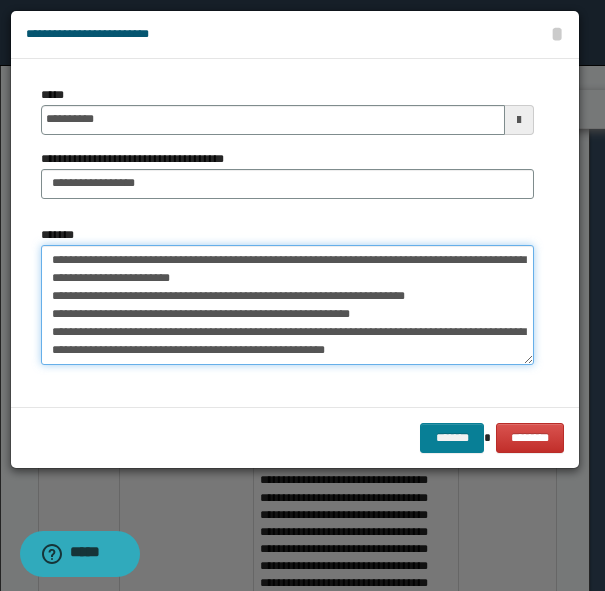 type on "**********" 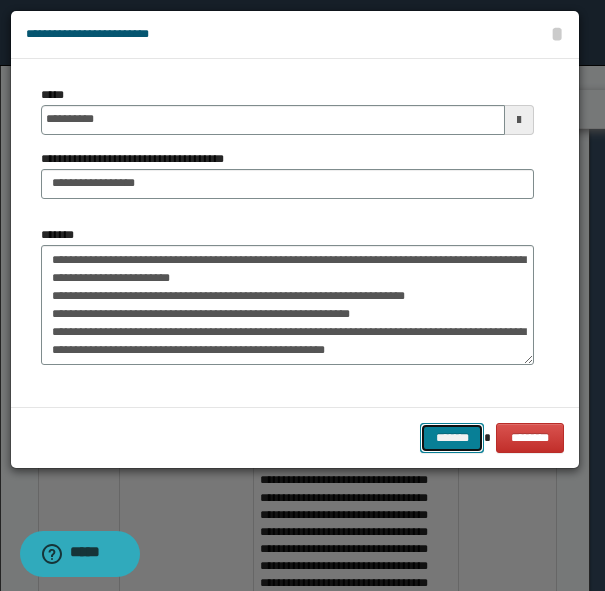 click on "*******" at bounding box center (452, 438) 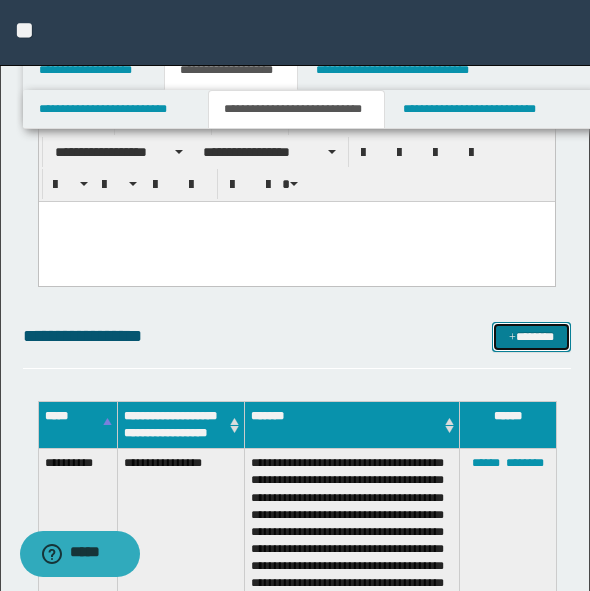 click on "*******" at bounding box center [531, 337] 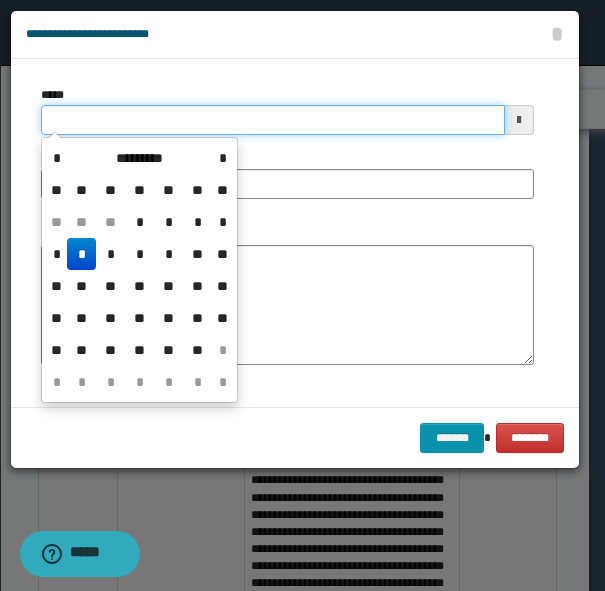 click on "*****" at bounding box center [273, 120] 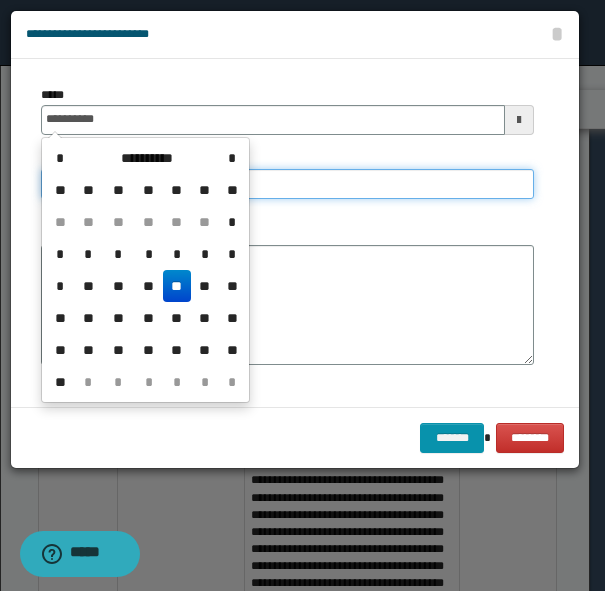 type on "**********" 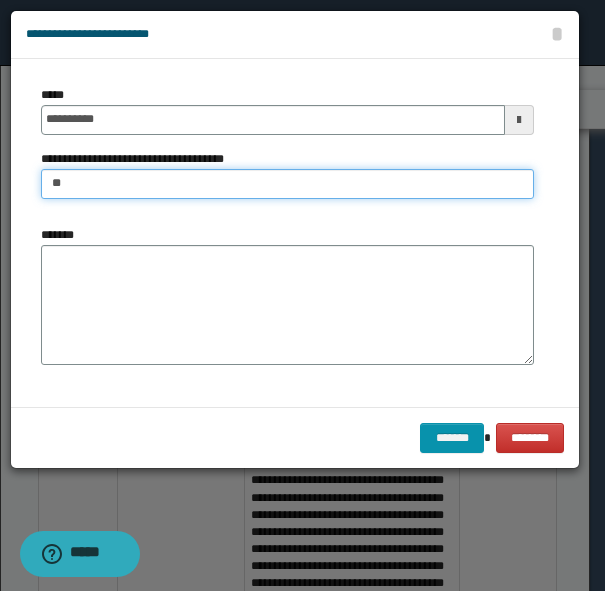 type on "**********" 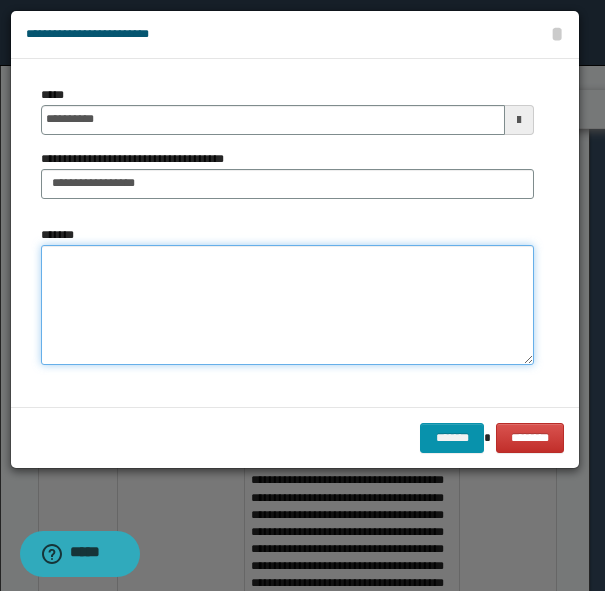 click on "*******" at bounding box center [287, 305] 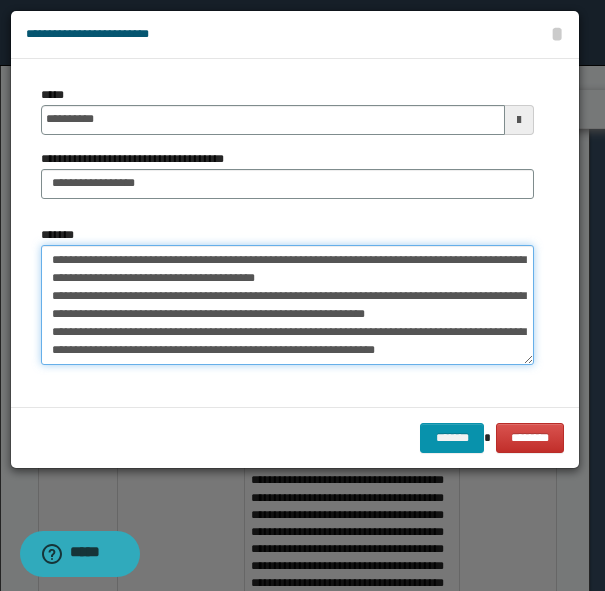 scroll, scrollTop: 101, scrollLeft: 0, axis: vertical 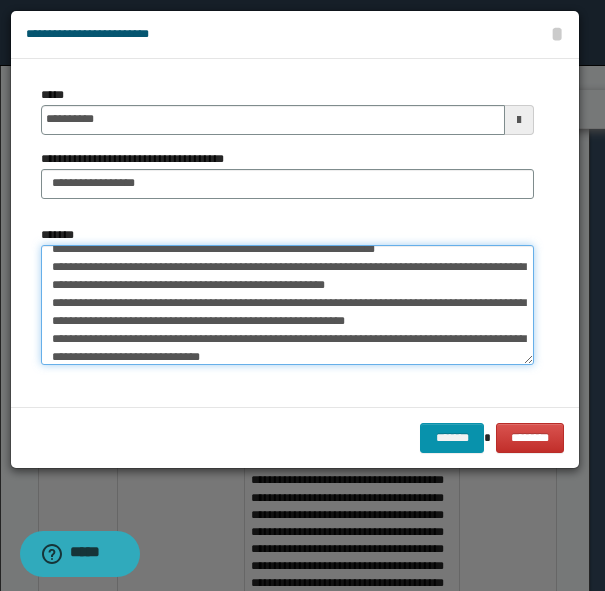 click on "**********" at bounding box center (287, 305) 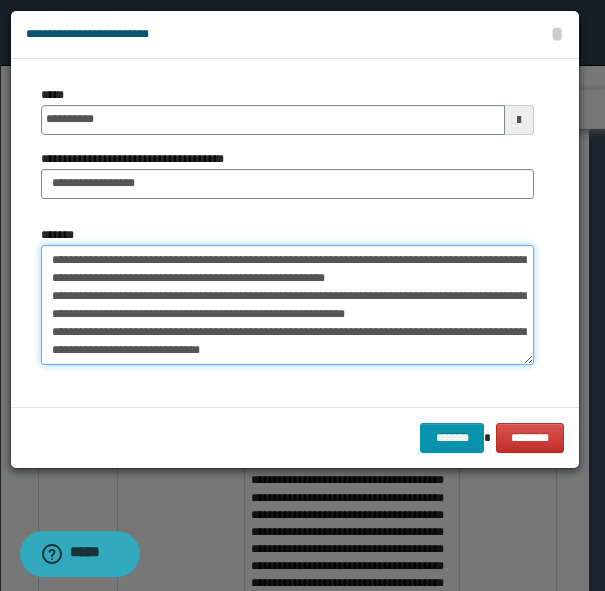 click on "**********" at bounding box center (287, 305) 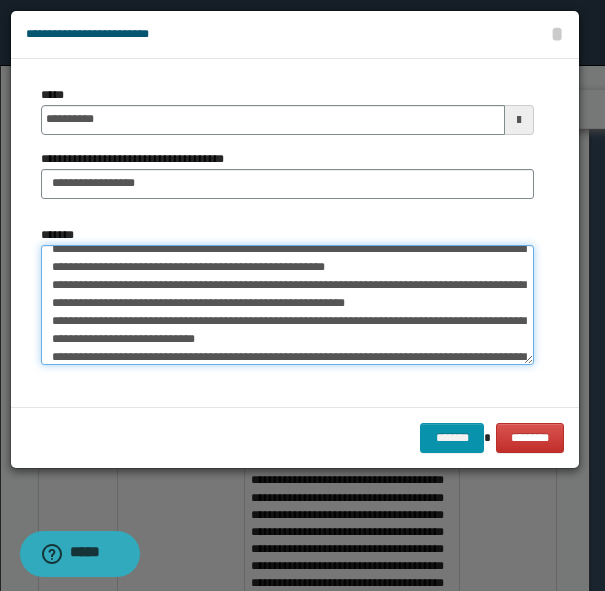scroll, scrollTop: 173, scrollLeft: 0, axis: vertical 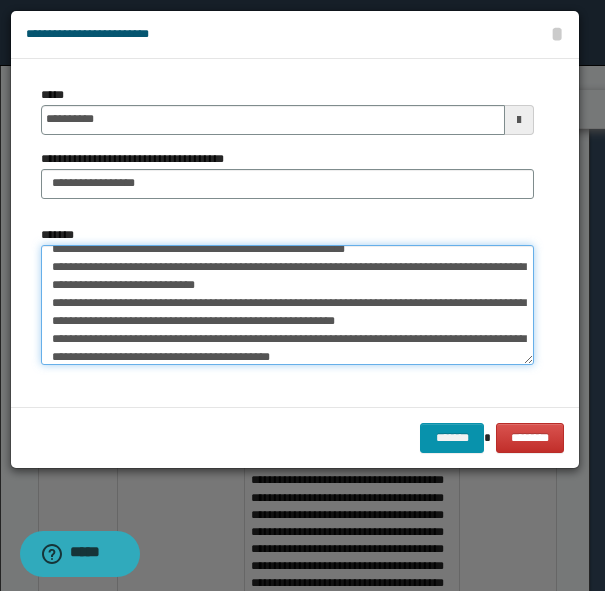 click on "*******" at bounding box center [287, 305] 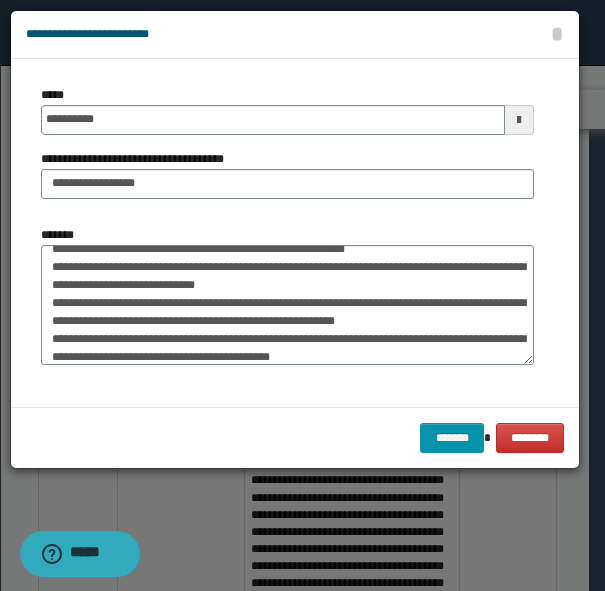 drag, startPoint x: 123, startPoint y: 252, endPoint x: 189, endPoint y: 230, distance: 69.57011 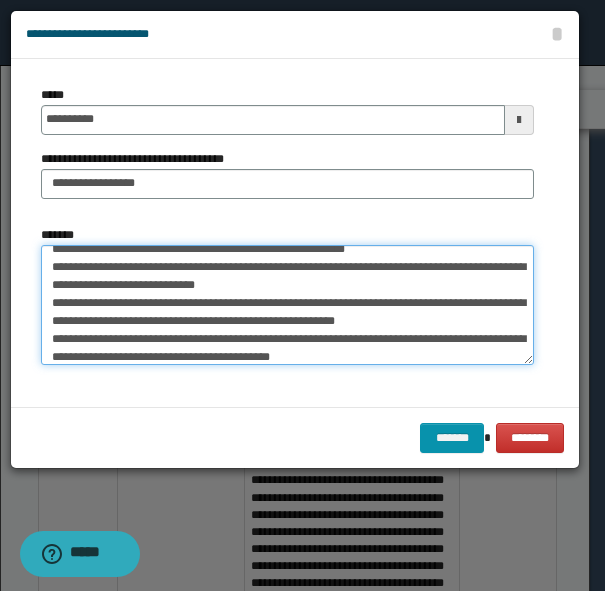 scroll, scrollTop: 167, scrollLeft: 0, axis: vertical 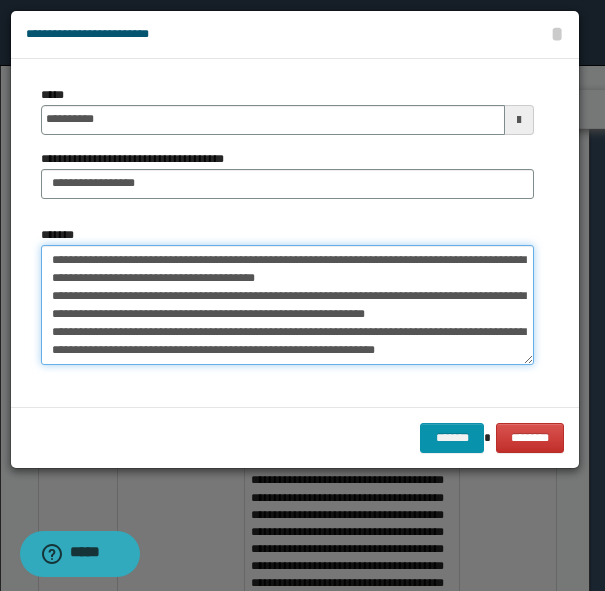 click on "*******" at bounding box center (287, 305) 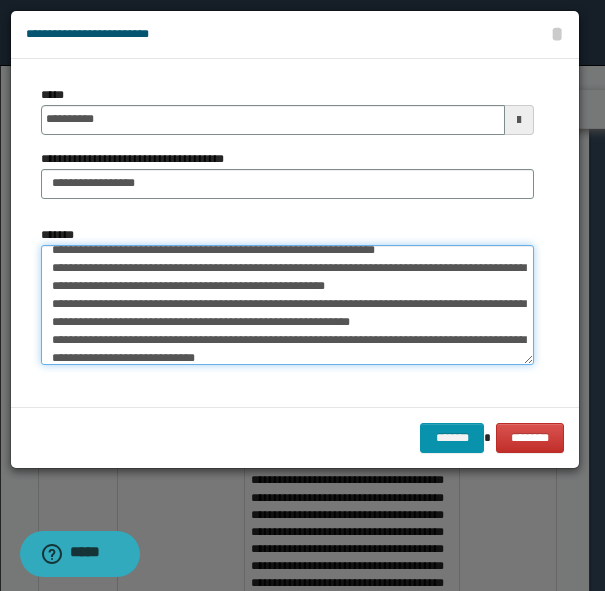 drag, startPoint x: 91, startPoint y: 254, endPoint x: 66, endPoint y: 288, distance: 42.201897 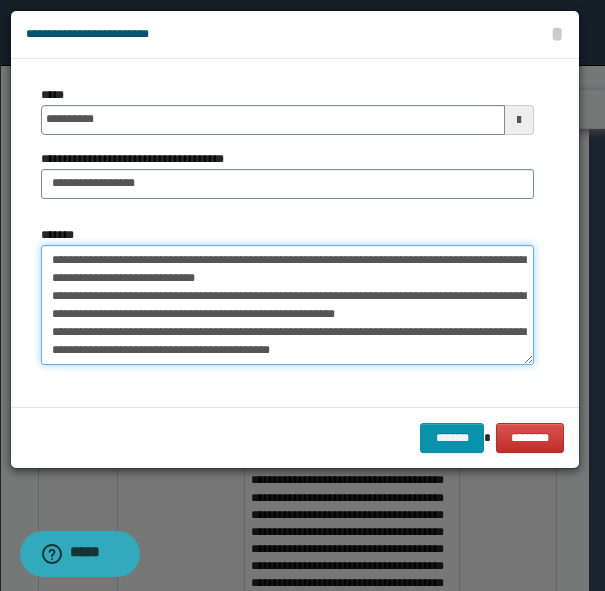 drag, startPoint x: 304, startPoint y: 294, endPoint x: 325, endPoint y: 313, distance: 28.319605 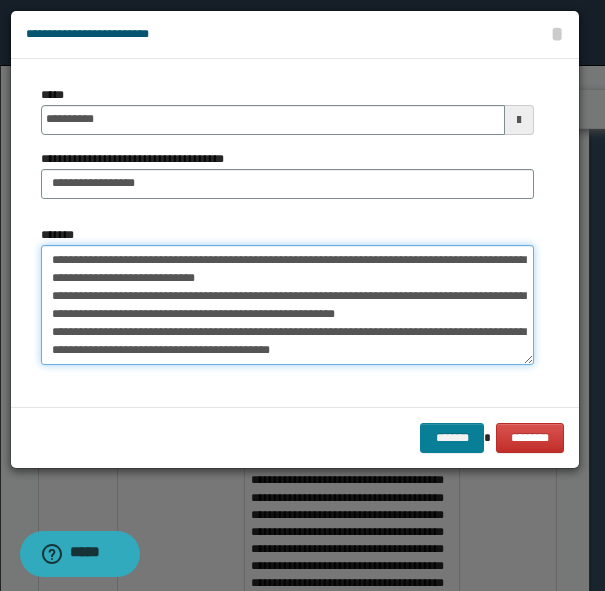 type on "**********" 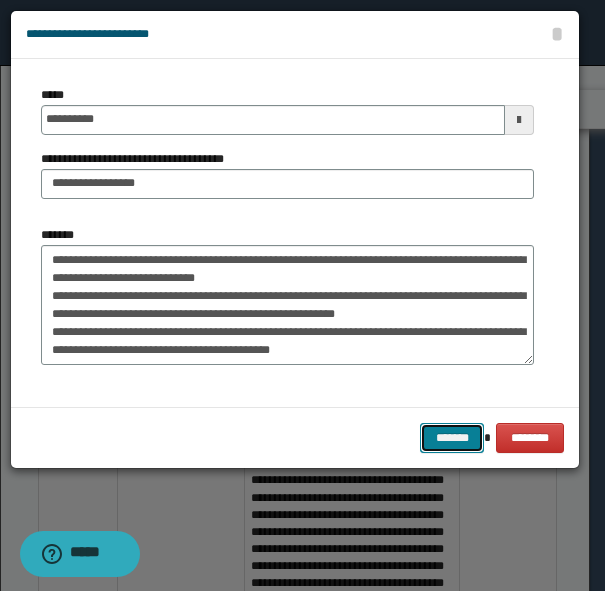 click on "*******" at bounding box center (452, 438) 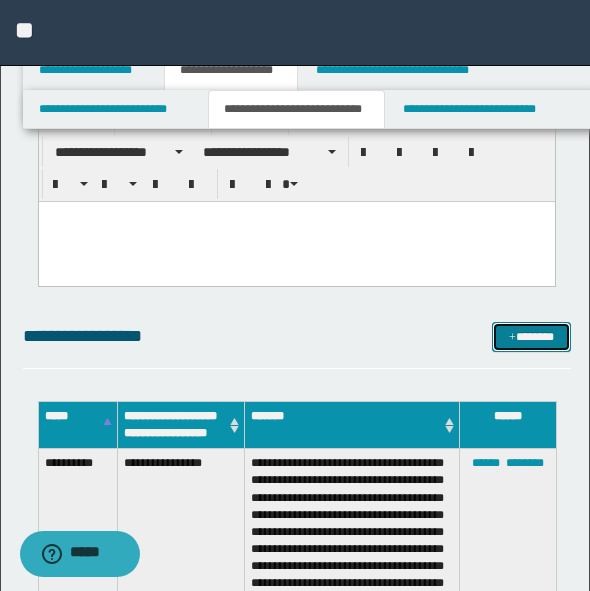 click on "*******" at bounding box center [531, 337] 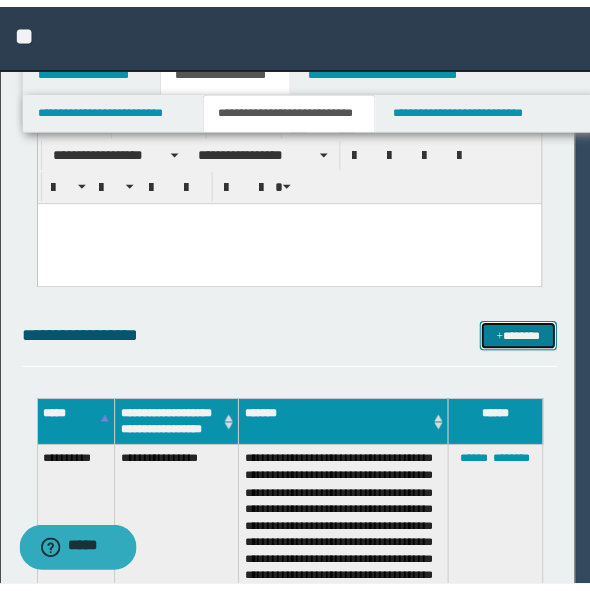 scroll, scrollTop: 0, scrollLeft: 0, axis: both 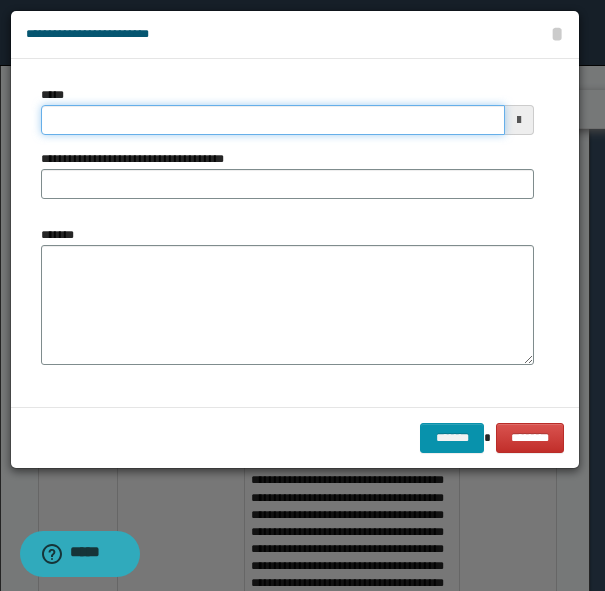 click on "*****" at bounding box center [273, 120] 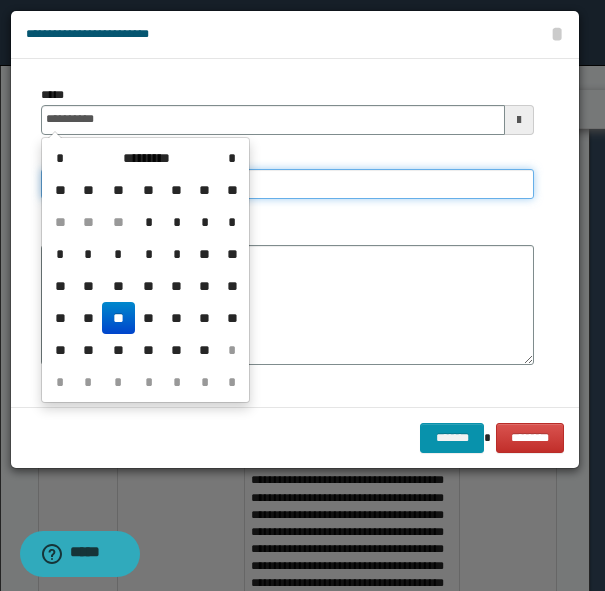 type on "**********" 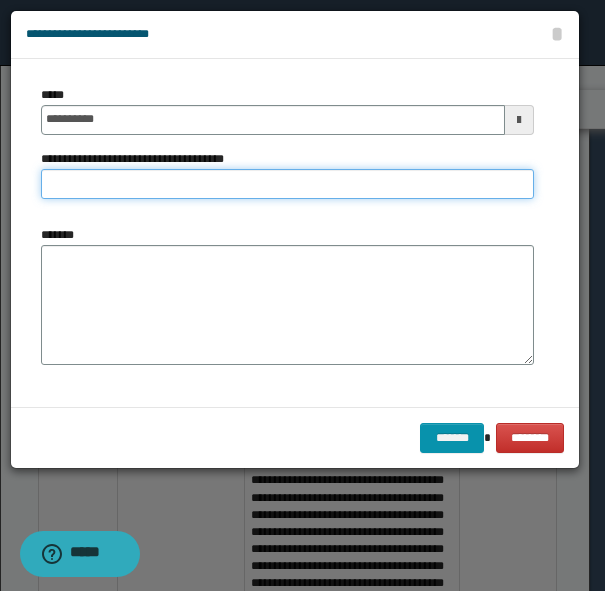 click on "**********" at bounding box center [287, 184] 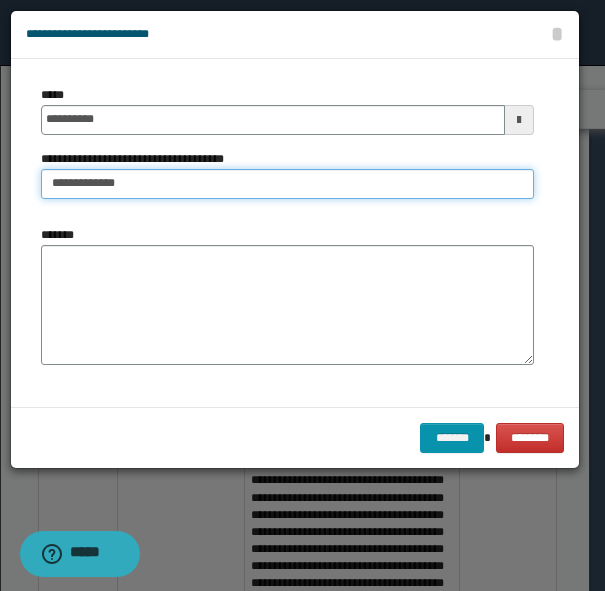 type on "**********" 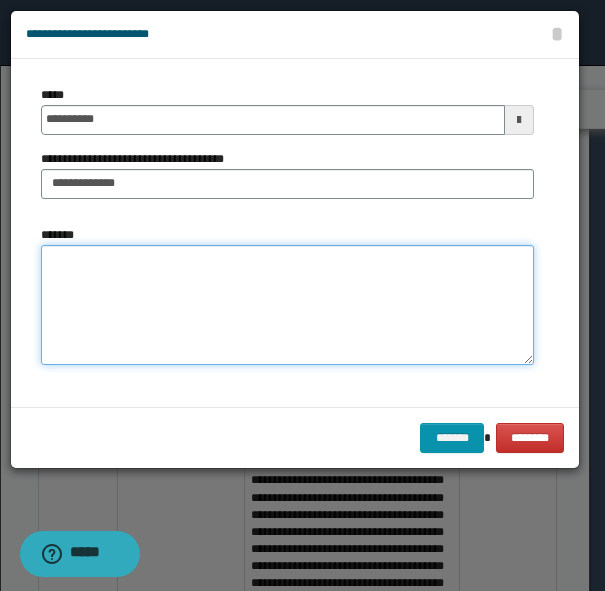 click on "*******" at bounding box center (287, 305) 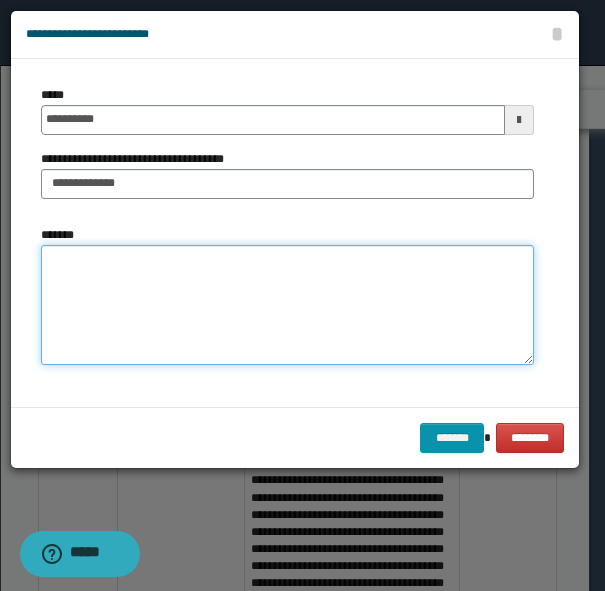 click on "*******" at bounding box center (287, 305) 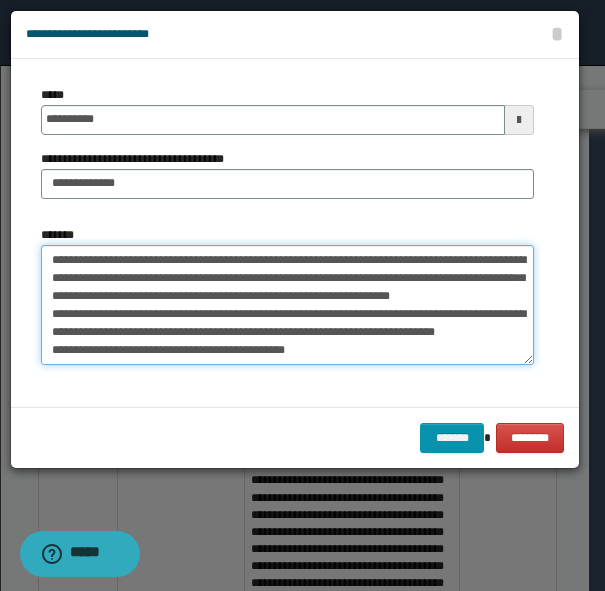 click on "**********" at bounding box center (287, 305) 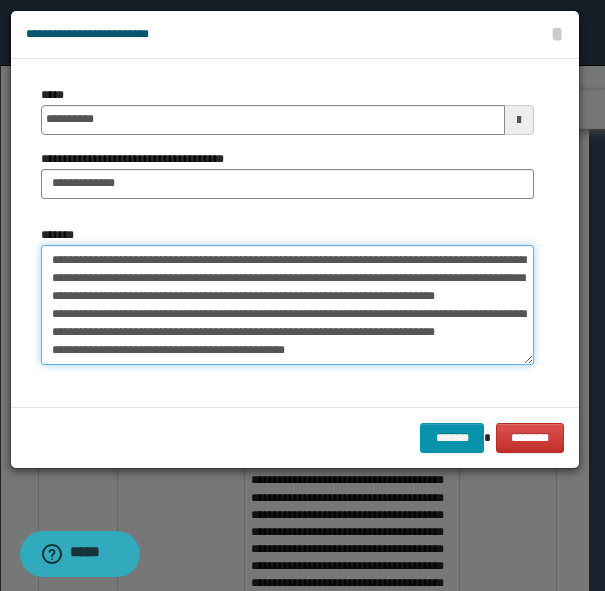 click on "**********" at bounding box center [287, 305] 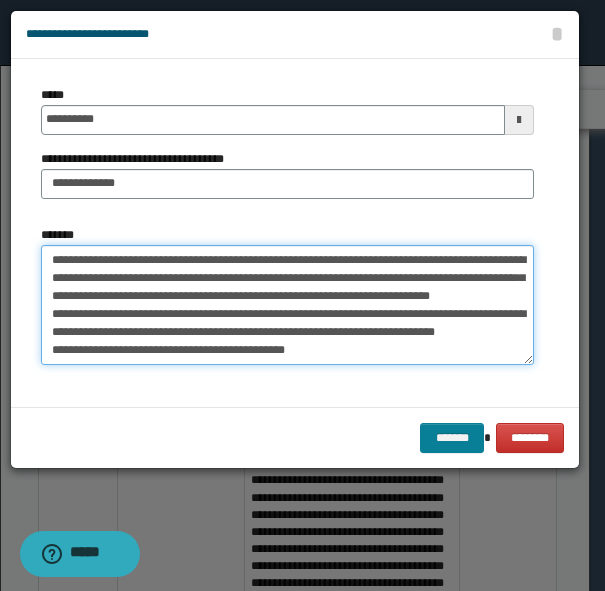 type on "**********" 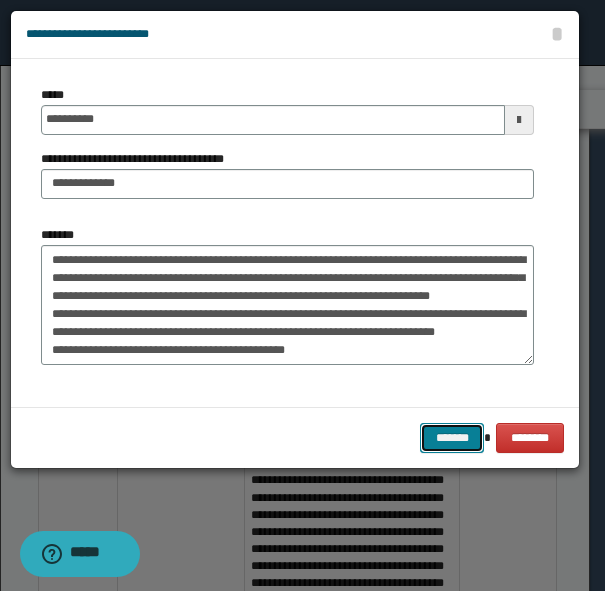 click on "*******" at bounding box center (452, 438) 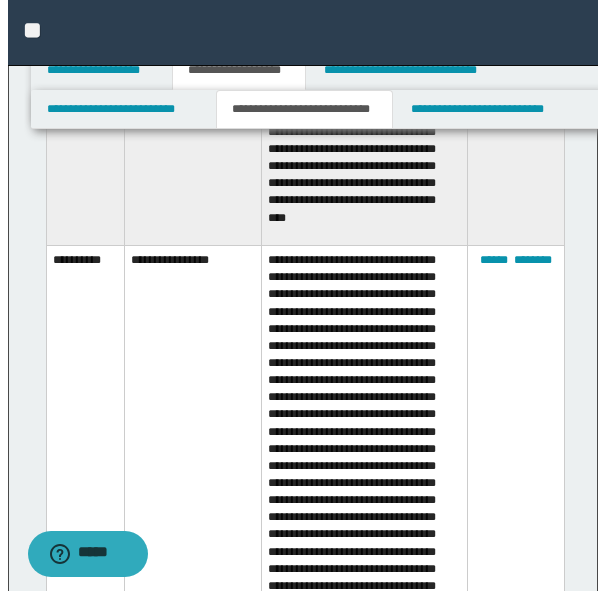 scroll, scrollTop: 411, scrollLeft: 0, axis: vertical 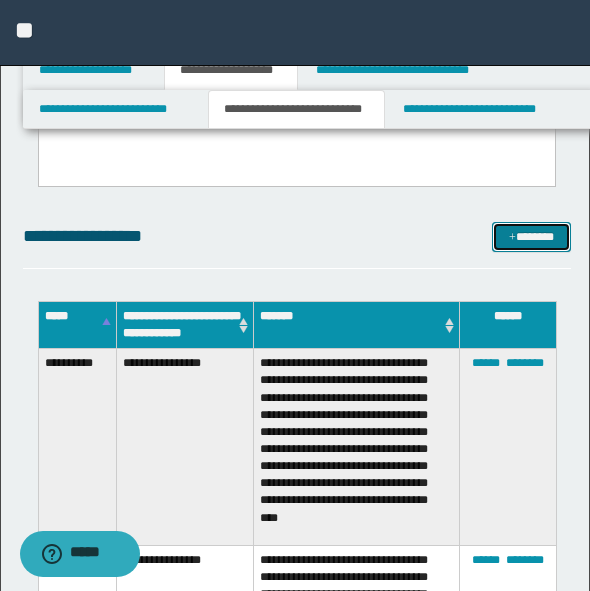click at bounding box center [512, 238] 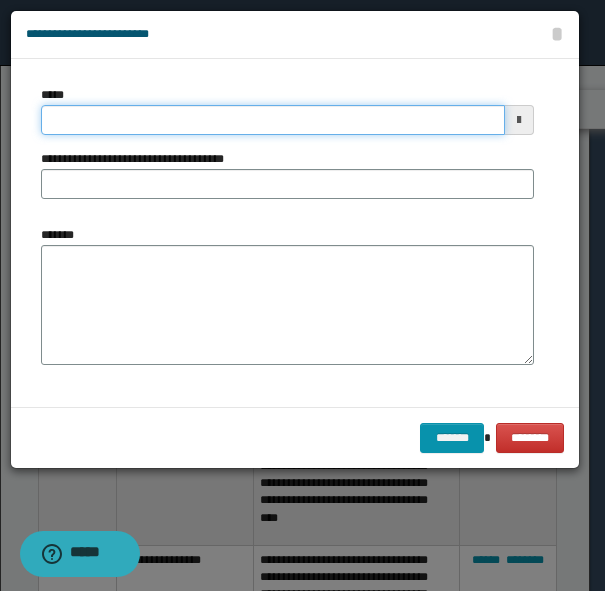 click on "*****" at bounding box center (273, 120) 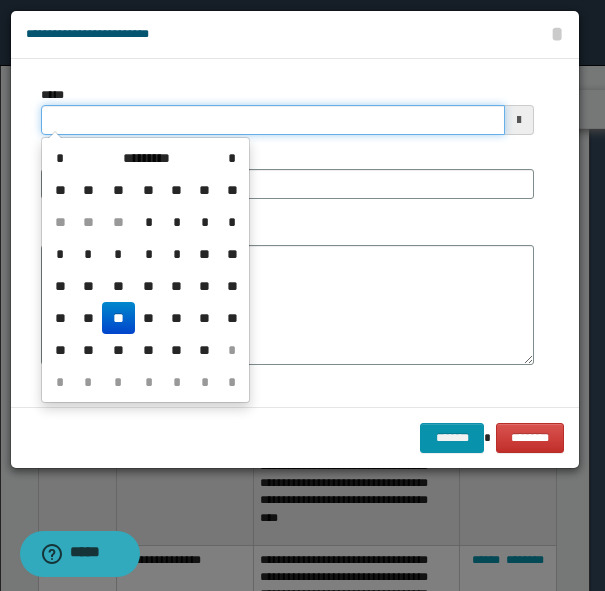 type on "**********" 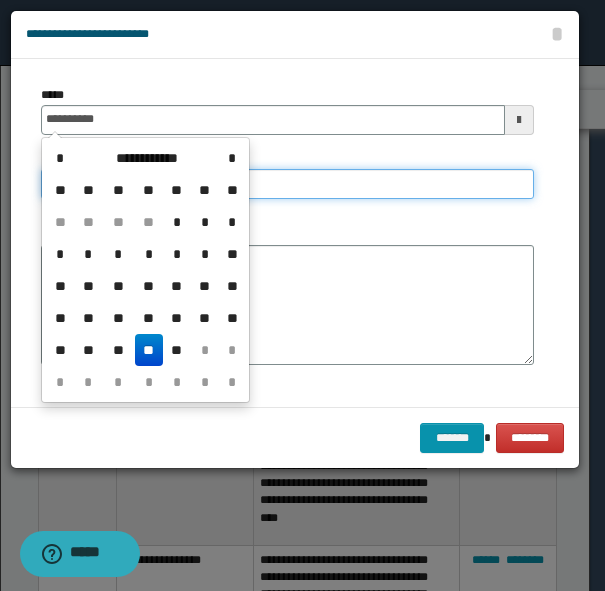 type on "**********" 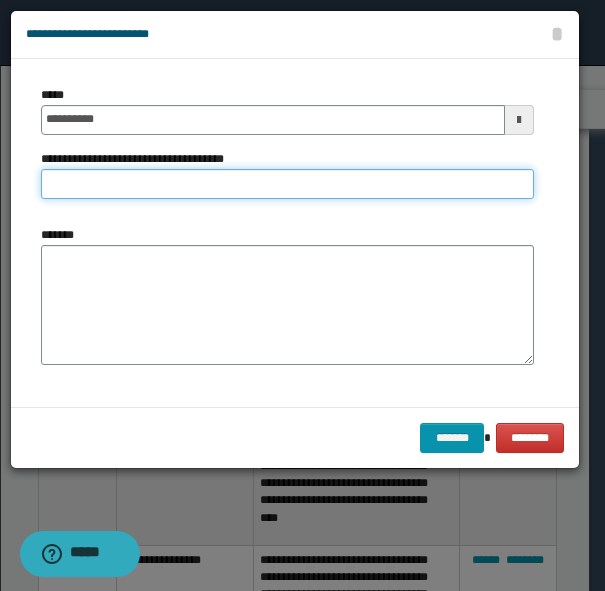 click on "**********" at bounding box center (287, 184) 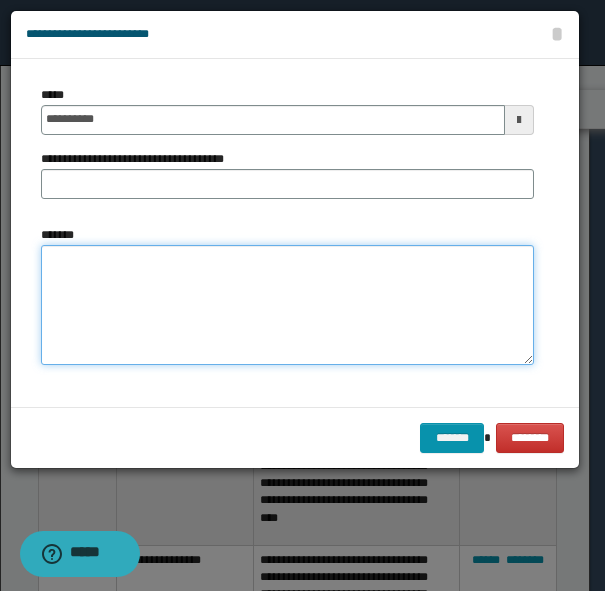 click on "*******" at bounding box center (287, 305) 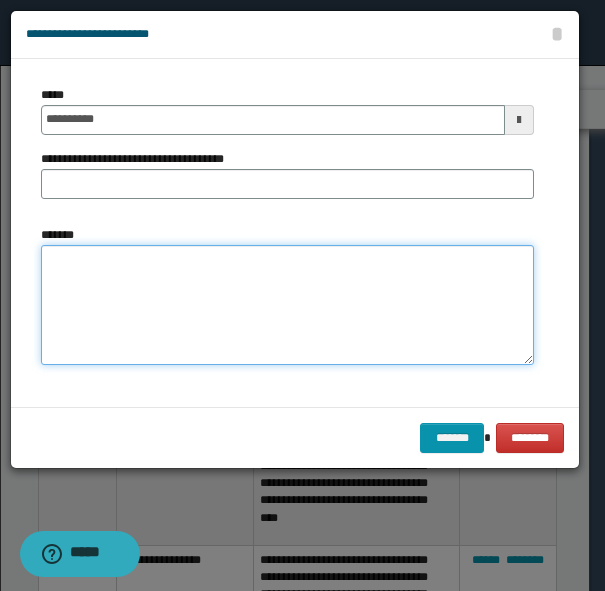 click on "*******" at bounding box center [287, 305] 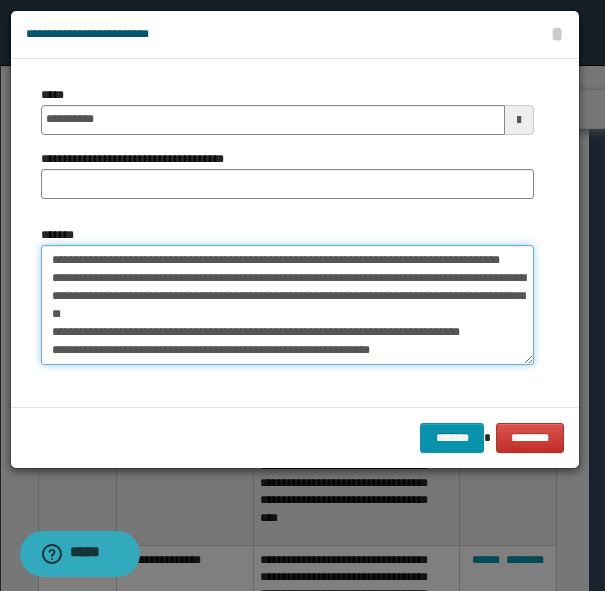 scroll, scrollTop: 0, scrollLeft: 0, axis: both 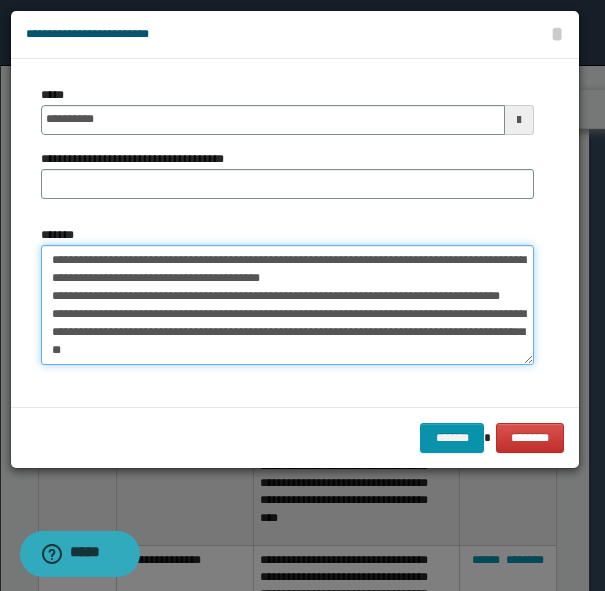 click on "**********" at bounding box center (287, 305) 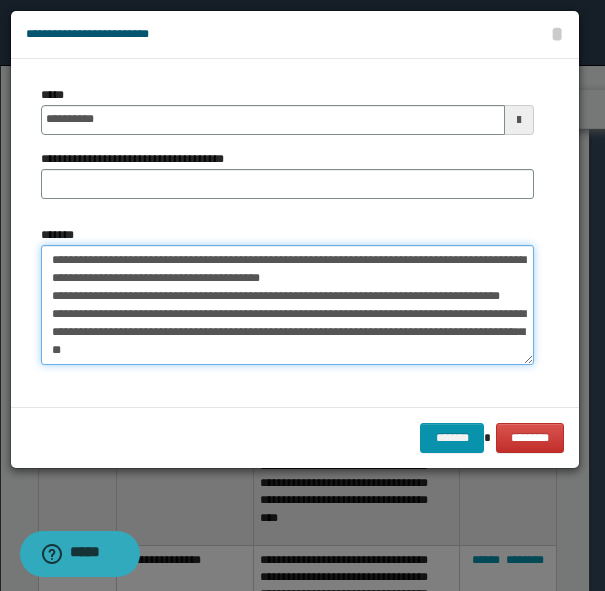 click on "**********" at bounding box center [287, 305] 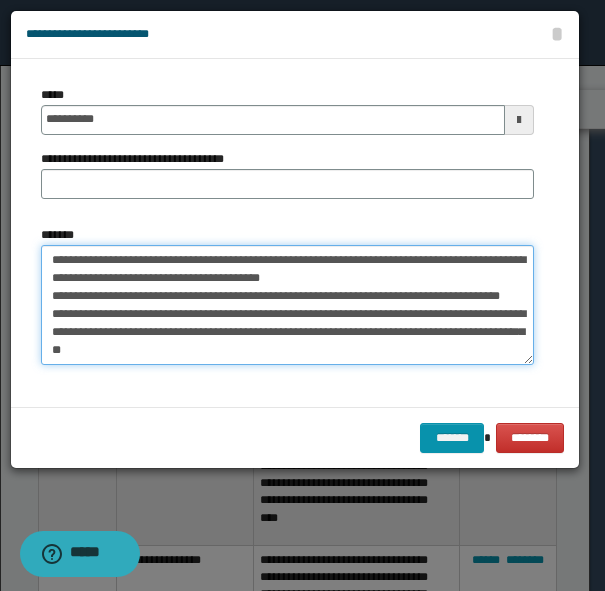 click on "**********" at bounding box center [287, 305] 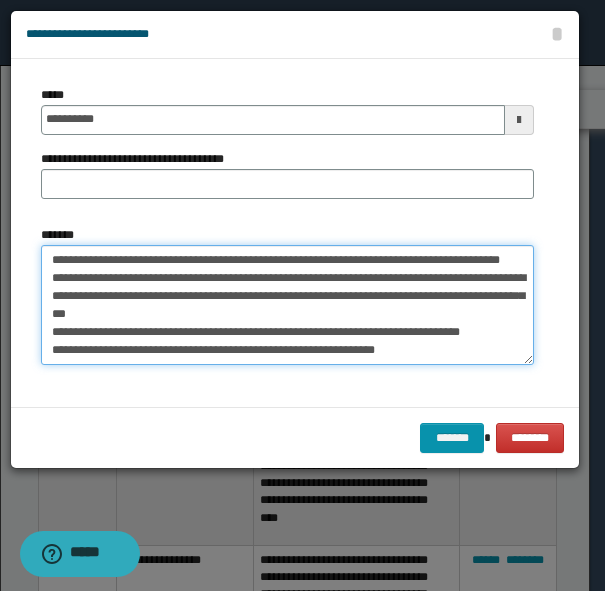 click on "**********" at bounding box center [287, 305] 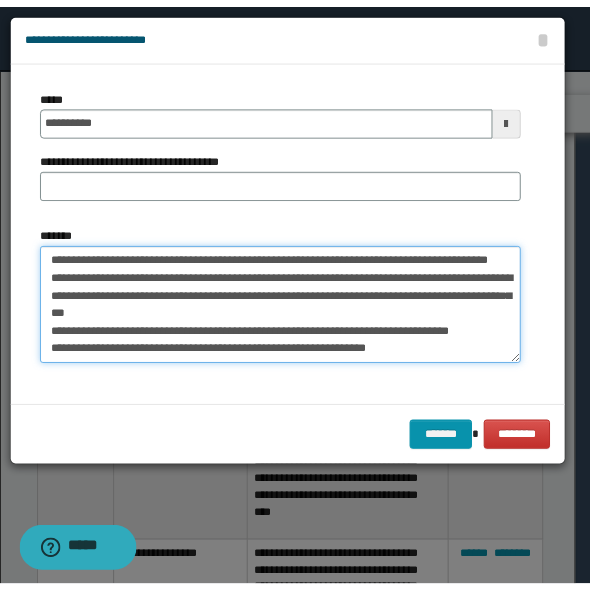 scroll, scrollTop: 0, scrollLeft: 0, axis: both 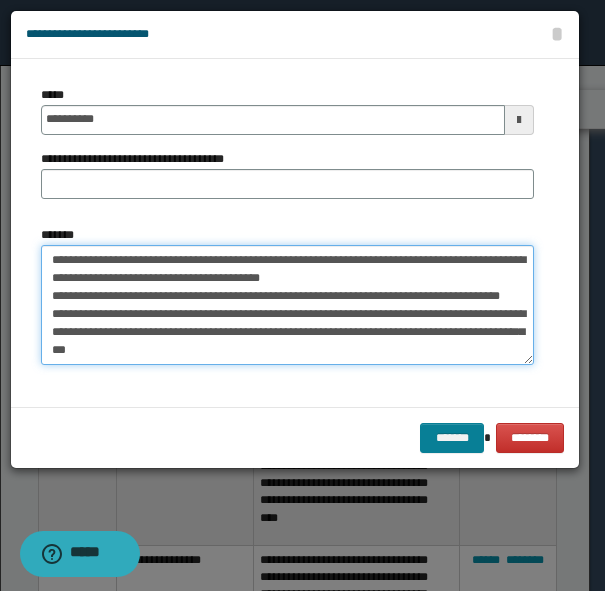 type on "**********" 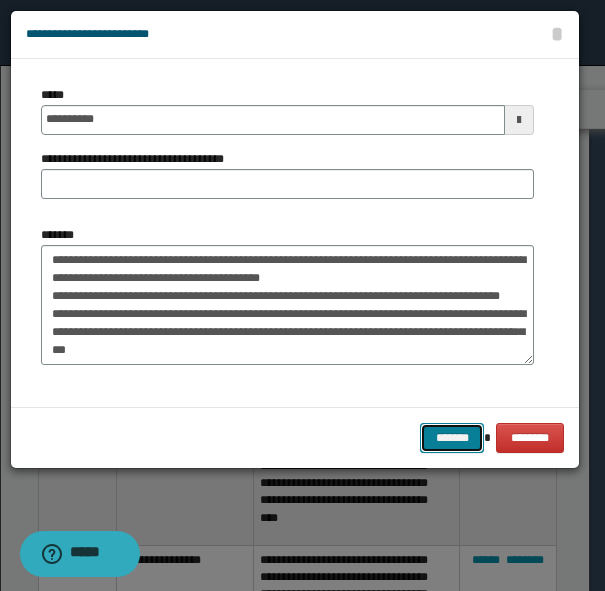 click on "*******" at bounding box center [452, 438] 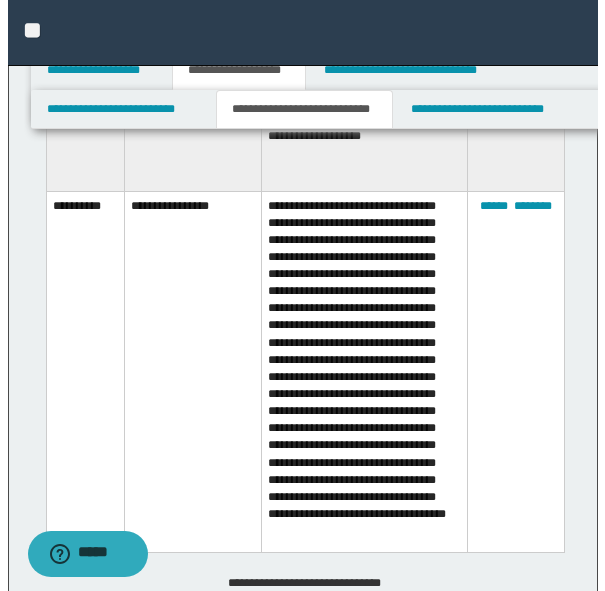 scroll, scrollTop: 3011, scrollLeft: 0, axis: vertical 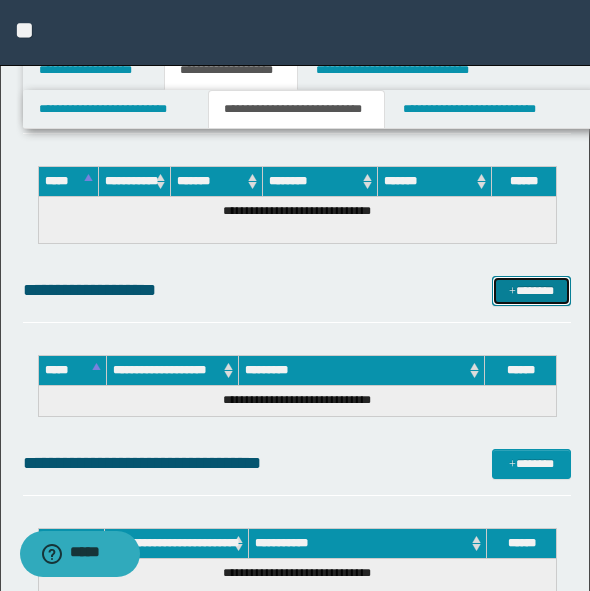click on "*******" at bounding box center (531, 291) 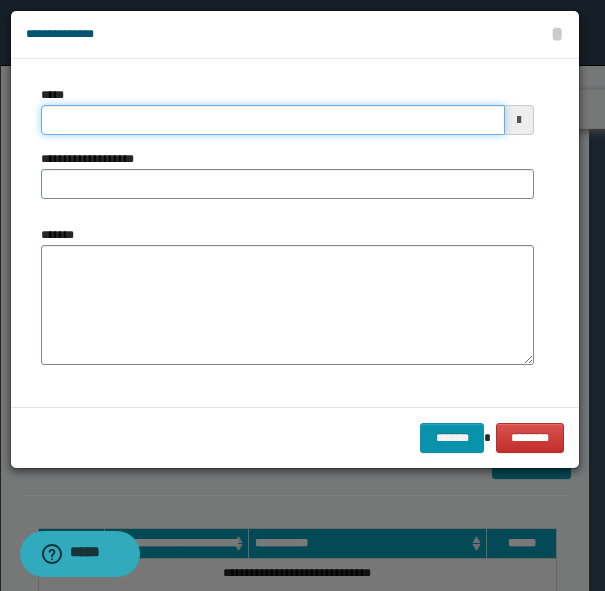 click on "*****" at bounding box center (273, 120) 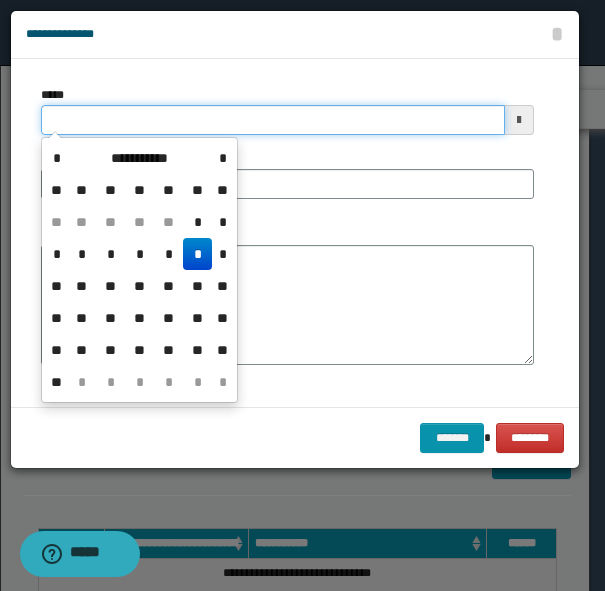 click on "*****" at bounding box center [273, 120] 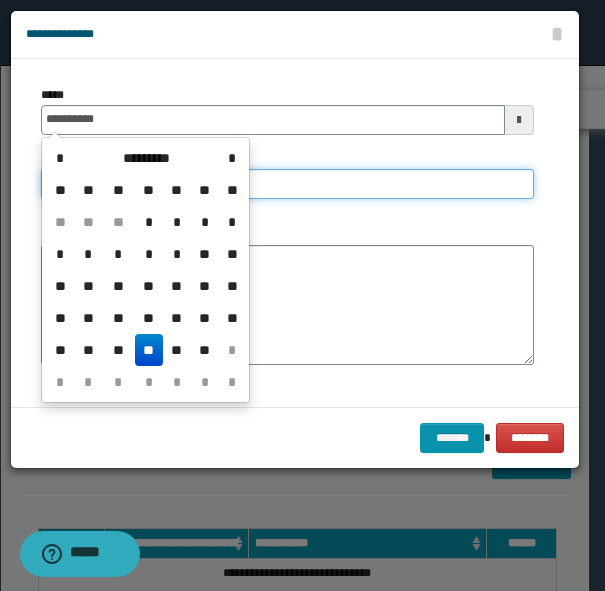 type on "**********" 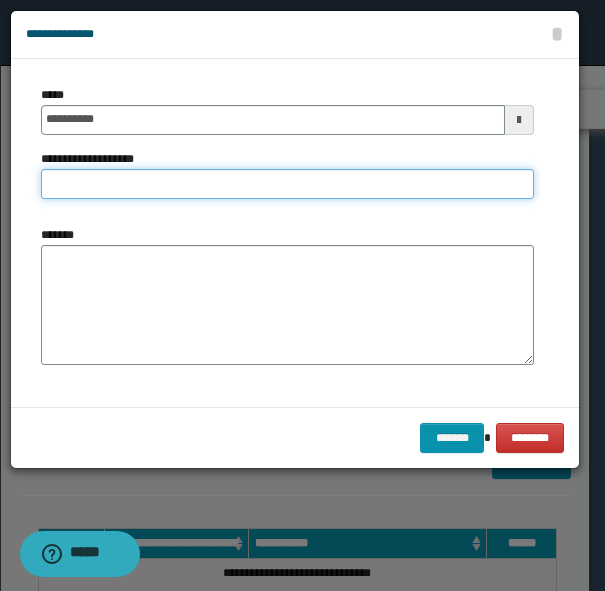 type on "*" 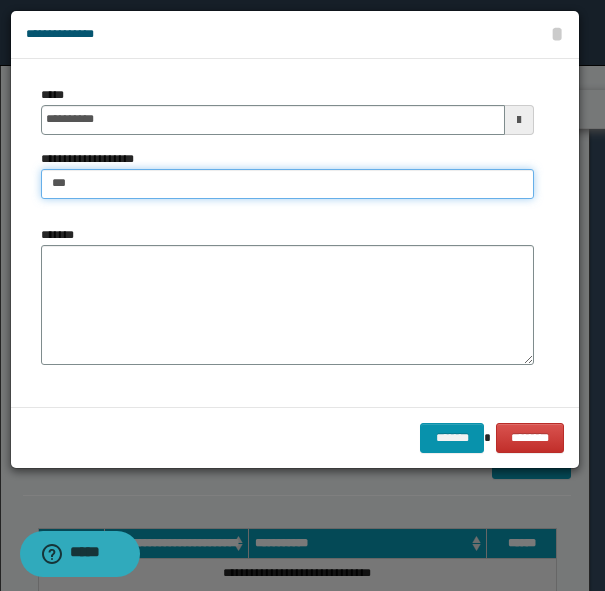 type on "**********" 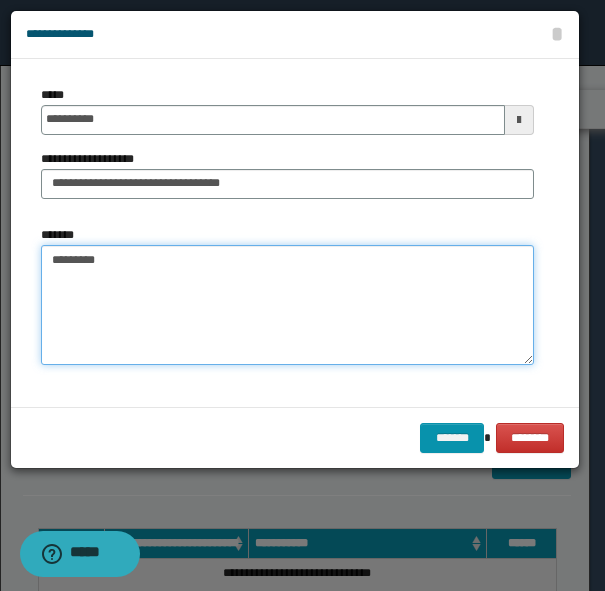 click on "********" at bounding box center (287, 305) 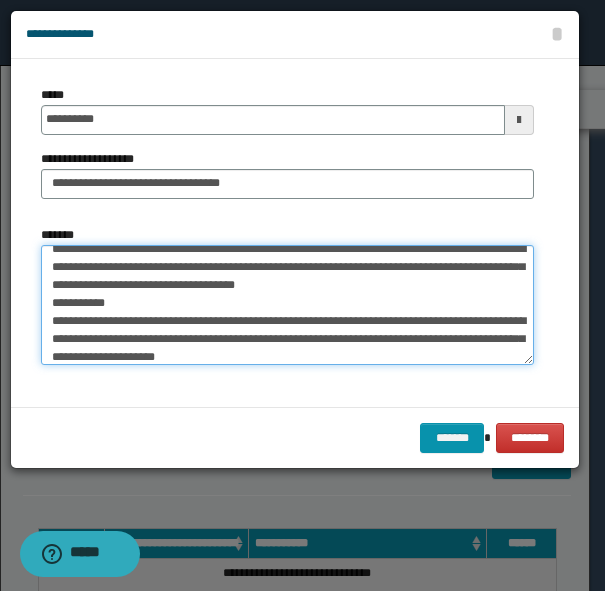 scroll, scrollTop: 0, scrollLeft: 0, axis: both 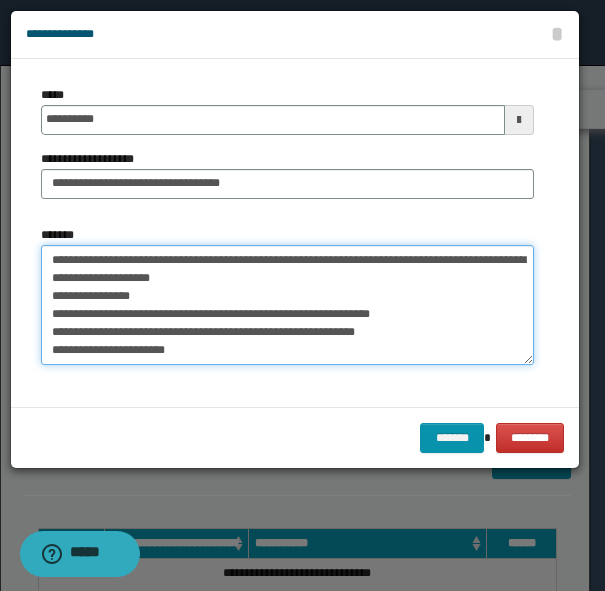 click on "**********" at bounding box center [287, 305] 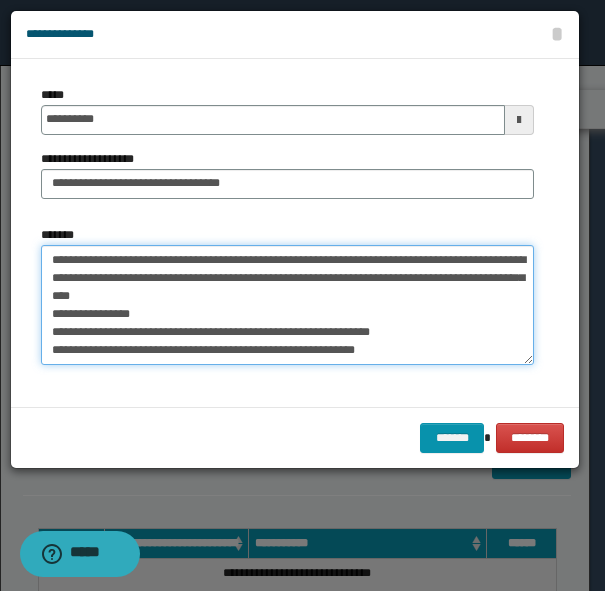 click on "**********" at bounding box center [287, 305] 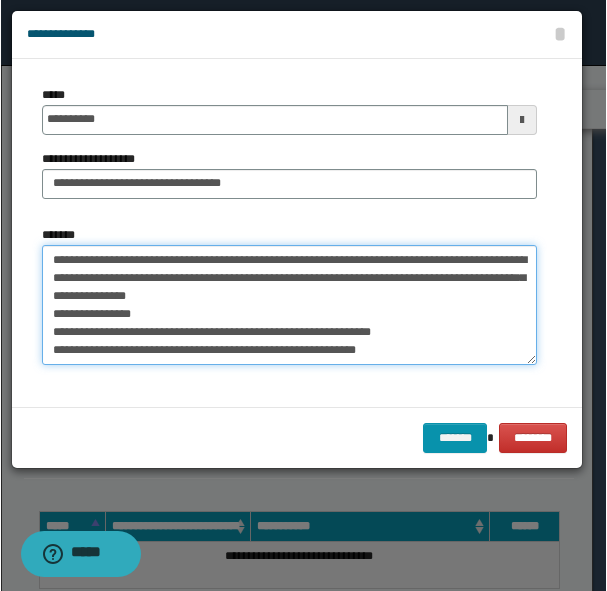 scroll, scrollTop: 2993, scrollLeft: 0, axis: vertical 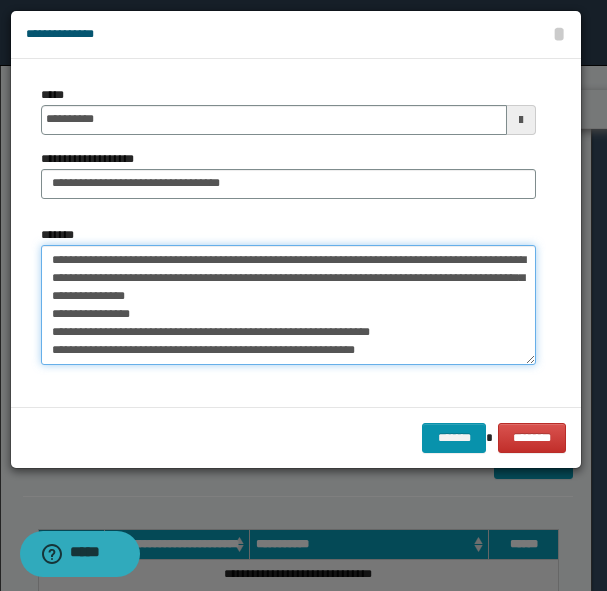 click on "**********" at bounding box center (288, 305) 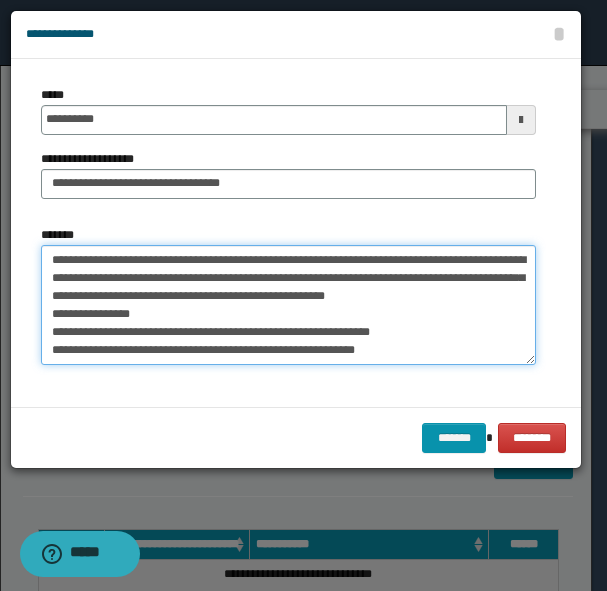click on "**********" at bounding box center [288, 305] 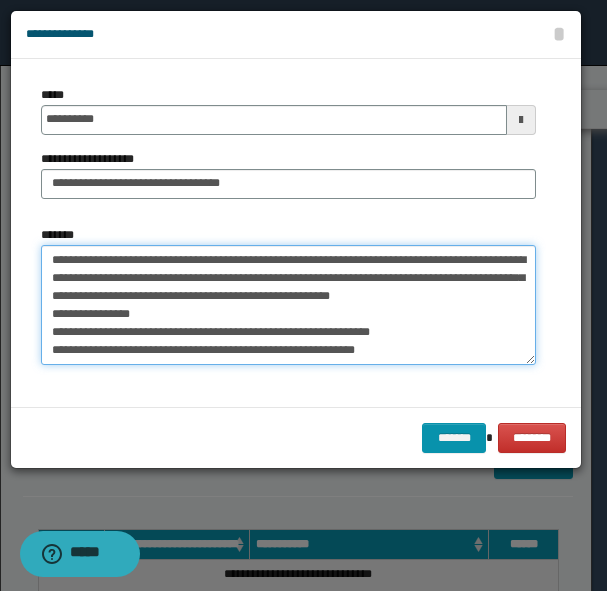 click on "**********" at bounding box center [288, 305] 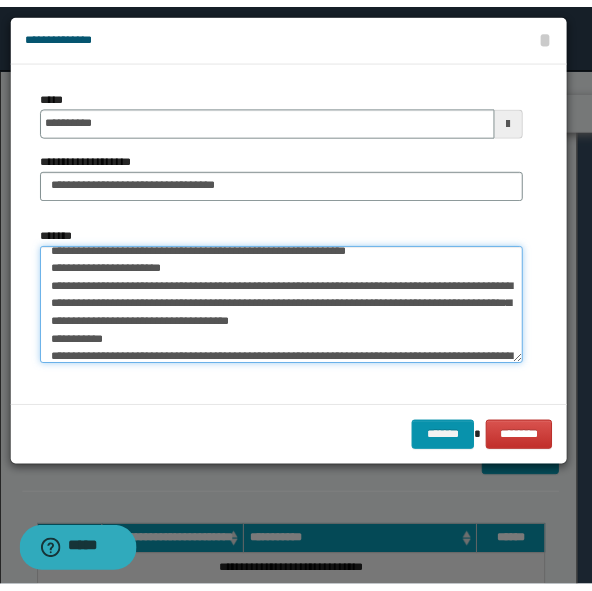 scroll, scrollTop: 144, scrollLeft: 0, axis: vertical 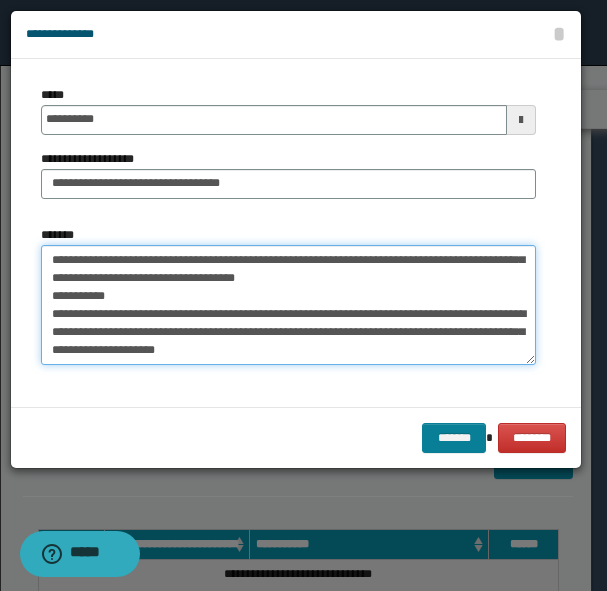 type on "**********" 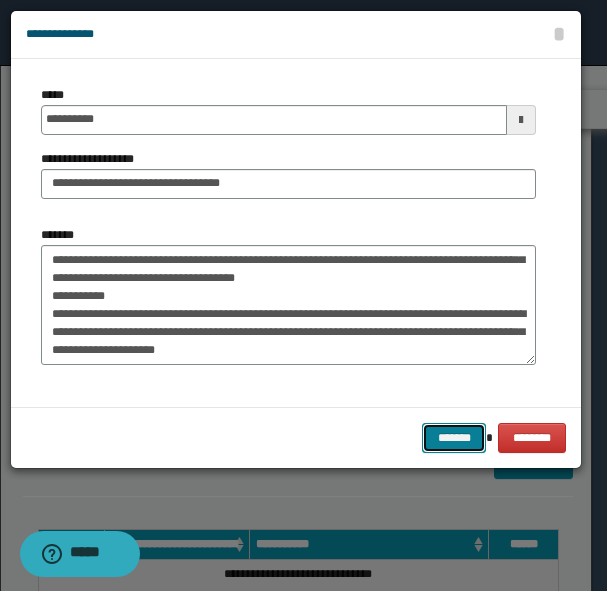 click on "*******" at bounding box center (454, 438) 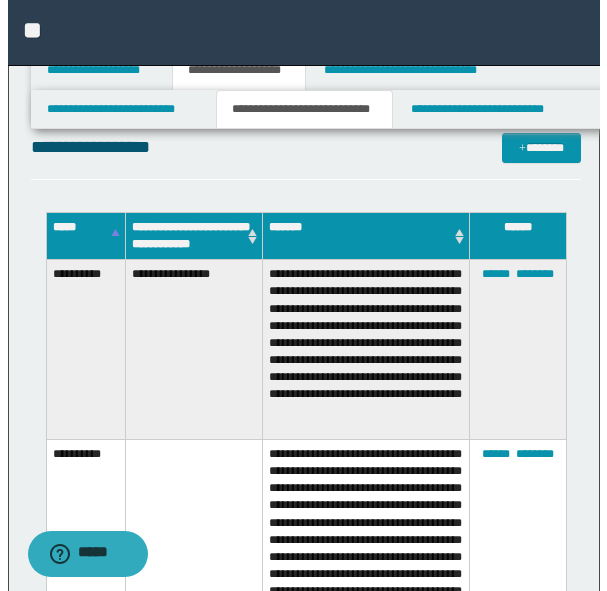 scroll, scrollTop: 400, scrollLeft: 0, axis: vertical 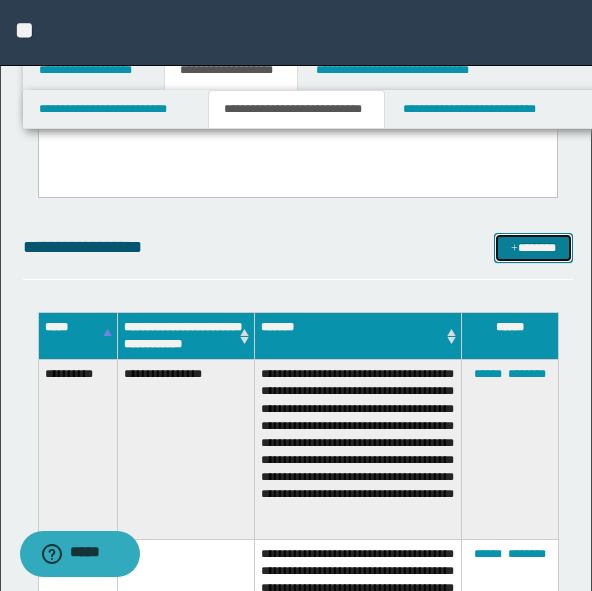 click on "*******" at bounding box center [533, 248] 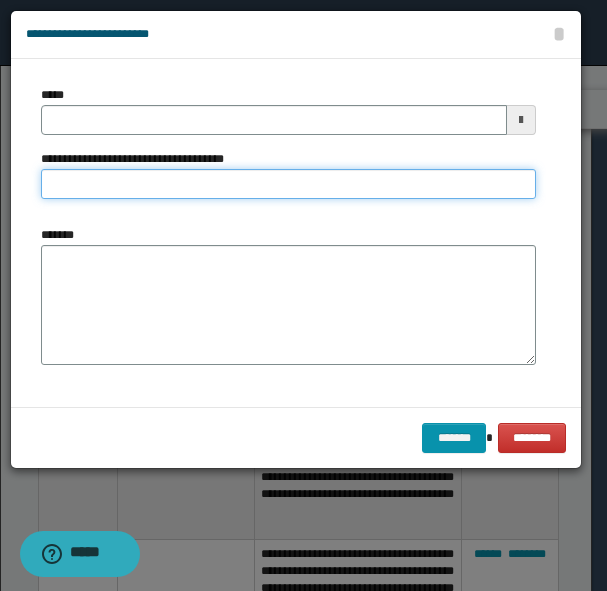 click on "**********" at bounding box center (288, 184) 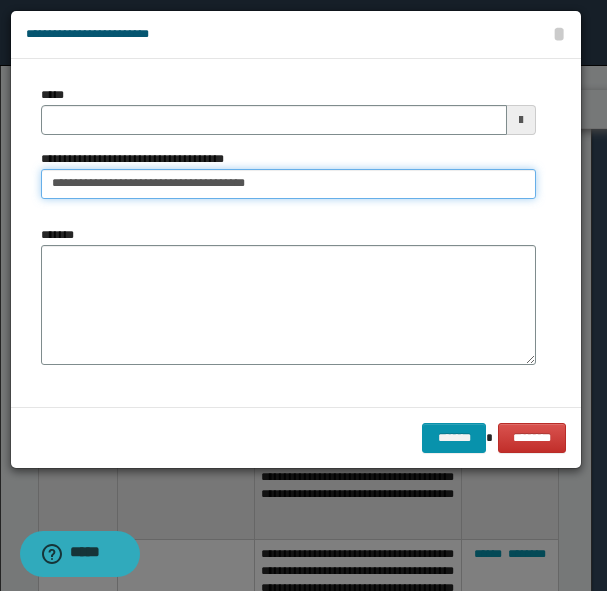 click on "**********" at bounding box center (288, 184) 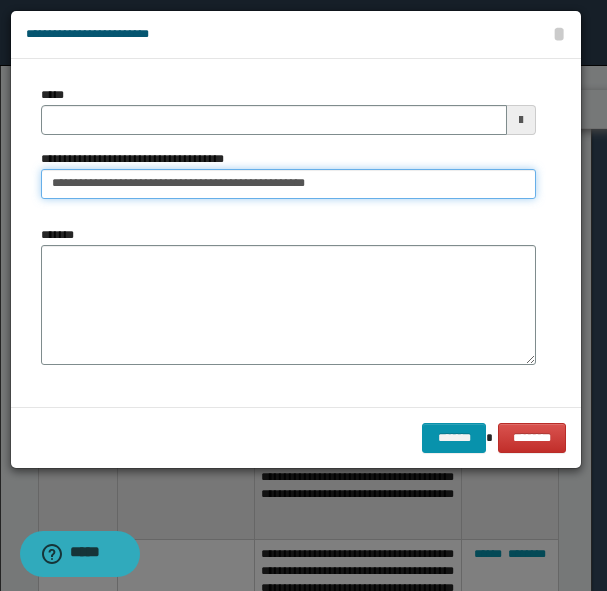 type on "**********" 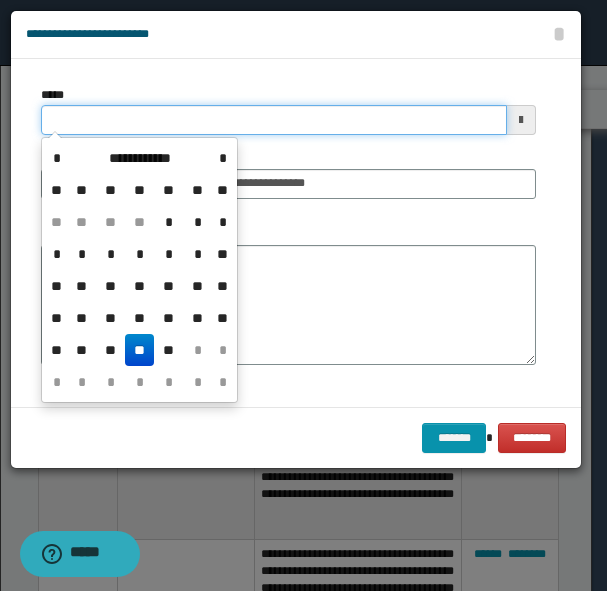 click on "*****" at bounding box center [274, 120] 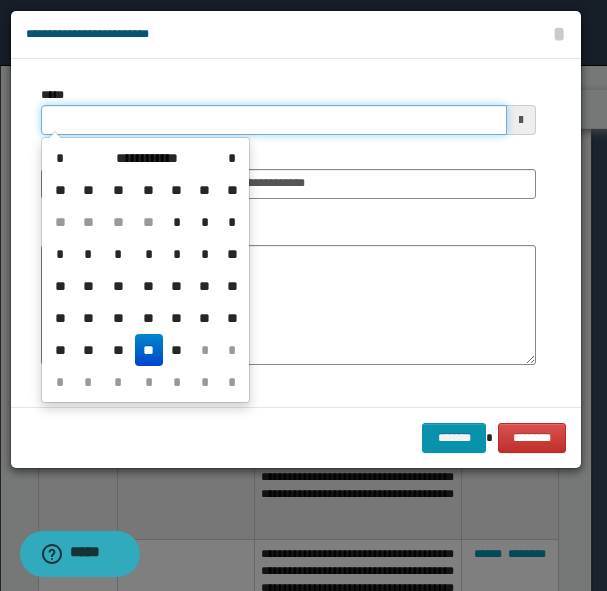 click on "*****" at bounding box center [274, 120] 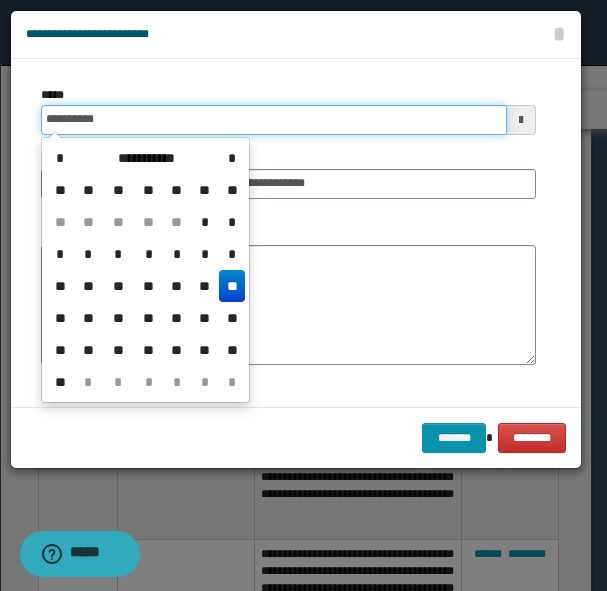 click on "**********" at bounding box center [274, 120] 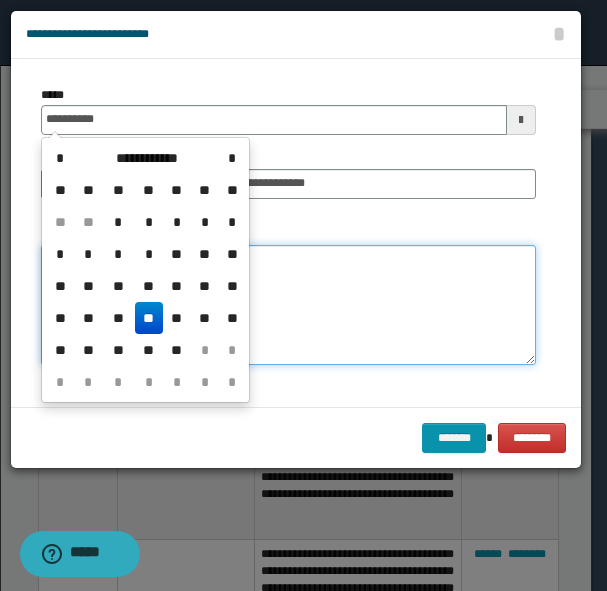 type on "**********" 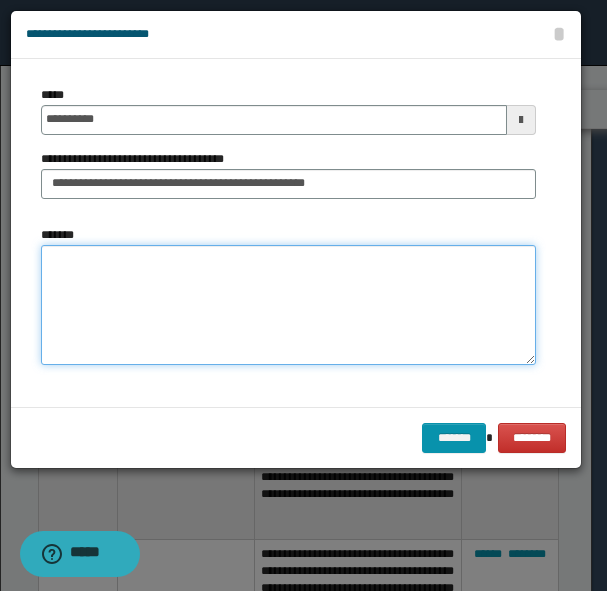 click on "*******" at bounding box center [288, 305] 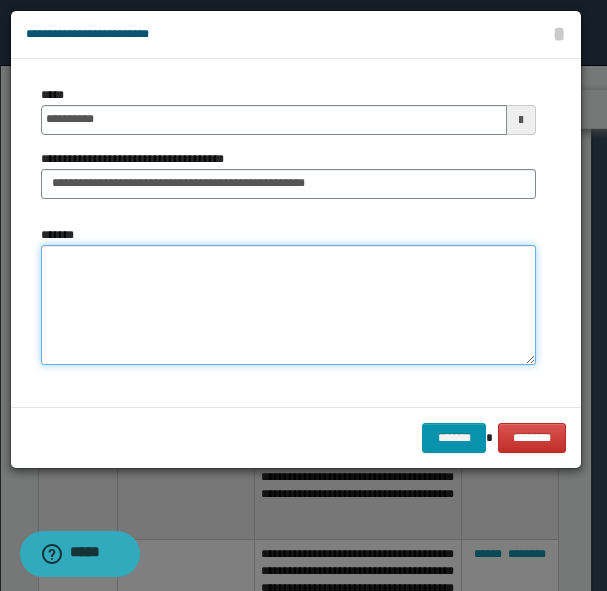 click on "*******" at bounding box center [288, 305] 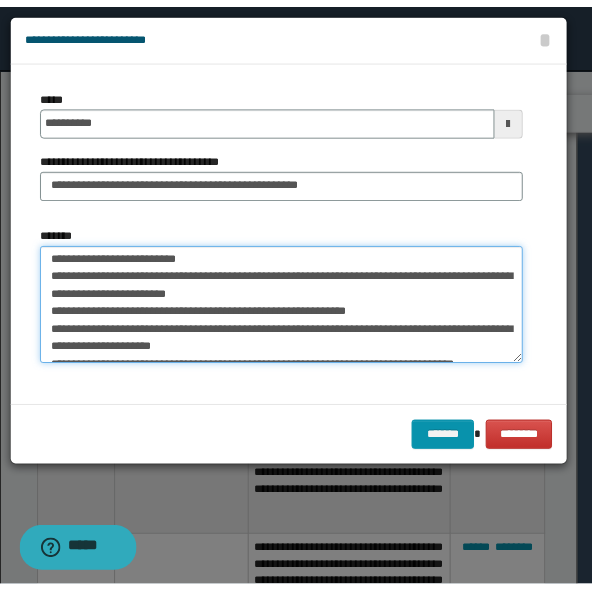 scroll, scrollTop: 324, scrollLeft: 0, axis: vertical 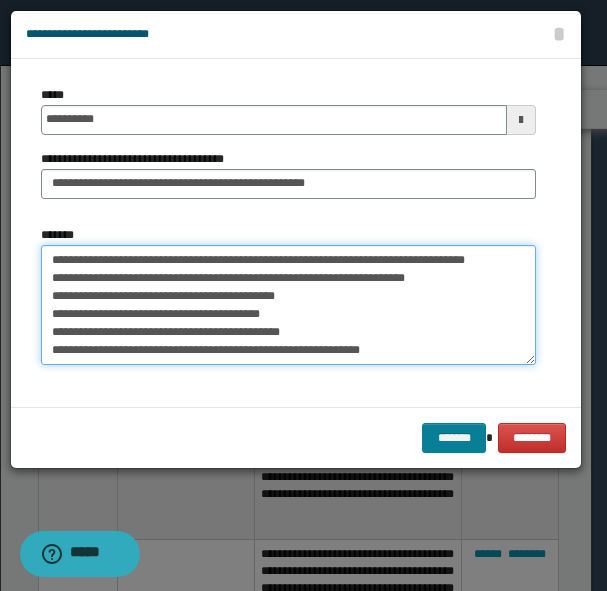 type on "**********" 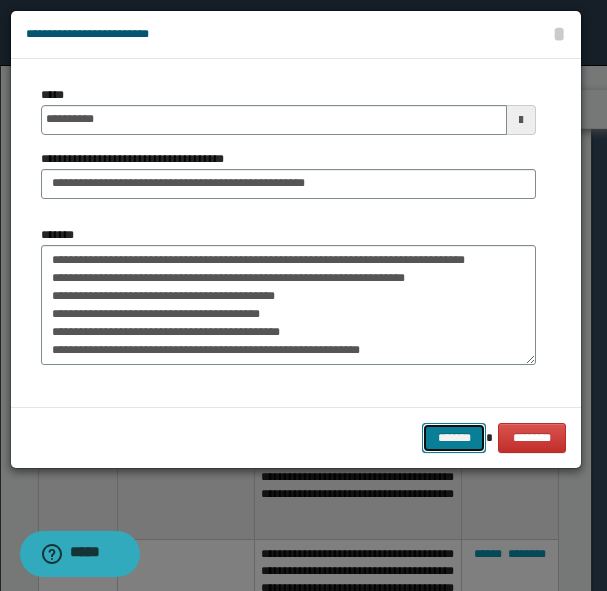 click on "*******" at bounding box center (454, 438) 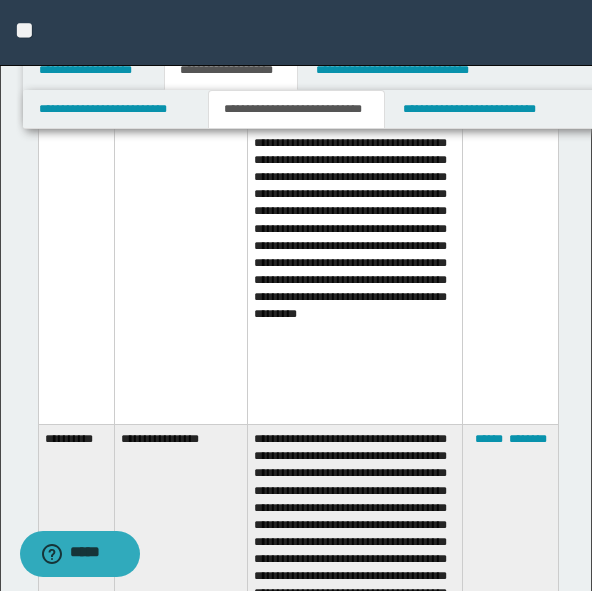 scroll, scrollTop: 3200, scrollLeft: 0, axis: vertical 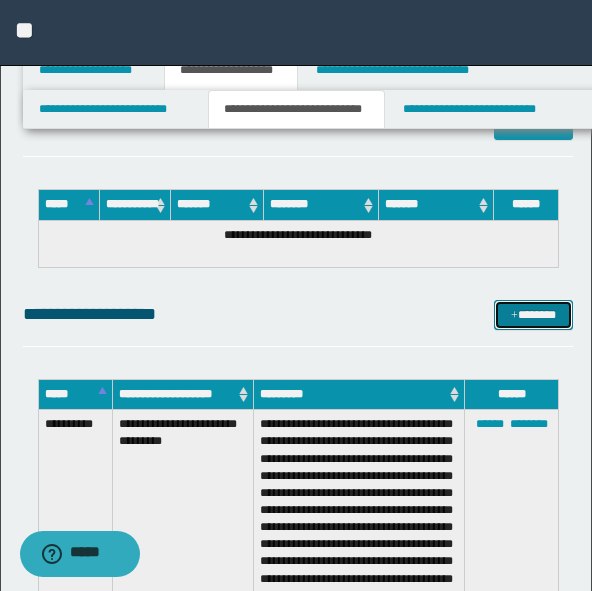click on "*******" at bounding box center (533, 315) 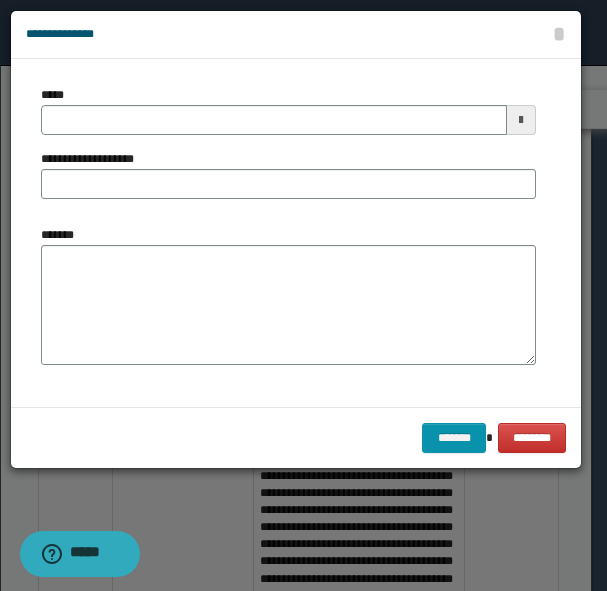 scroll, scrollTop: 0, scrollLeft: 0, axis: both 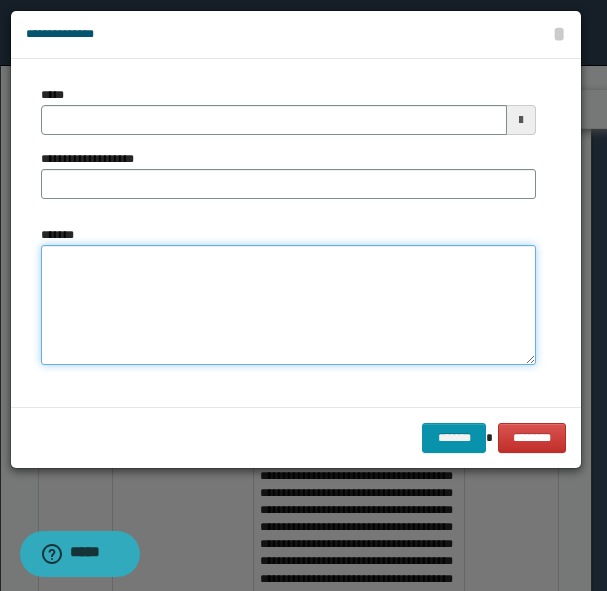click on "*******" at bounding box center [288, 305] 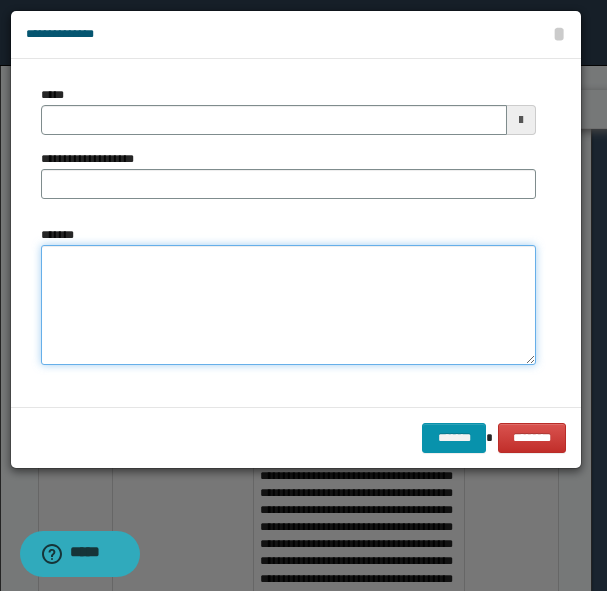 type 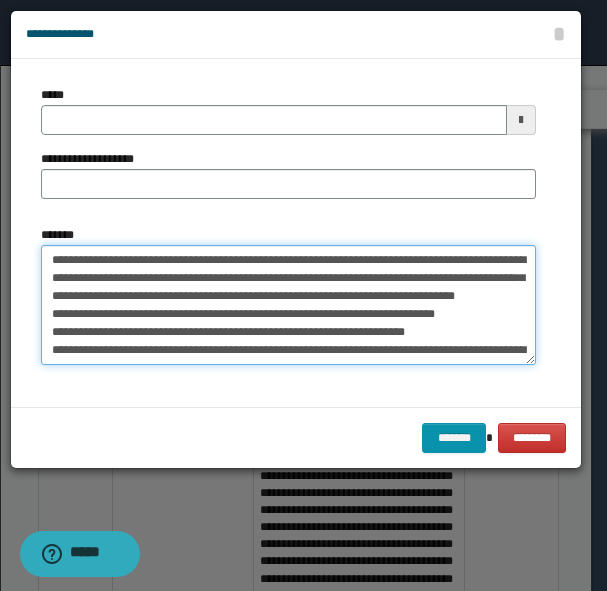 scroll, scrollTop: 83, scrollLeft: 0, axis: vertical 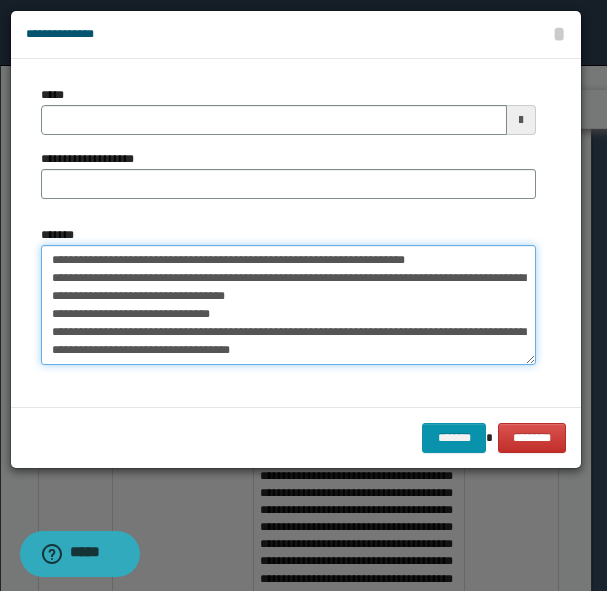 type 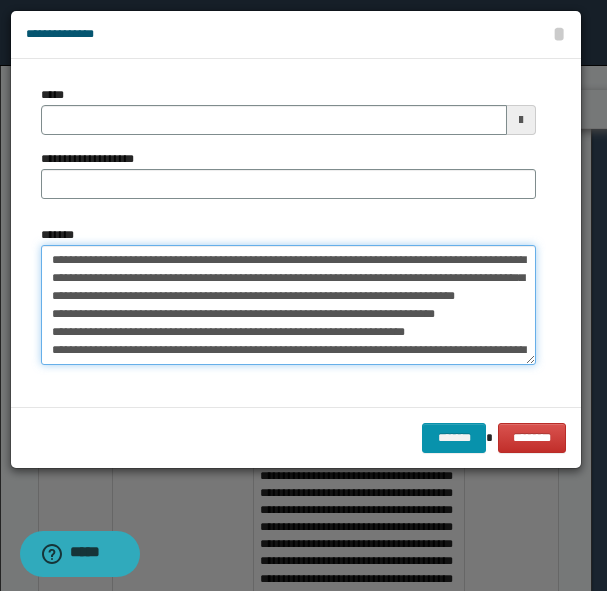 type on "**********" 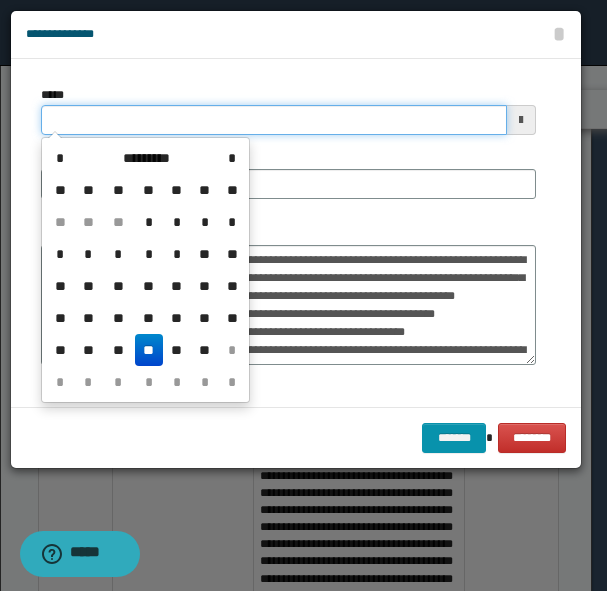 click on "*****" at bounding box center [274, 120] 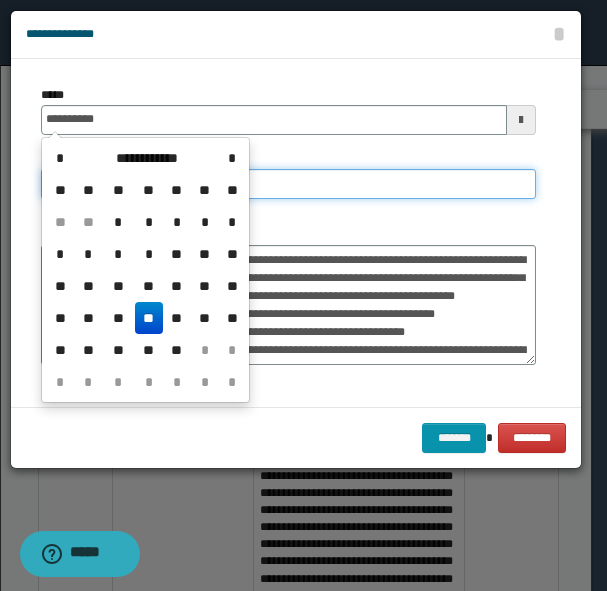 type on "**********" 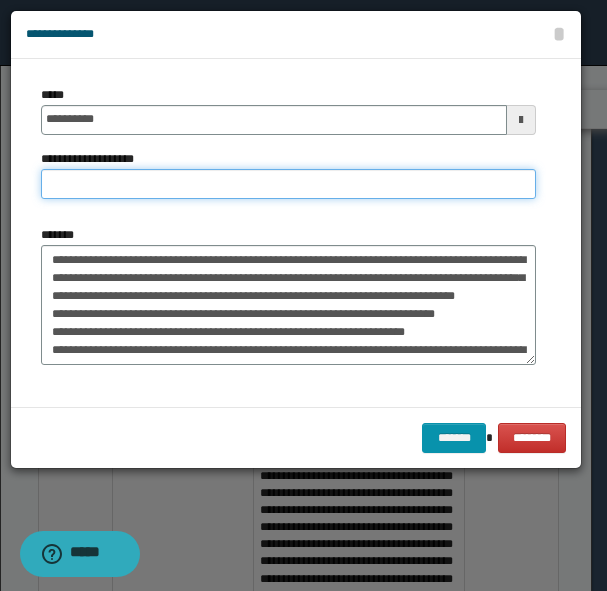 type on "*" 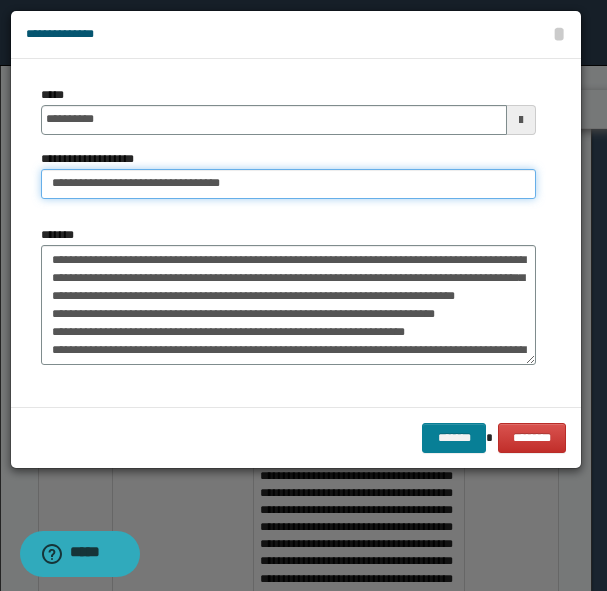 type on "**********" 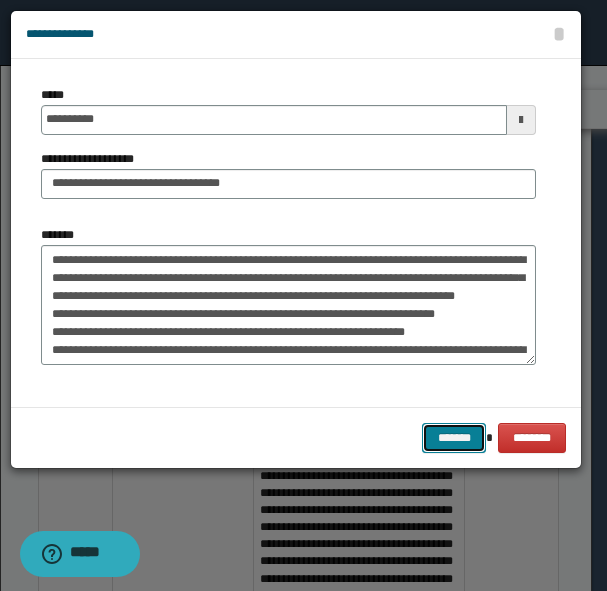 click on "*******" at bounding box center (454, 438) 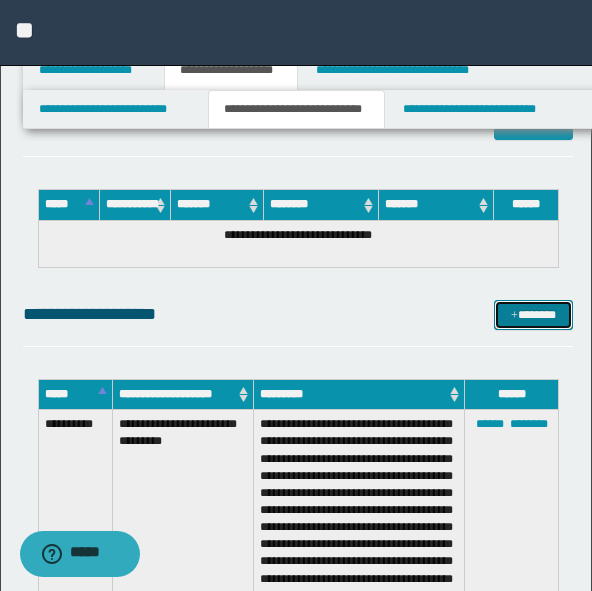 click on "*******" at bounding box center [533, 315] 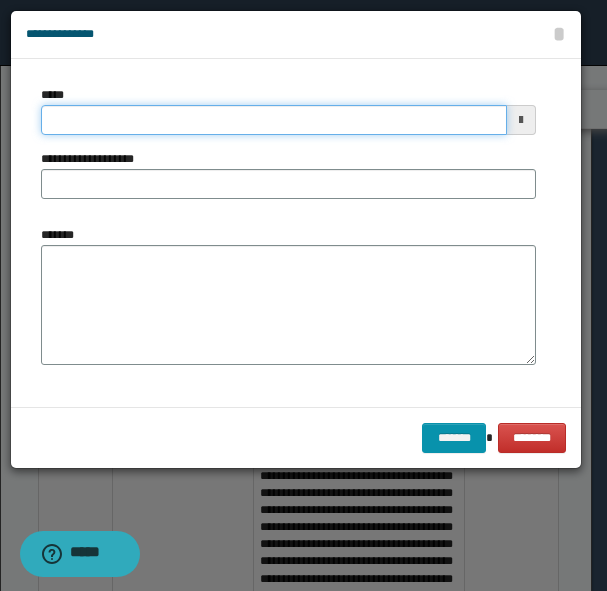 click on "*****" at bounding box center [274, 120] 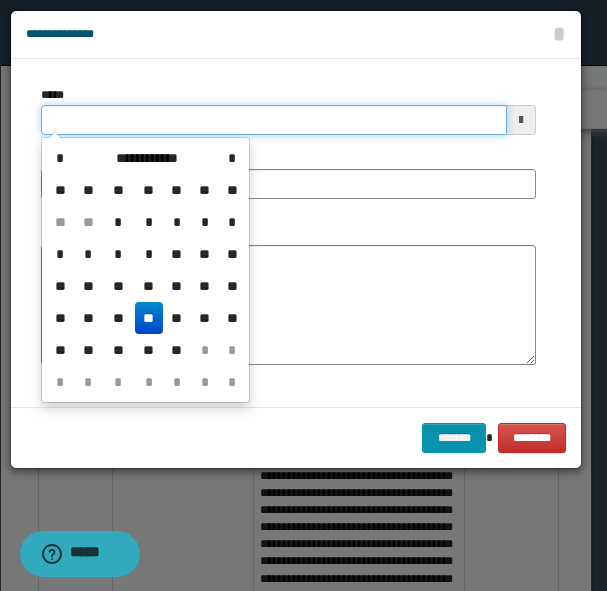 click on "*****" at bounding box center [274, 120] 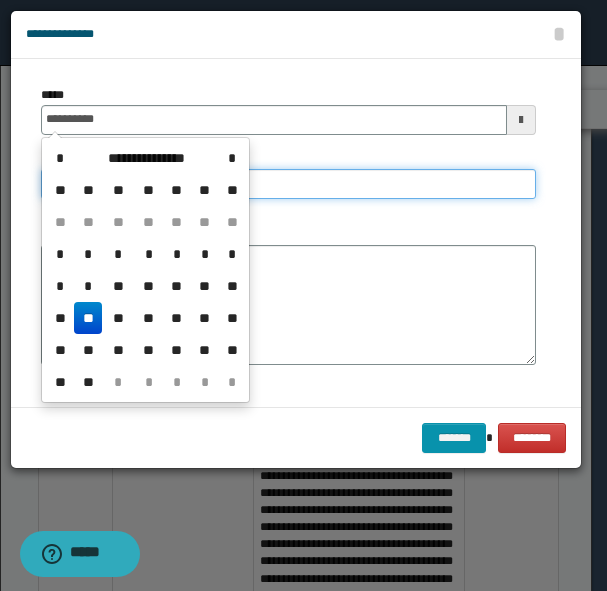 type on "**********" 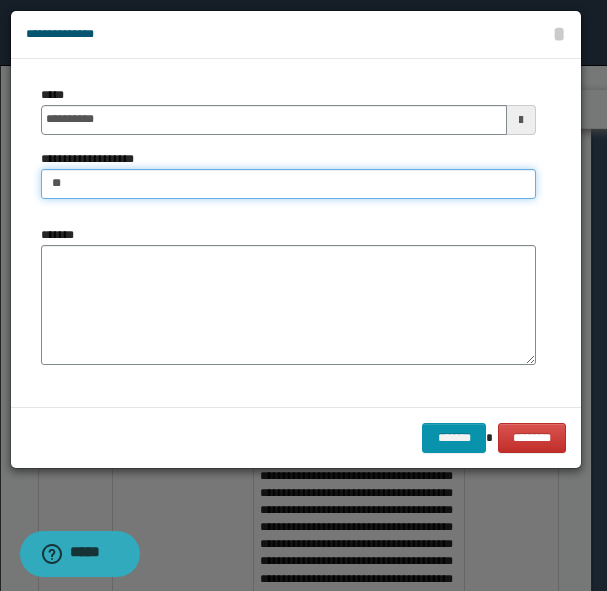 type on "*" 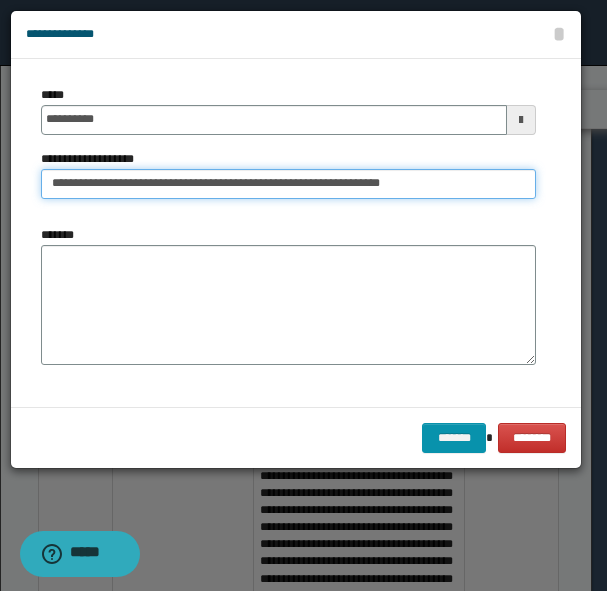 type on "**********" 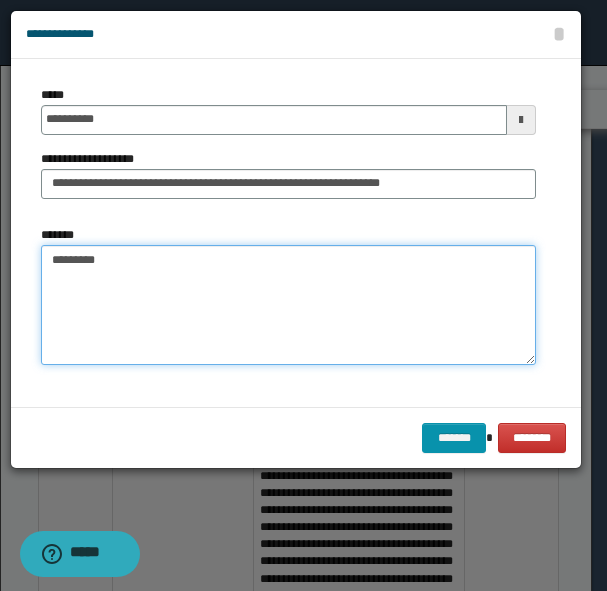 click on "********" at bounding box center [288, 305] 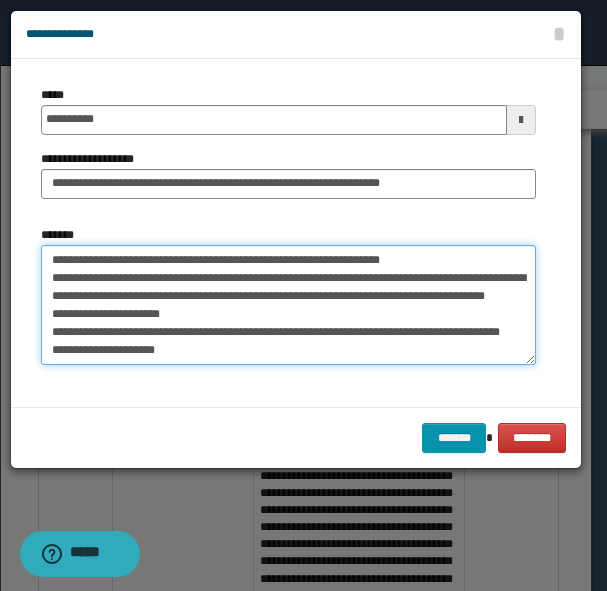 scroll, scrollTop: 29, scrollLeft: 0, axis: vertical 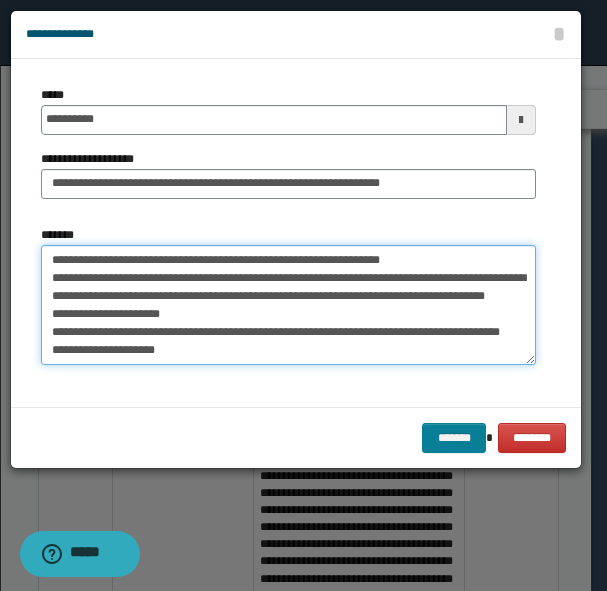 type on "**********" 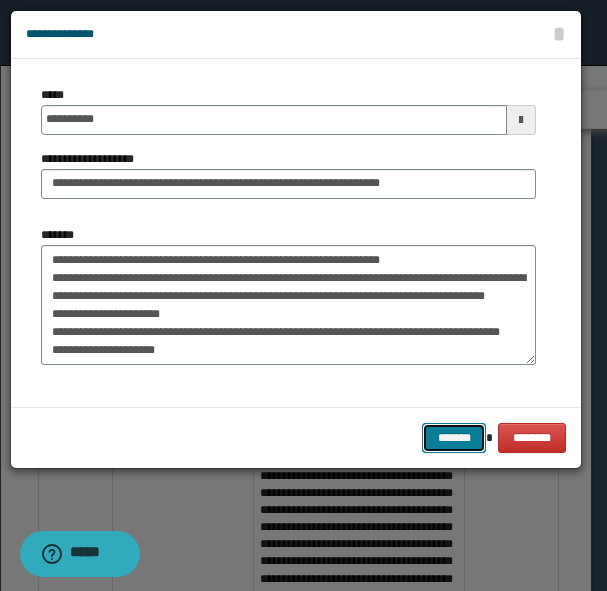 click on "*******" at bounding box center [454, 438] 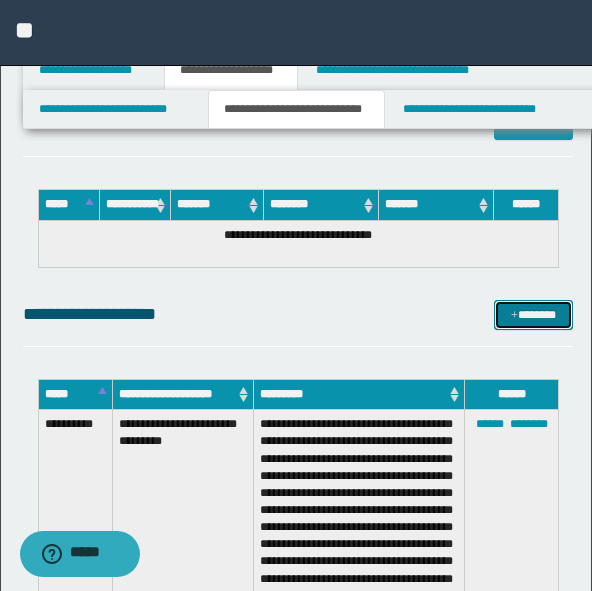click on "*******" at bounding box center [533, 315] 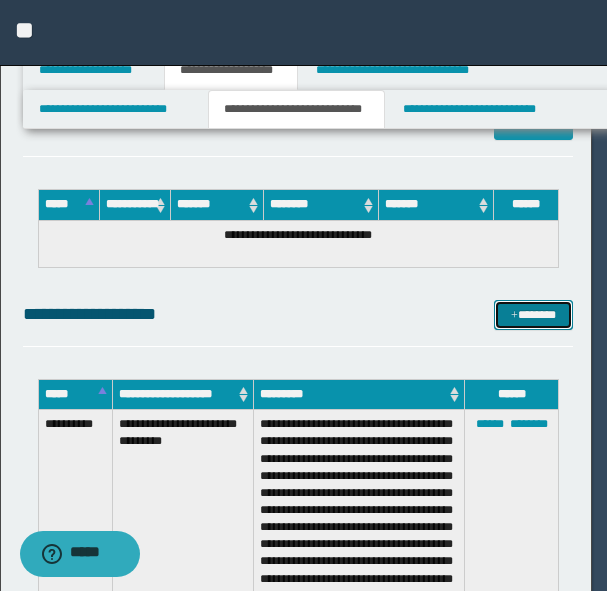 scroll, scrollTop: 0, scrollLeft: 0, axis: both 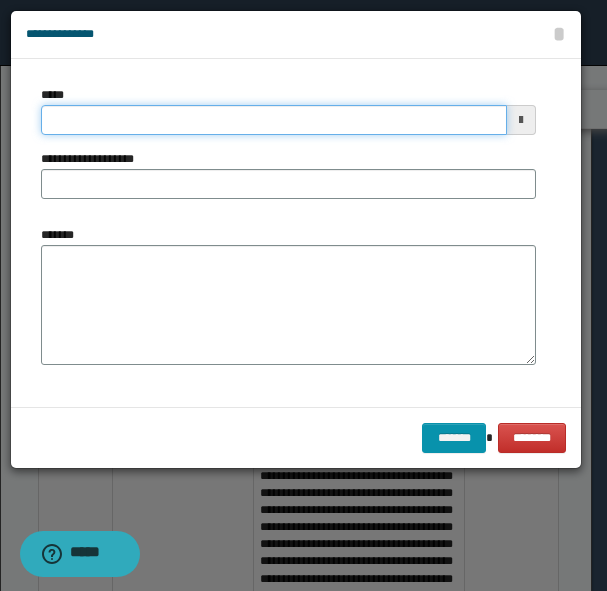 click on "*****" at bounding box center (274, 120) 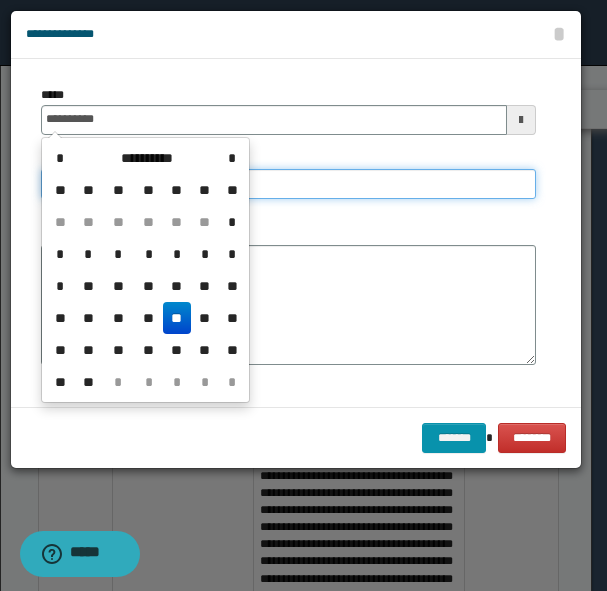 type on "**********" 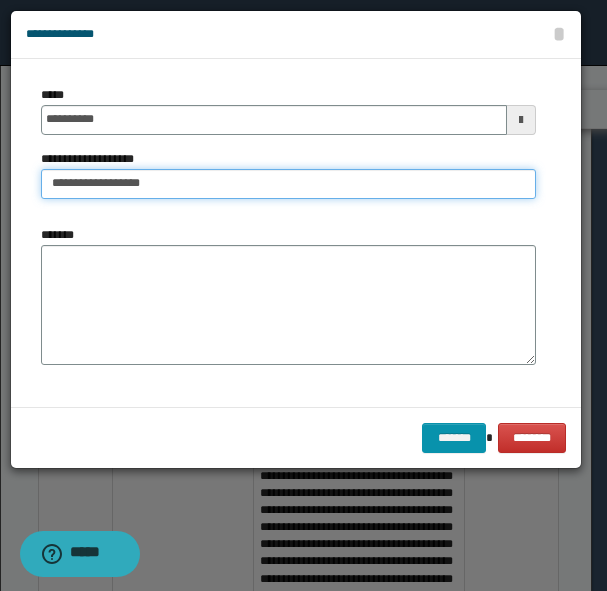 type on "**********" 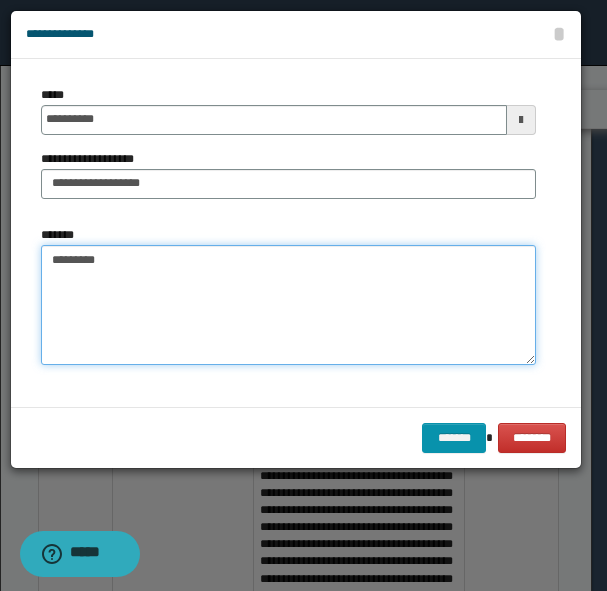 click on "********" at bounding box center (288, 305) 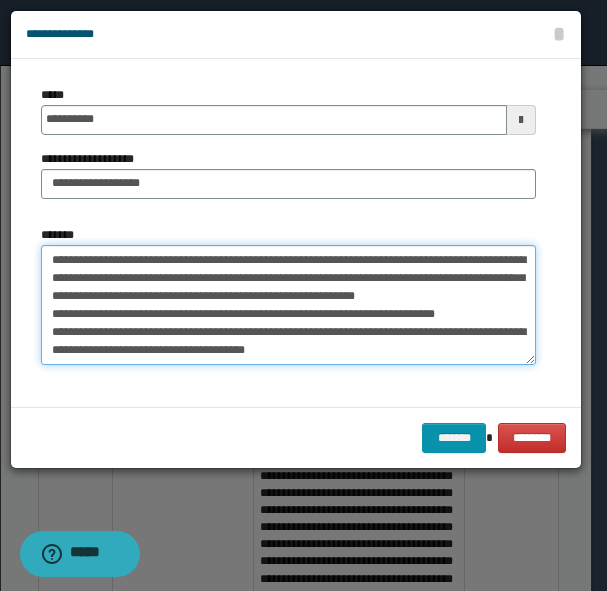 scroll, scrollTop: 162, scrollLeft: 0, axis: vertical 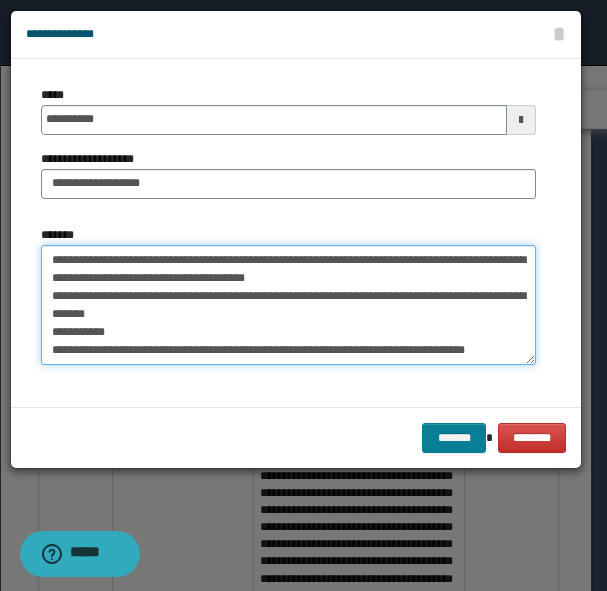 type on "**********" 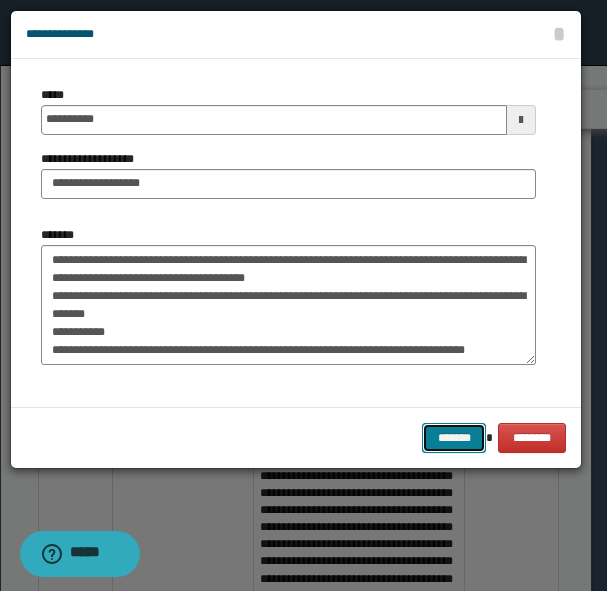 click on "*******" at bounding box center [454, 438] 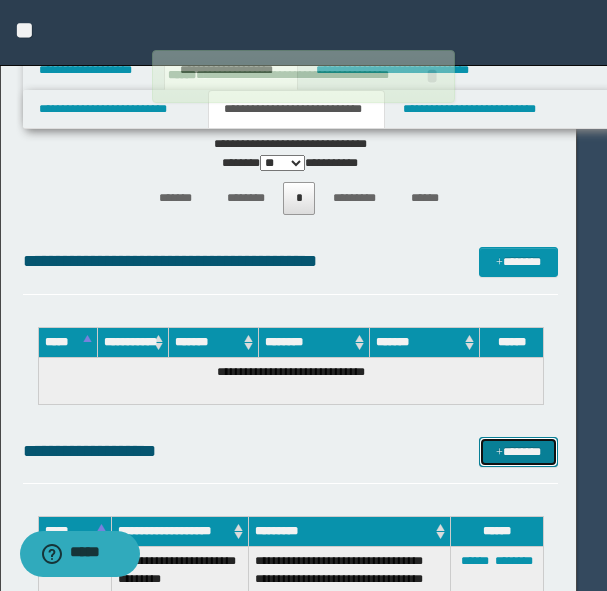 type 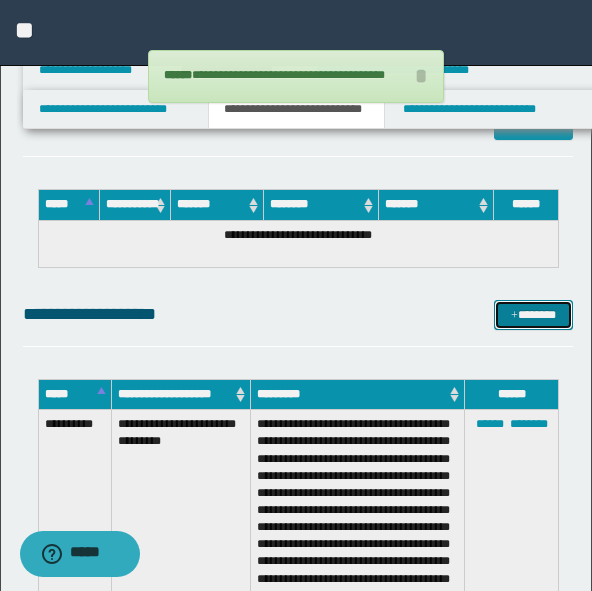 click on "*******" at bounding box center (533, 315) 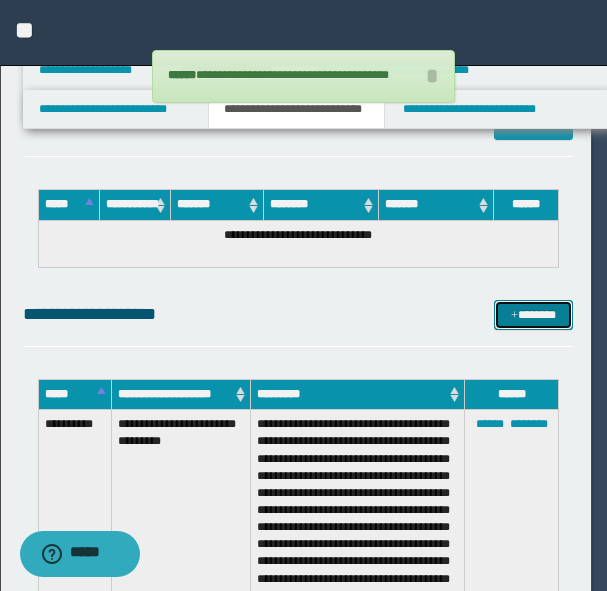 scroll, scrollTop: 0, scrollLeft: 0, axis: both 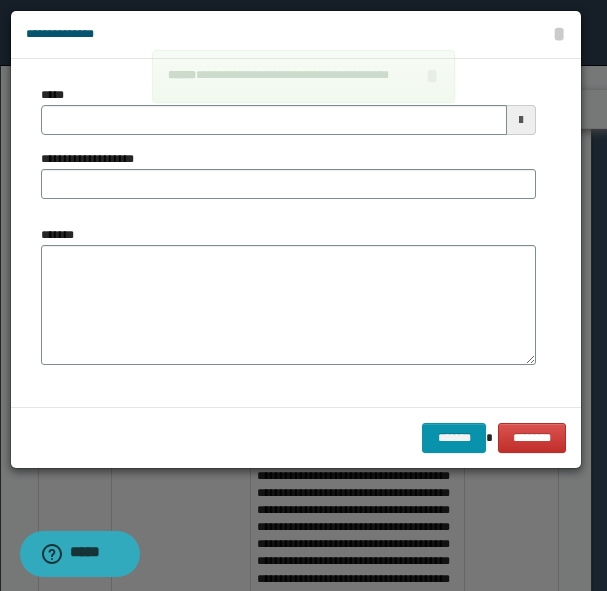 click on "*****" at bounding box center (288, 110) 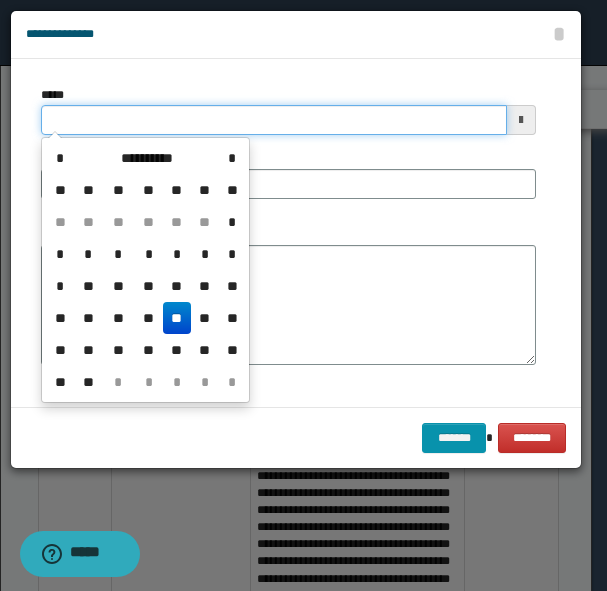click on "*****" at bounding box center (274, 120) 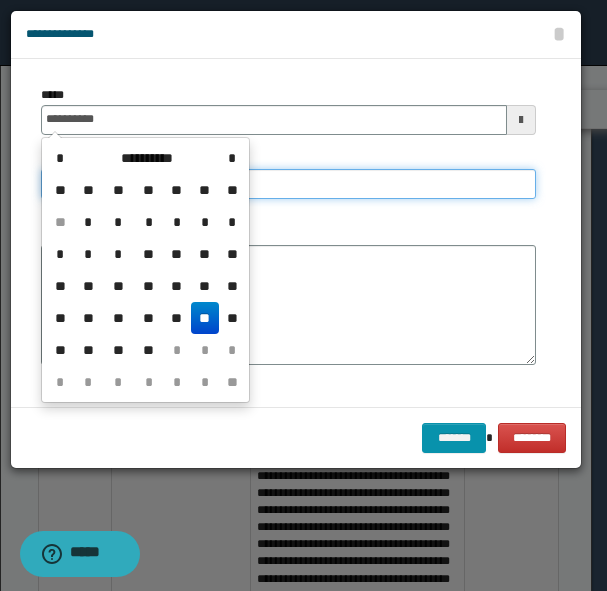 type on "**********" 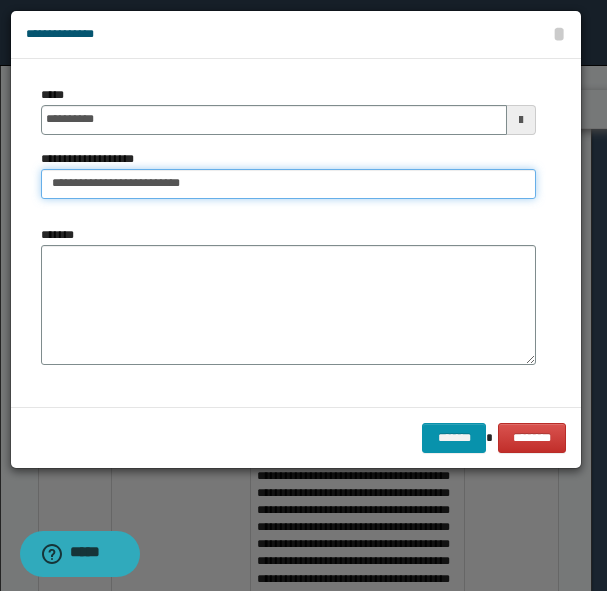 type on "**********" 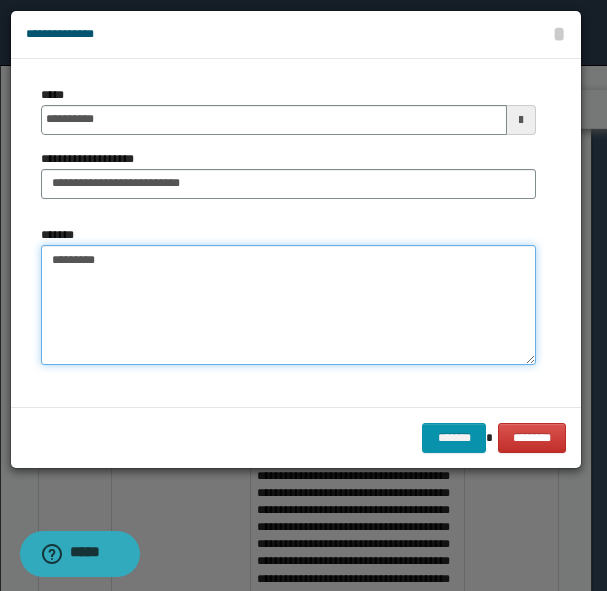 click on "********" at bounding box center [288, 305] 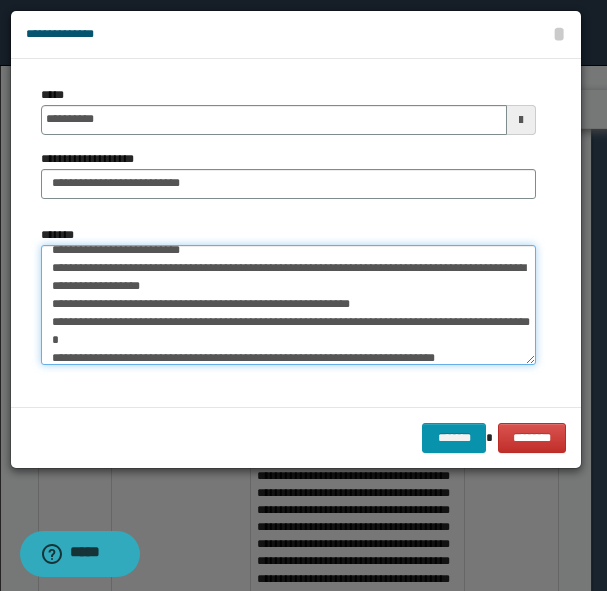 scroll, scrollTop: 144, scrollLeft: 0, axis: vertical 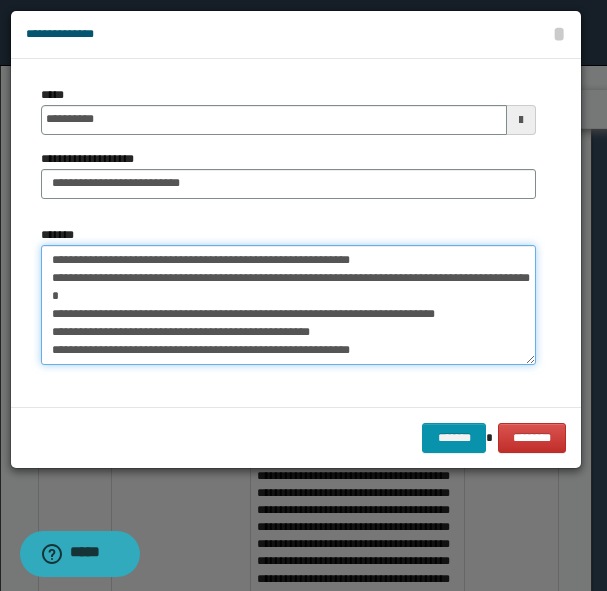 click on "**********" at bounding box center (288, 305) 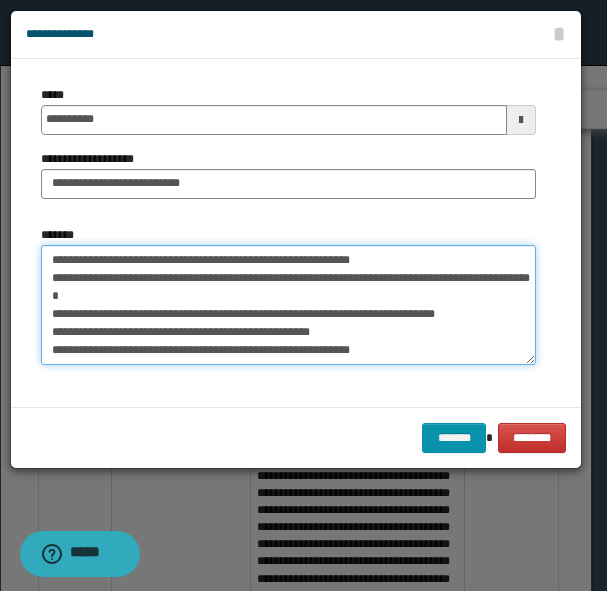 click on "**********" at bounding box center [288, 305] 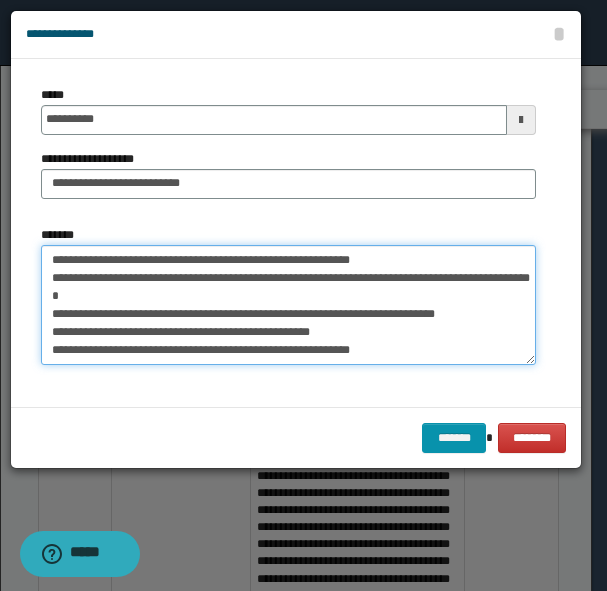 type on "**********" 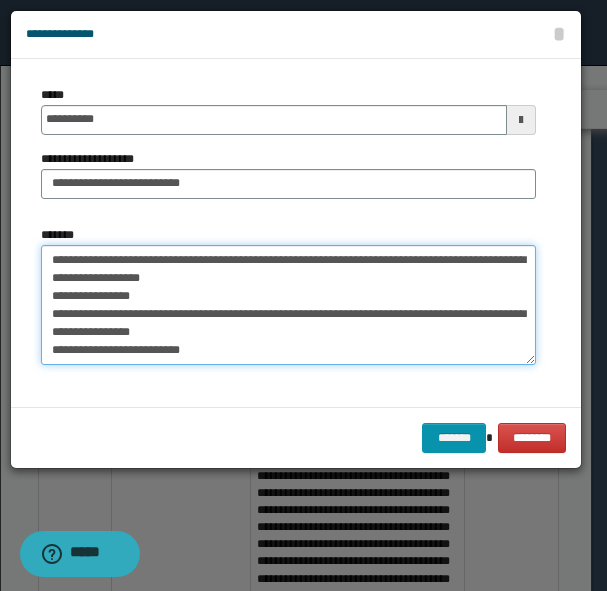 scroll, scrollTop: 144, scrollLeft: 0, axis: vertical 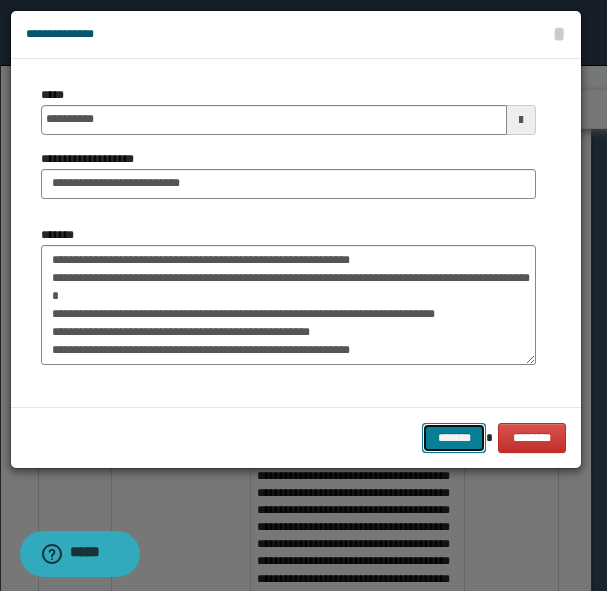 click on "*******" at bounding box center (454, 438) 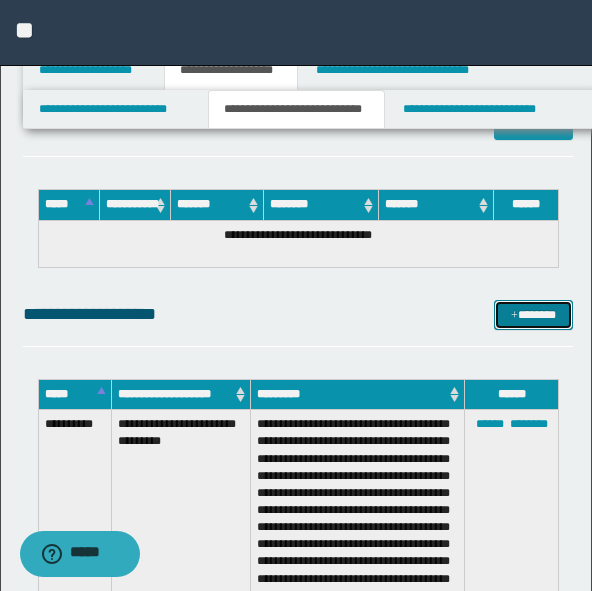 click on "*******" at bounding box center (533, 315) 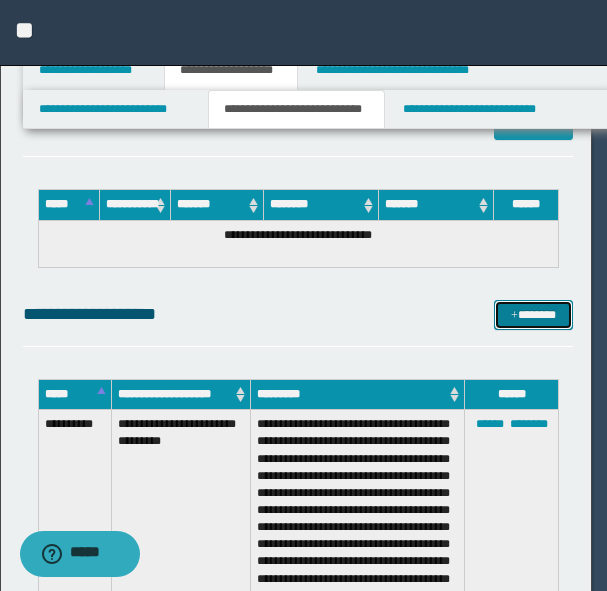 scroll, scrollTop: 0, scrollLeft: 0, axis: both 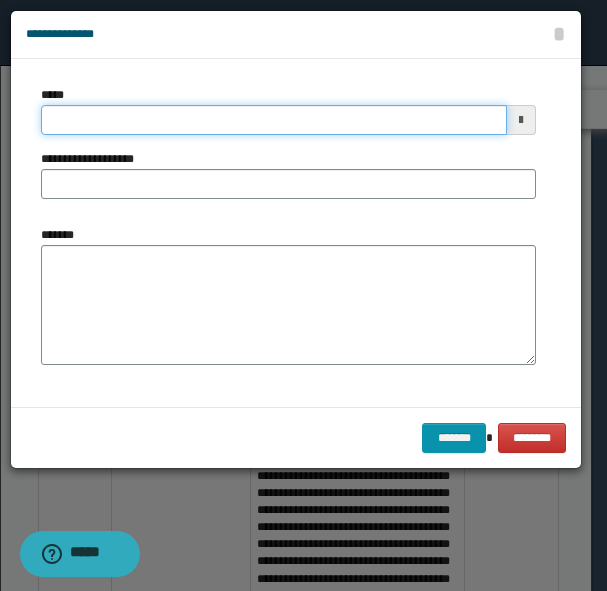 click on "*****" at bounding box center (274, 120) 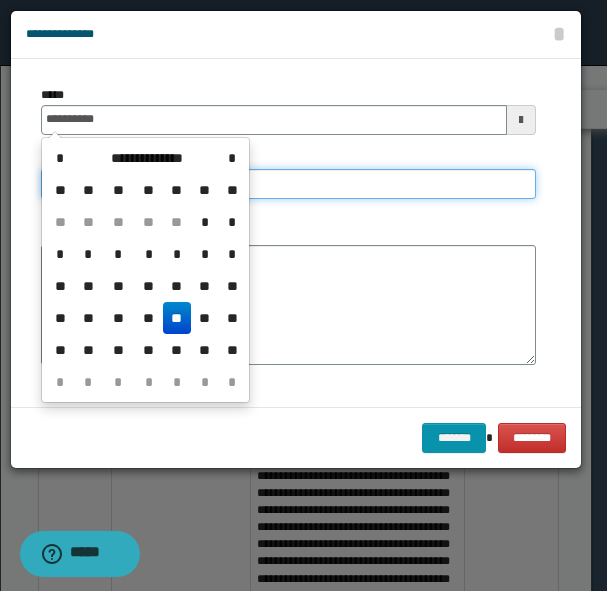 type on "**********" 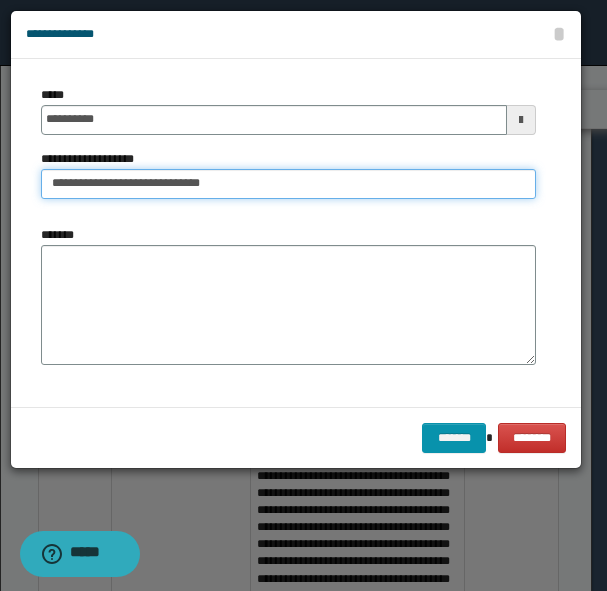 type on "**********" 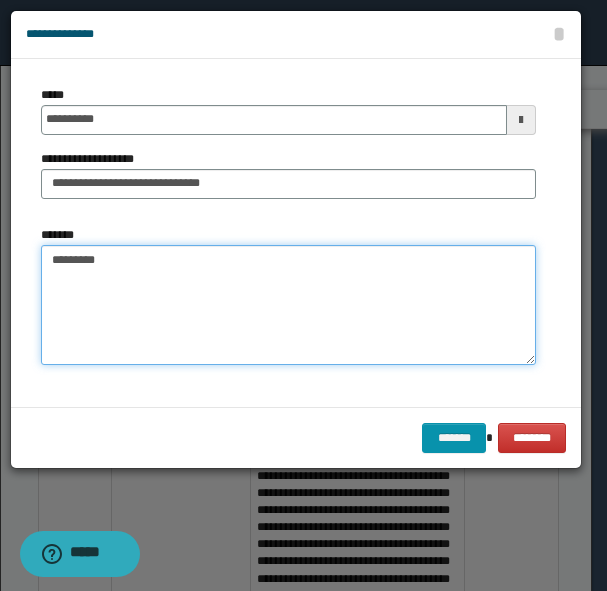 click on "********" at bounding box center [288, 305] 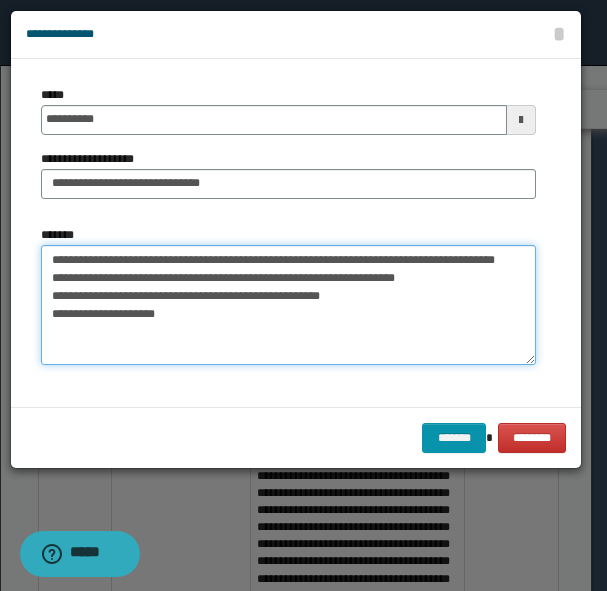 click on "**********" at bounding box center [288, 305] 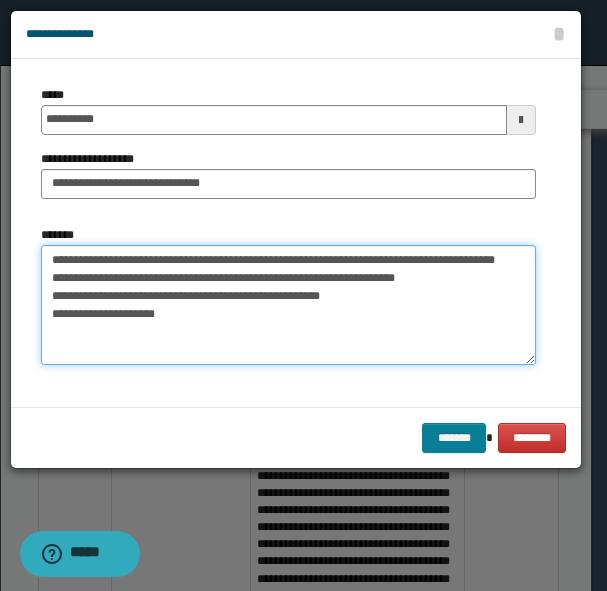 type on "**********" 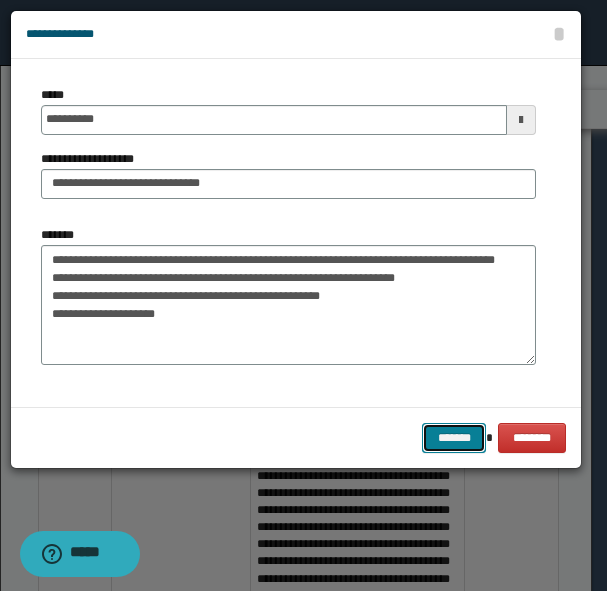click on "*******" at bounding box center [454, 438] 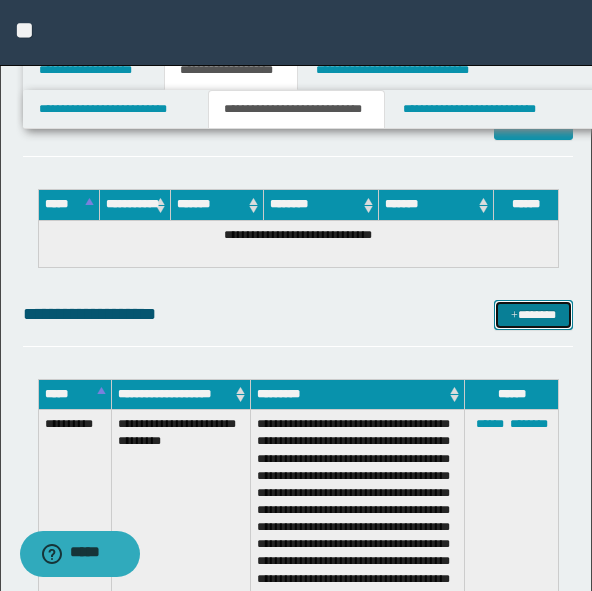 click on "*******" at bounding box center [533, 315] 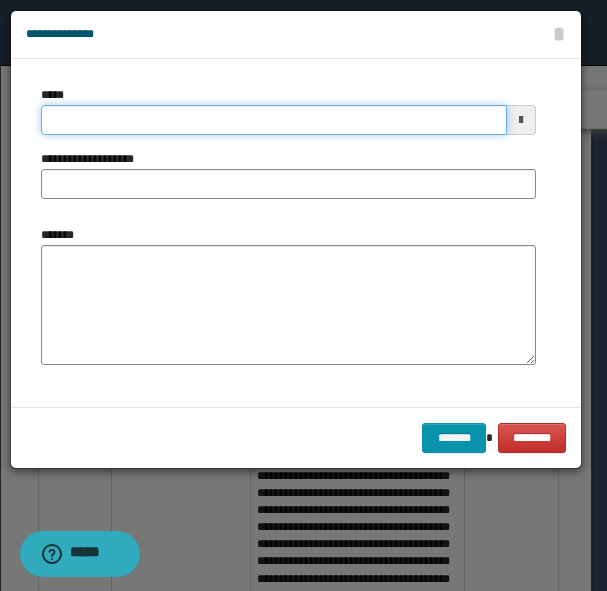 click on "**********" at bounding box center [296, -3305] 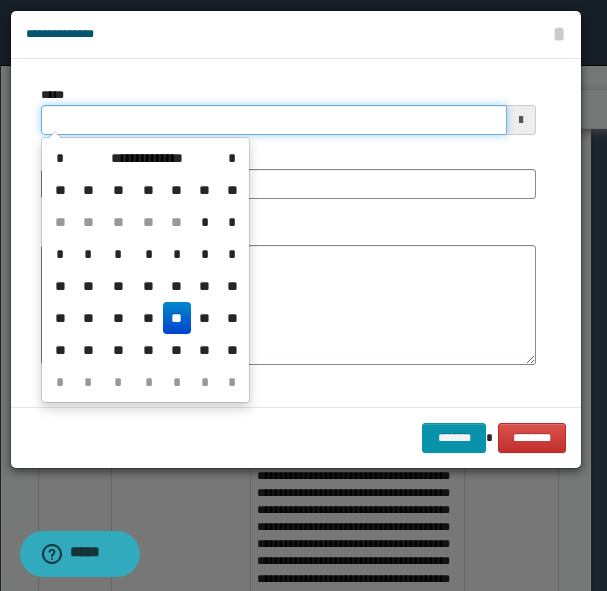 click on "*****" at bounding box center (274, 120) 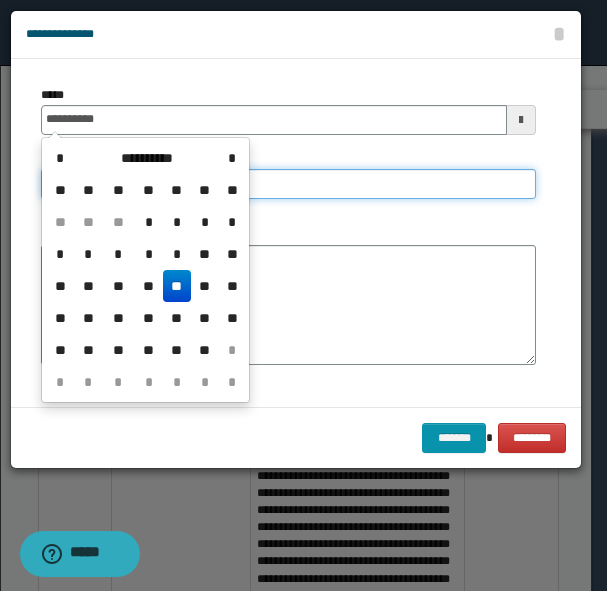 type on "**********" 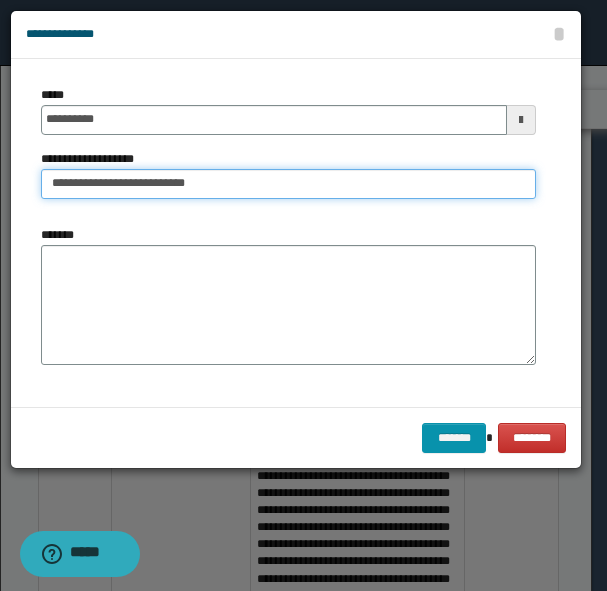 type on "**********" 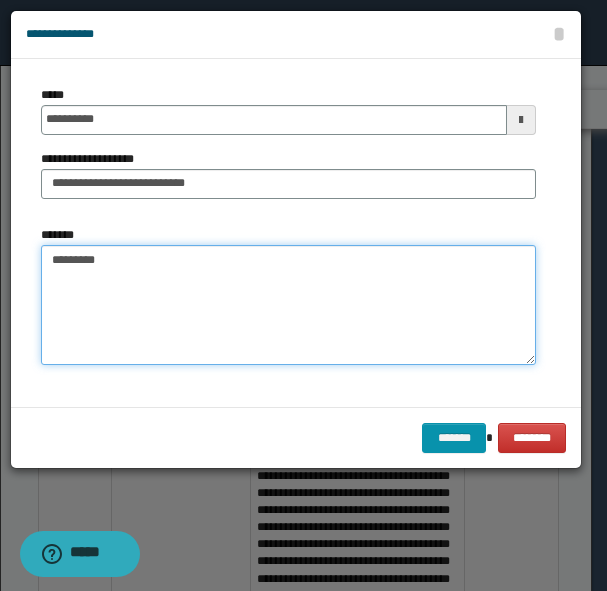 click on "********" at bounding box center [288, 305] 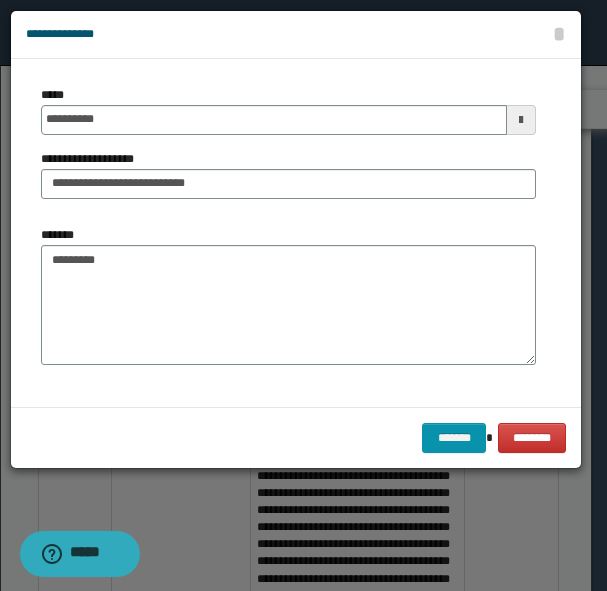 drag, startPoint x: 300, startPoint y: 232, endPoint x: 305, endPoint y: 257, distance: 25.495098 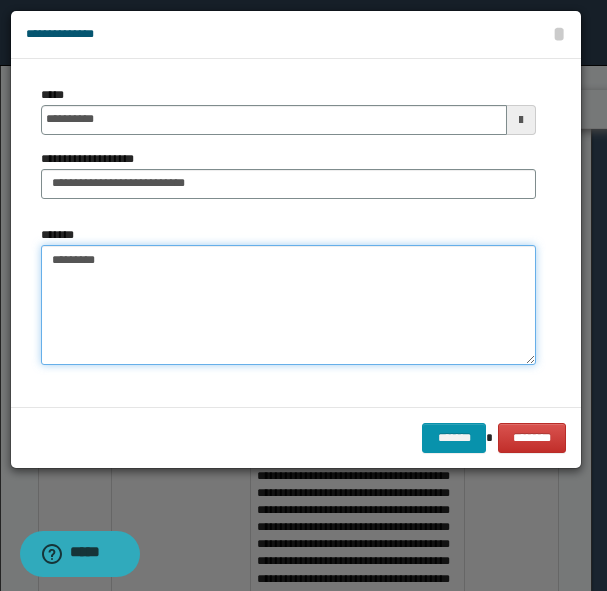 click on "********" at bounding box center (288, 305) 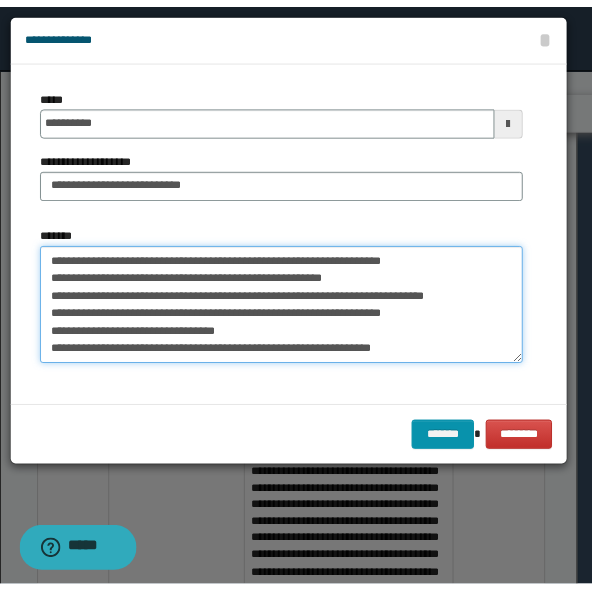 scroll, scrollTop: 0, scrollLeft: 0, axis: both 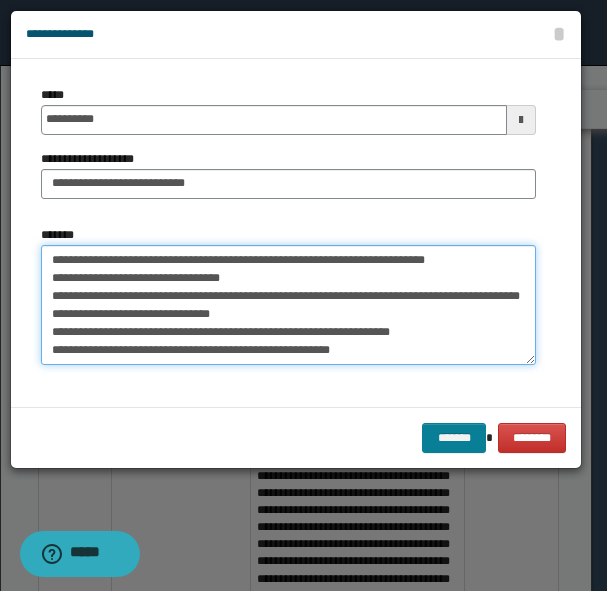 type on "**********" 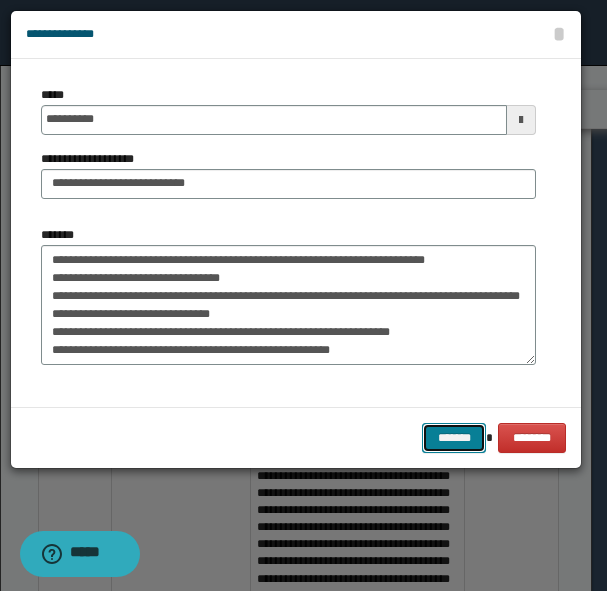 click on "*******" at bounding box center [454, 438] 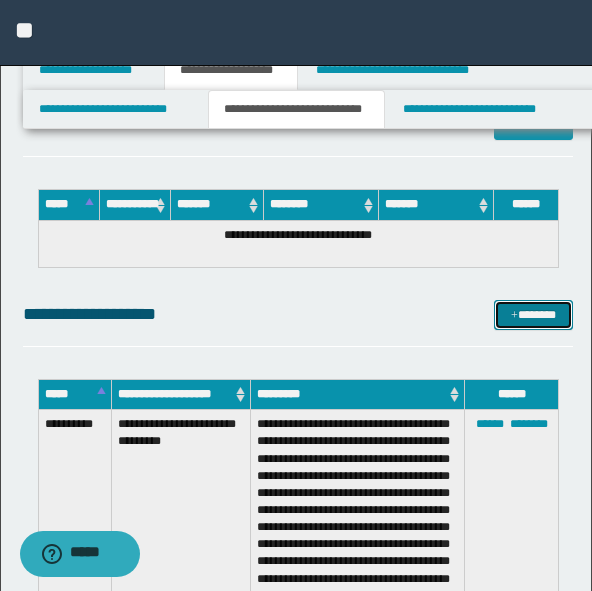 click at bounding box center (514, 316) 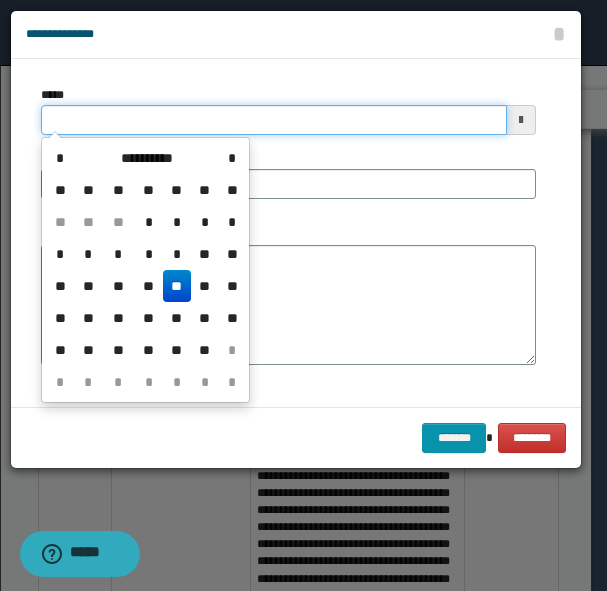 click on "*****" at bounding box center [274, 120] 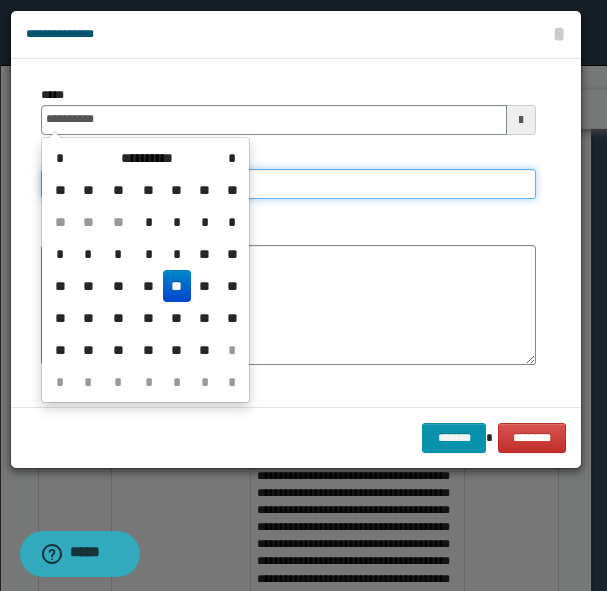 type on "**********" 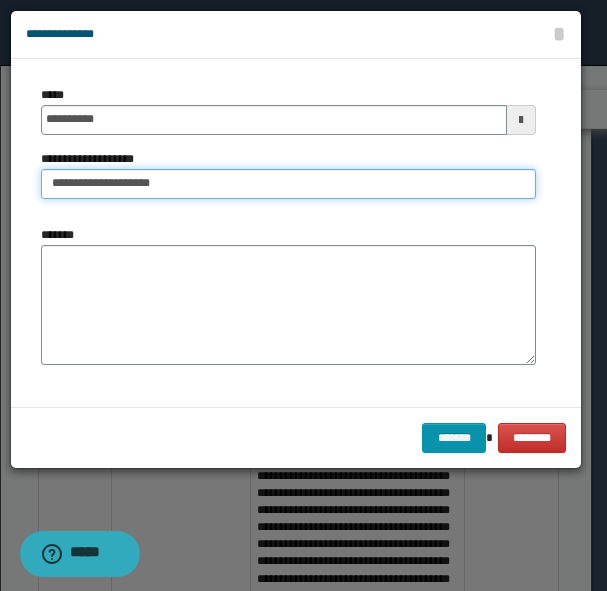 type on "**********" 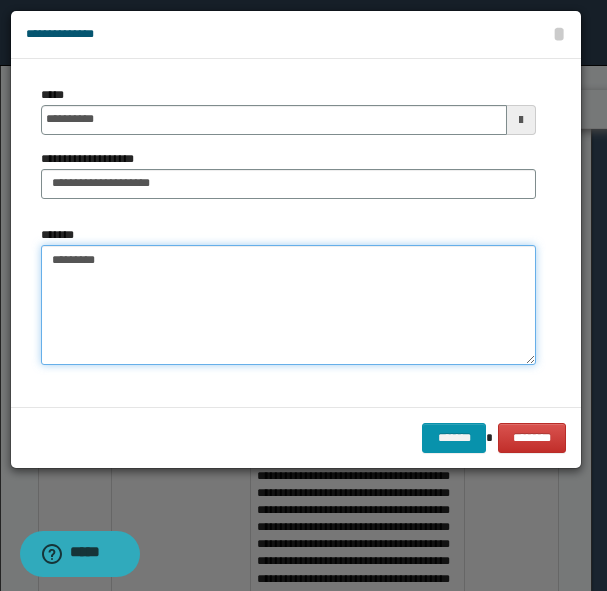 click on "********" at bounding box center [288, 305] 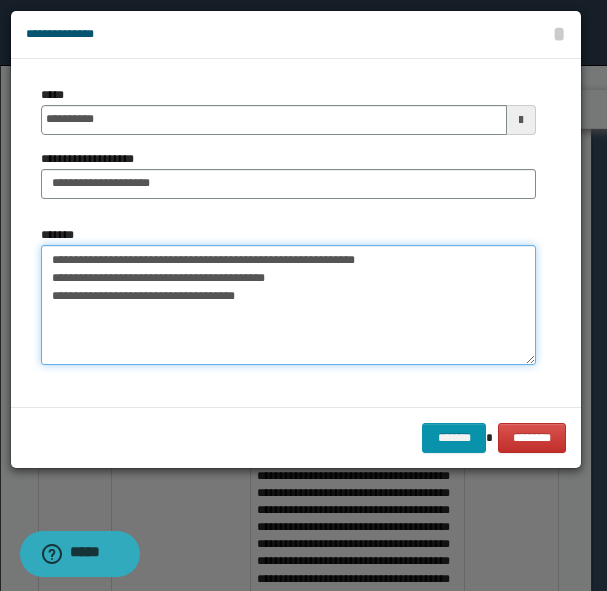 click on "**********" at bounding box center (288, 305) 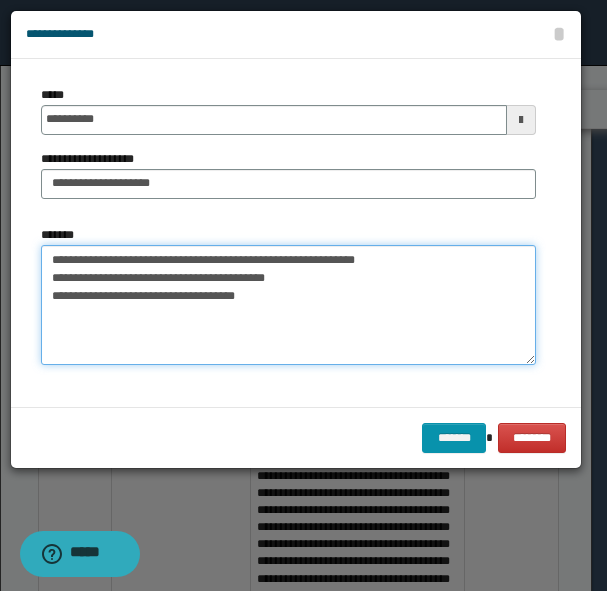 click on "**********" at bounding box center (288, 305) 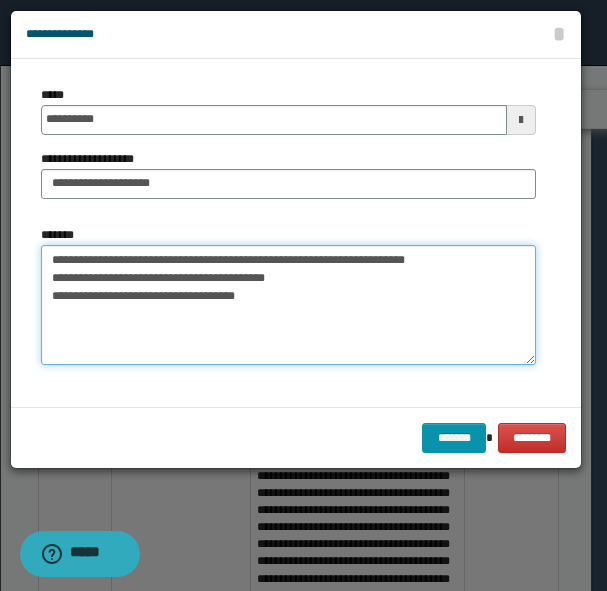 click on "**********" at bounding box center (288, 305) 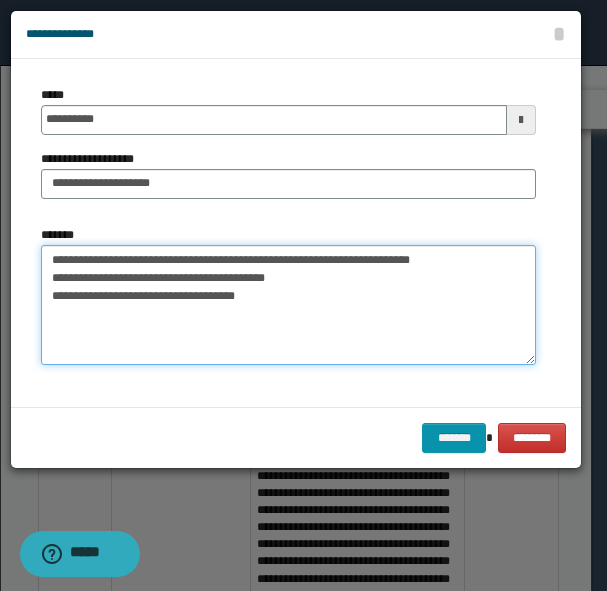 click on "**********" at bounding box center (288, 305) 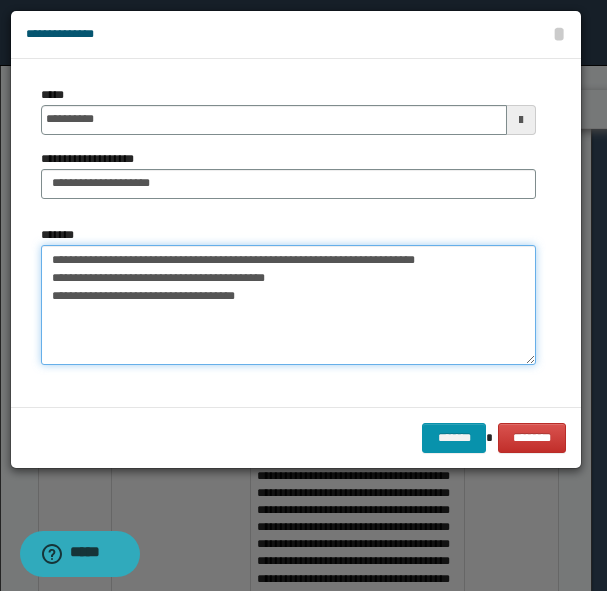 click on "**********" at bounding box center [288, 305] 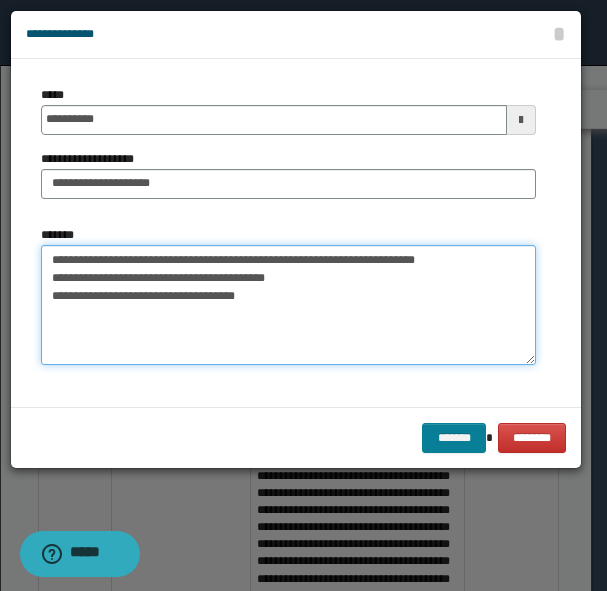 type on "**********" 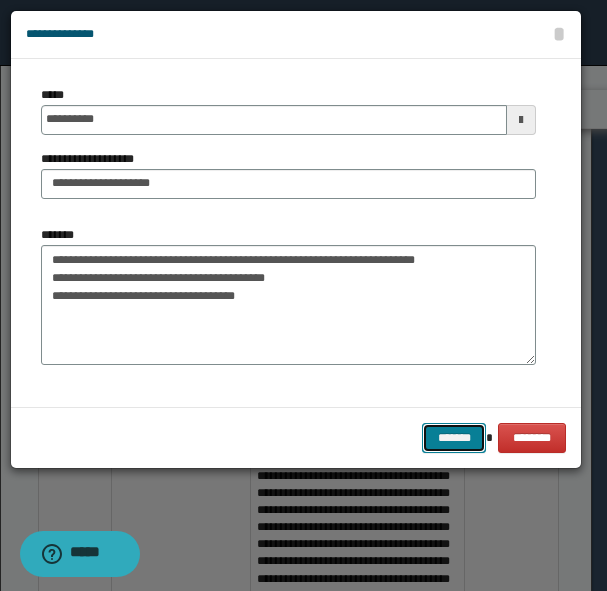 click on "*******" at bounding box center [454, 438] 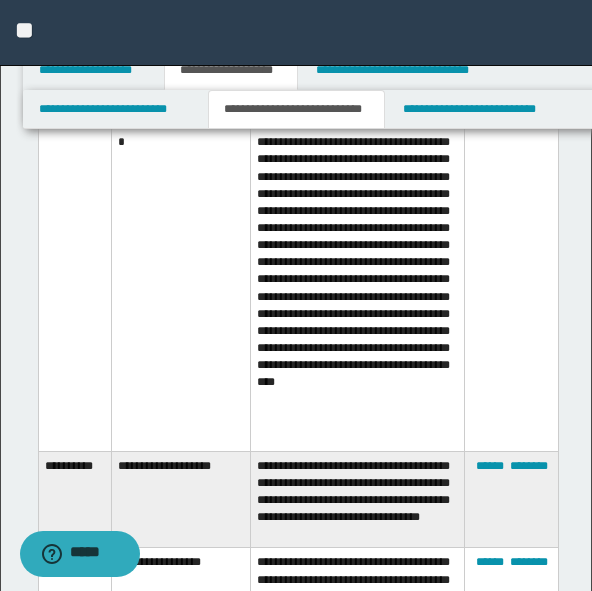 scroll, scrollTop: 5600, scrollLeft: 0, axis: vertical 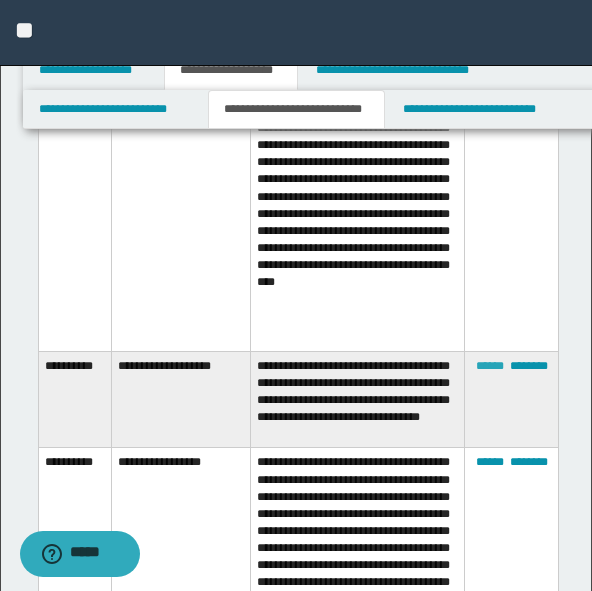 click on "******" at bounding box center [490, 366] 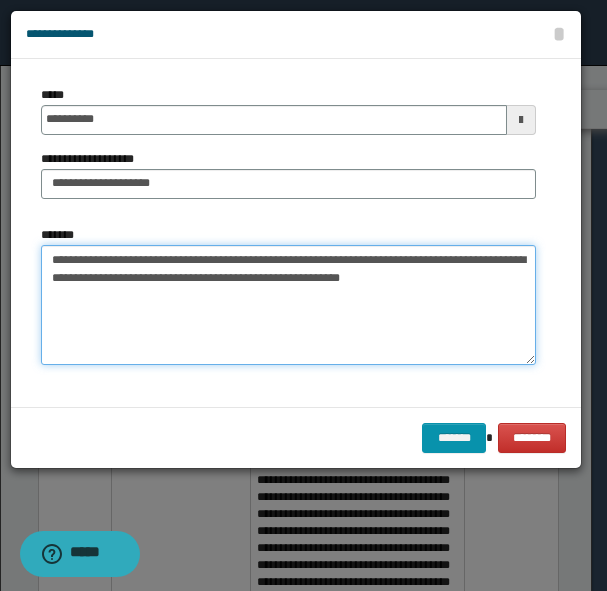 click on "**********" at bounding box center (288, 305) 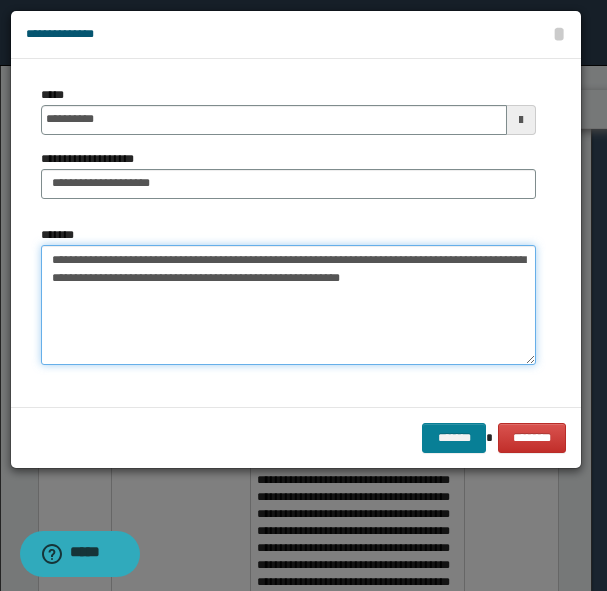 type on "**********" 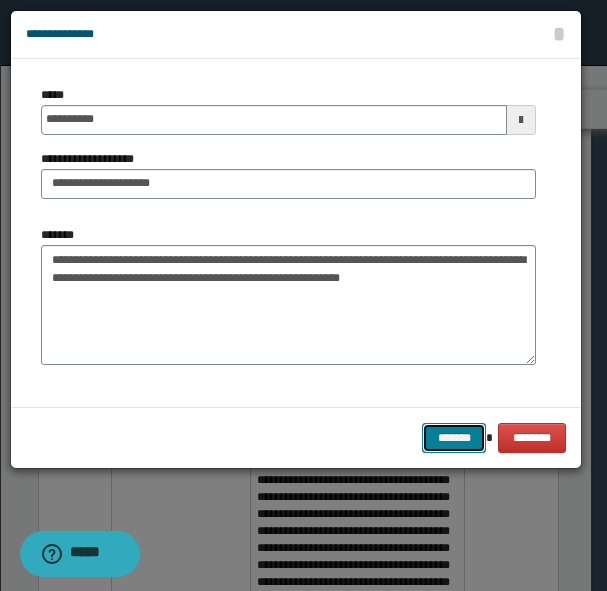 click on "*******" at bounding box center [454, 438] 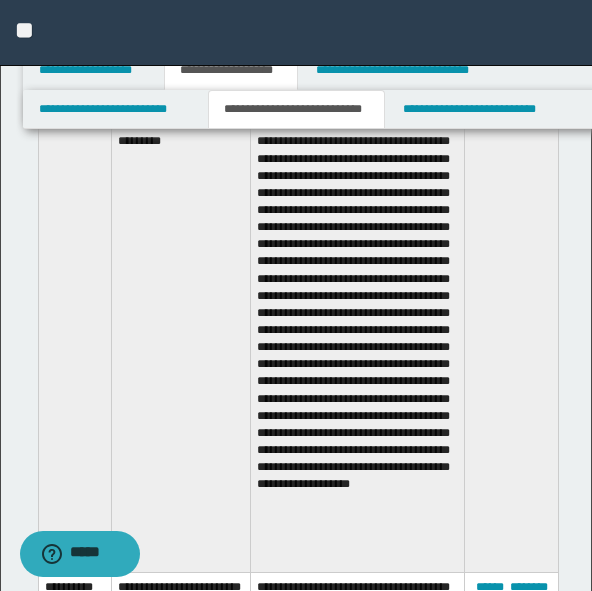 scroll, scrollTop: 3400, scrollLeft: 0, axis: vertical 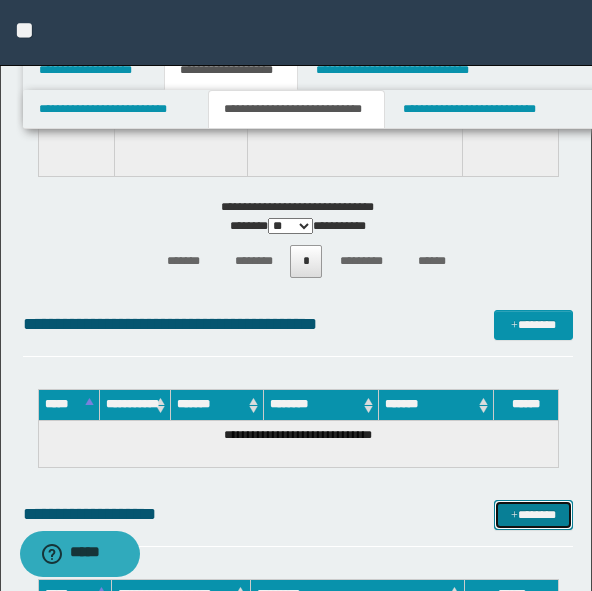 click on "*******" at bounding box center [533, 515] 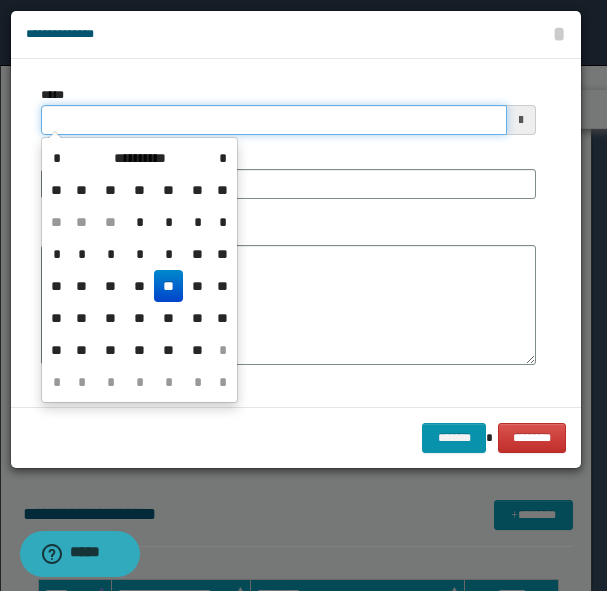 click on "*****" at bounding box center [274, 120] 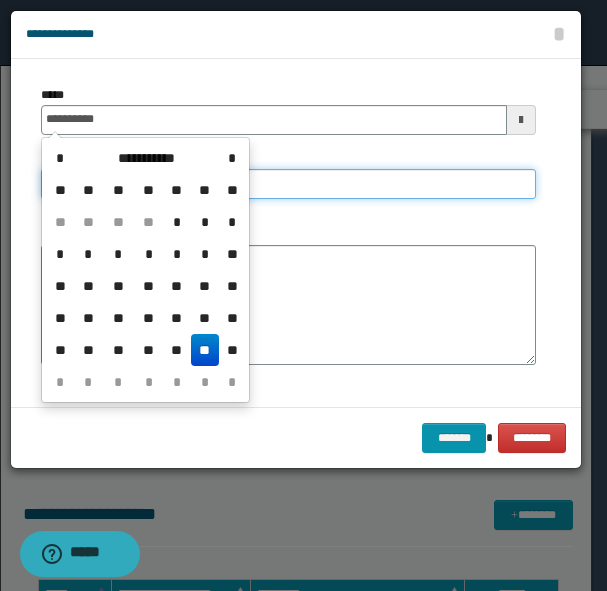 type on "**********" 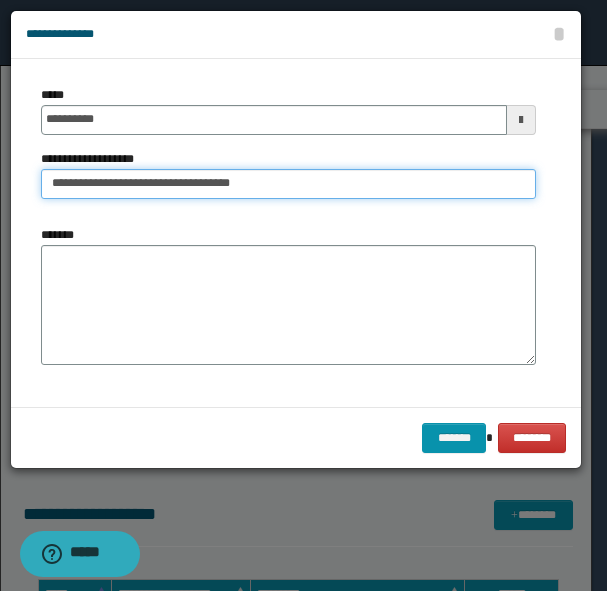 type on "**********" 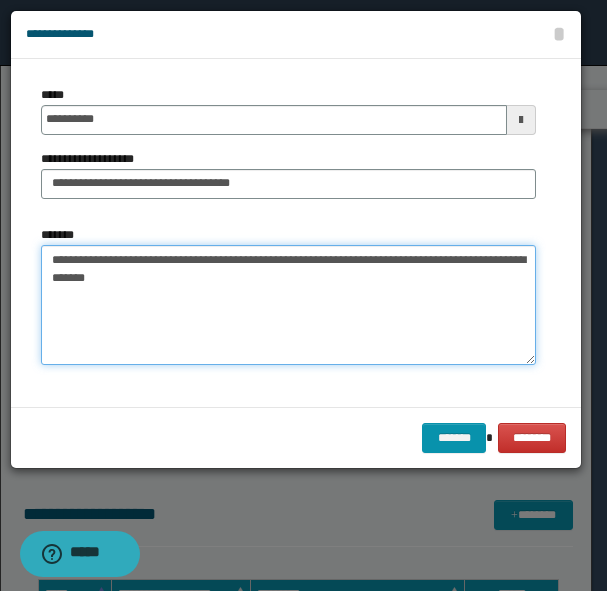 click on "**********" at bounding box center (288, 305) 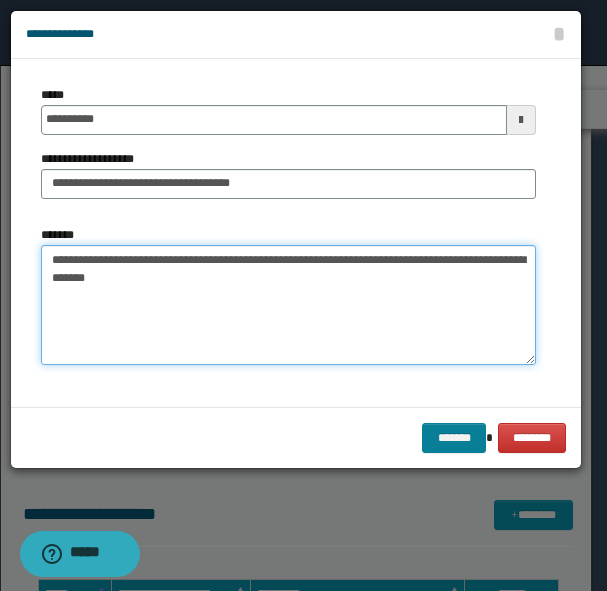 type on "**********" 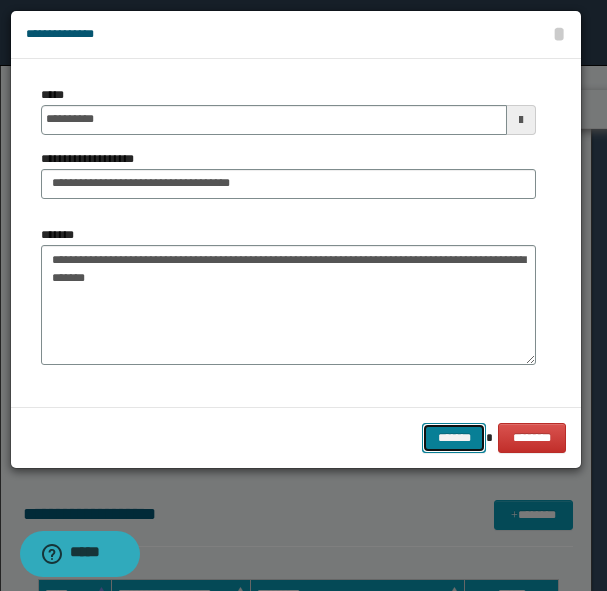 click on "*******" at bounding box center [454, 438] 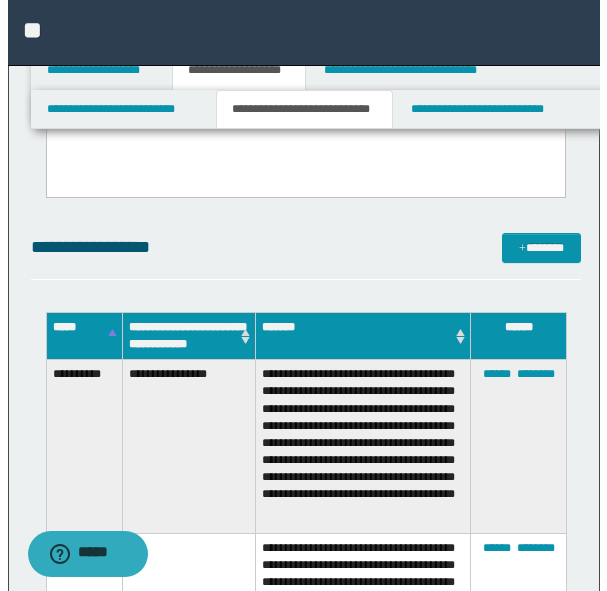 scroll, scrollTop: 200, scrollLeft: 0, axis: vertical 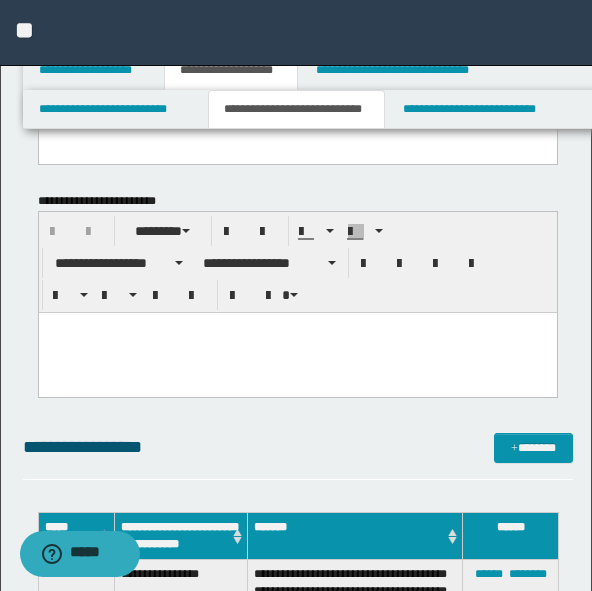 click on "**********" at bounding box center [298, 3467] 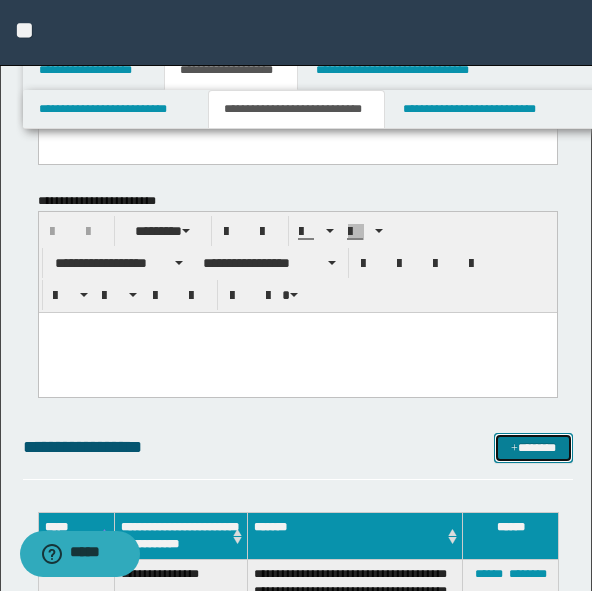 click on "*******" at bounding box center [533, 448] 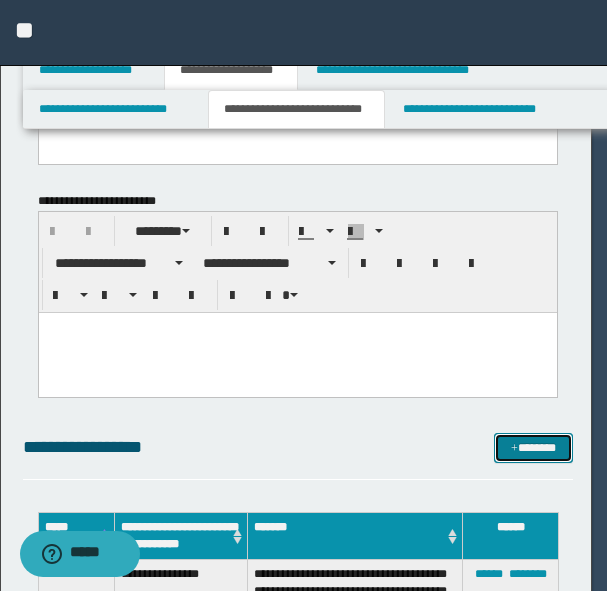 scroll, scrollTop: 0, scrollLeft: 0, axis: both 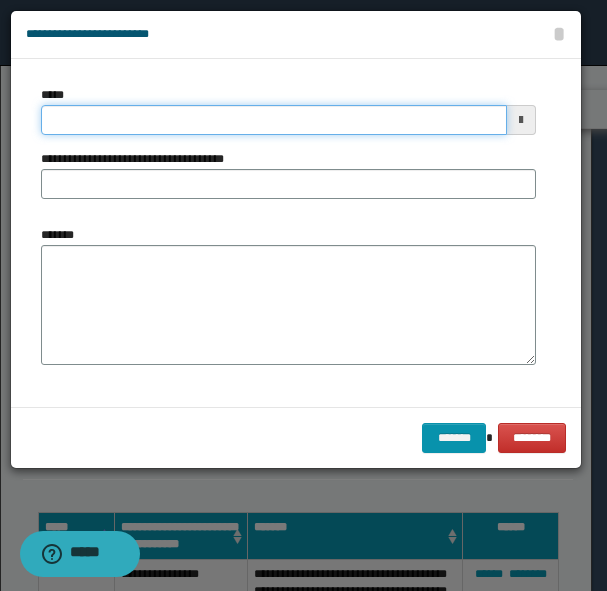 click on "*****" at bounding box center [274, 120] 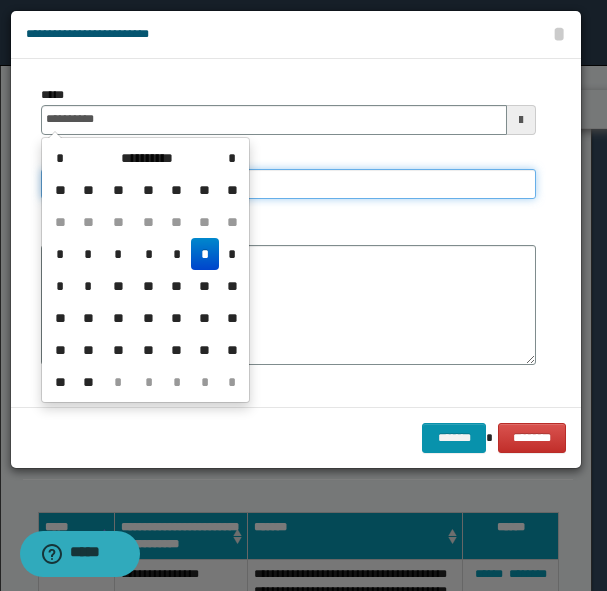 type on "**********" 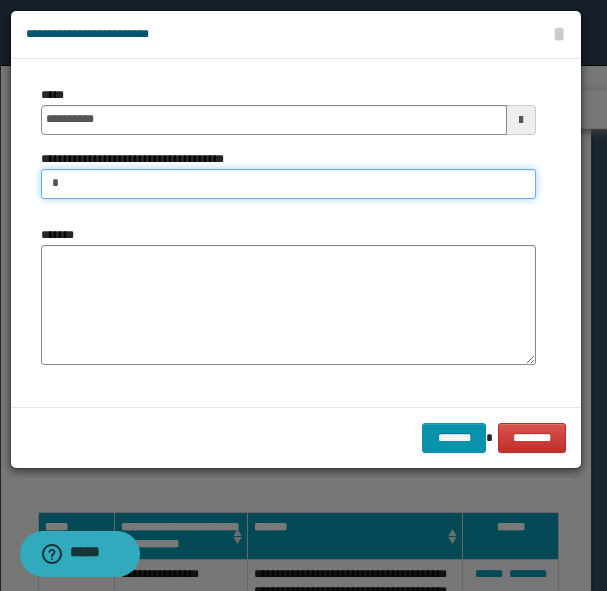 type on "**********" 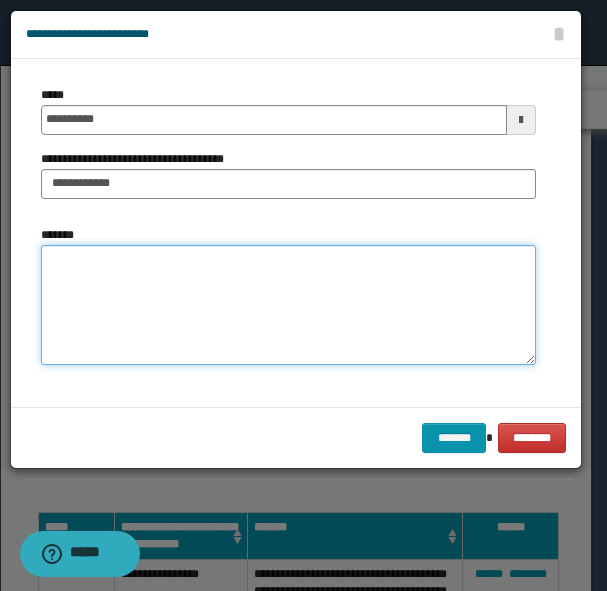 click on "*******" at bounding box center (288, 305) 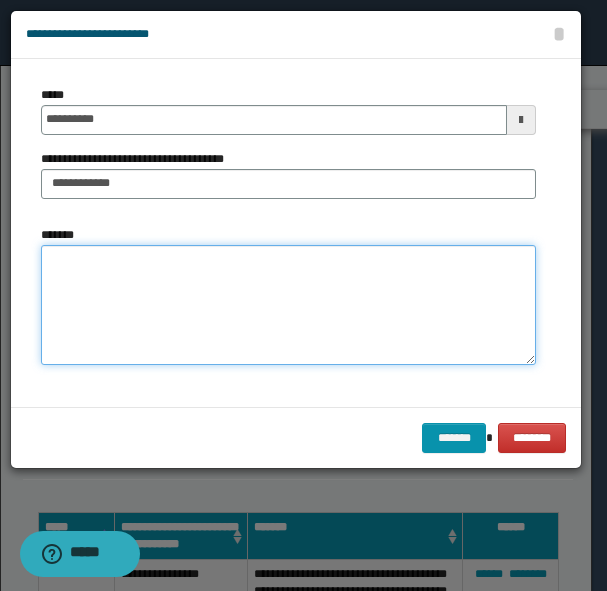 click on "*******" at bounding box center [288, 305] 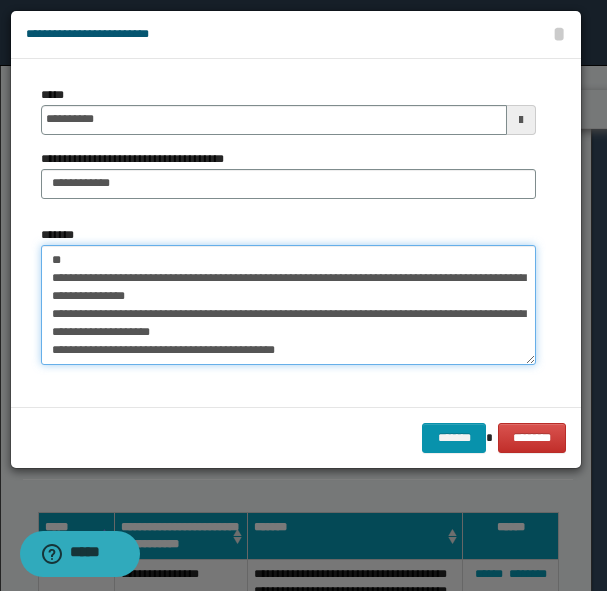 scroll, scrollTop: 0, scrollLeft: 0, axis: both 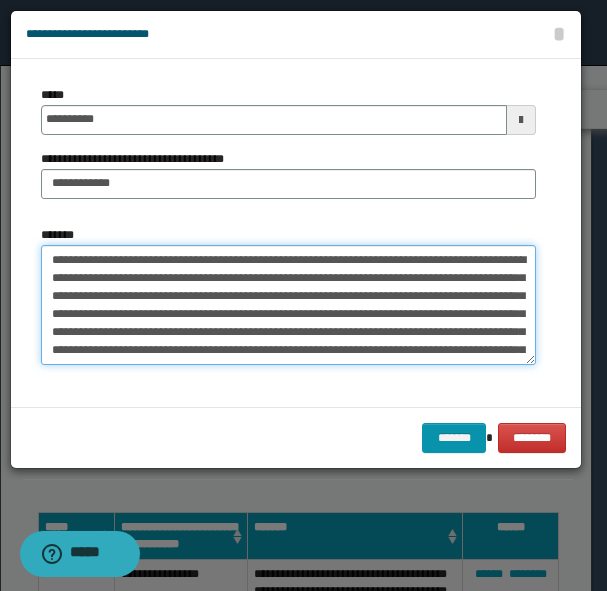 click on "**********" at bounding box center (288, 305) 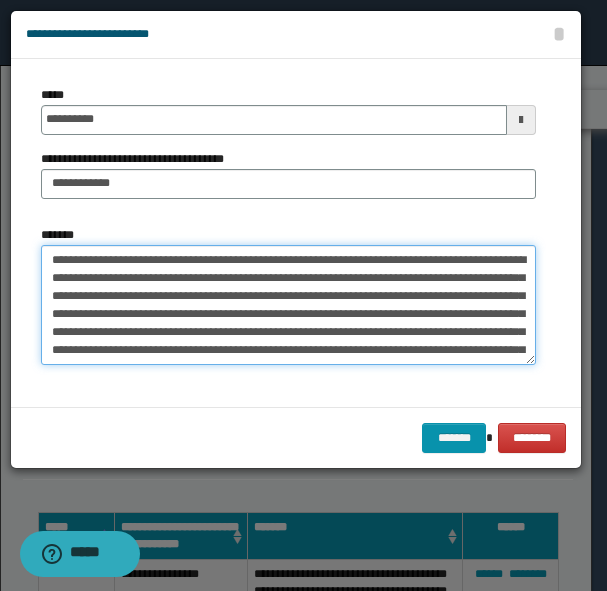 click on "**********" at bounding box center (288, 305) 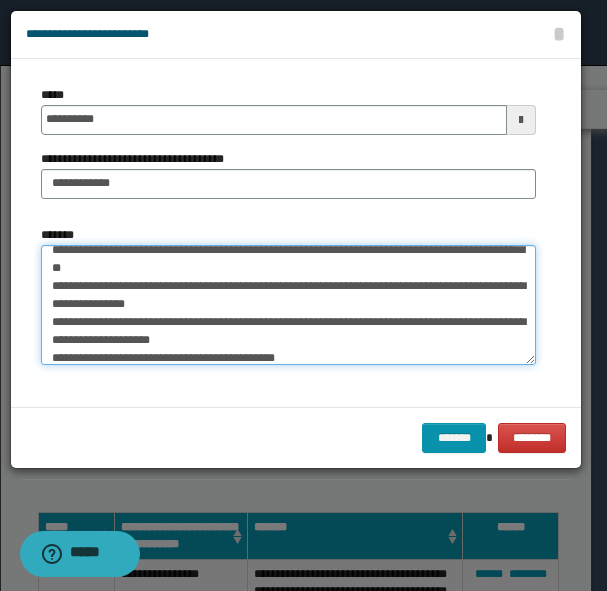 scroll, scrollTop: 126, scrollLeft: 0, axis: vertical 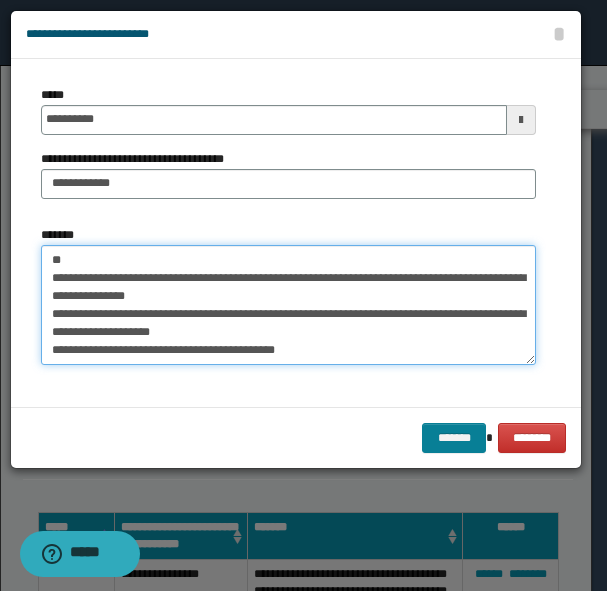 type on "**********" 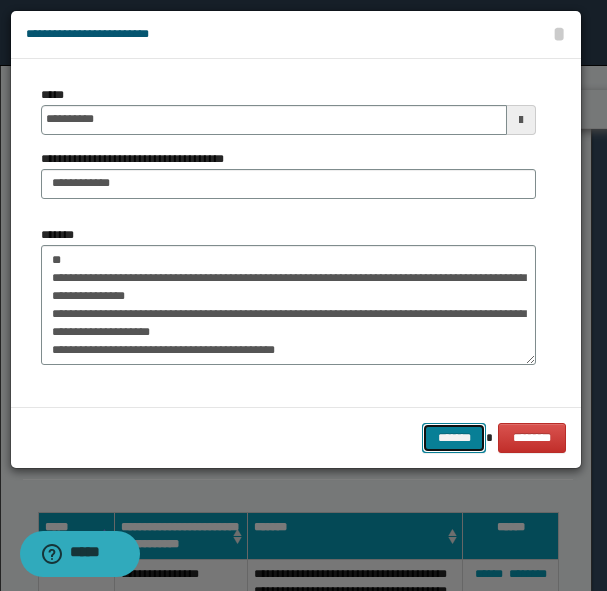 click on "*******" at bounding box center [454, 438] 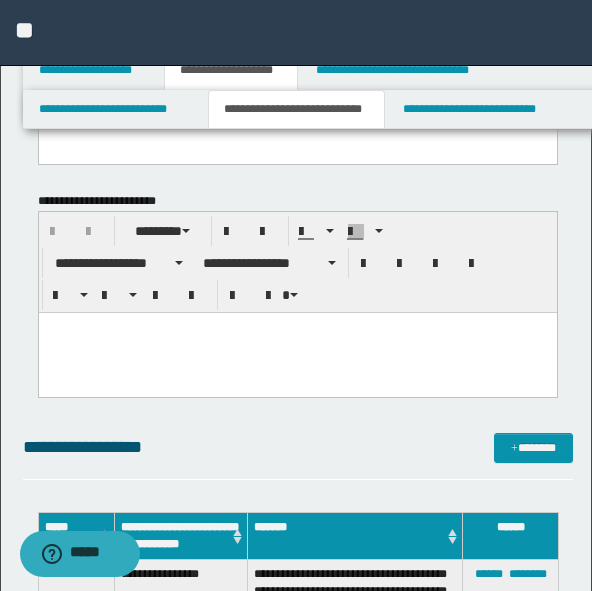 click on "**********" at bounding box center (298, 447) 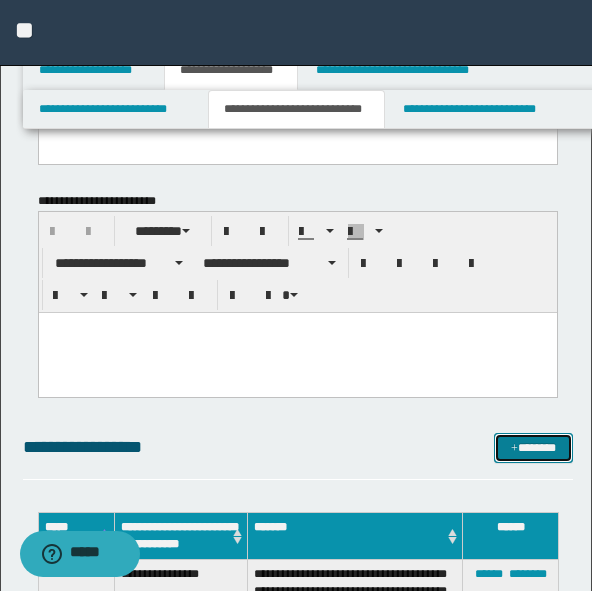click on "*******" at bounding box center (533, 448) 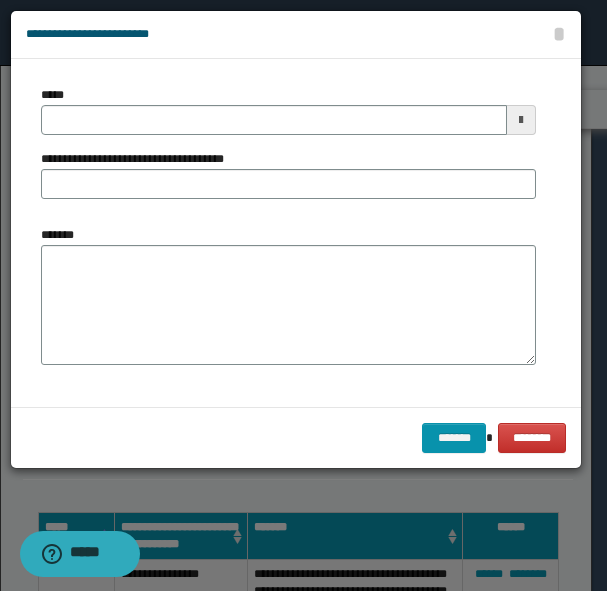scroll, scrollTop: 0, scrollLeft: 0, axis: both 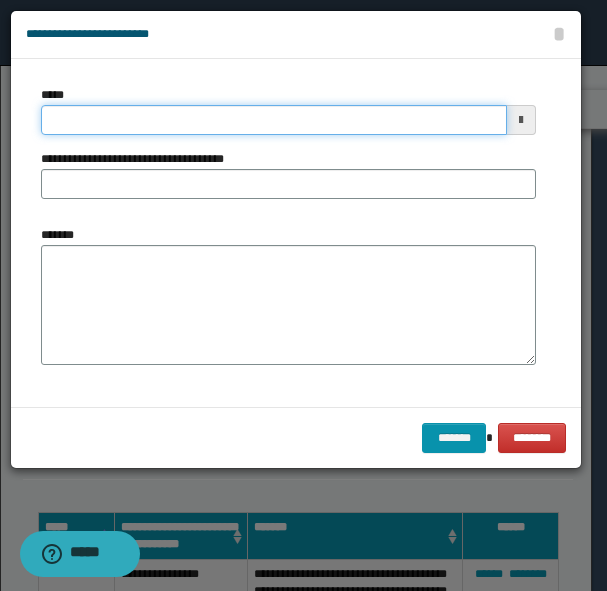drag, startPoint x: 49, startPoint y: 125, endPoint x: 55, endPoint y: 110, distance: 16.155495 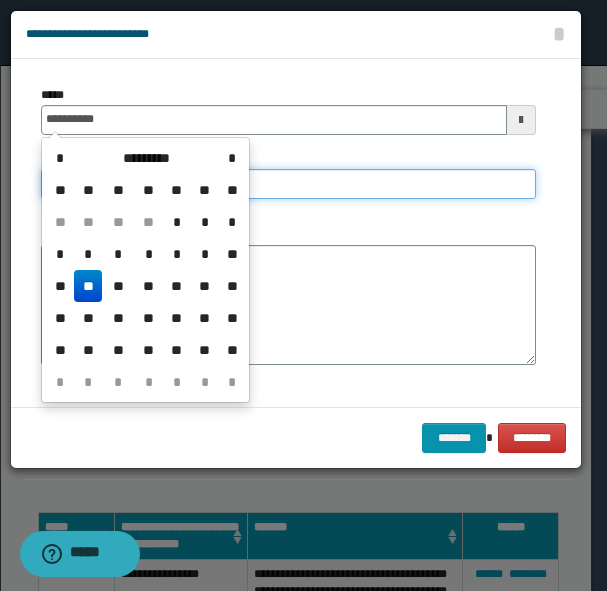 type on "**********" 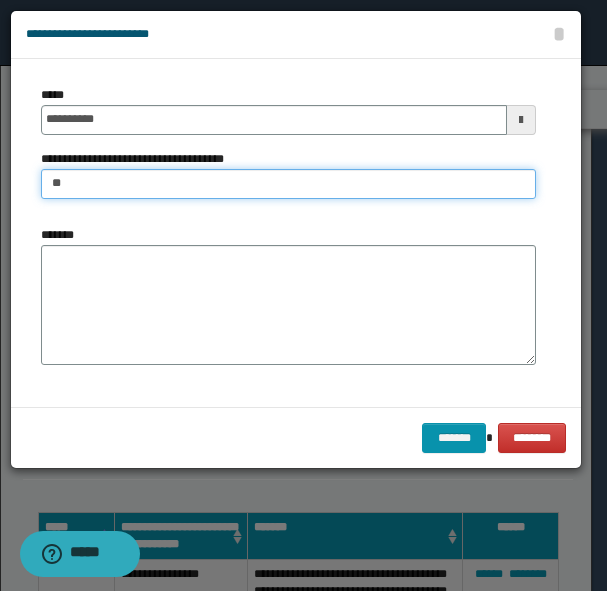 type on "*" 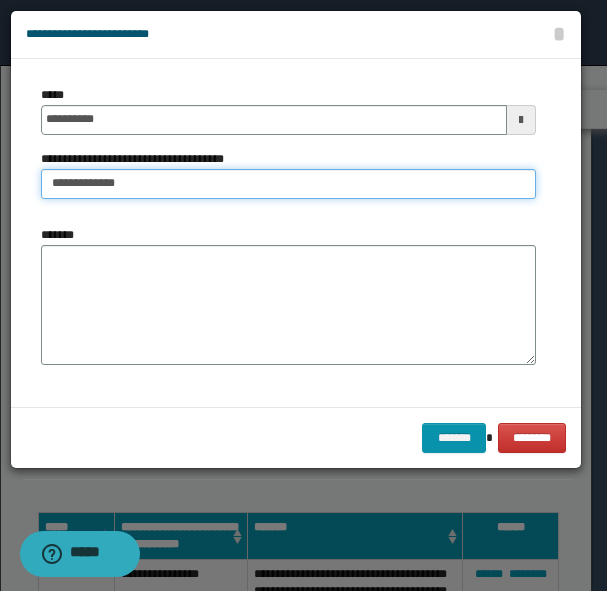 type on "**********" 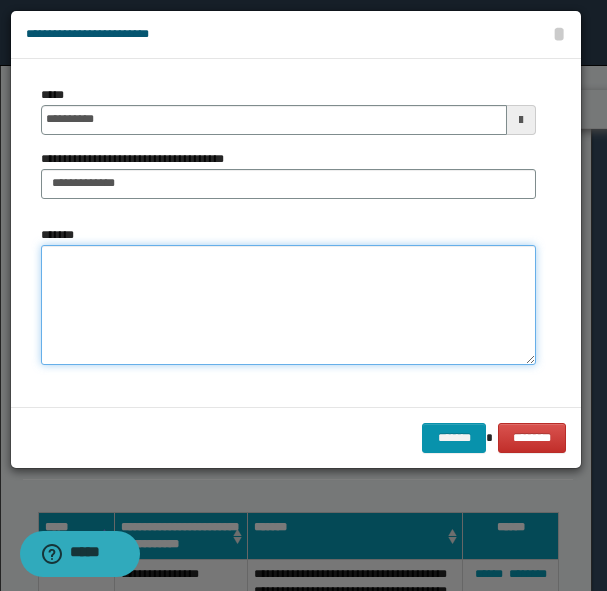 click on "*******" at bounding box center (288, 305) 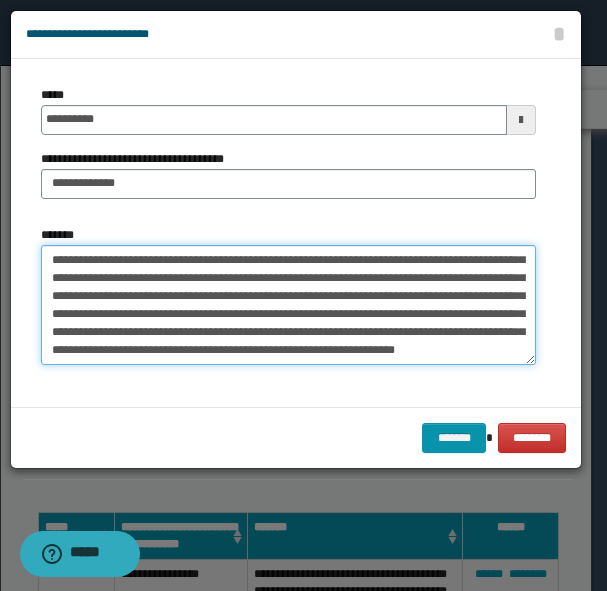 scroll, scrollTop: 0, scrollLeft: 0, axis: both 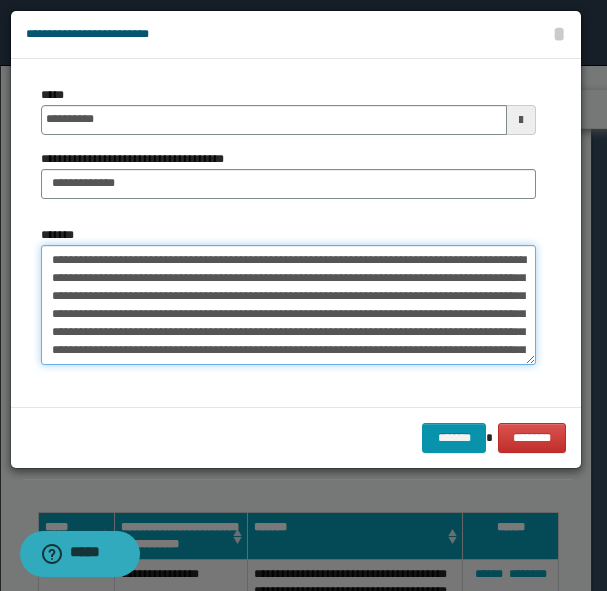 click on "*******" at bounding box center [288, 305] 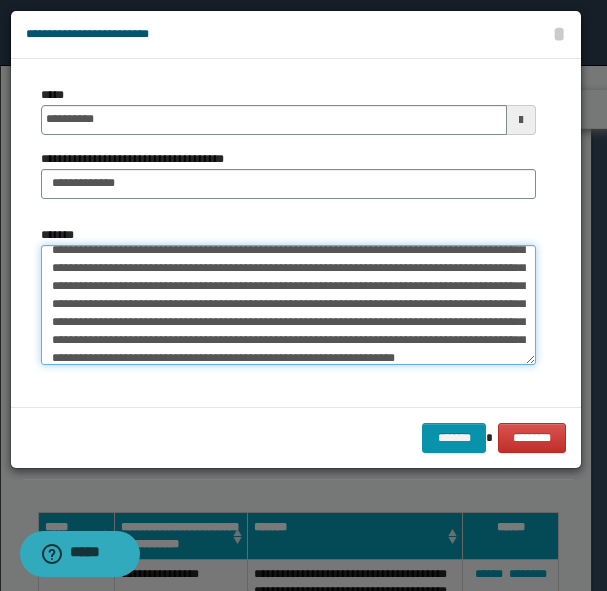 drag, startPoint x: 342, startPoint y: 319, endPoint x: 418, endPoint y: 311, distance: 76.41989 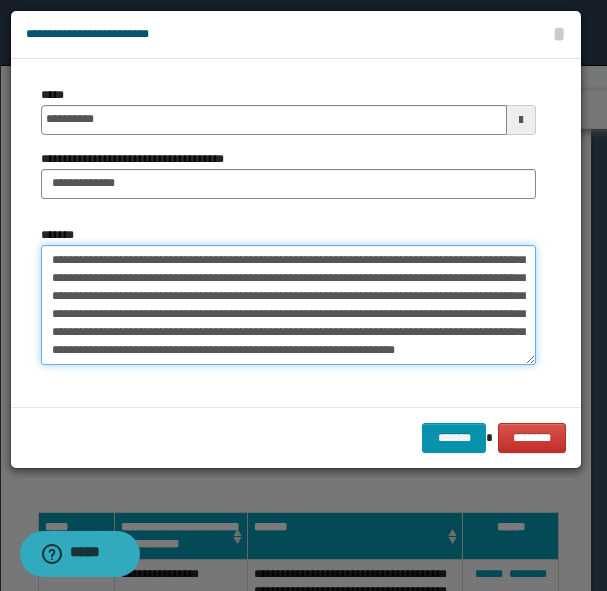 scroll, scrollTop: 0, scrollLeft: 0, axis: both 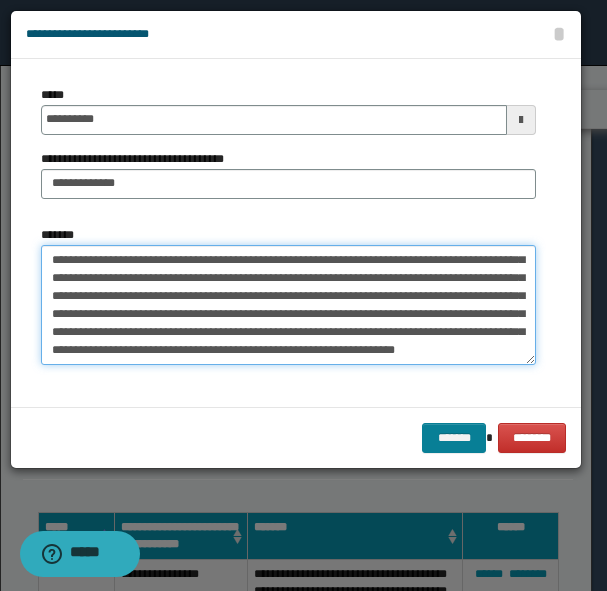 type on "**********" 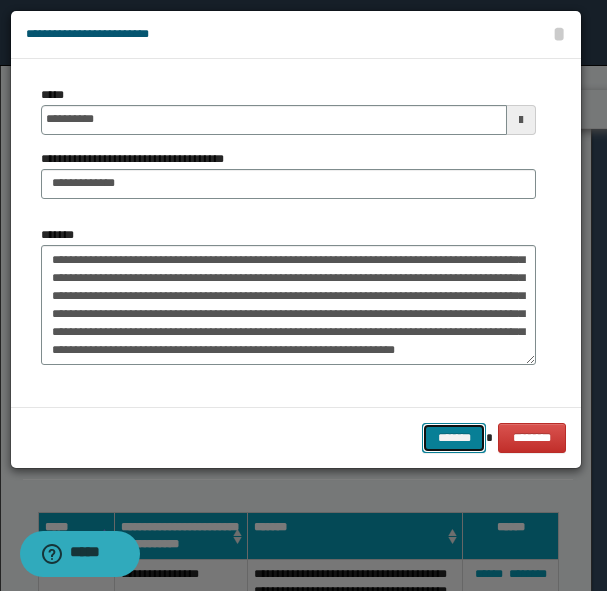 click on "*******" at bounding box center [454, 438] 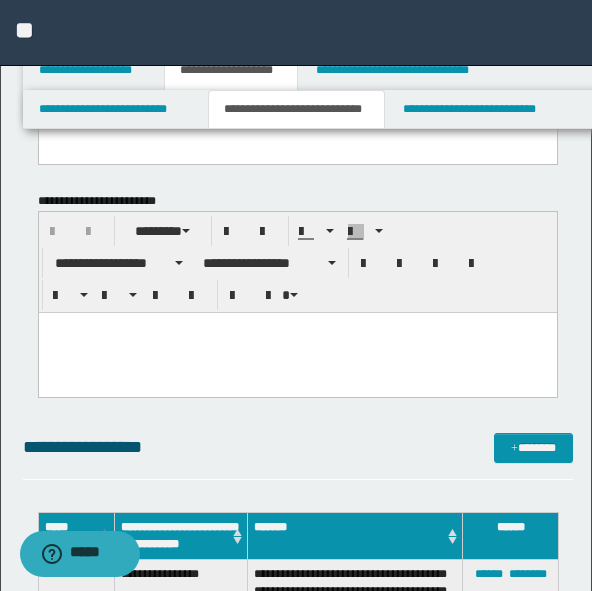 click on "**********" at bounding box center [298, 456] 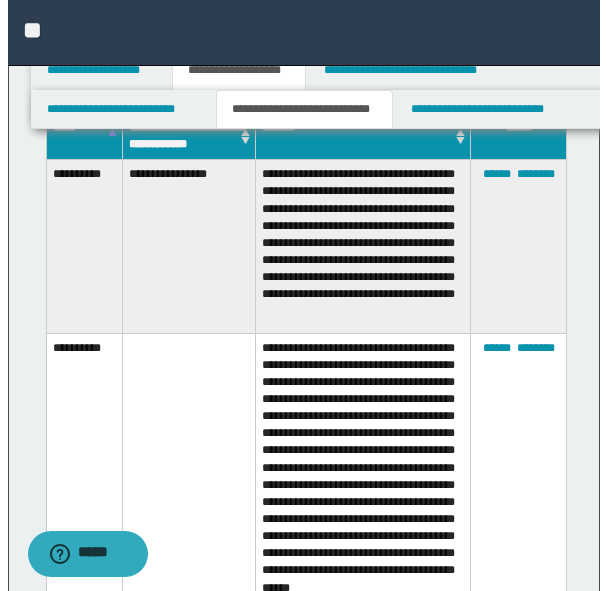 scroll, scrollTop: 700, scrollLeft: 0, axis: vertical 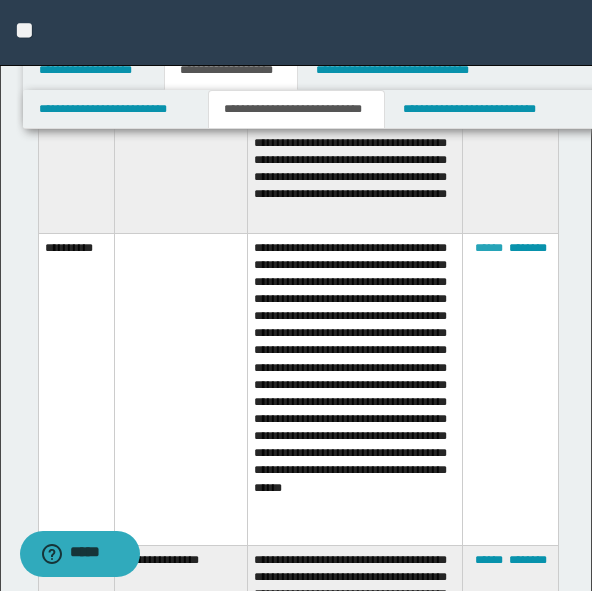 click on "******" at bounding box center [489, 248] 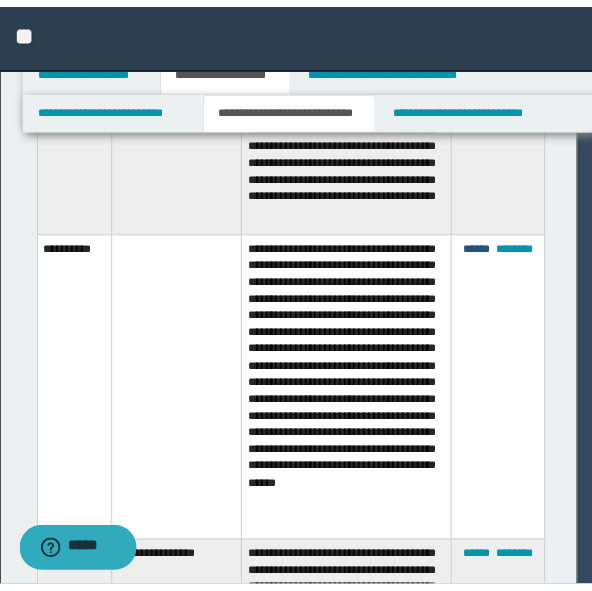 scroll, scrollTop: 18, scrollLeft: 0, axis: vertical 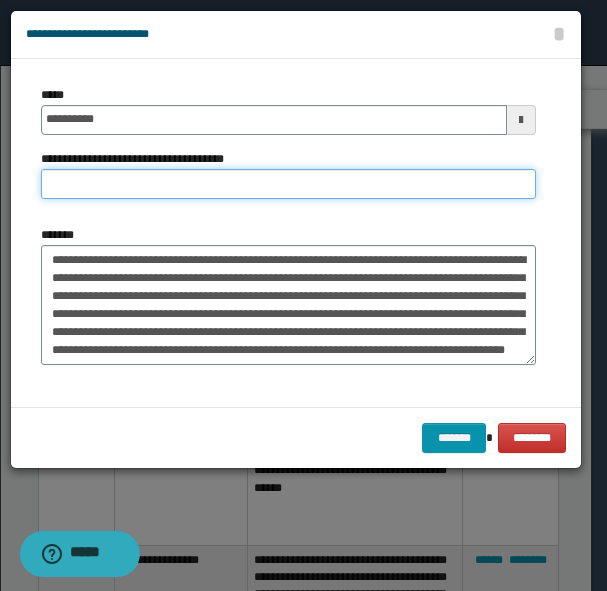 click on "**********" at bounding box center (288, 184) 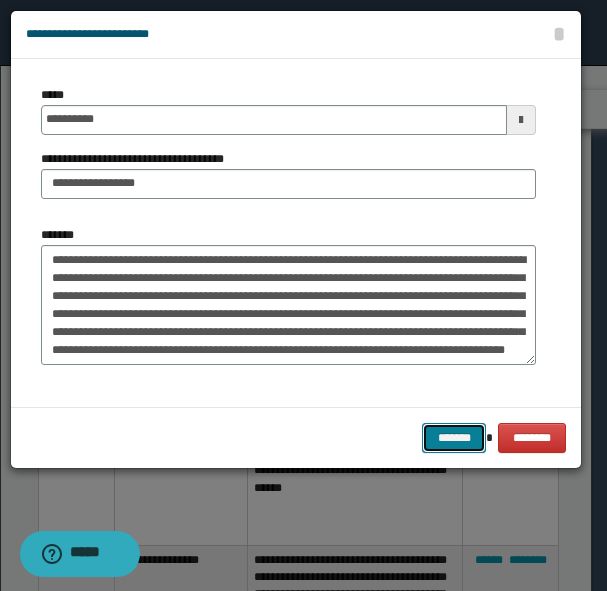 click on "*******" at bounding box center [454, 438] 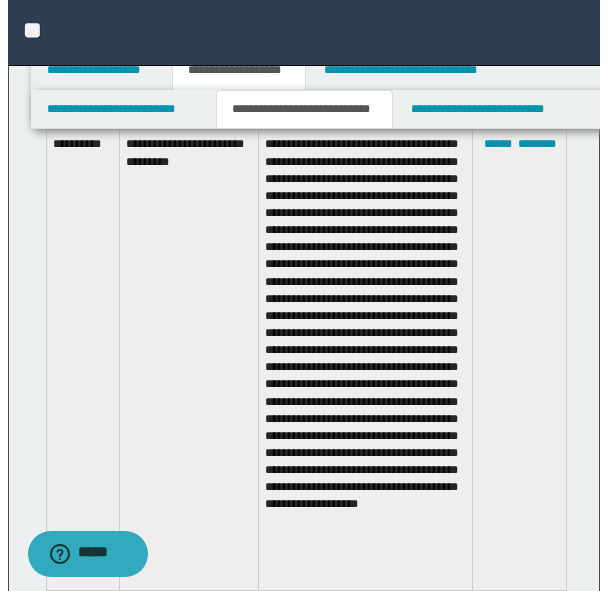 scroll, scrollTop: 4700, scrollLeft: 0, axis: vertical 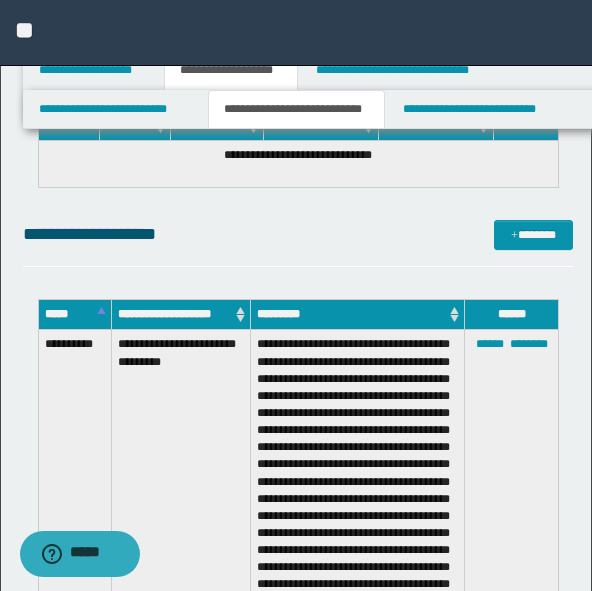 click on "**********" at bounding box center [298, -522] 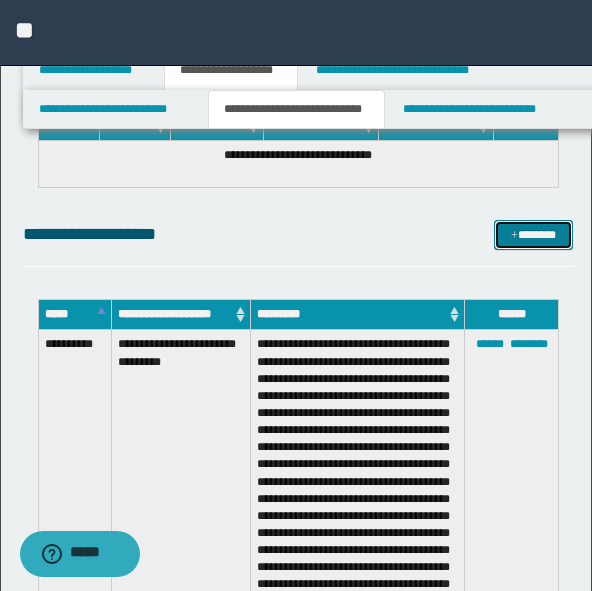 click on "*******" at bounding box center (533, 235) 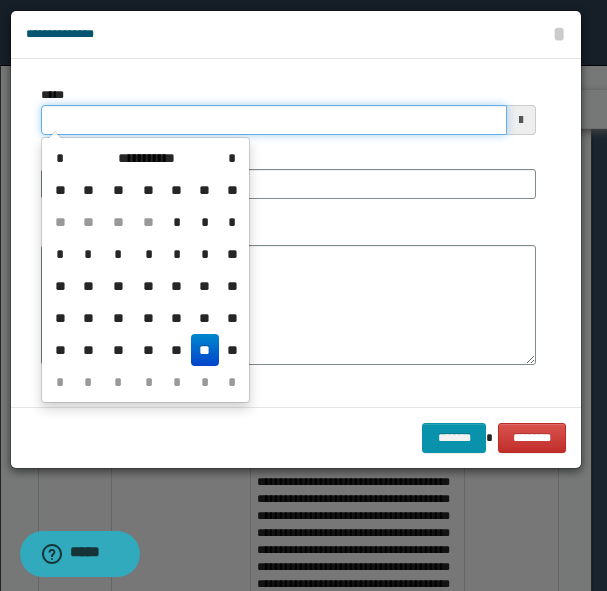 click on "*****" at bounding box center [274, 120] 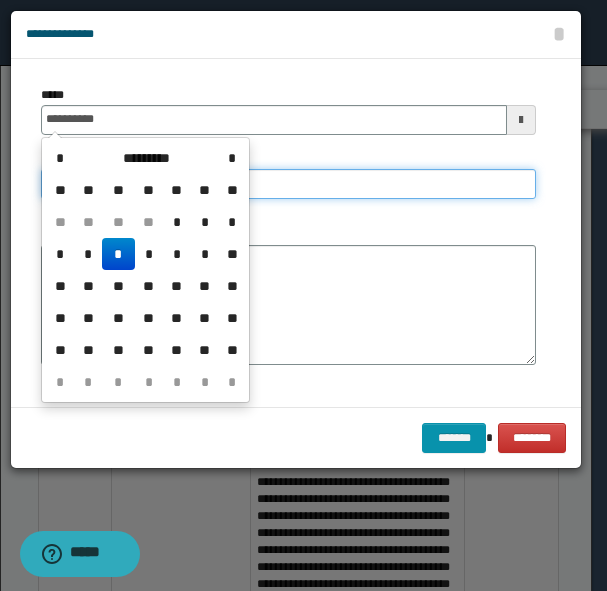 type on "**********" 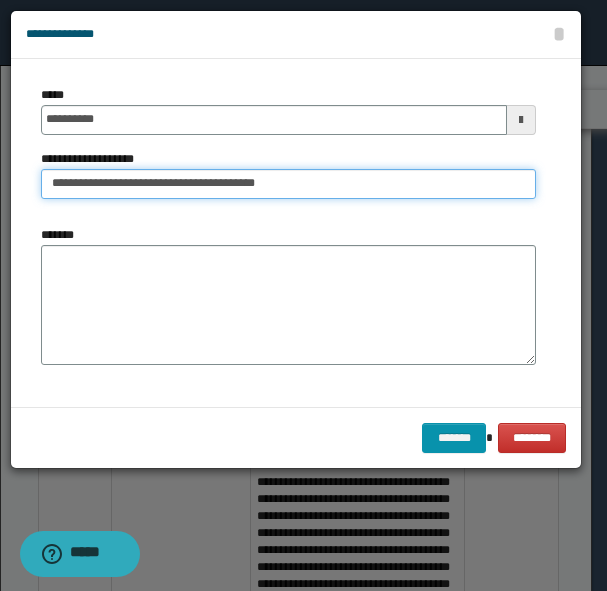 type on "**********" 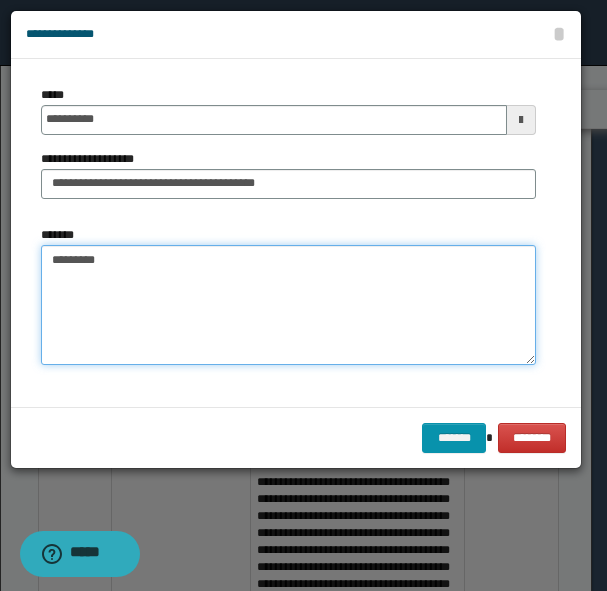 click on "********" at bounding box center (288, 305) 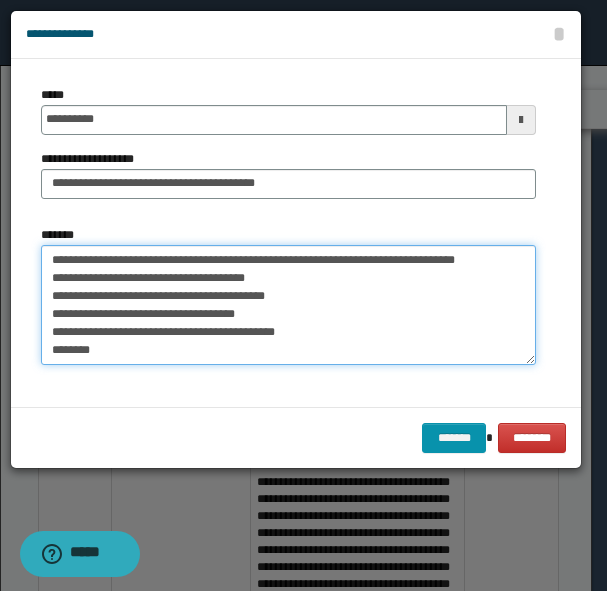 scroll, scrollTop: 18, scrollLeft: 0, axis: vertical 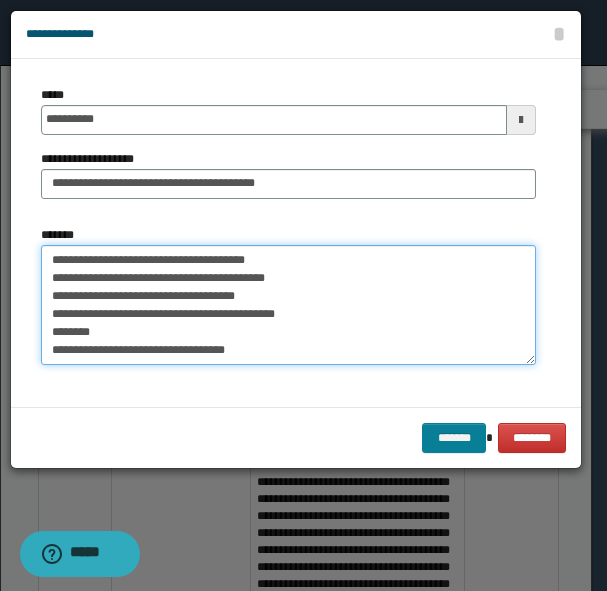 type on "**********" 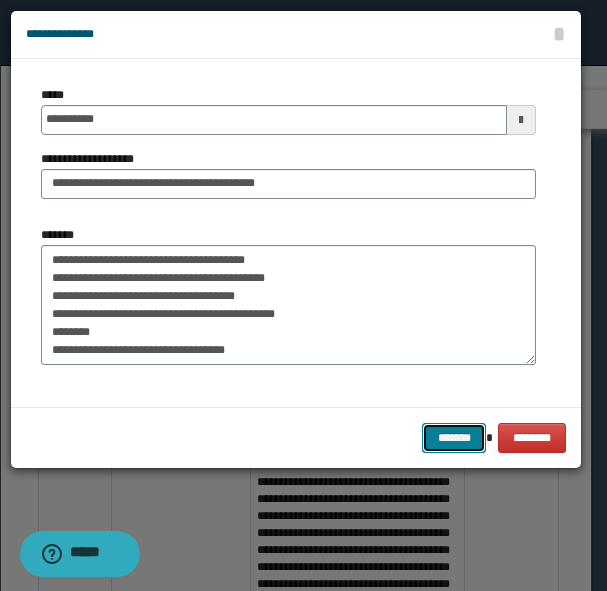 click on "*******" at bounding box center [454, 438] 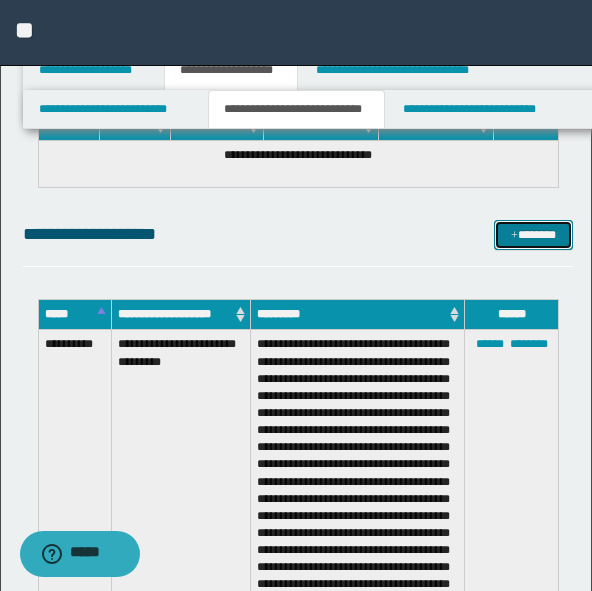click on "*******" at bounding box center (533, 235) 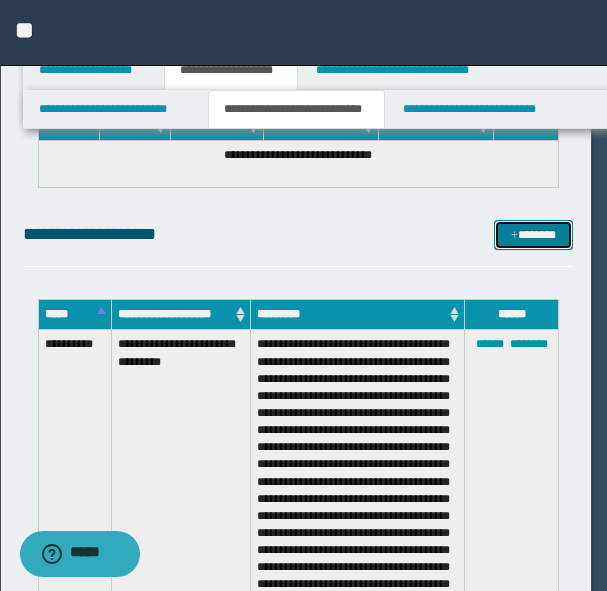 scroll, scrollTop: 0, scrollLeft: 0, axis: both 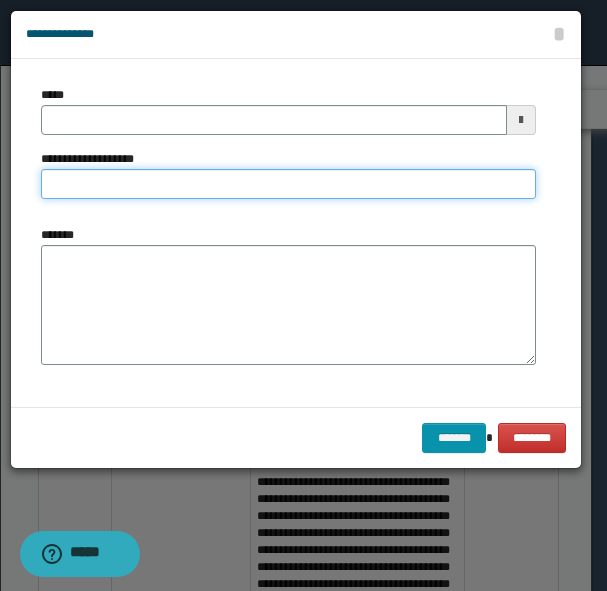 click on "**********" at bounding box center (288, 184) 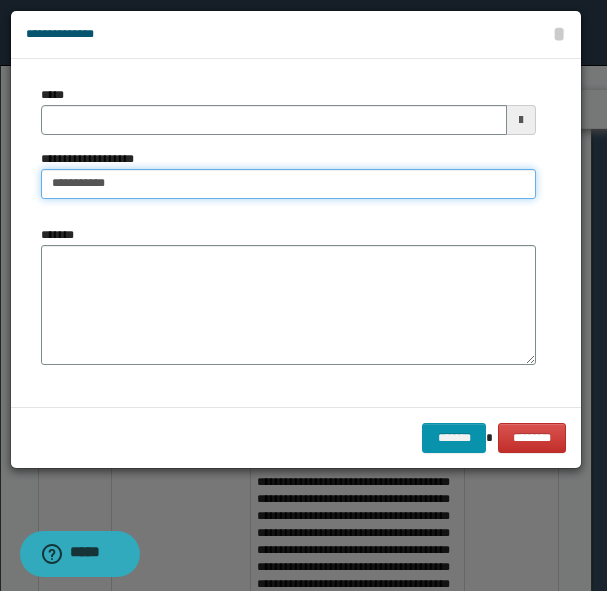 type on "**********" 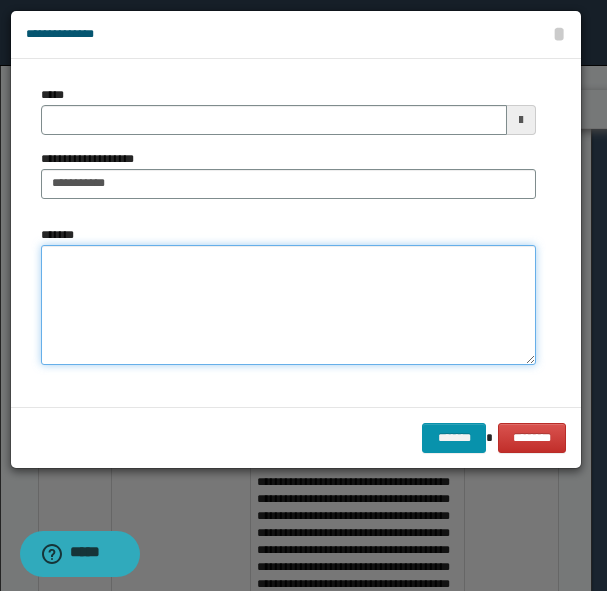 click on "*******" at bounding box center [288, 305] 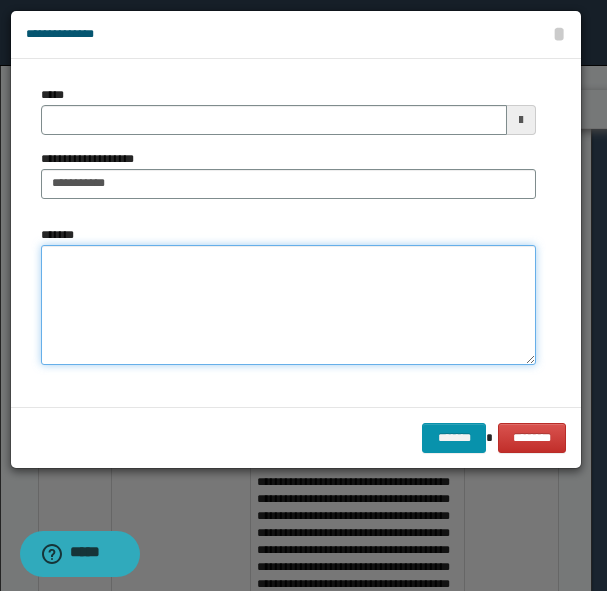 type 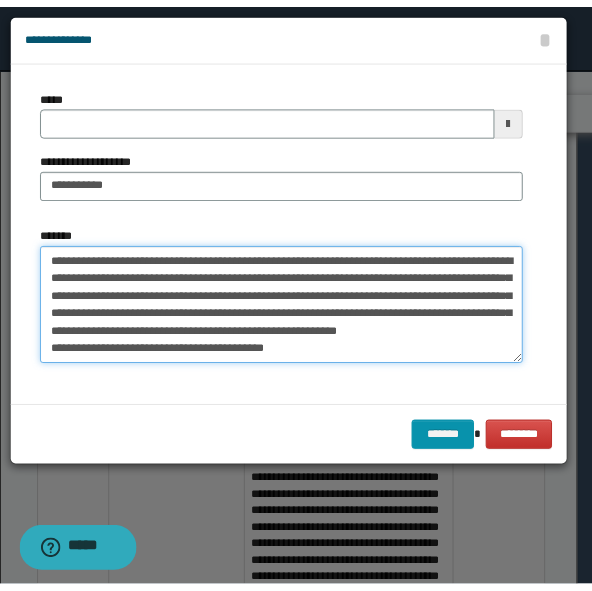scroll, scrollTop: 0, scrollLeft: 0, axis: both 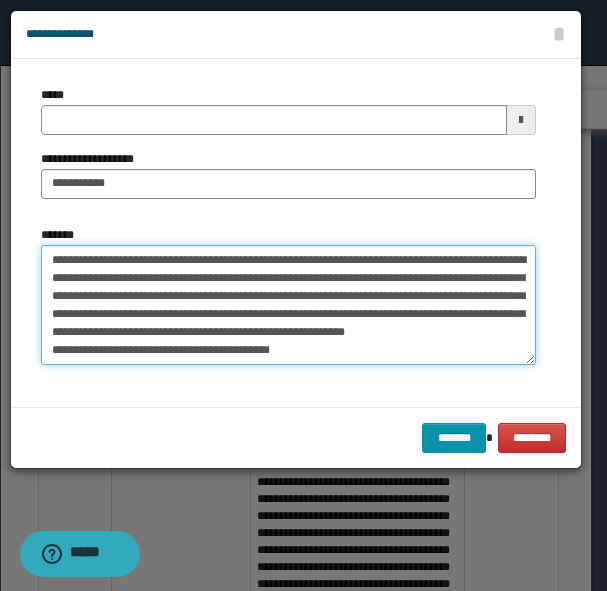 click on "**********" at bounding box center [288, 305] 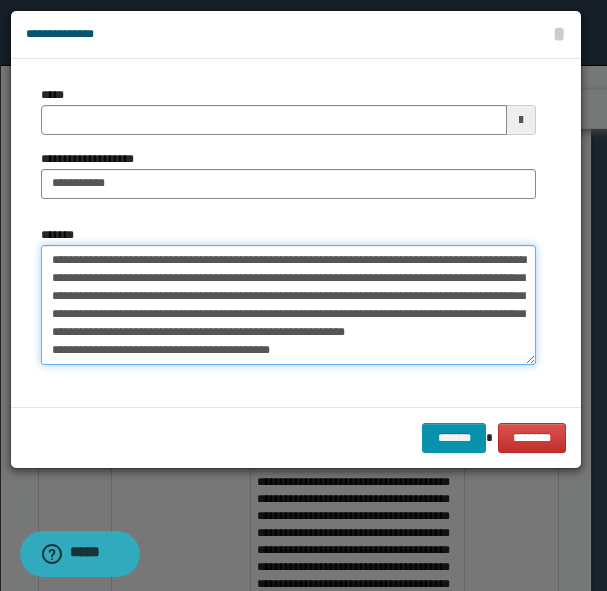 type on "**********" 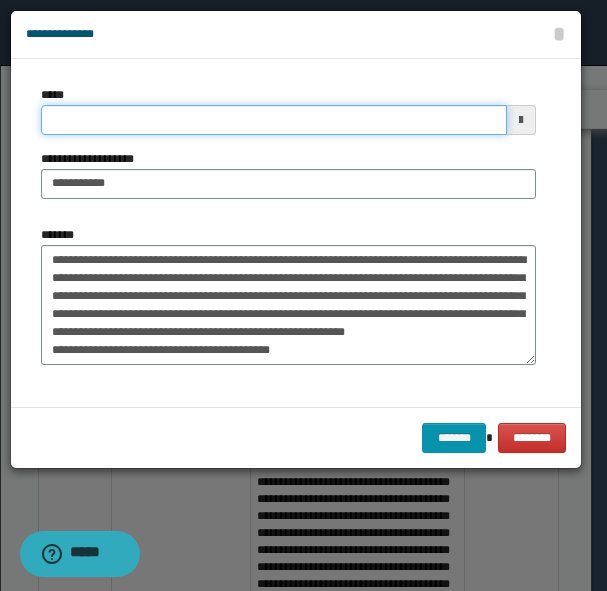 click on "*****" at bounding box center [274, 120] 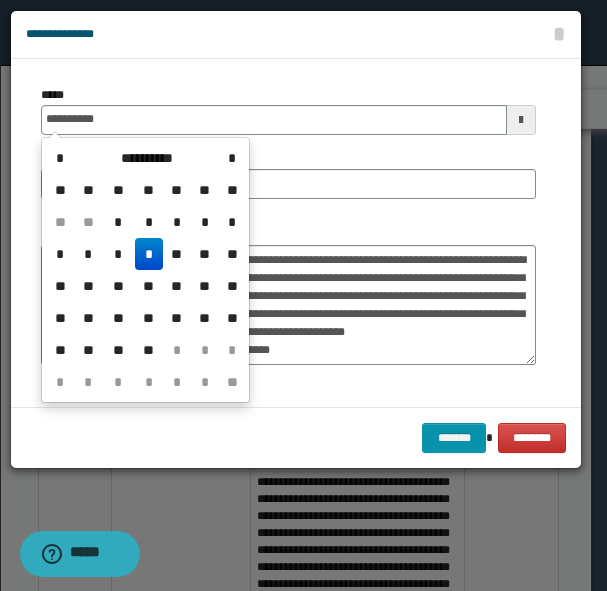type on "**********" 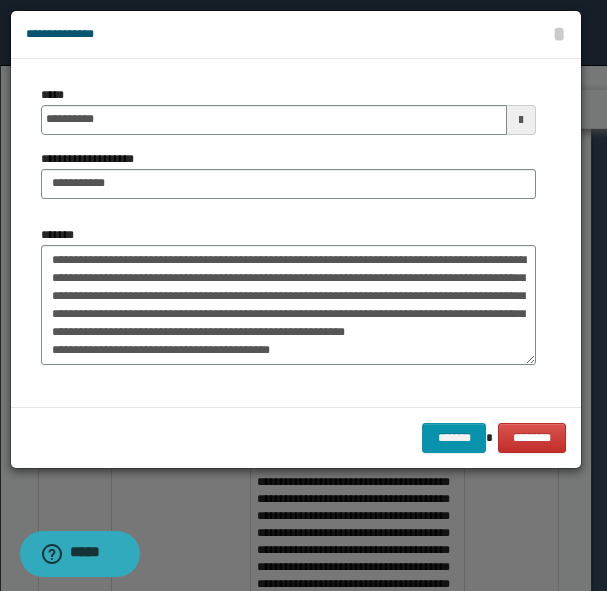 click on "**********" at bounding box center [288, 174] 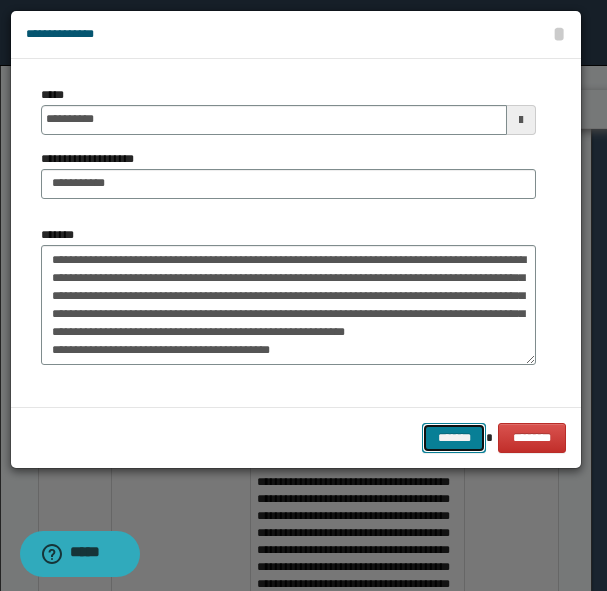 click on "*******" at bounding box center [454, 438] 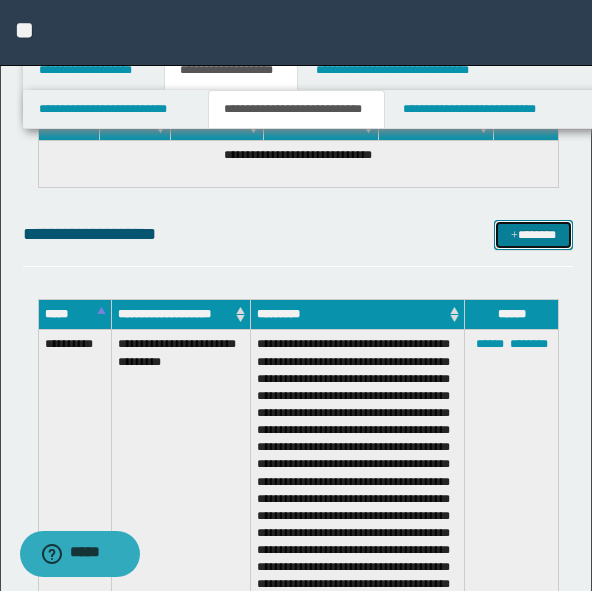 click on "*******" at bounding box center (533, 235) 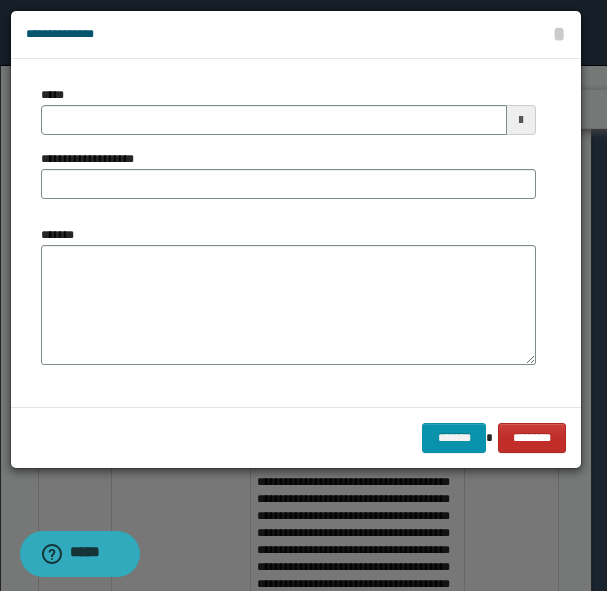 drag, startPoint x: 545, startPoint y: 461, endPoint x: 539, endPoint y: 448, distance: 14.3178215 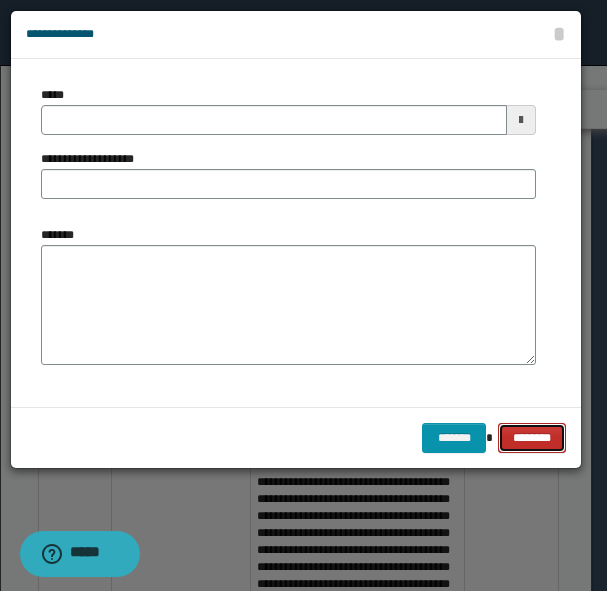 click on "********" at bounding box center [532, 438] 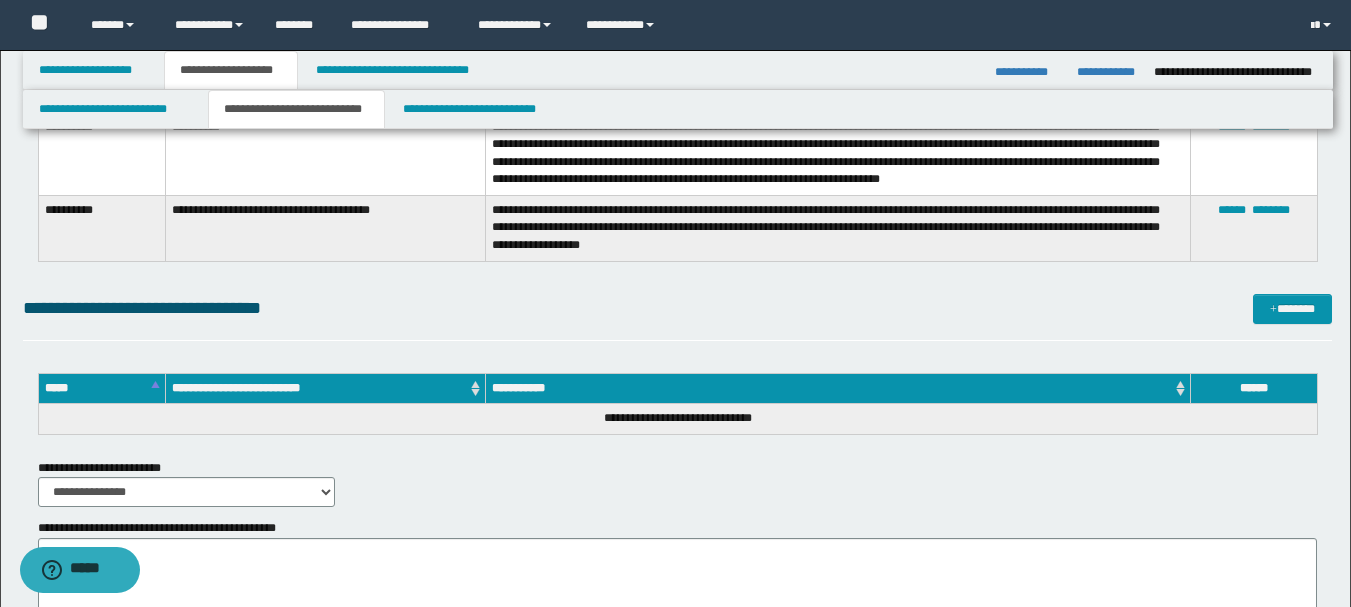 scroll, scrollTop: 2630, scrollLeft: 0, axis: vertical 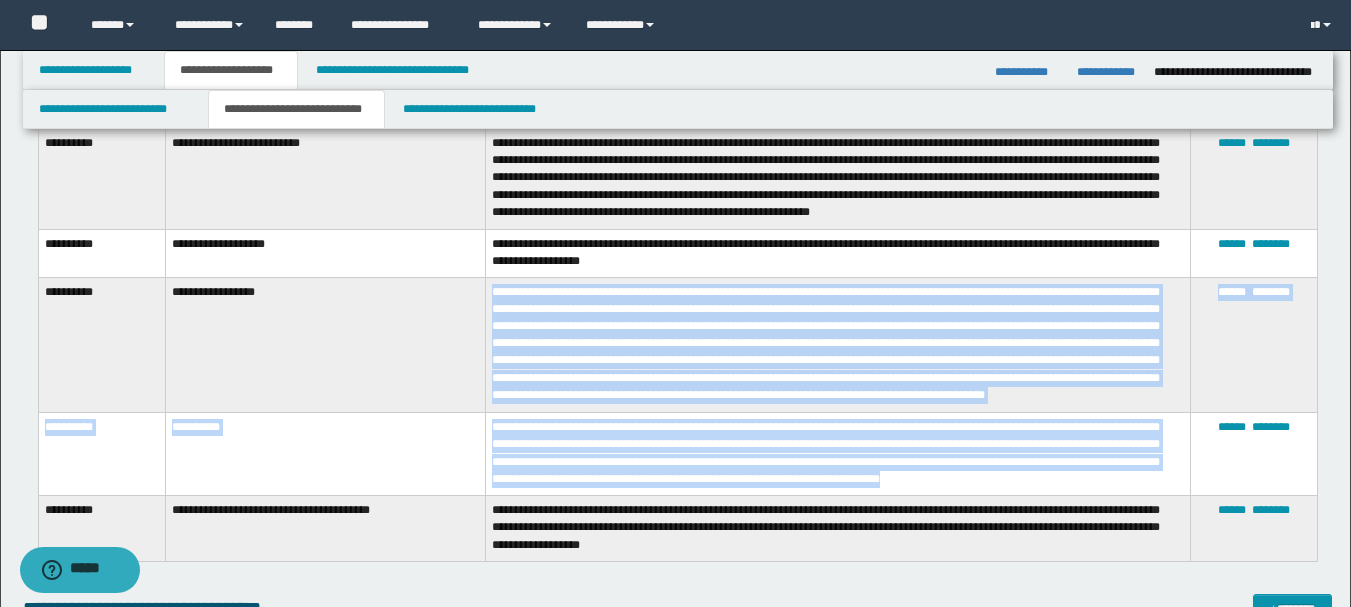 drag, startPoint x: 1065, startPoint y: 483, endPoint x: 483, endPoint y: 414, distance: 586.0759 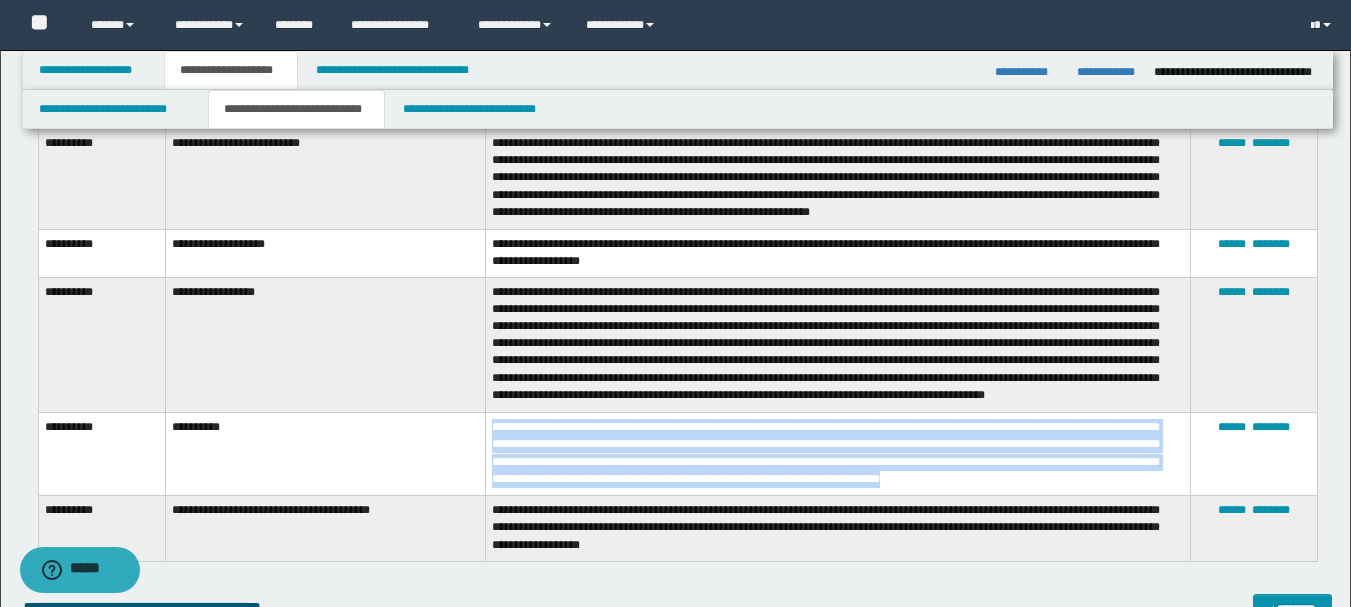 drag, startPoint x: 1065, startPoint y: 484, endPoint x: 489, endPoint y: 428, distance: 578.7158 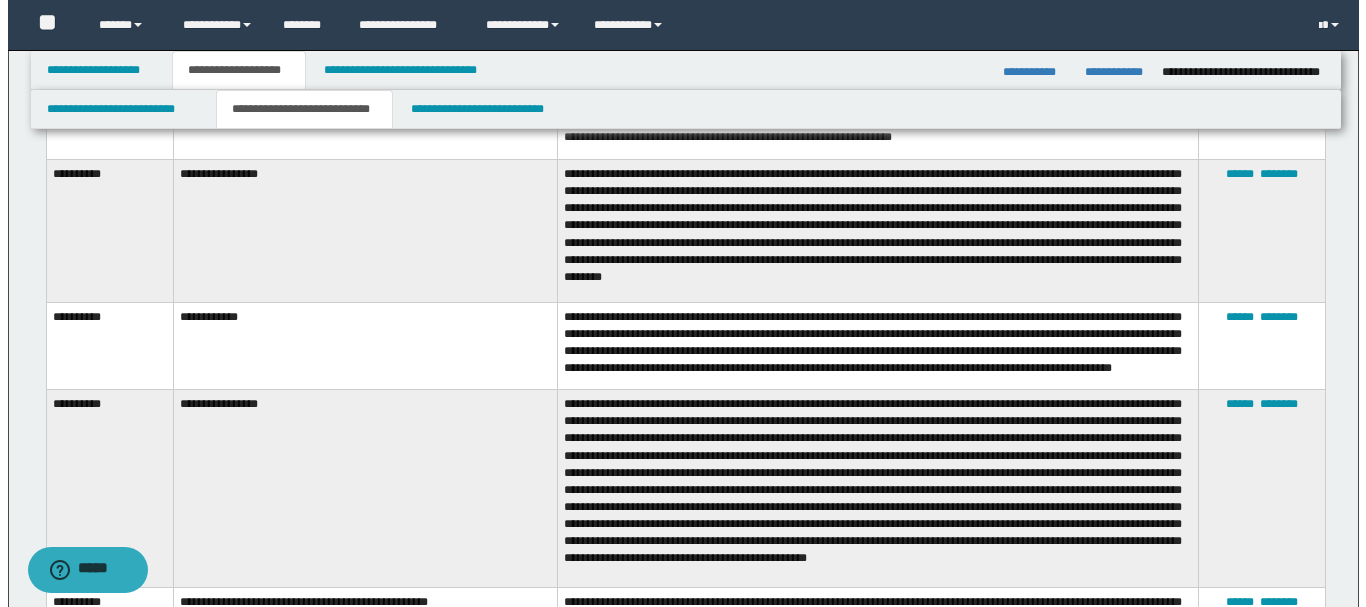 scroll, scrollTop: 330, scrollLeft: 0, axis: vertical 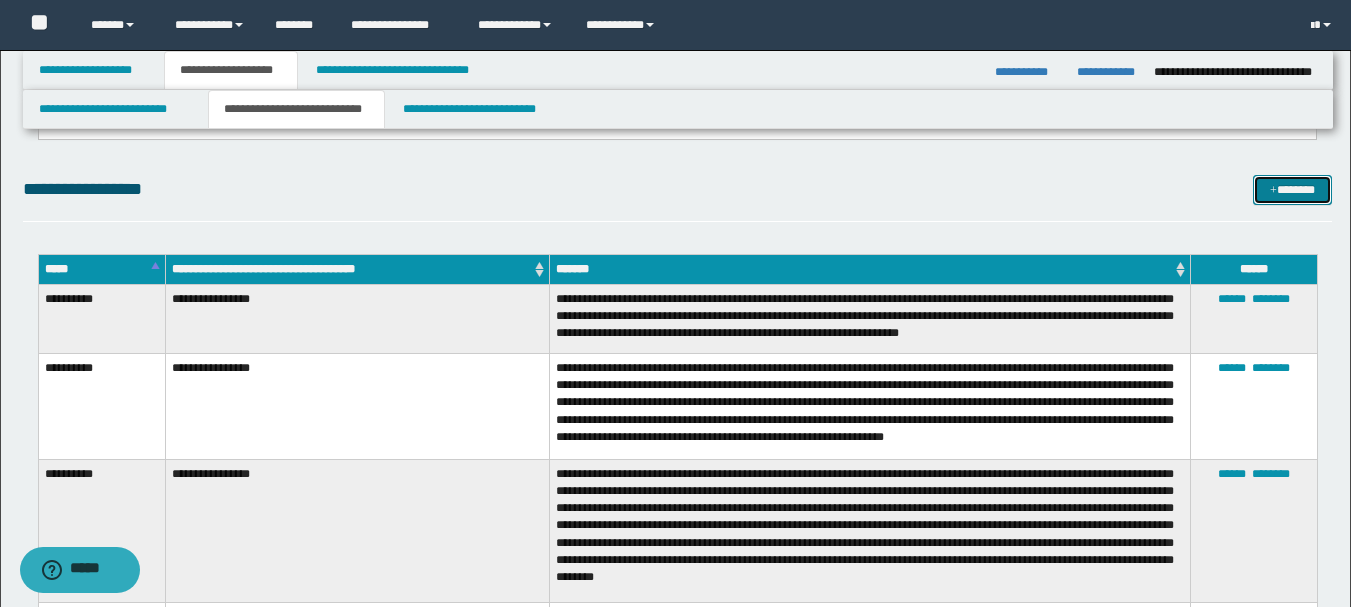 click on "*******" at bounding box center (1292, 190) 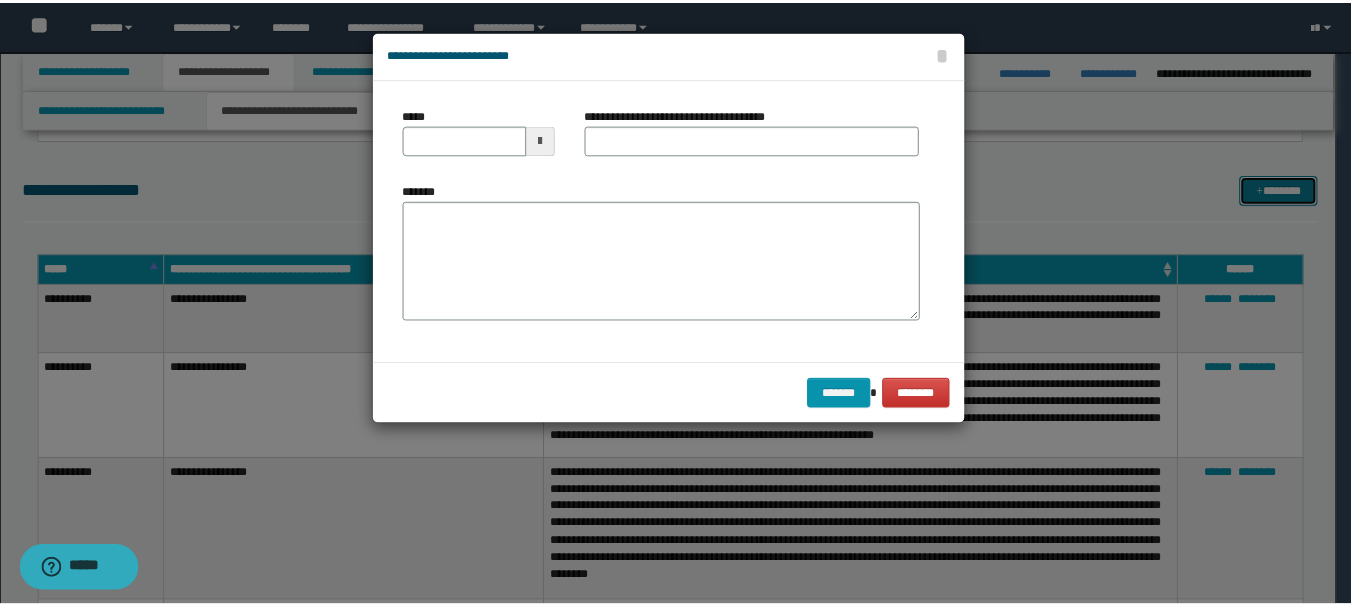 scroll, scrollTop: 0, scrollLeft: 0, axis: both 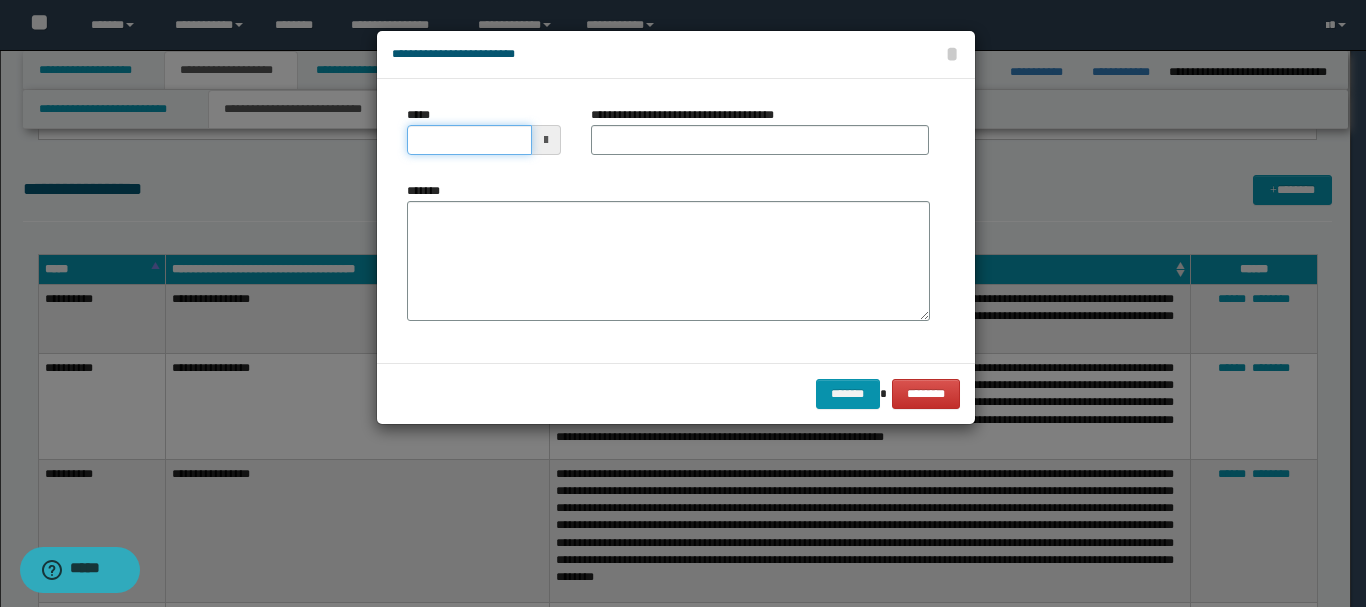 click on "*****" at bounding box center (469, 140) 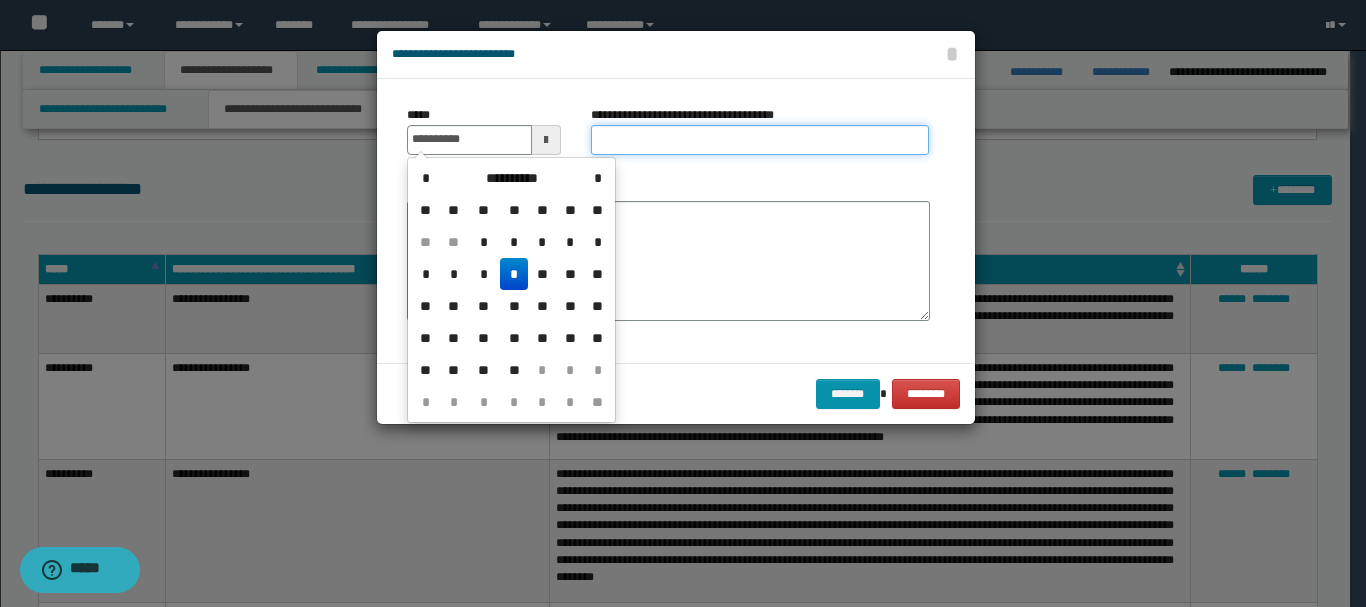 type on "**********" 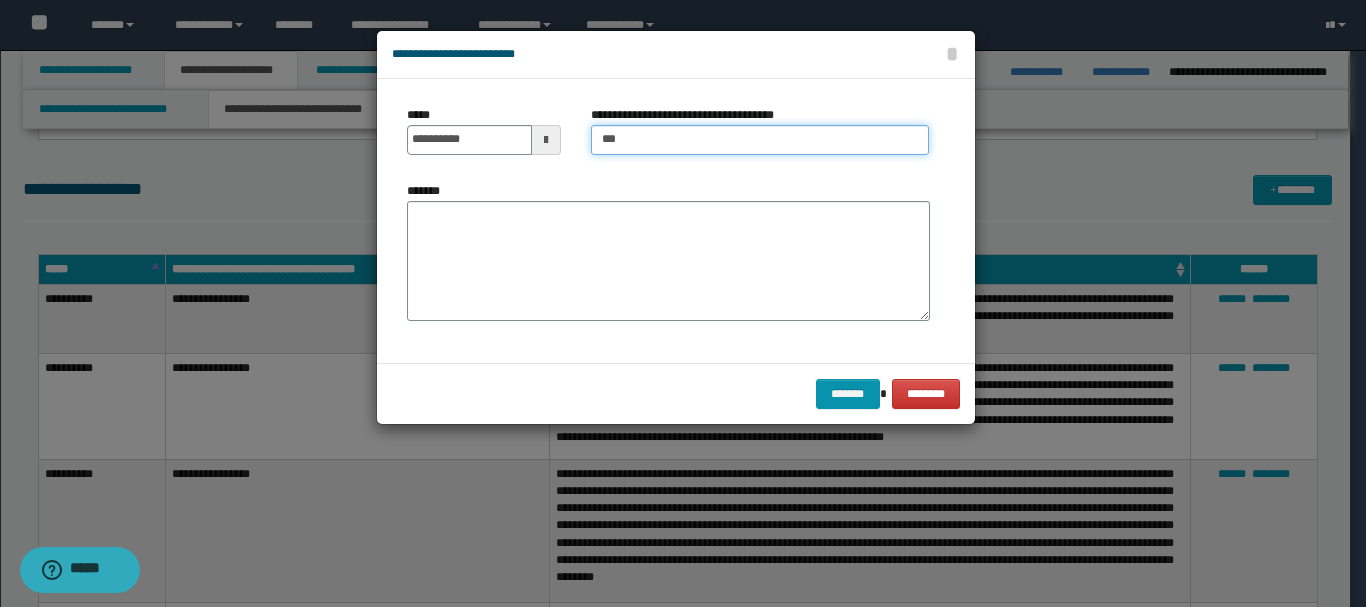 type on "**********" 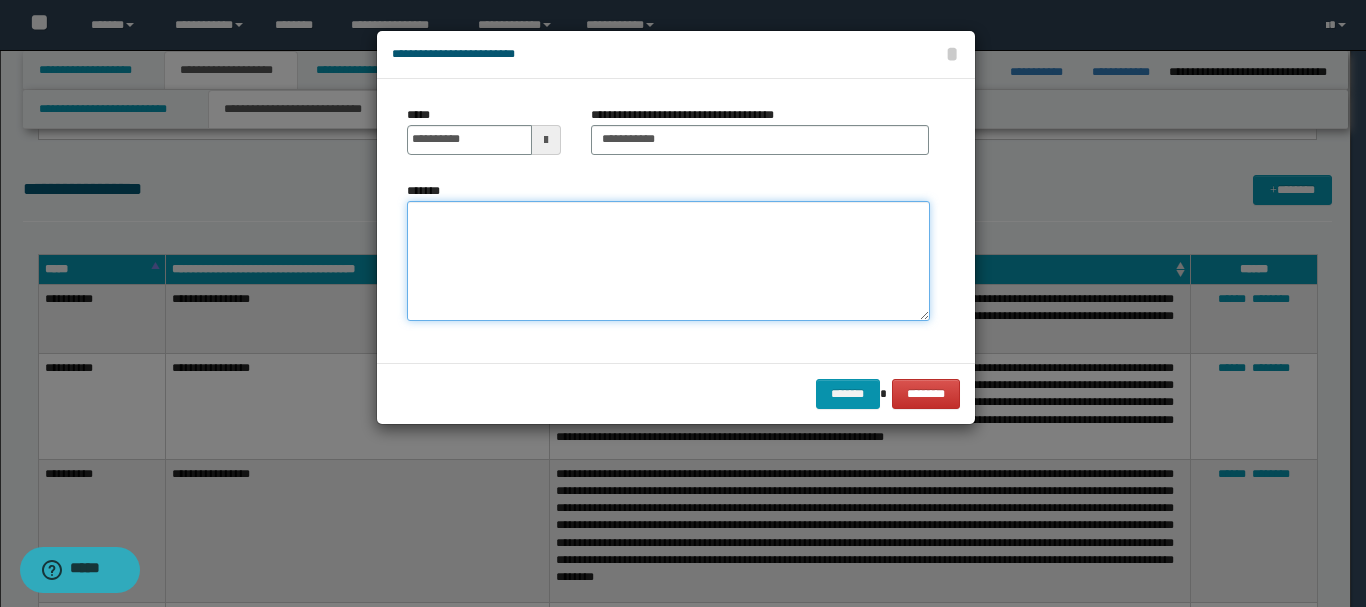 paste on "**********" 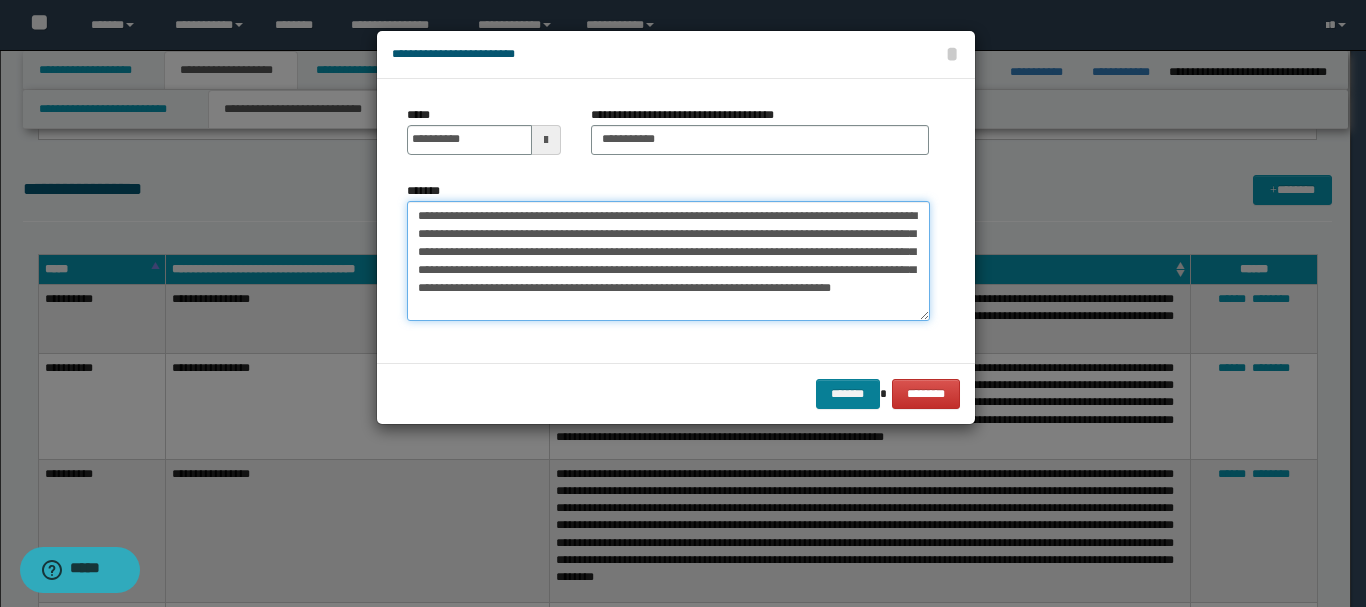 type on "**********" 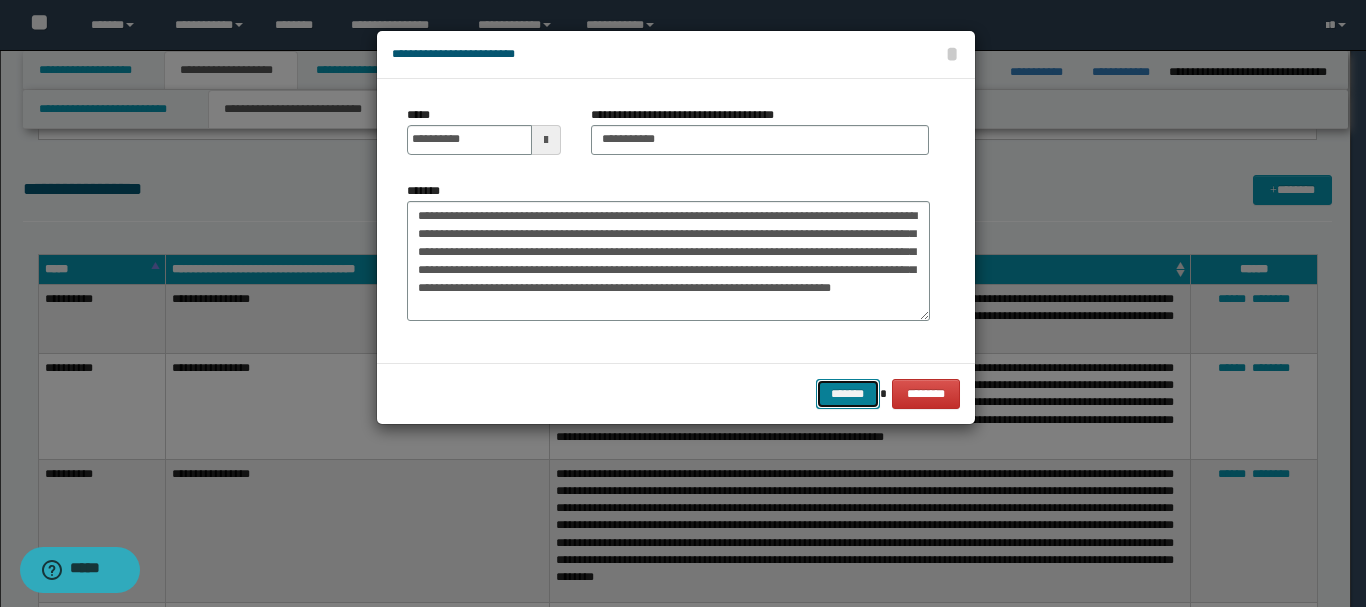 click on "*******" at bounding box center [848, 394] 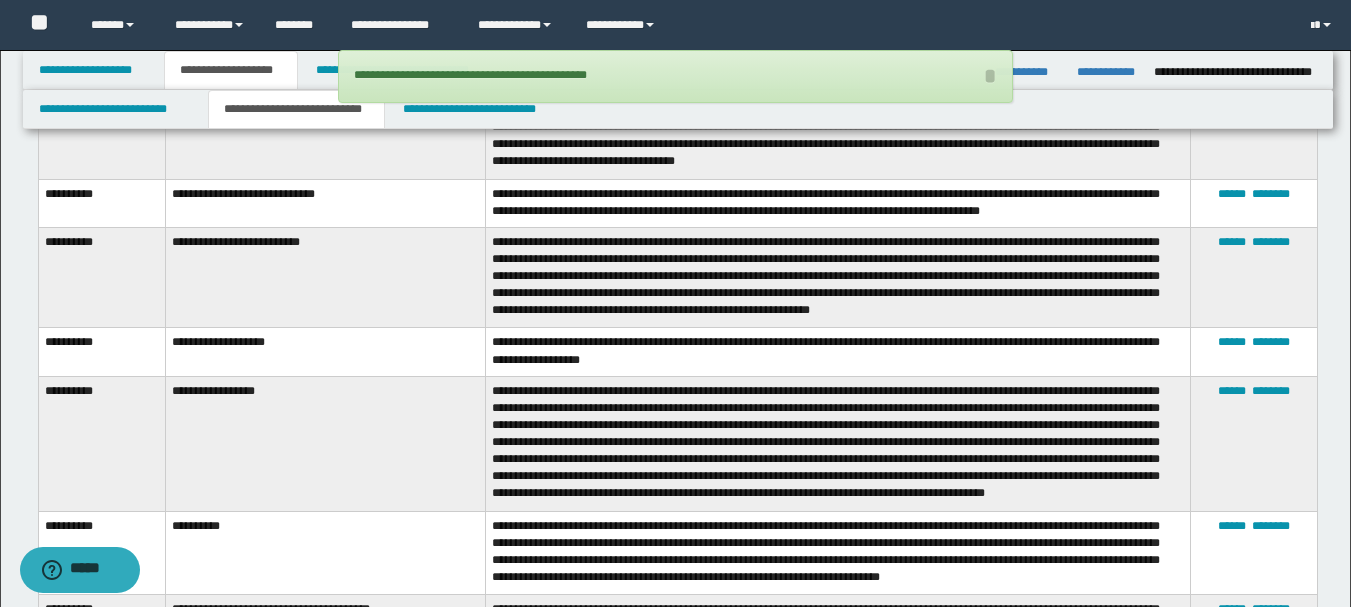 scroll, scrollTop: 2730, scrollLeft: 0, axis: vertical 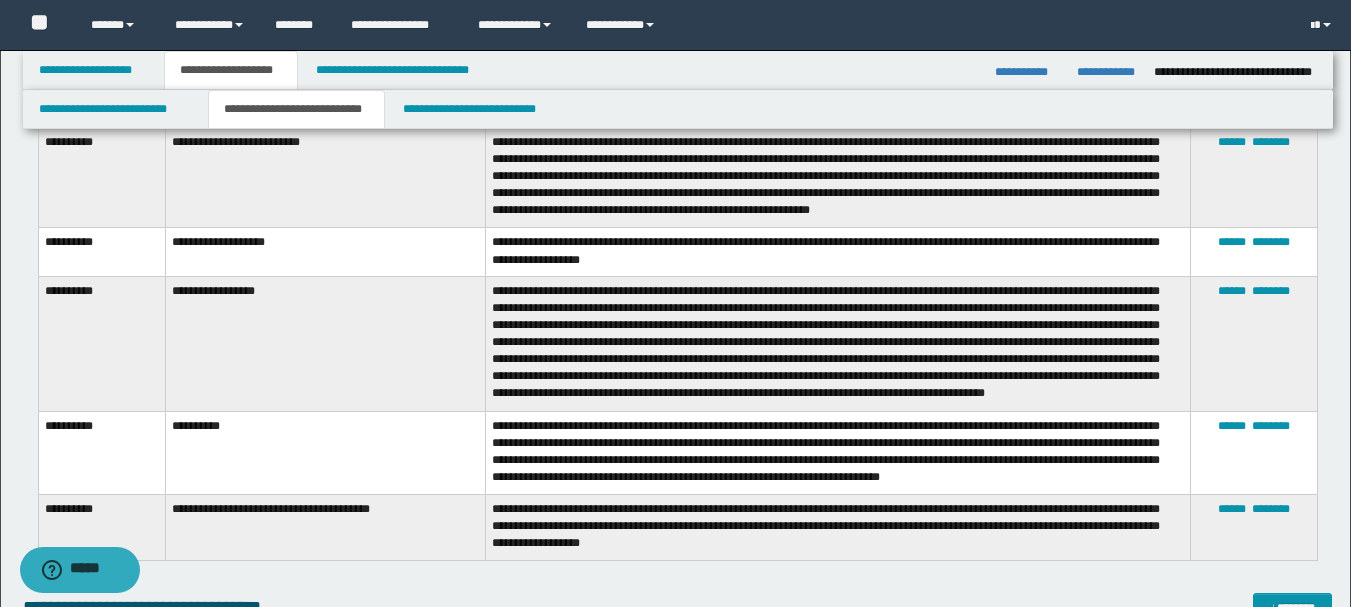 click on "******    ********" at bounding box center [1253, 452] 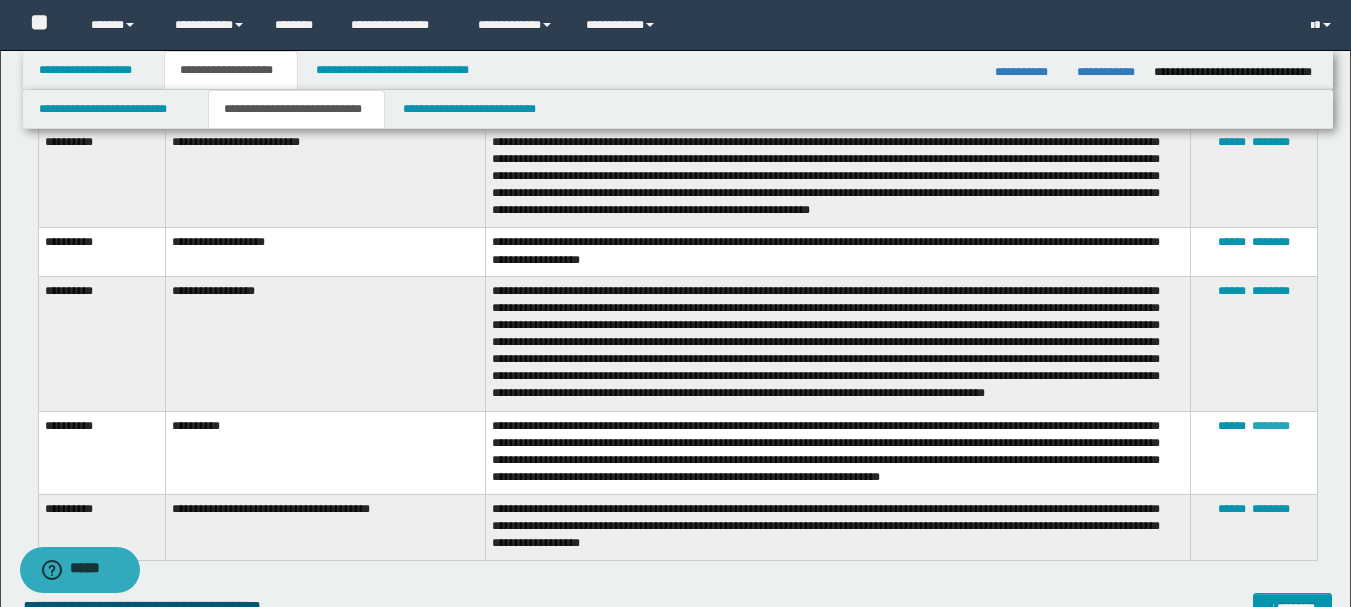 click on "********" at bounding box center [1271, 426] 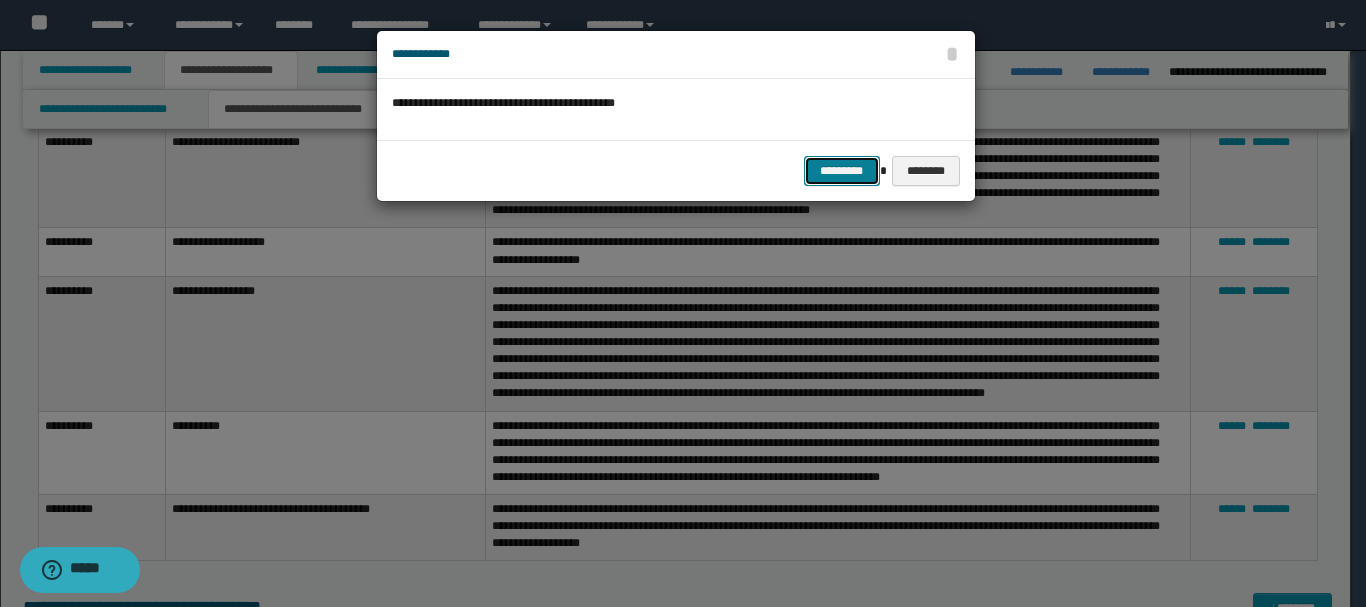 click on "*********" at bounding box center (842, 171) 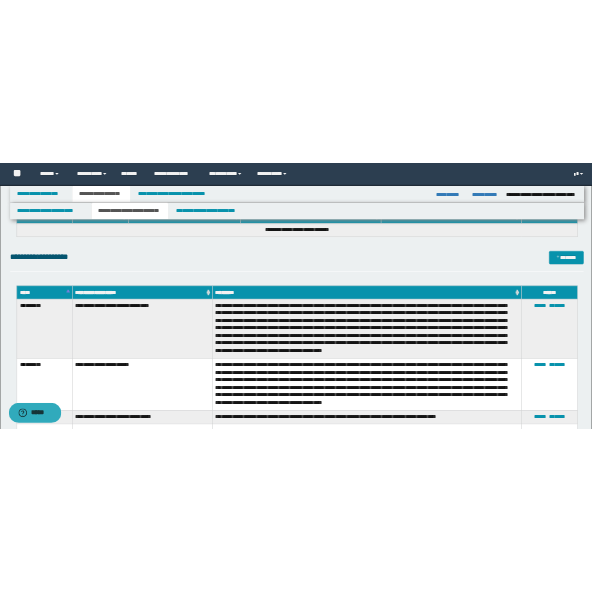 scroll, scrollTop: 1930, scrollLeft: 0, axis: vertical 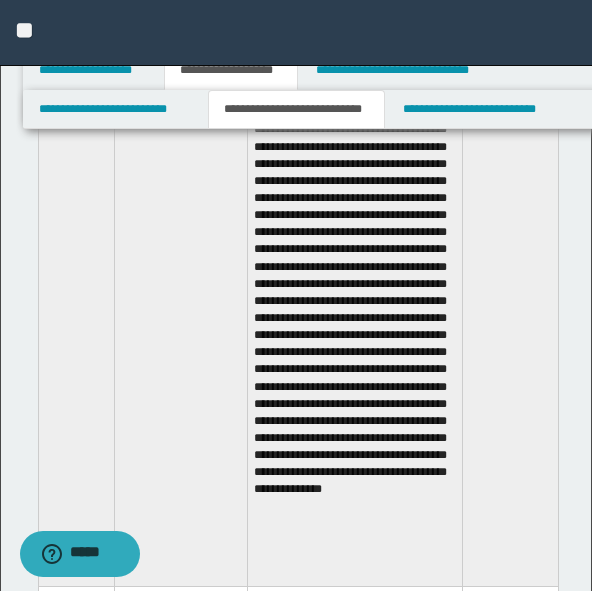 click at bounding box center [355, 282] 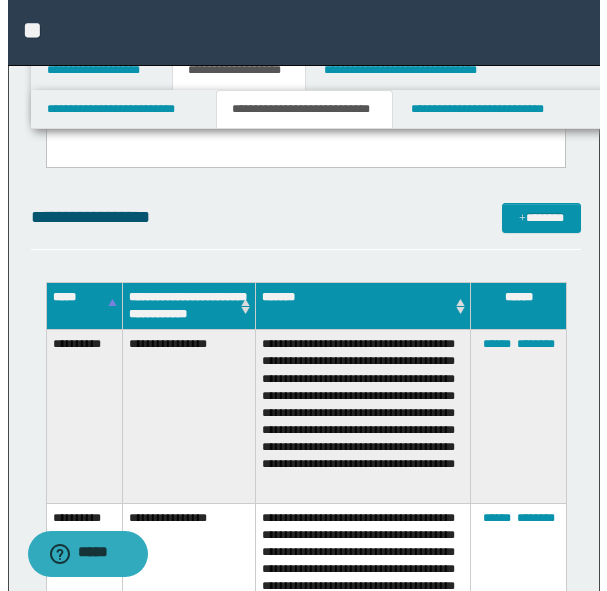 scroll, scrollTop: 330, scrollLeft: 0, axis: vertical 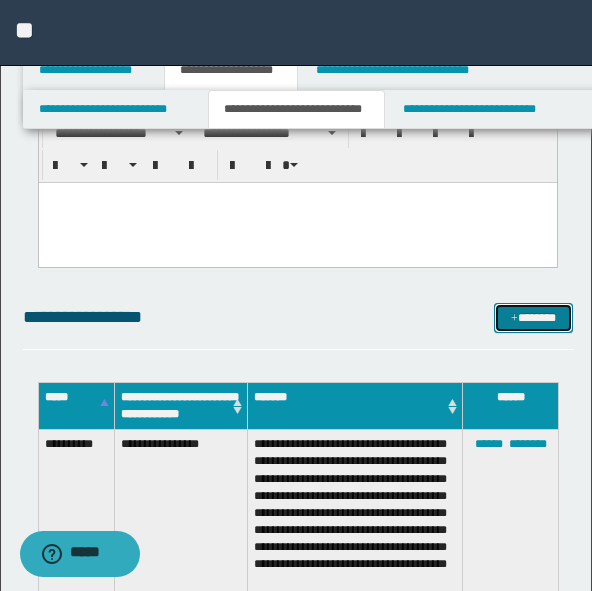 click on "*******" at bounding box center [533, 318] 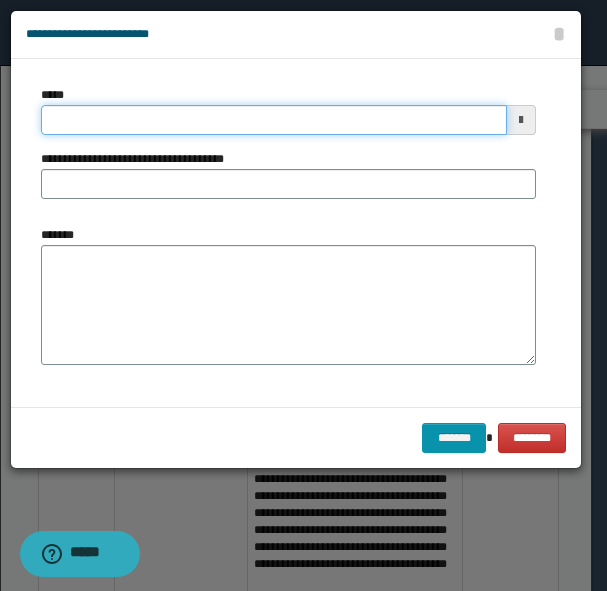 click on "*****" at bounding box center (274, 120) 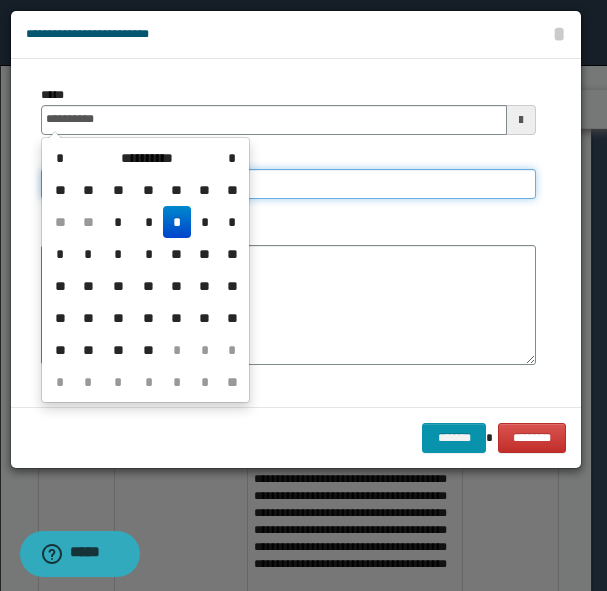type on "**********" 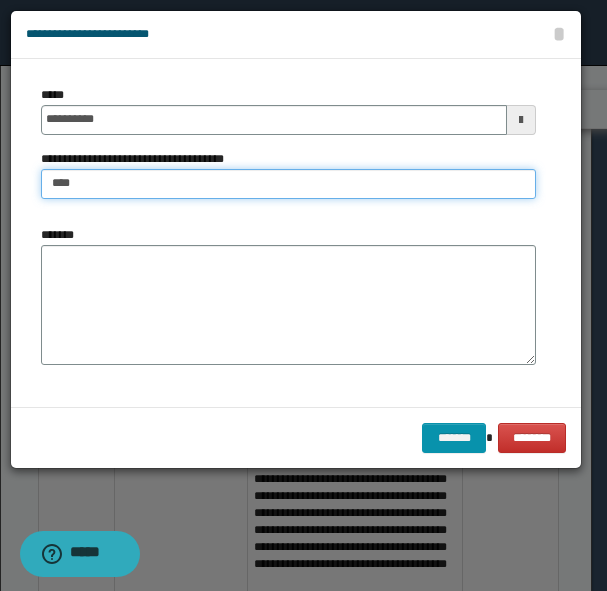 type on "*********" 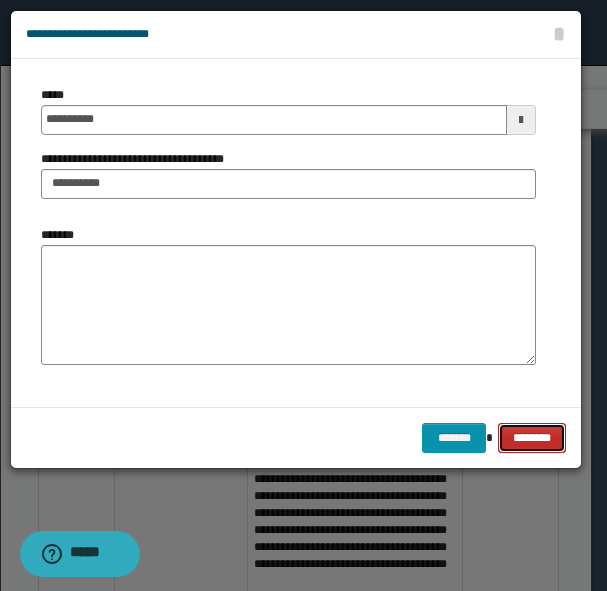 click on "********" at bounding box center [532, 438] 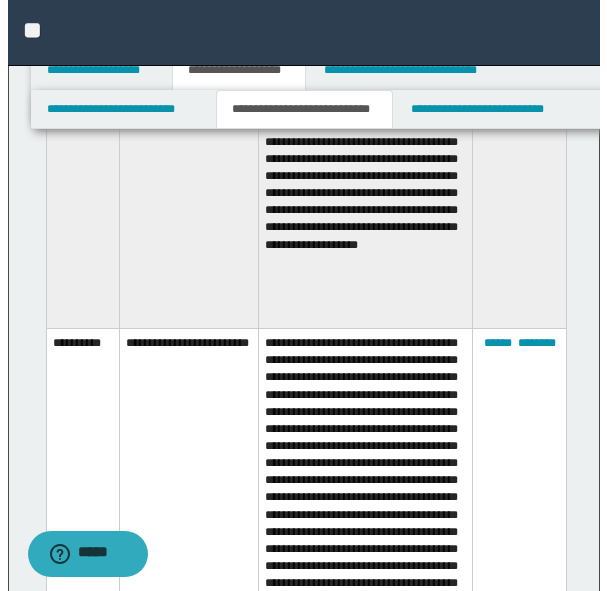 scroll, scrollTop: 4930, scrollLeft: 0, axis: vertical 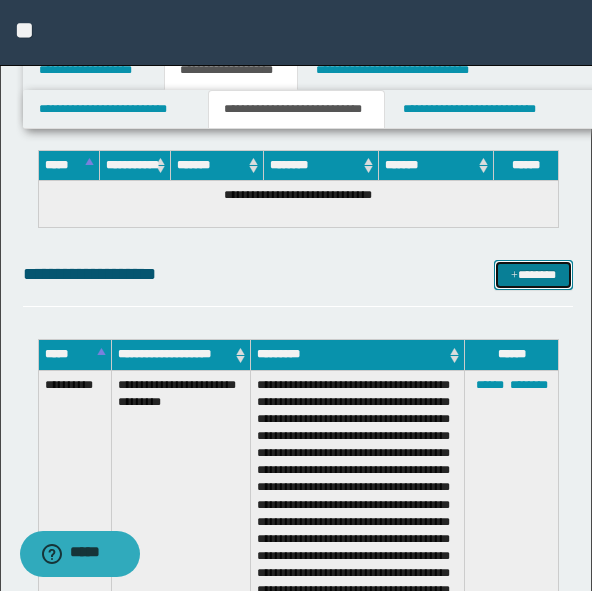 click on "*******" at bounding box center (533, 275) 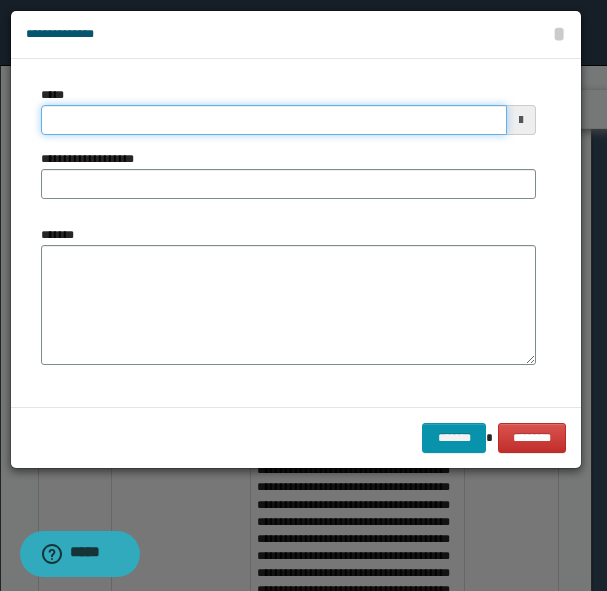 click on "*****" at bounding box center [274, 120] 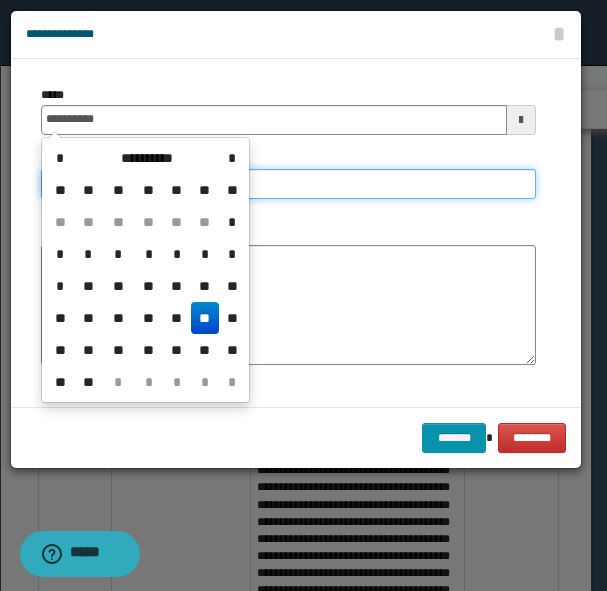 type on "**********" 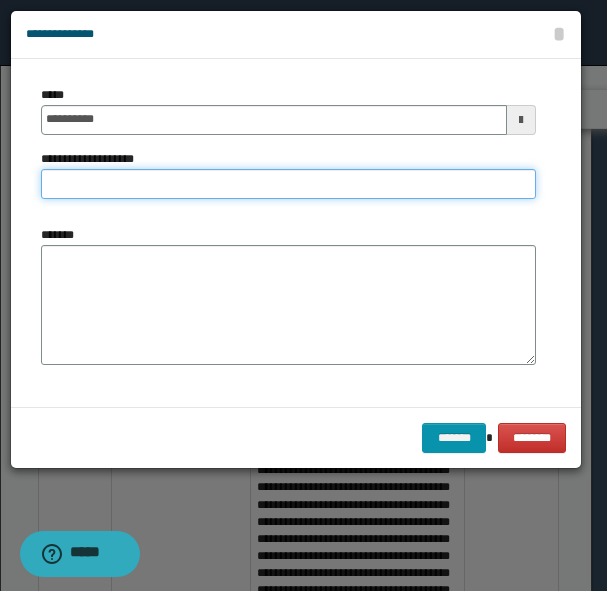 type on "*" 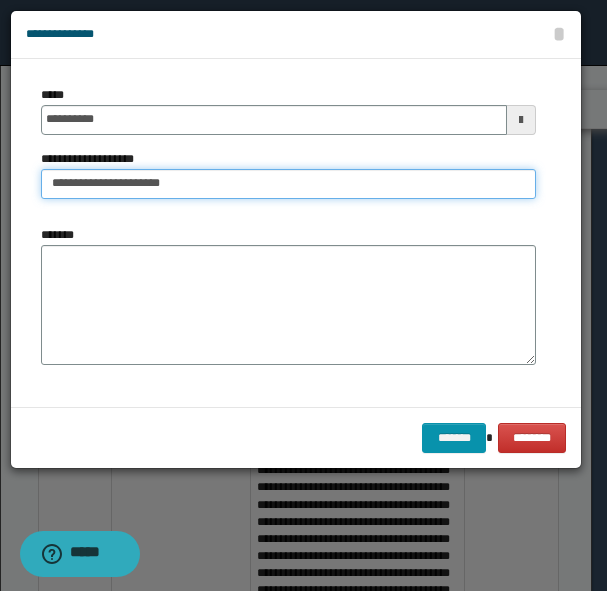 type on "**********" 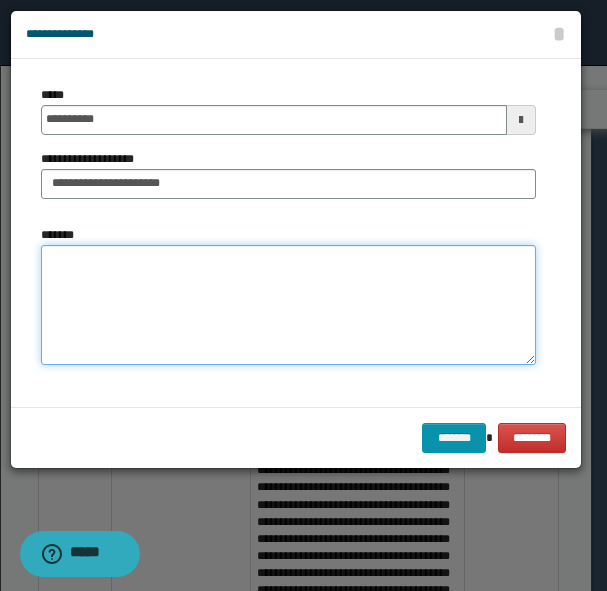 click on "*******" at bounding box center [288, 305] 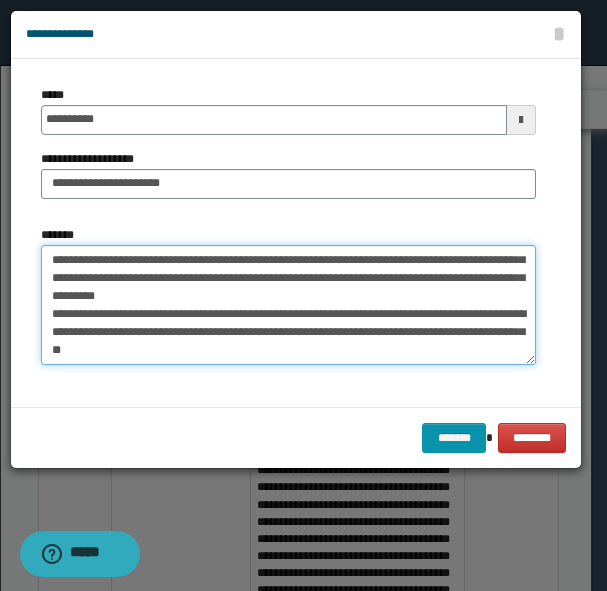 scroll, scrollTop: 134, scrollLeft: 0, axis: vertical 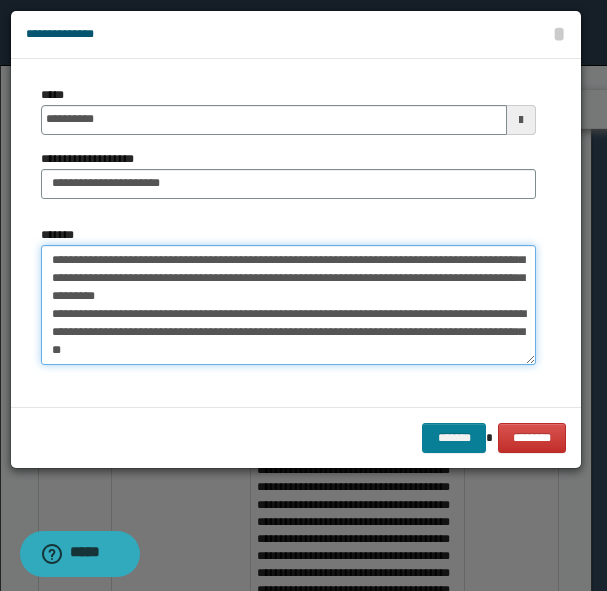 type on "**********" 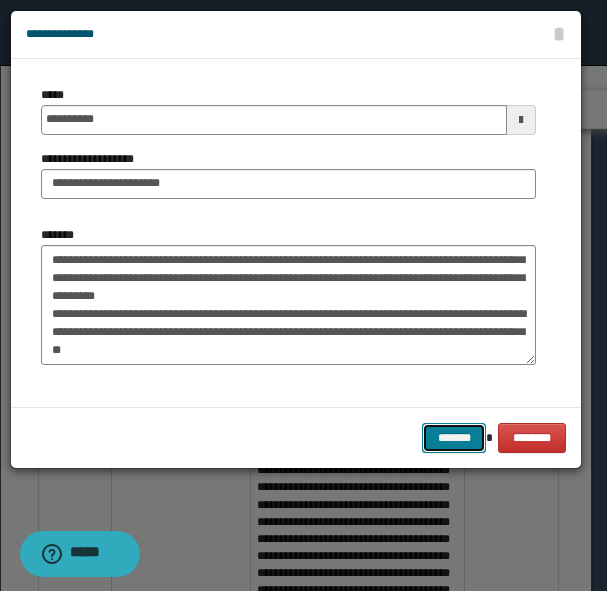 click on "*******" at bounding box center [454, 438] 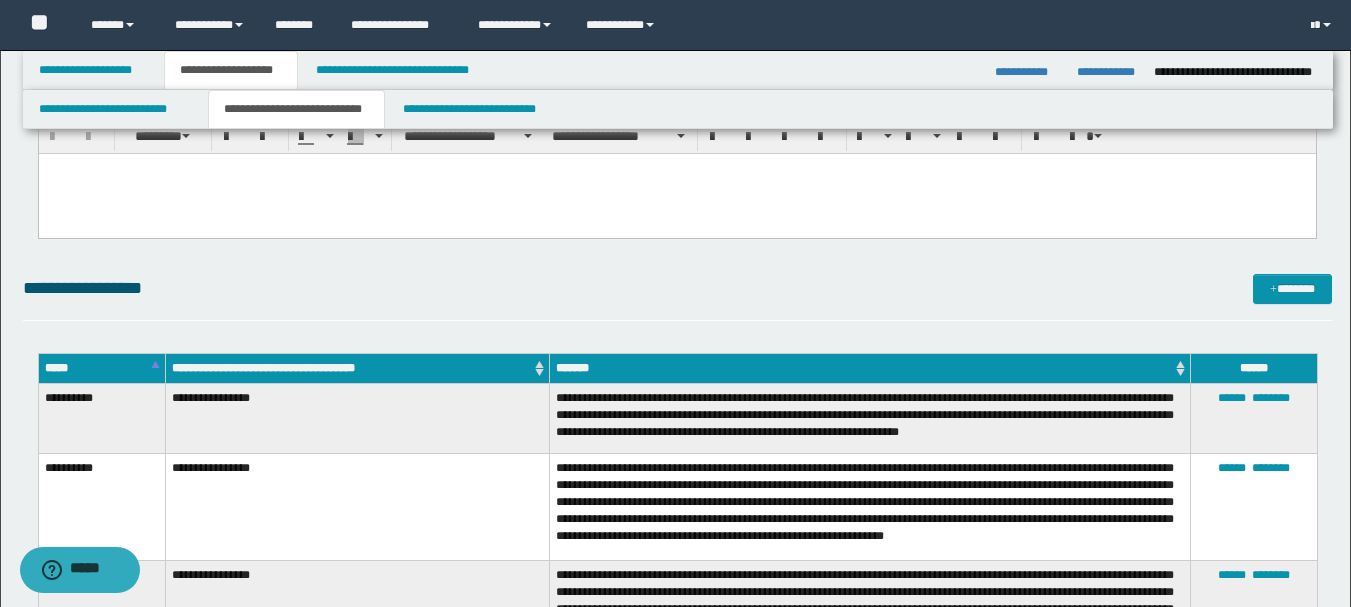 scroll, scrollTop: 31, scrollLeft: 0, axis: vertical 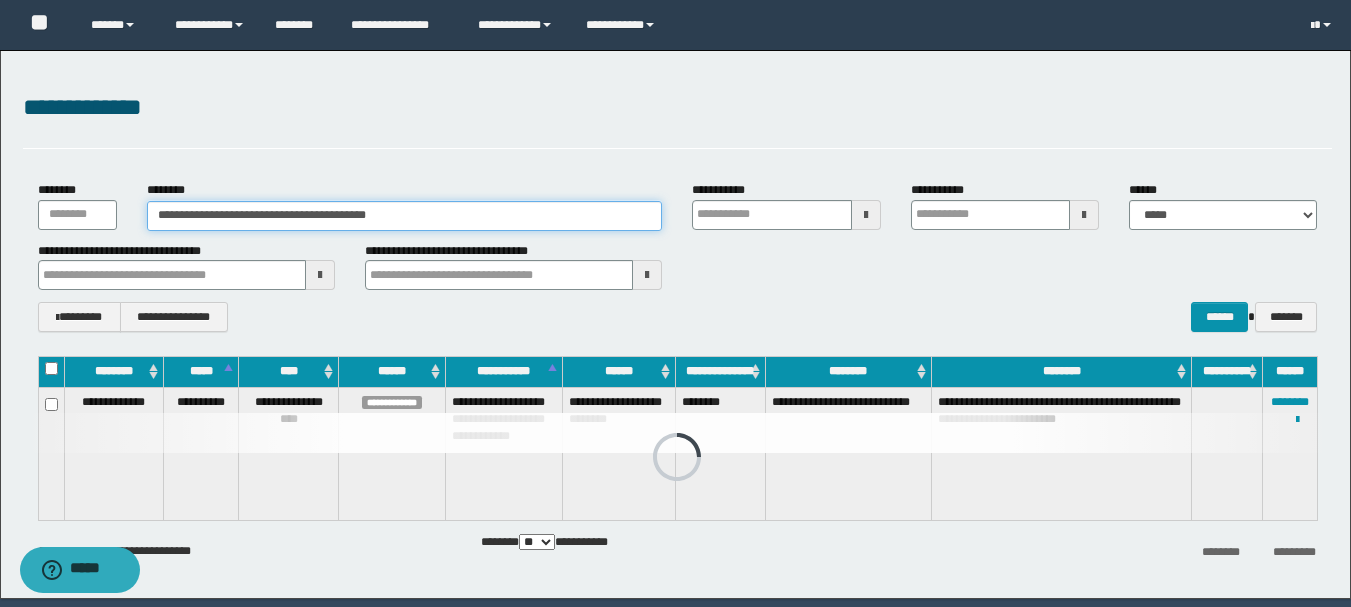 click on "**********" at bounding box center [405, 216] 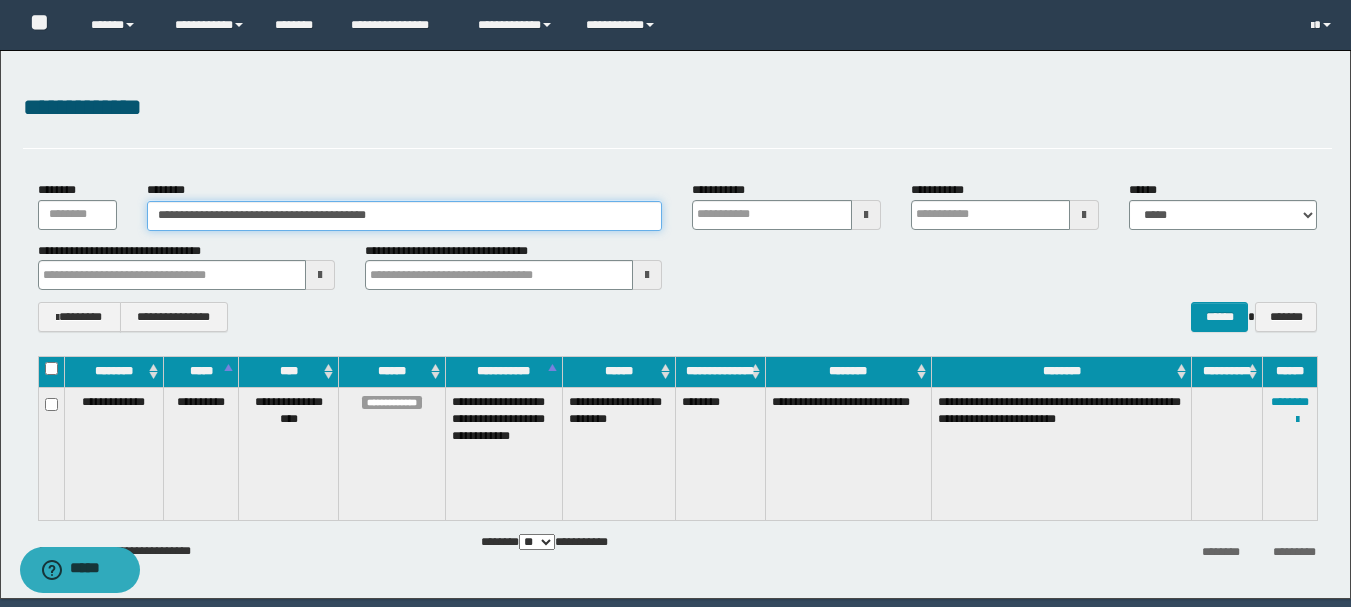 paste 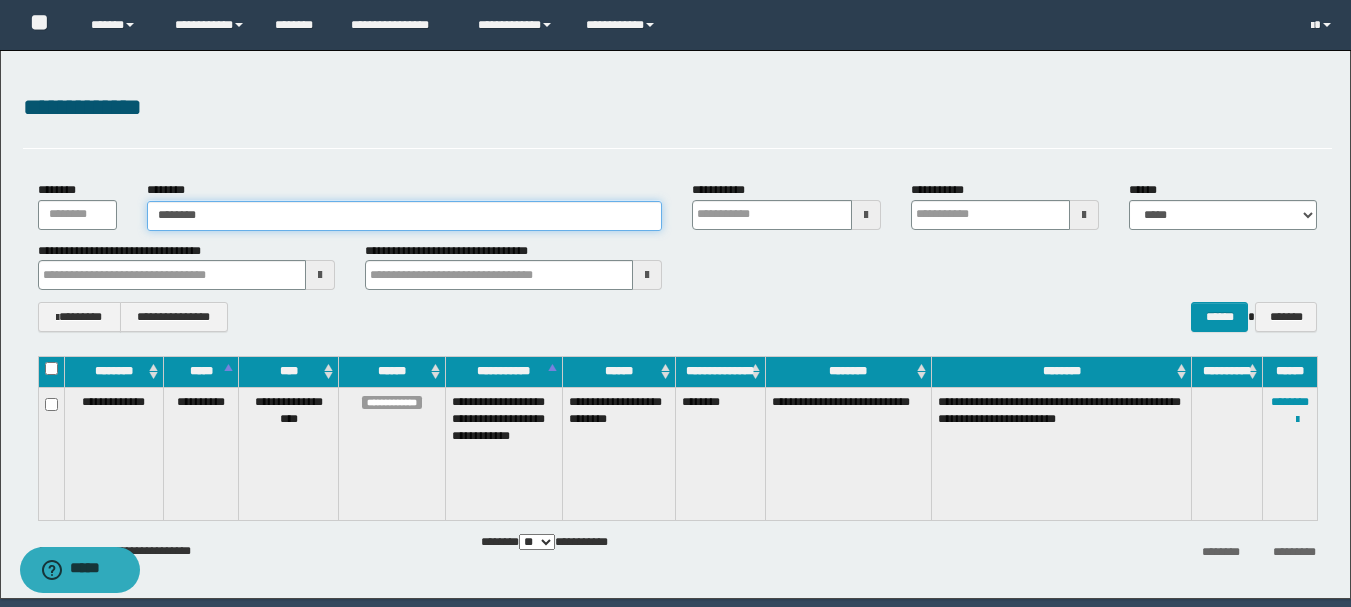 type on "********" 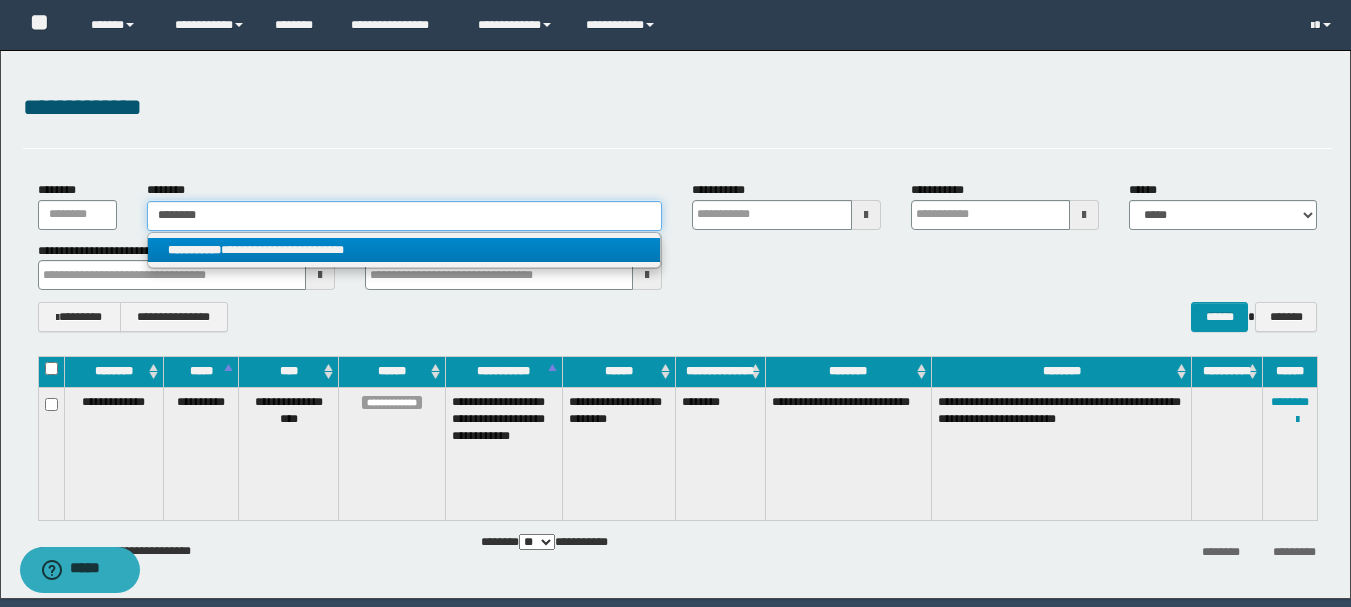 type on "********" 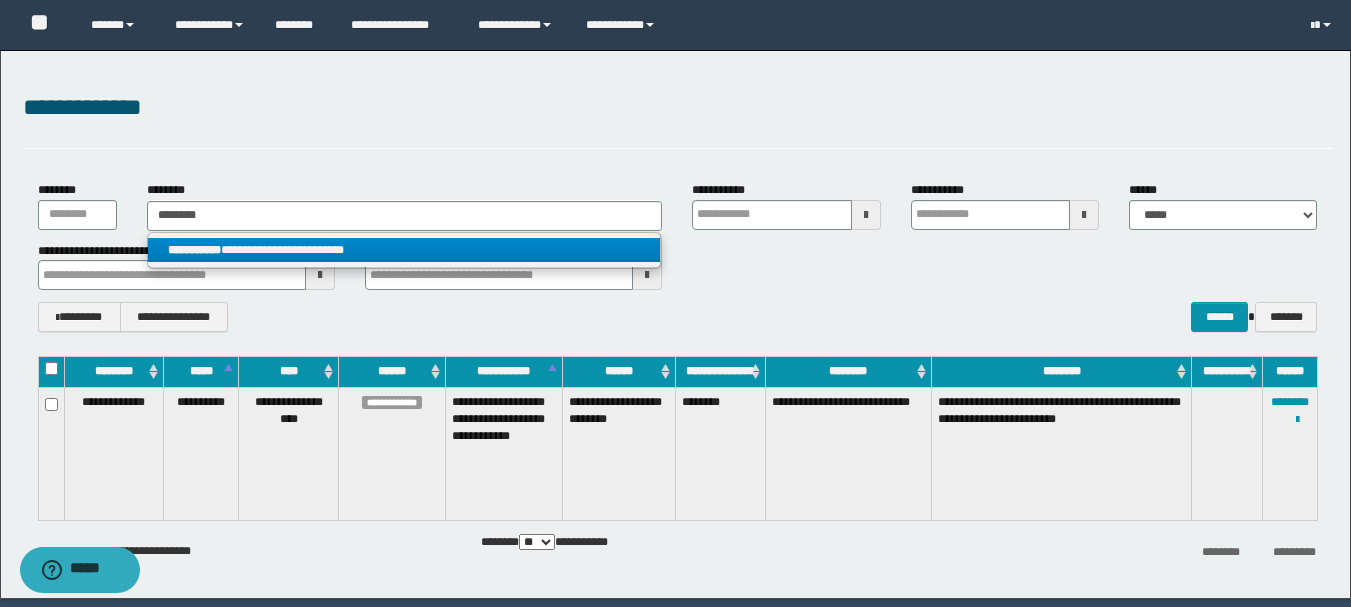click on "**********" at bounding box center [404, 250] 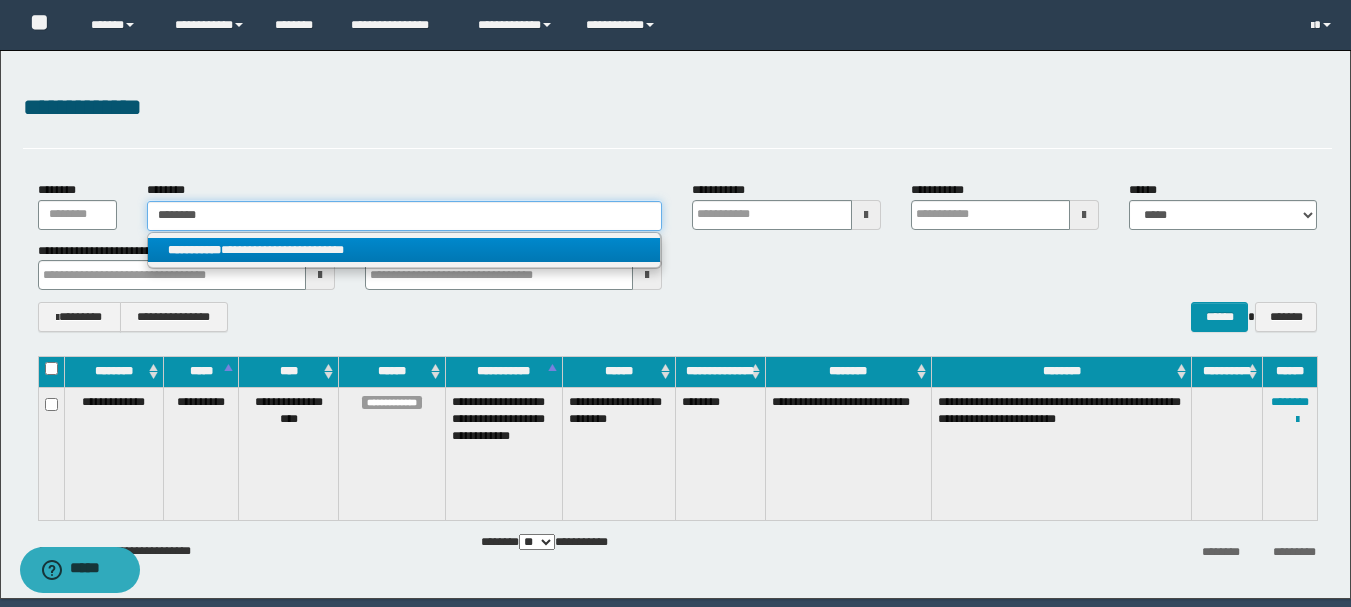 type 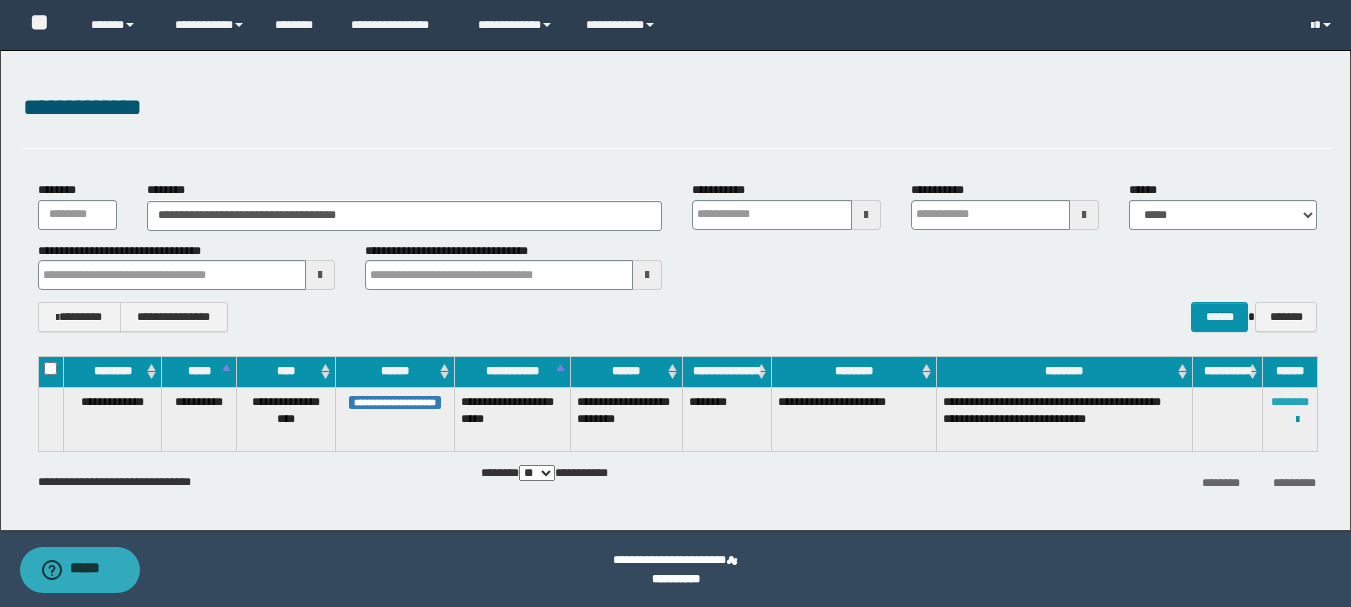 click on "********" at bounding box center [1290, 402] 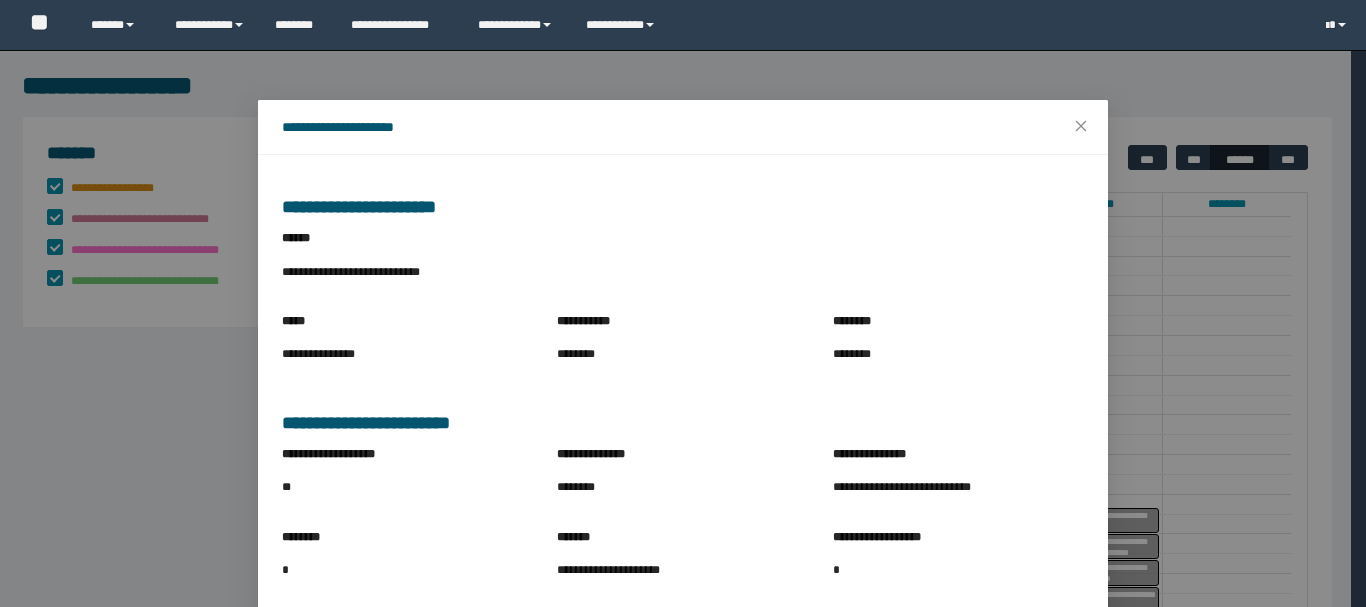 scroll, scrollTop: 200, scrollLeft: 0, axis: vertical 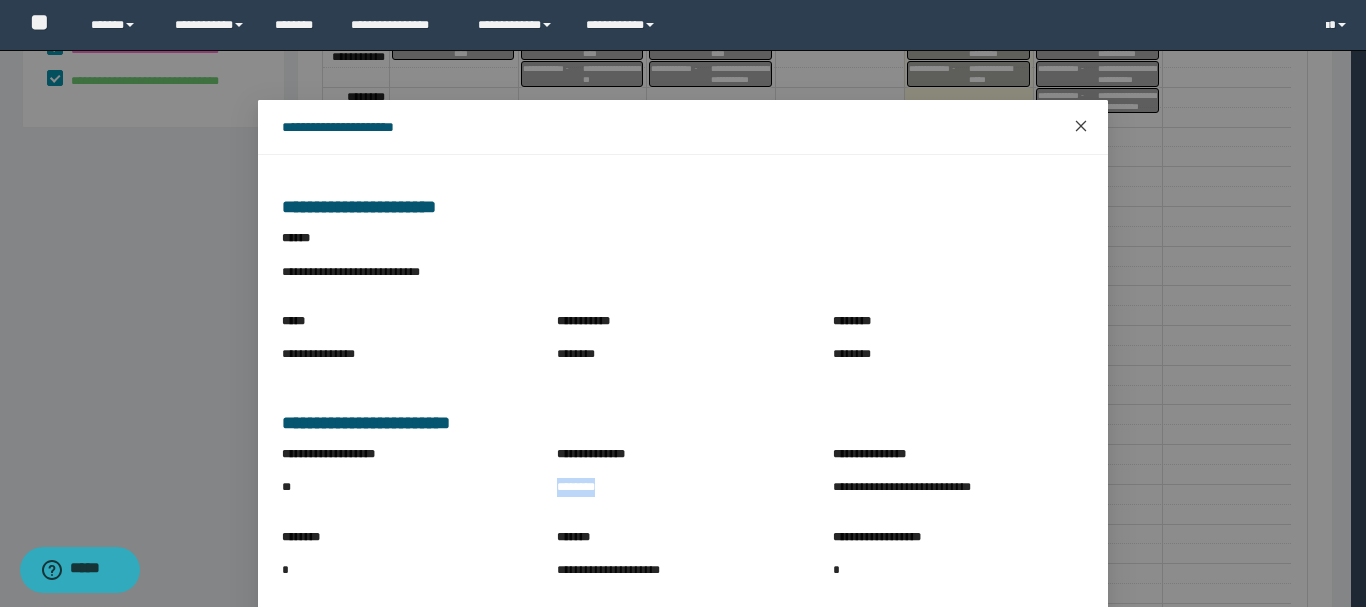 click 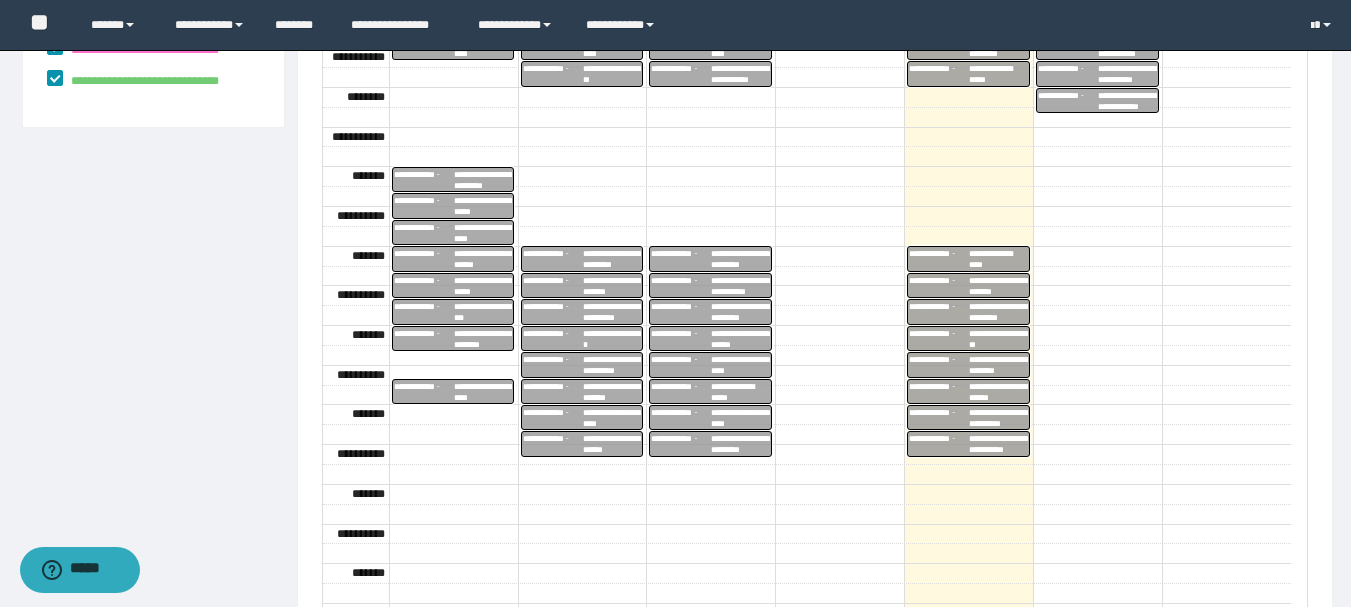 click on "**********" at bounding box center (939, 338) 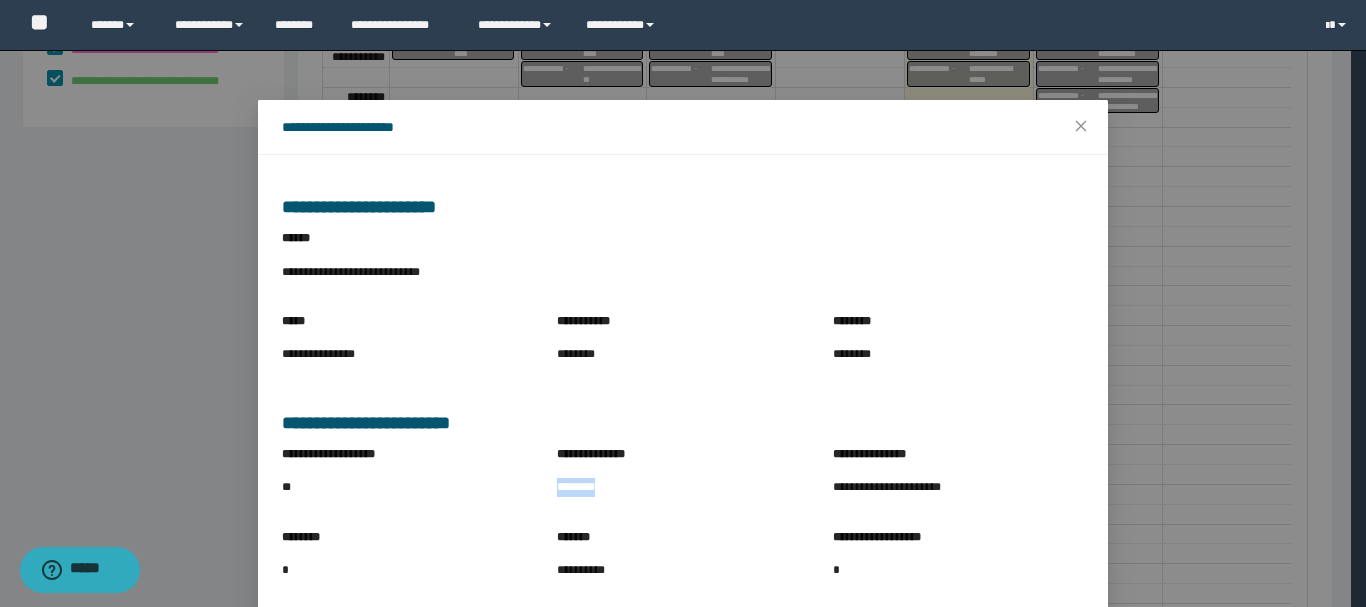 drag, startPoint x: 544, startPoint y: 494, endPoint x: 607, endPoint y: 504, distance: 63.788715 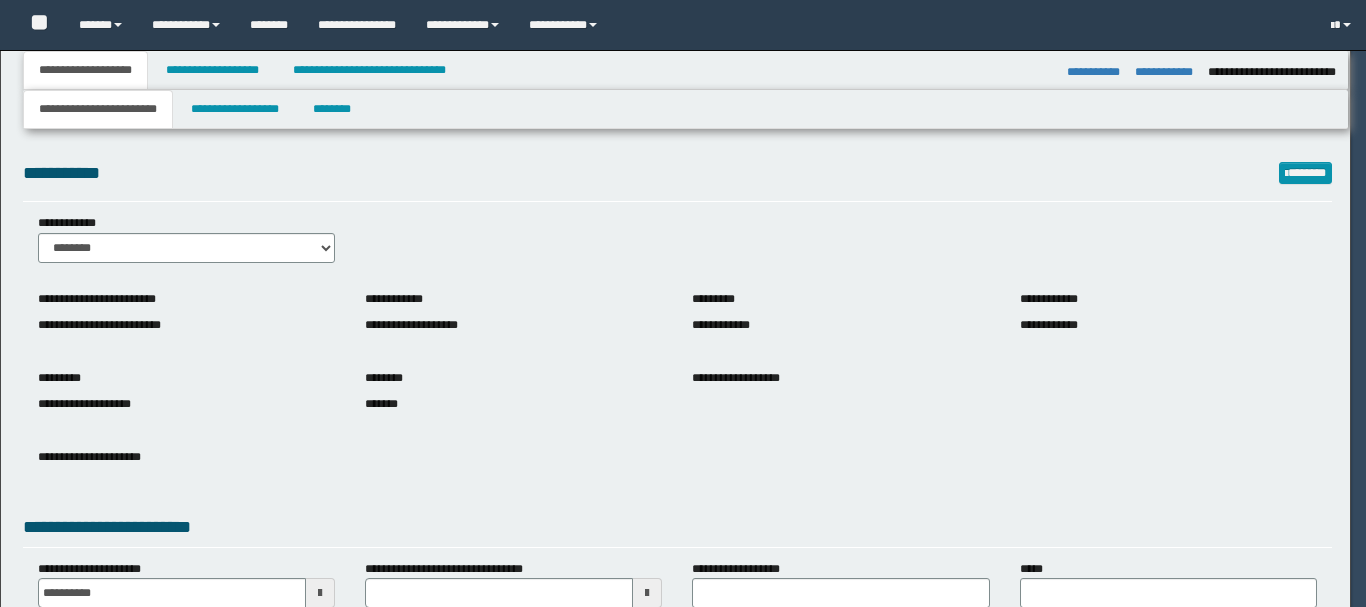 select on "*" 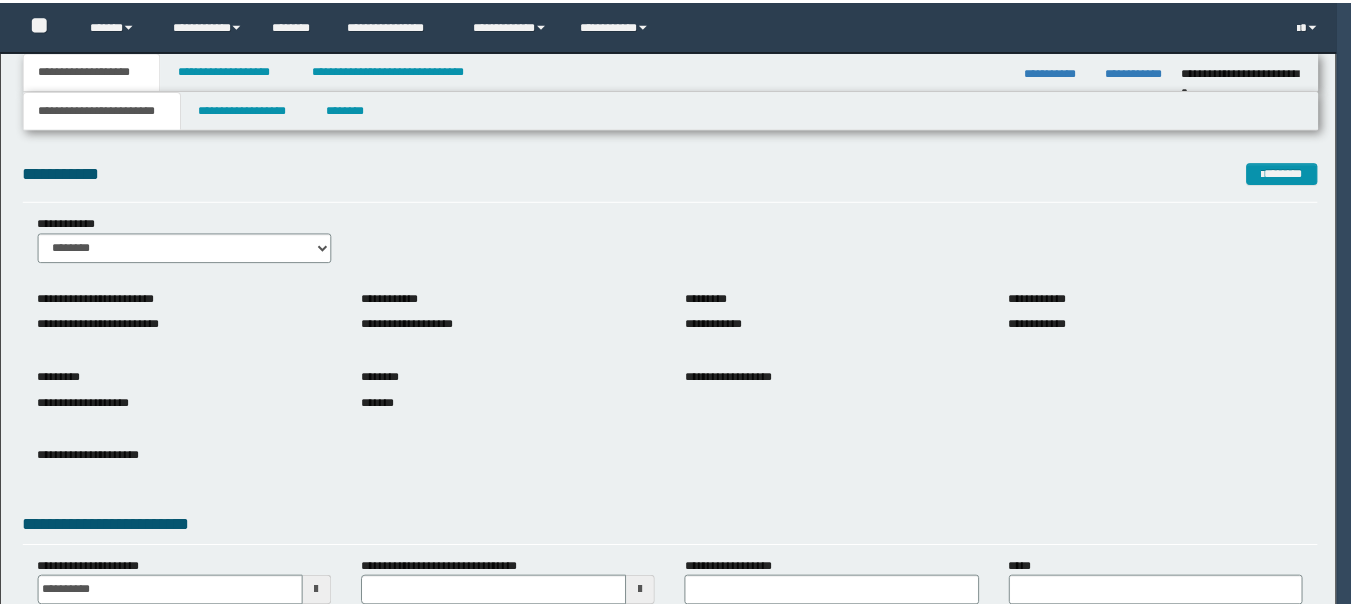 scroll, scrollTop: 0, scrollLeft: 0, axis: both 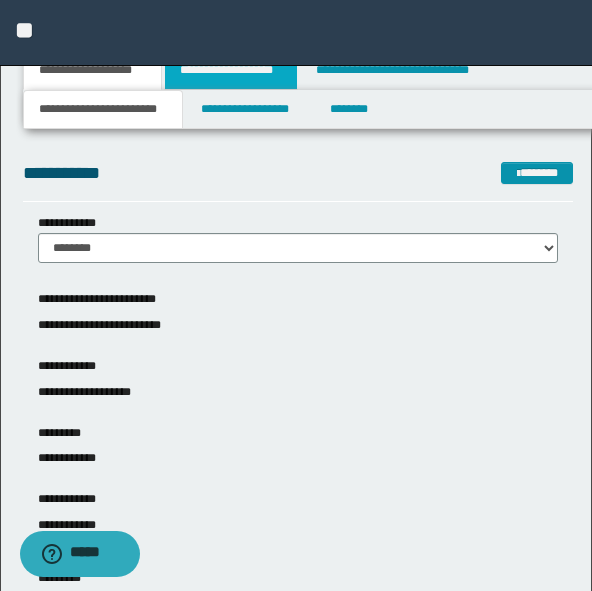 click on "**********" at bounding box center [231, 70] 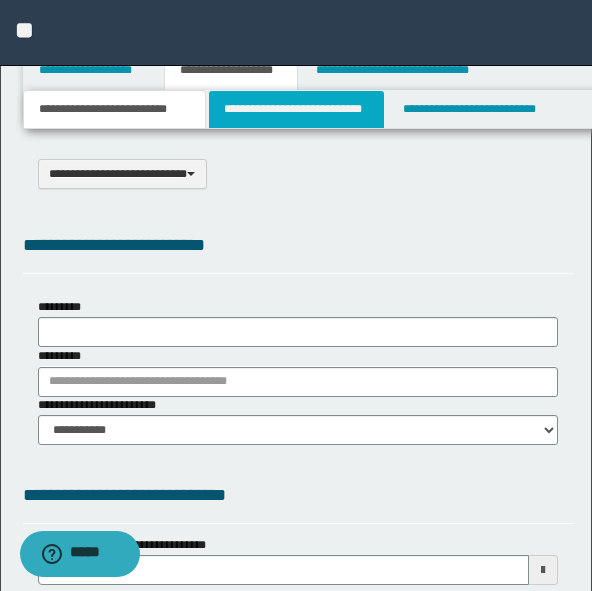 select on "*" 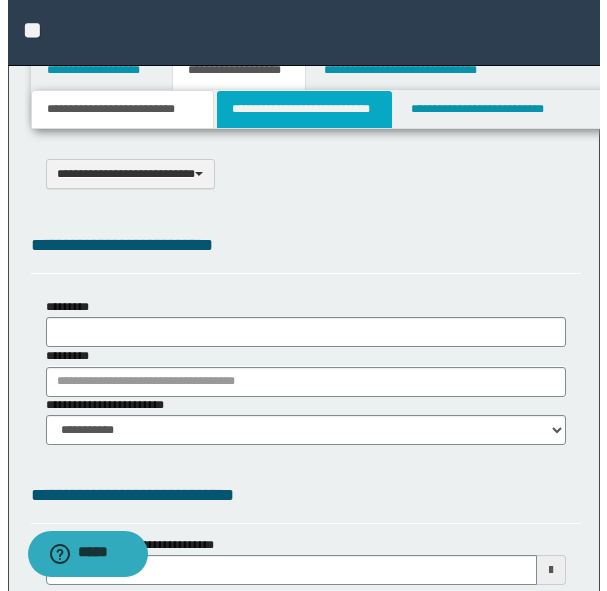 scroll, scrollTop: 0, scrollLeft: 0, axis: both 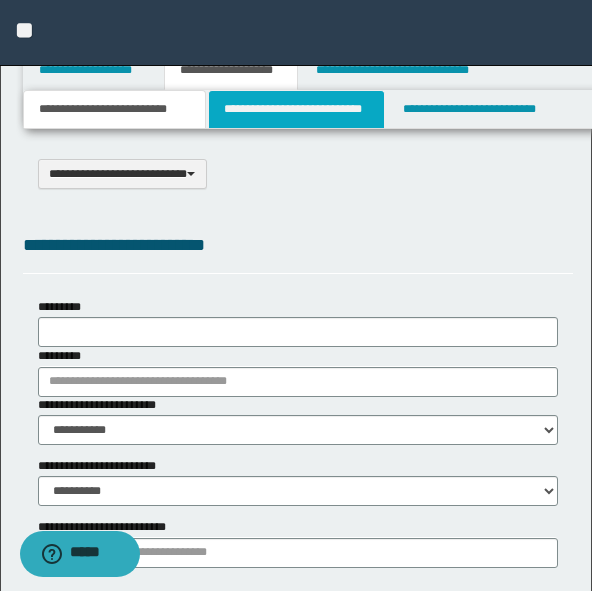 click on "**********" at bounding box center (296, 109) 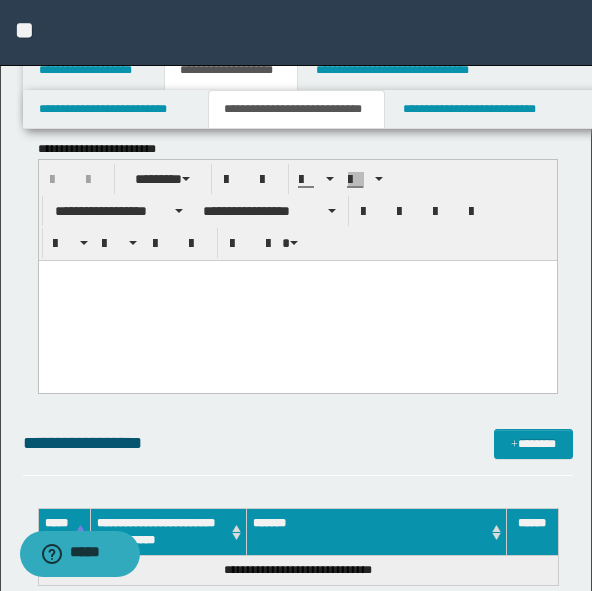 scroll, scrollTop: 600, scrollLeft: 0, axis: vertical 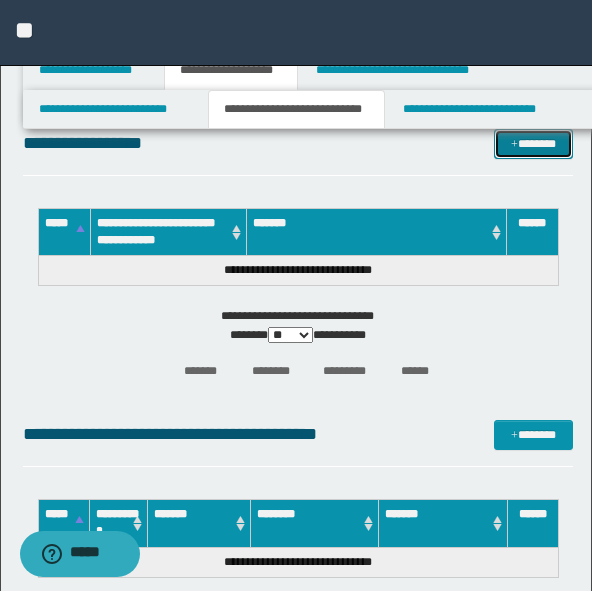 click on "*******" at bounding box center [533, 144] 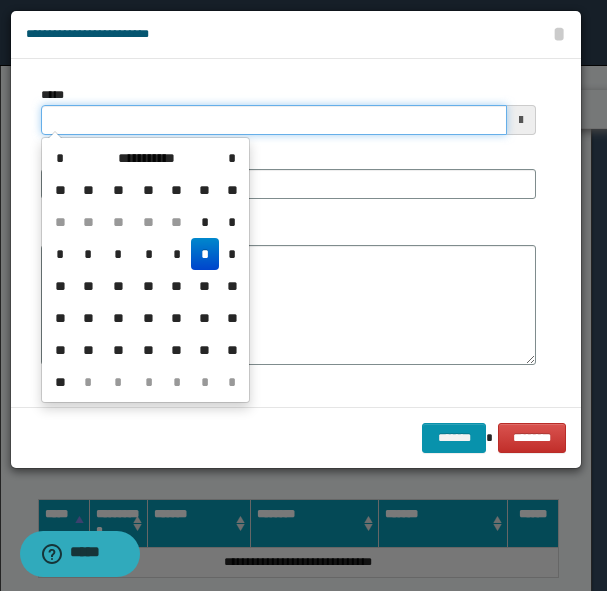 click on "*****" at bounding box center (274, 120) 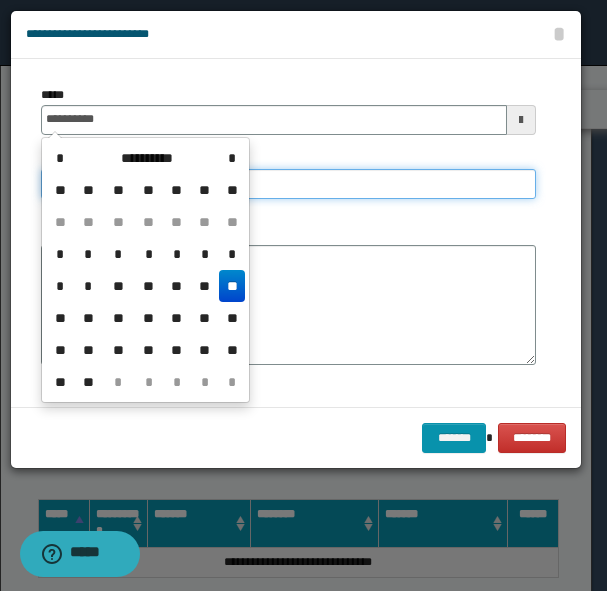 type on "**********" 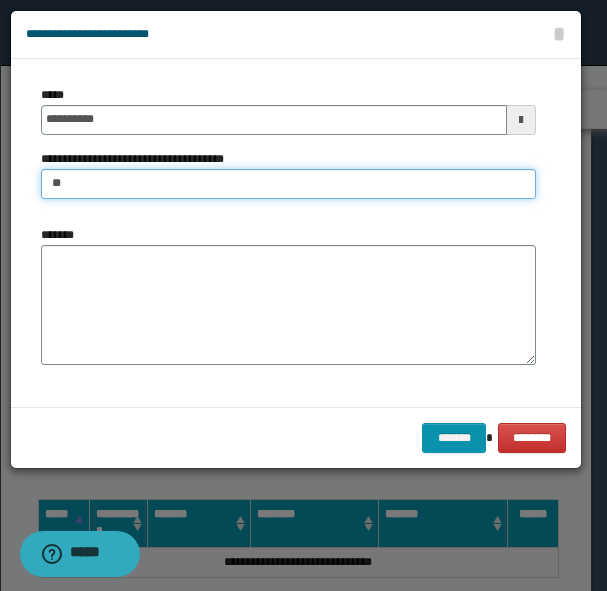 type on "*" 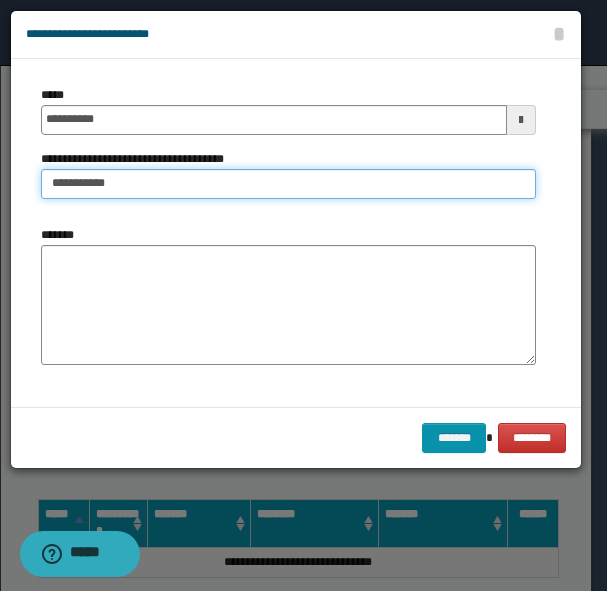 type on "**********" 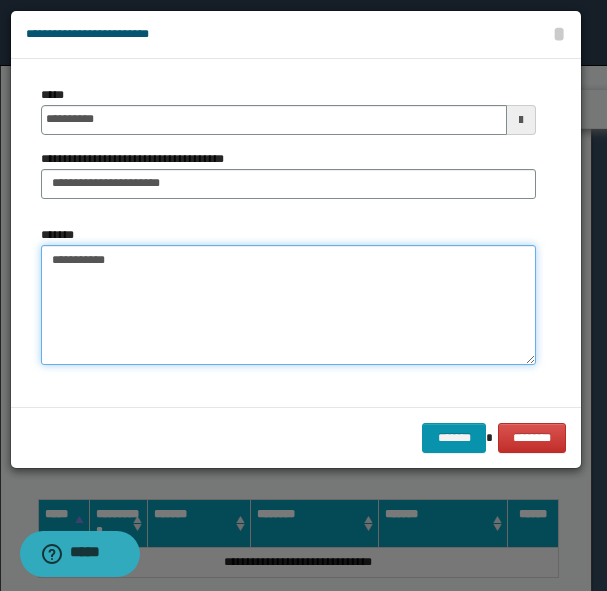 click on "**********" at bounding box center [288, 305] 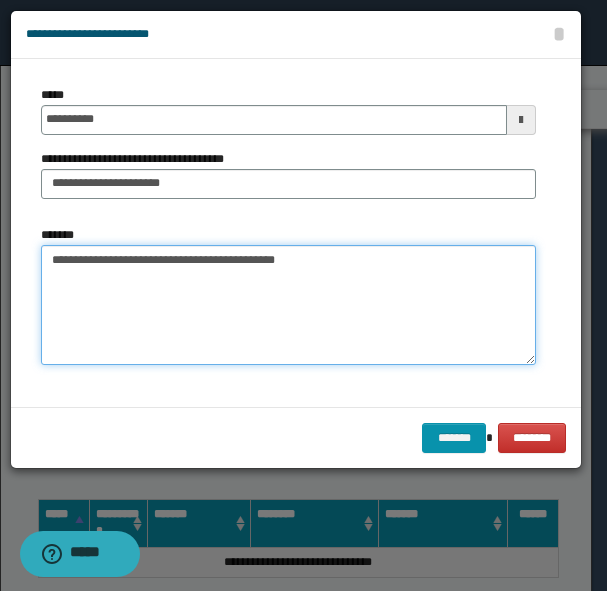 click on "**********" at bounding box center [288, 305] 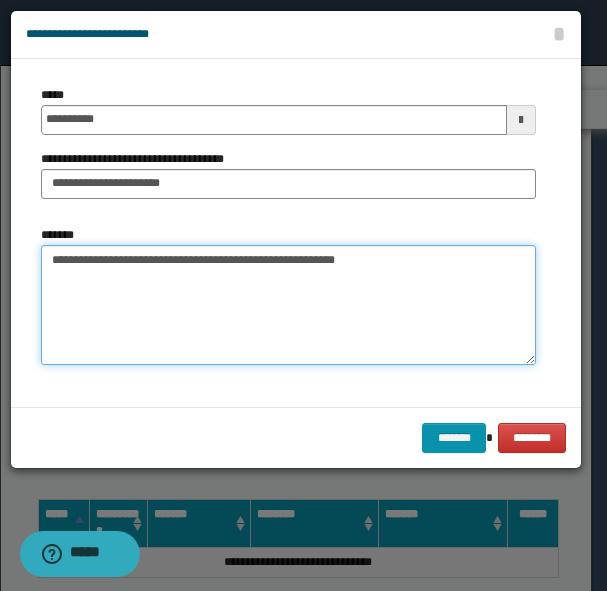 click on "**********" at bounding box center (288, 305) 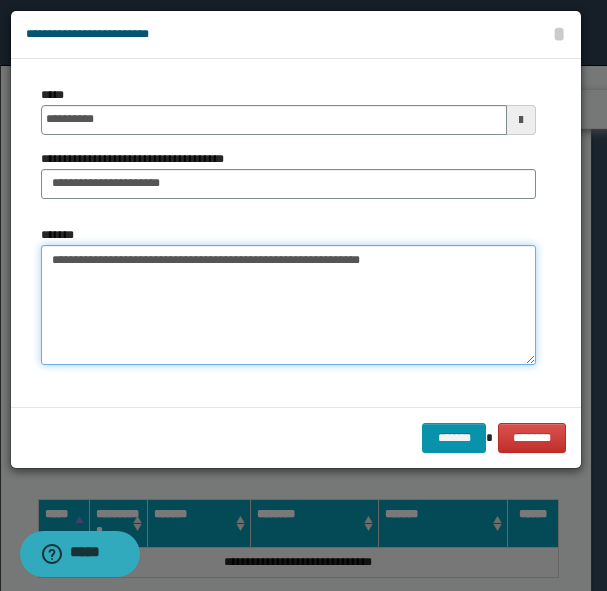click on "**********" at bounding box center [288, 305] 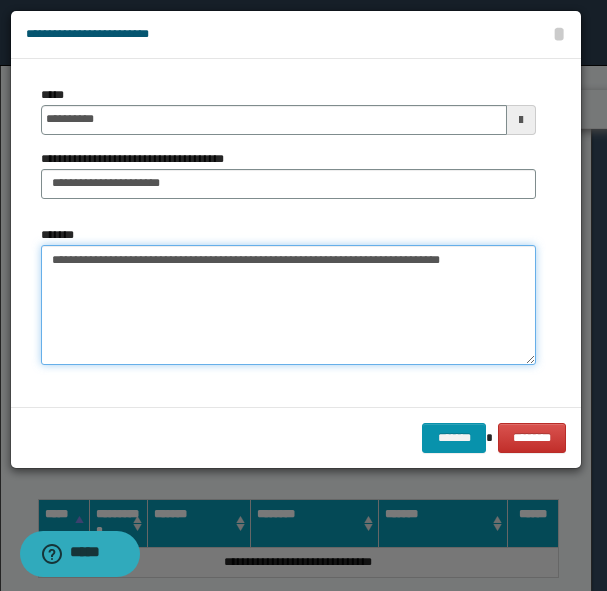 click on "**********" at bounding box center [288, 305] 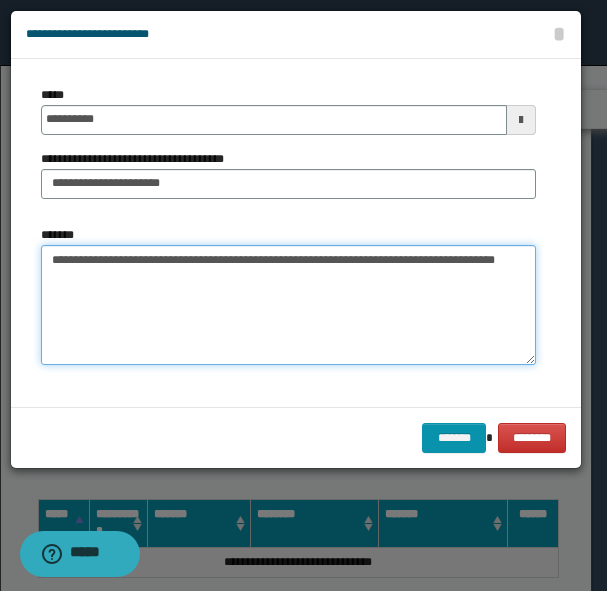 click on "**********" at bounding box center [288, 305] 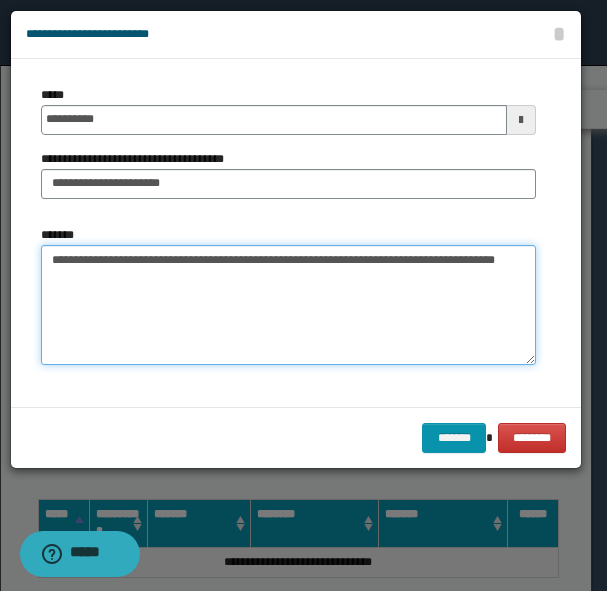 paste on "**********" 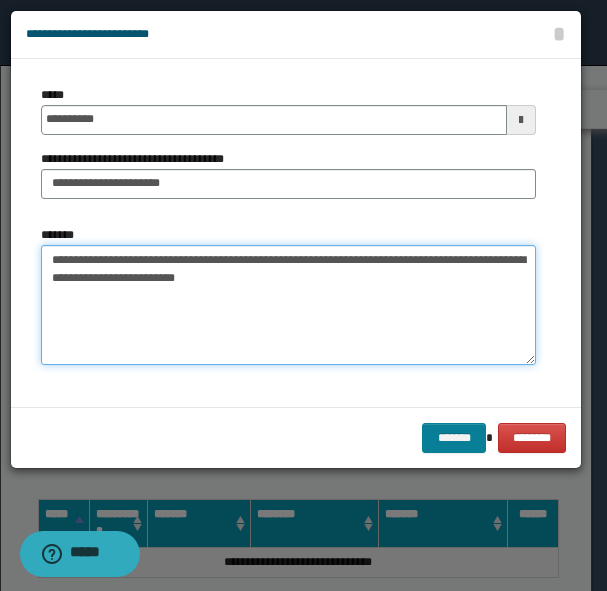 type on "**********" 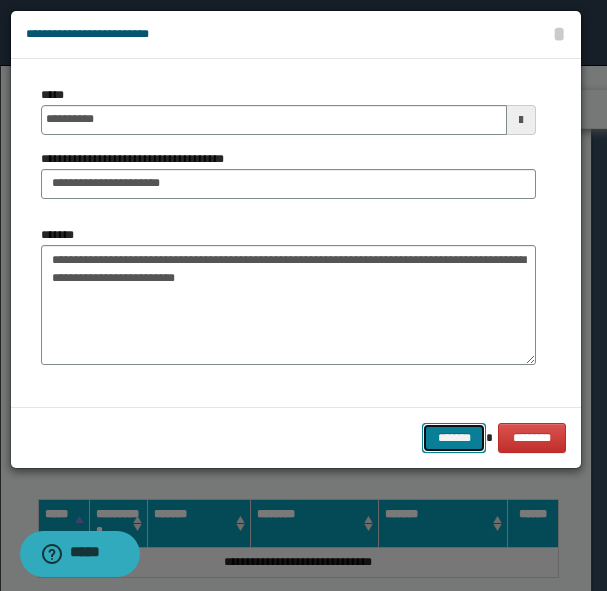click on "*******" at bounding box center [454, 438] 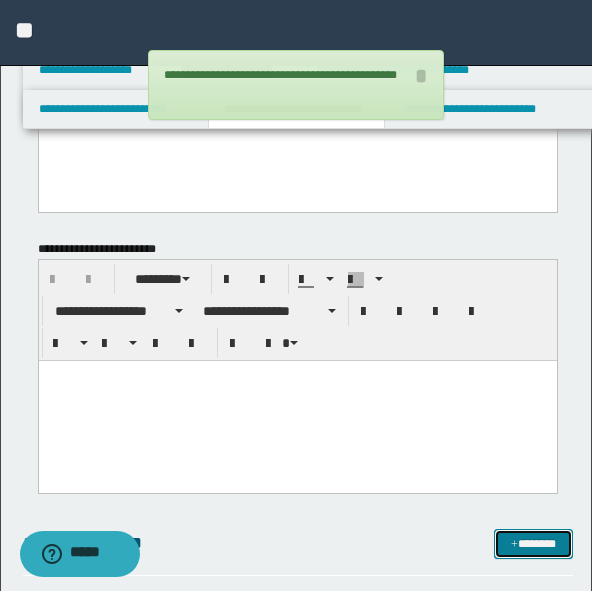 scroll, scrollTop: 500, scrollLeft: 0, axis: vertical 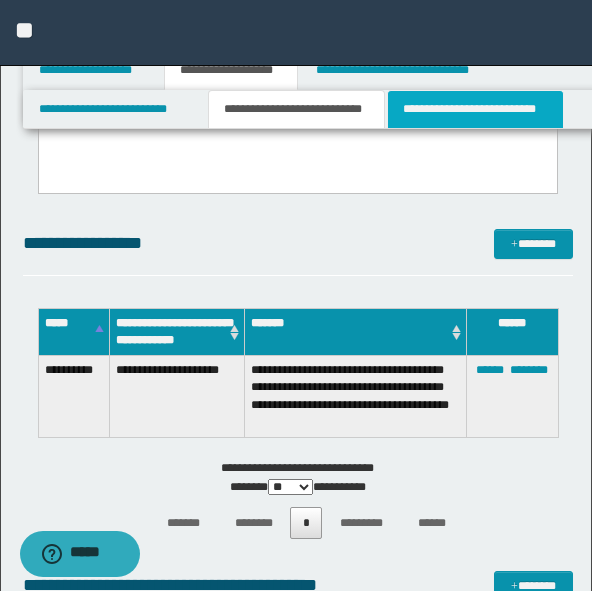 click on "**********" at bounding box center (475, 109) 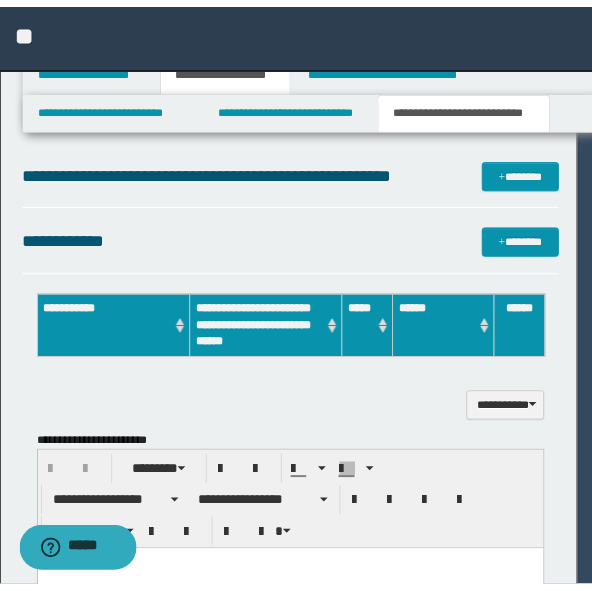scroll, scrollTop: 0, scrollLeft: 0, axis: both 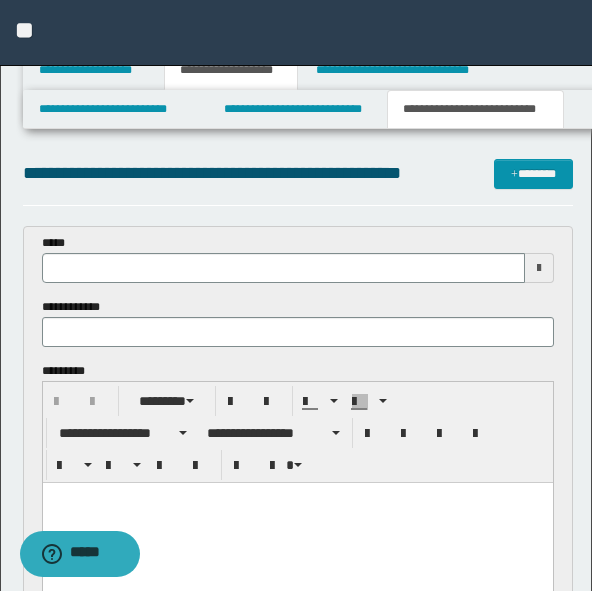 type 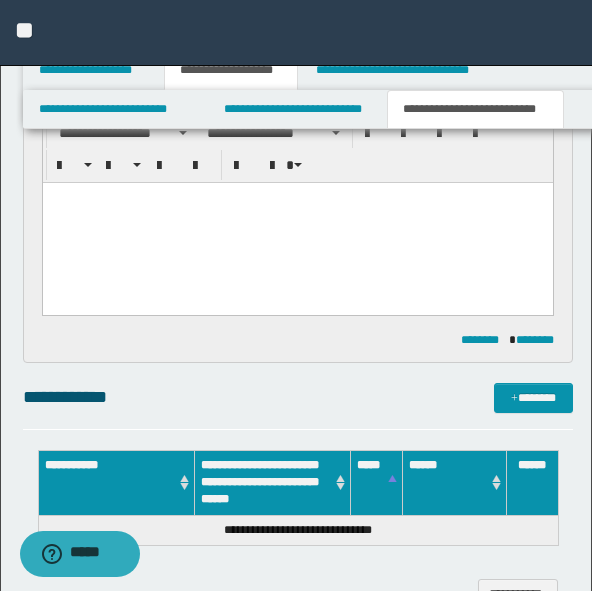 scroll, scrollTop: 400, scrollLeft: 0, axis: vertical 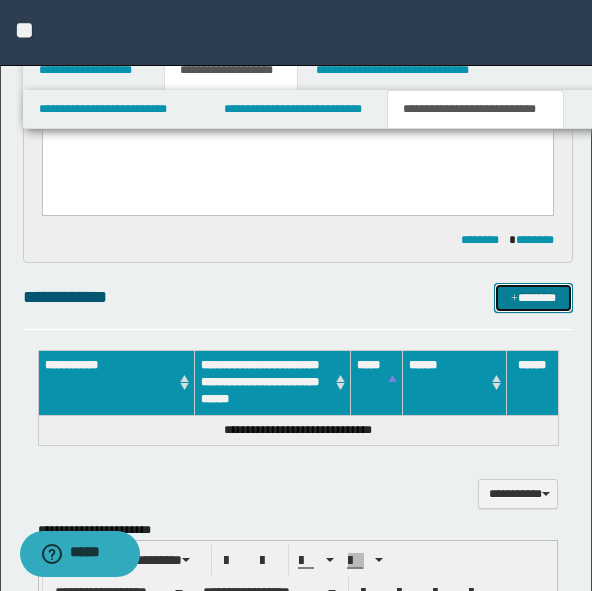 click on "*******" at bounding box center (533, 298) 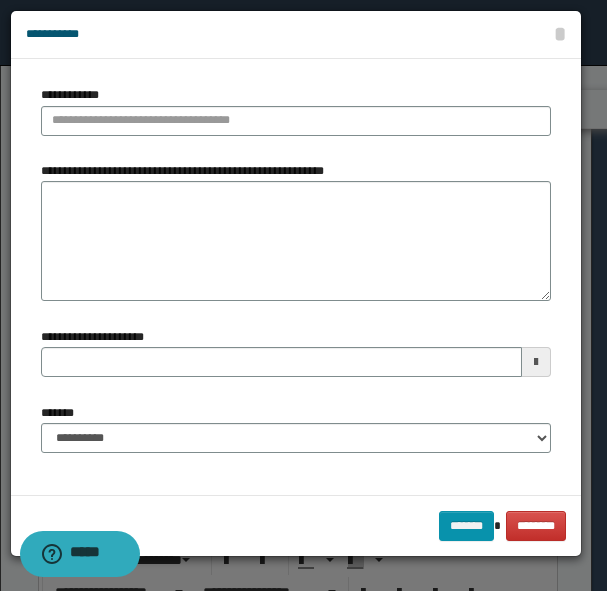 type 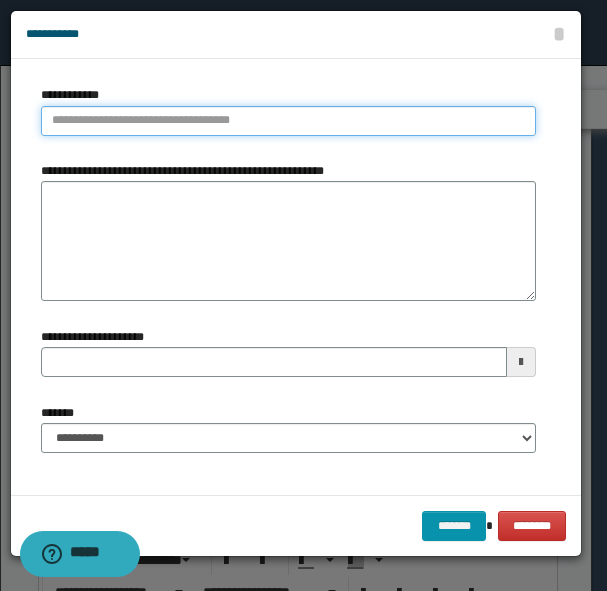 click on "**********" at bounding box center [288, 121] 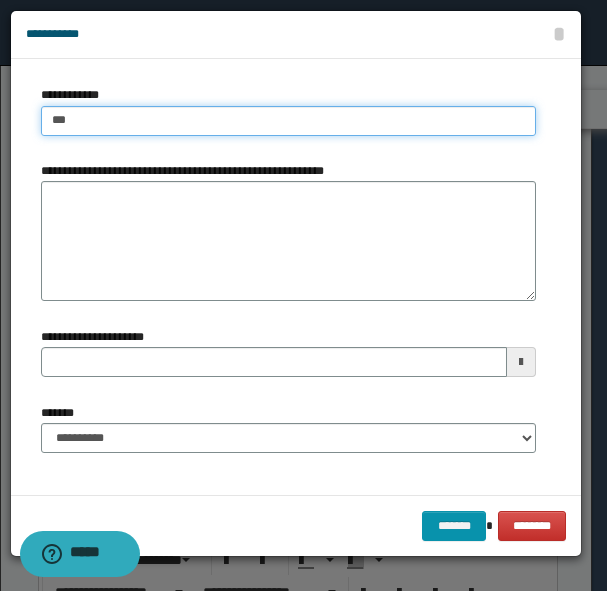 type on "****" 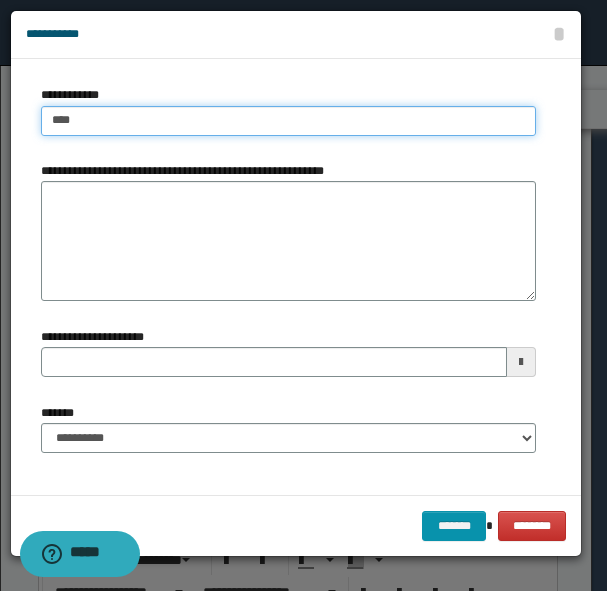 type on "****" 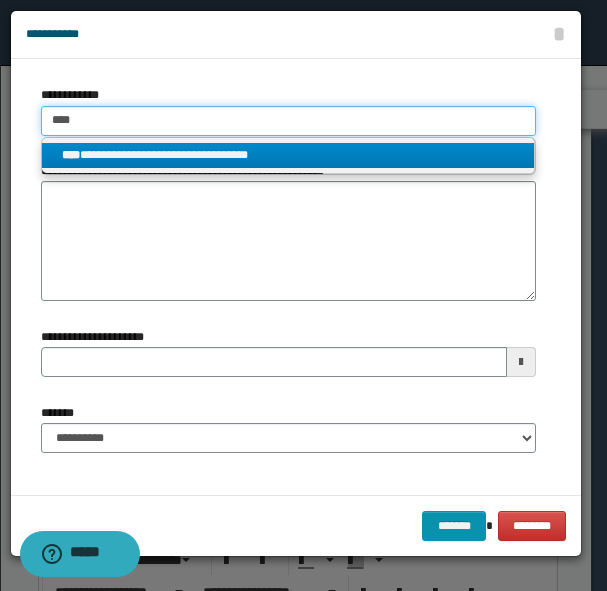 type on "****" 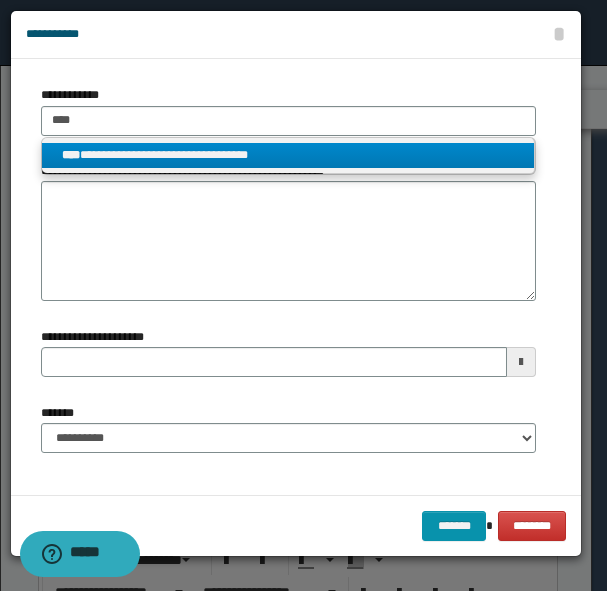 click on "**********" at bounding box center [288, 155] 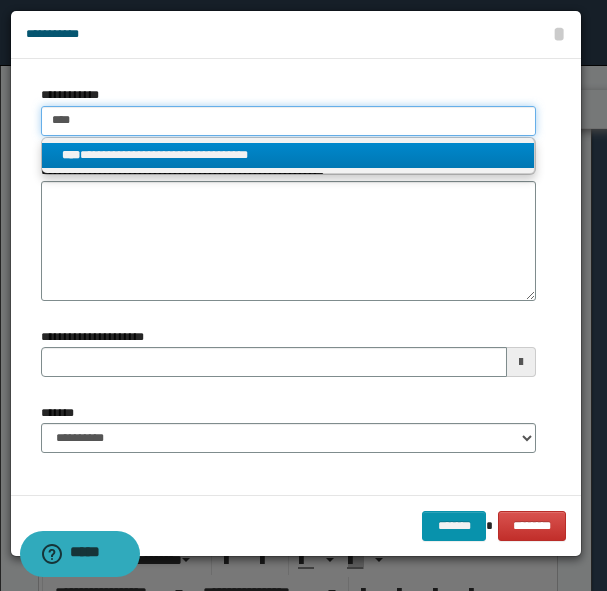type 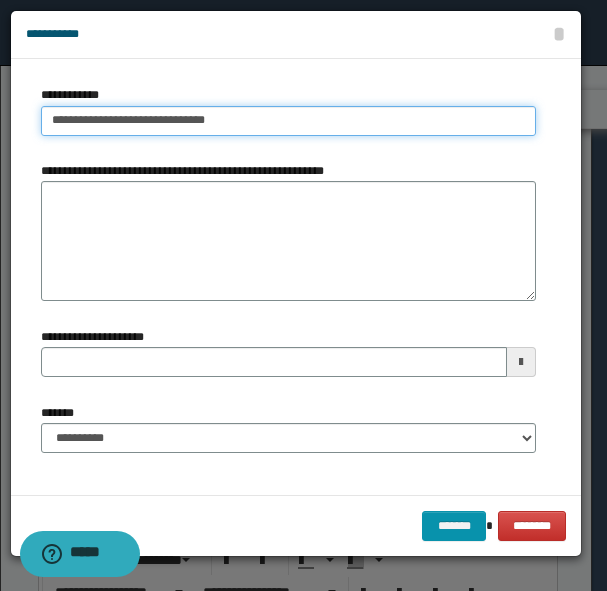 type 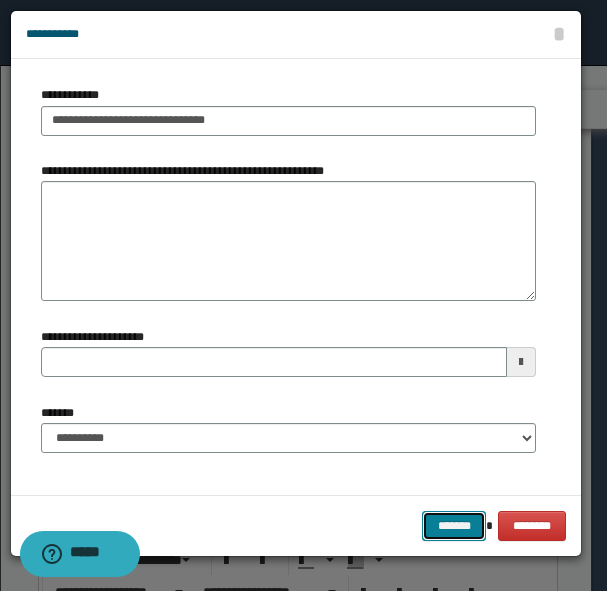 click on "*******" at bounding box center (454, 526) 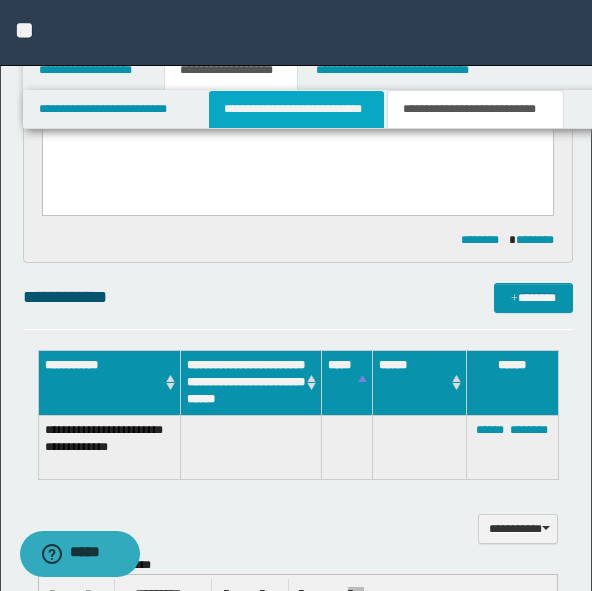 click on "**********" at bounding box center (296, 109) 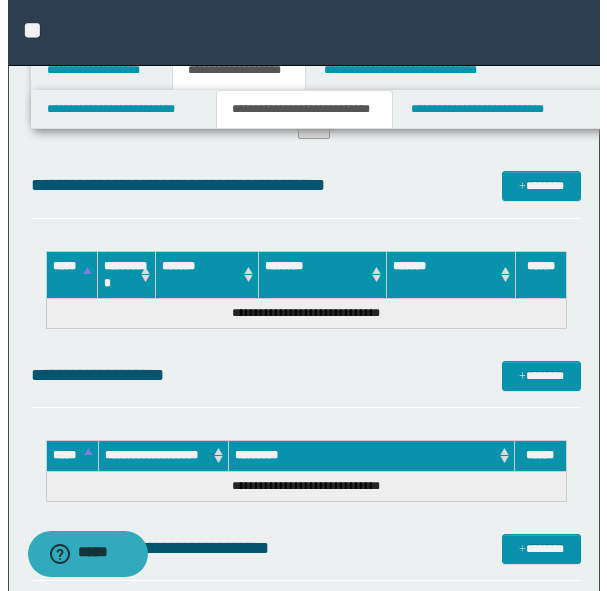 scroll, scrollTop: 1000, scrollLeft: 0, axis: vertical 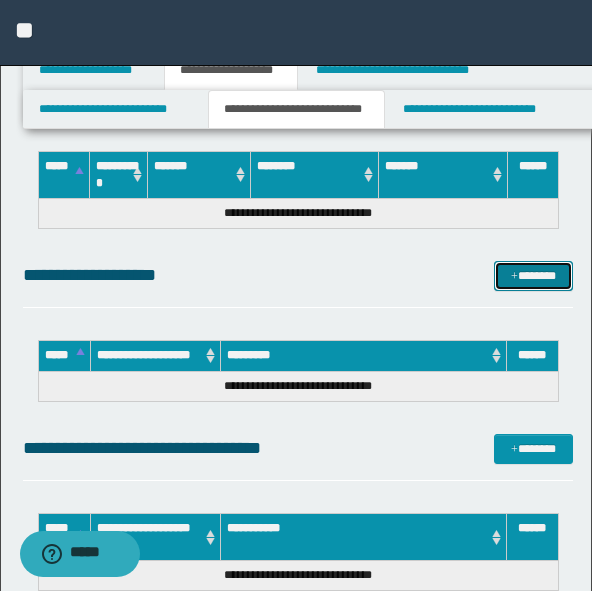 click at bounding box center (514, 277) 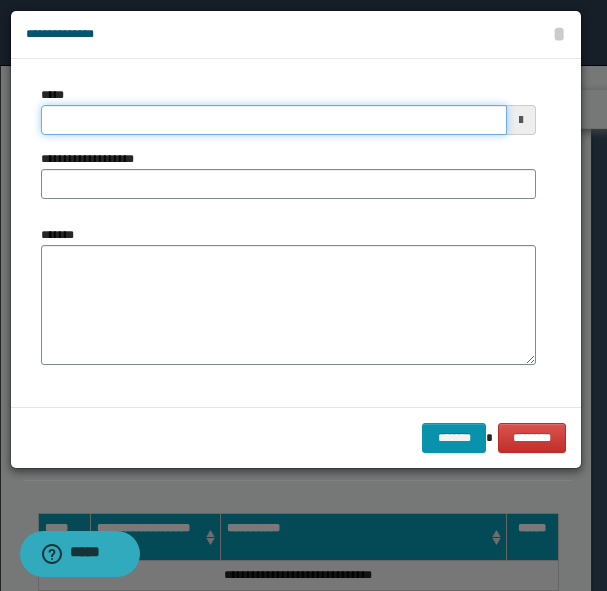 click on "*****" at bounding box center (274, 120) 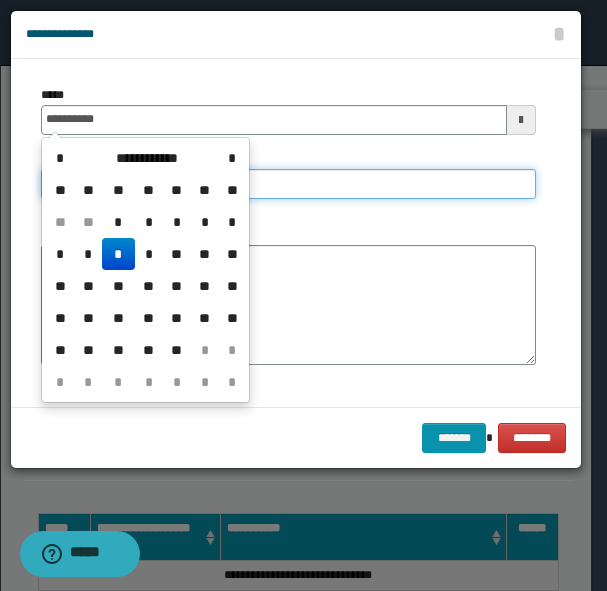 type on "**********" 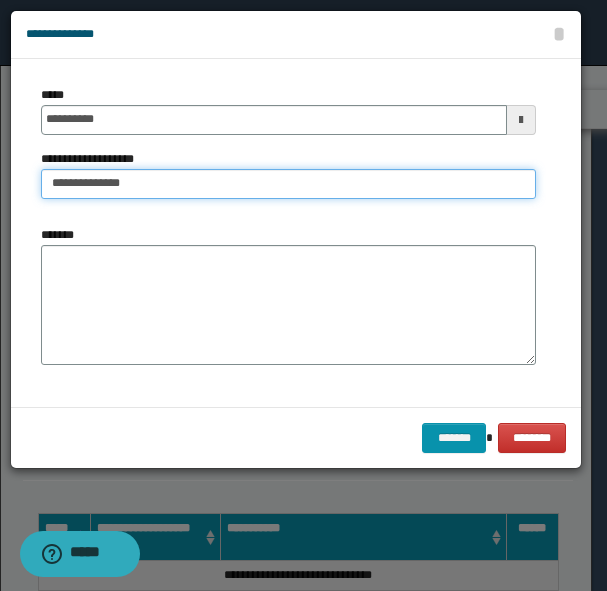 type on "**********" 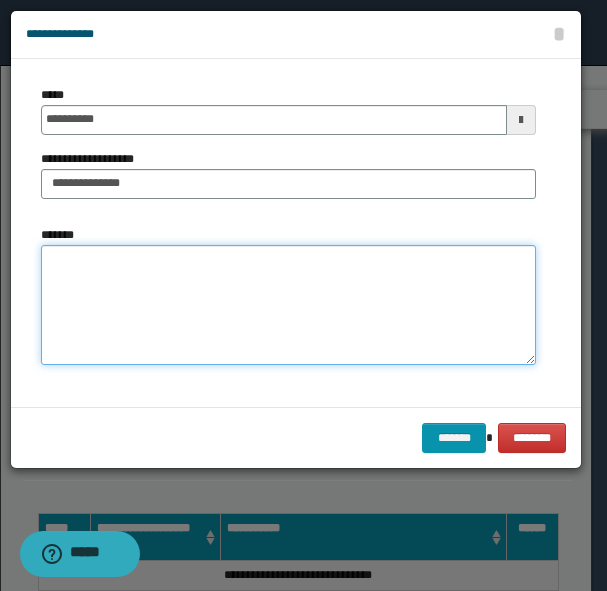 drag, startPoint x: 363, startPoint y: 322, endPoint x: 334, endPoint y: 328, distance: 29.614185 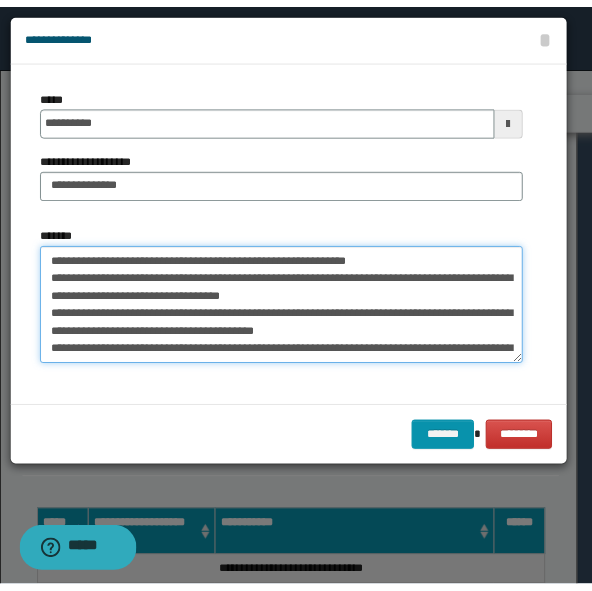 scroll, scrollTop: 36, scrollLeft: 0, axis: vertical 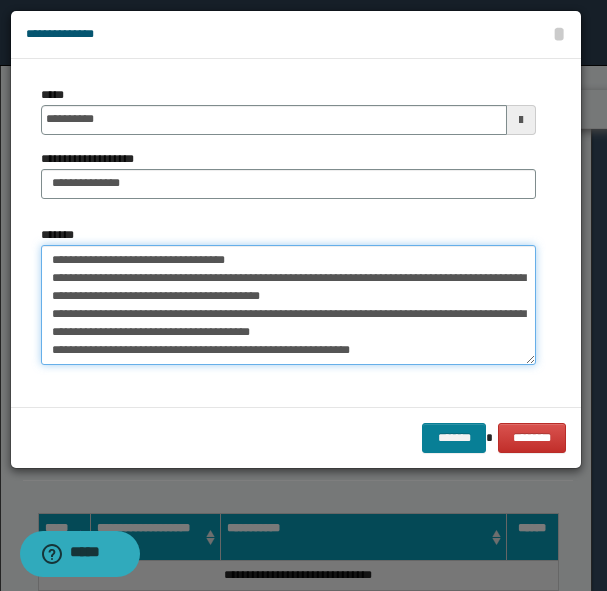 type on "**********" 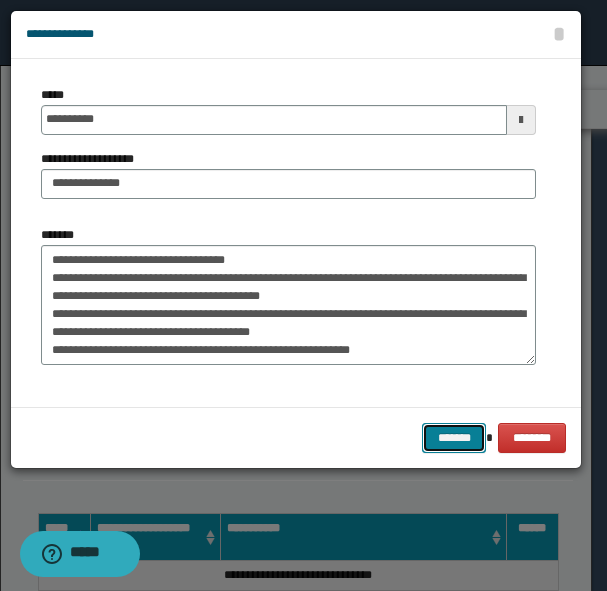click on "*******" at bounding box center [454, 438] 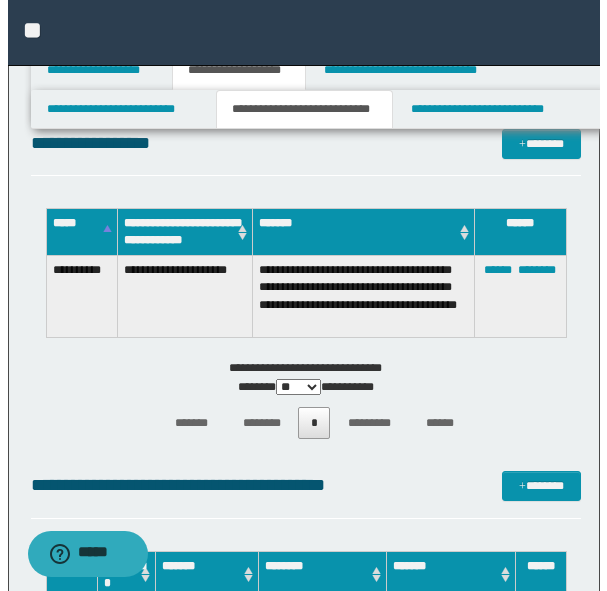scroll, scrollTop: 500, scrollLeft: 0, axis: vertical 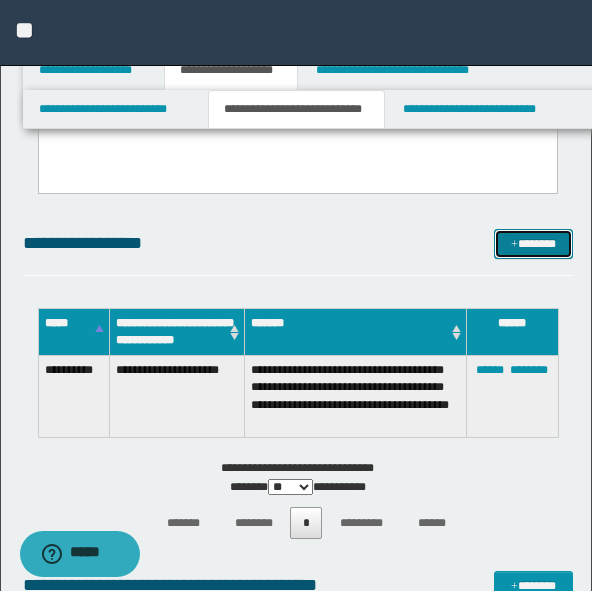 click on "*******" at bounding box center (533, 244) 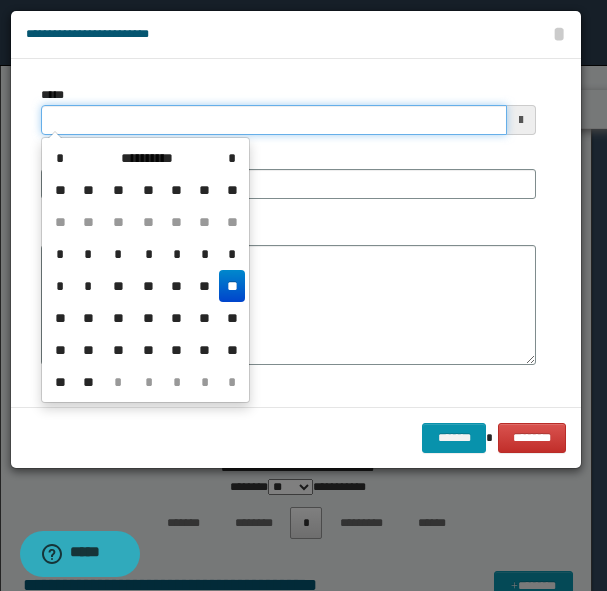 click on "*****" at bounding box center [274, 120] 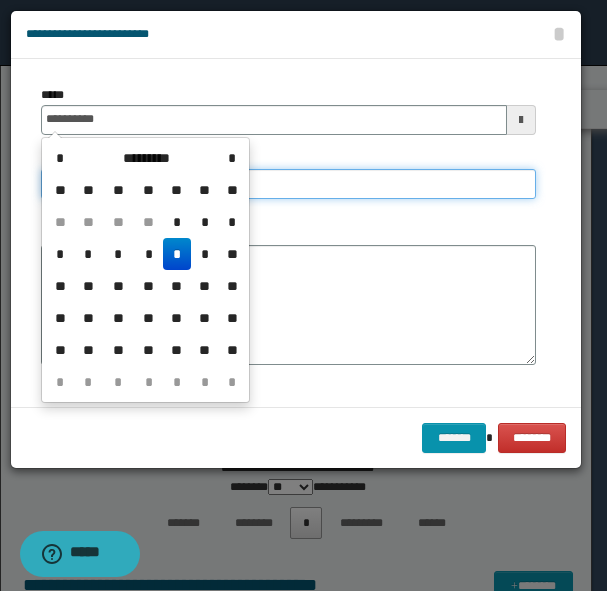 type on "**********" 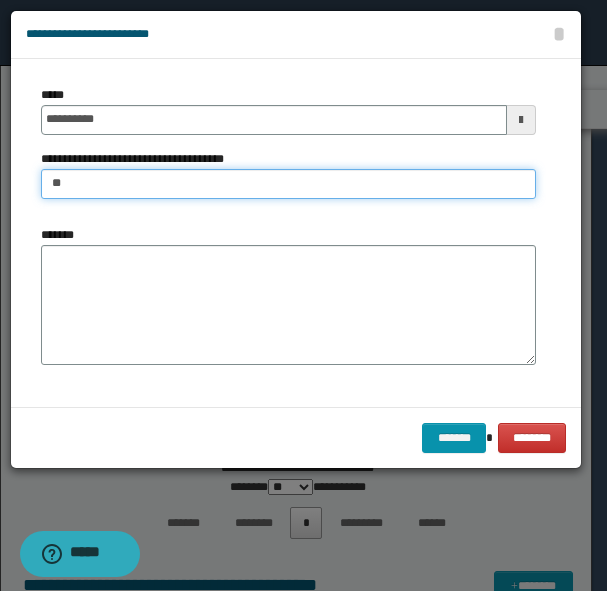 type on "**********" 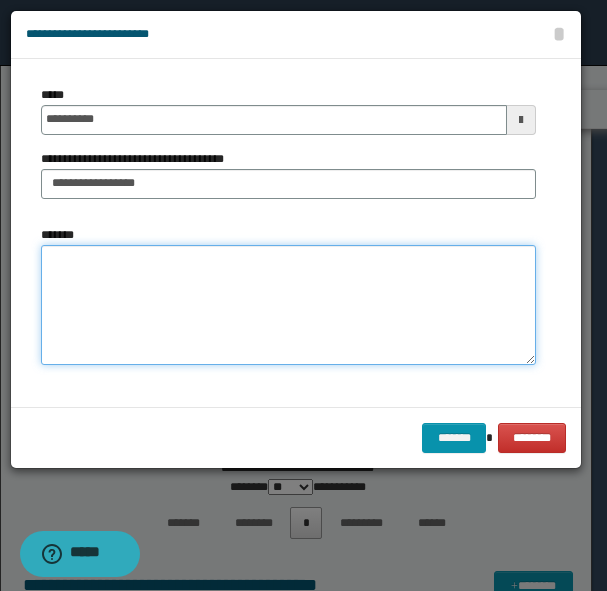 click on "*******" at bounding box center (288, 305) 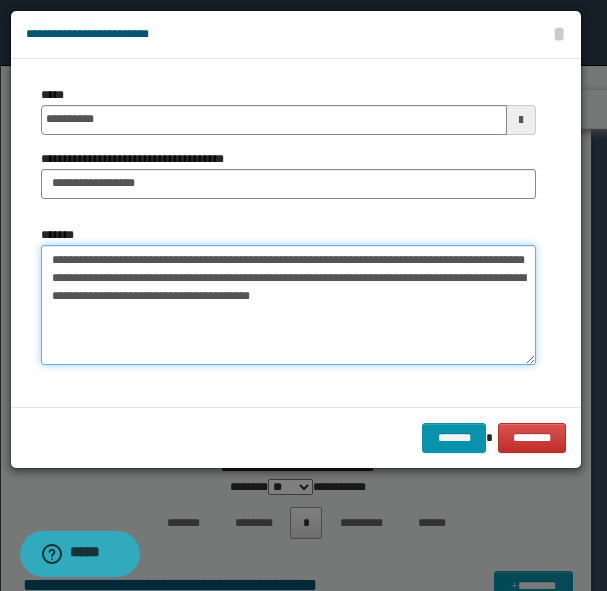 drag, startPoint x: 351, startPoint y: 298, endPoint x: 353, endPoint y: 309, distance: 11.18034 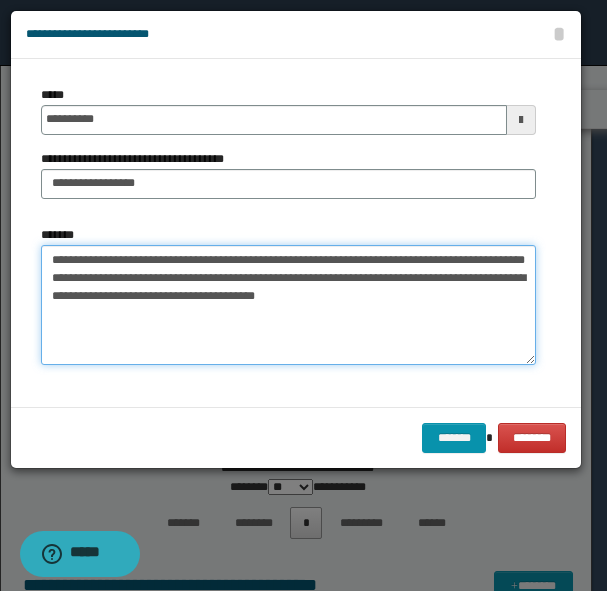 paste on "**********" 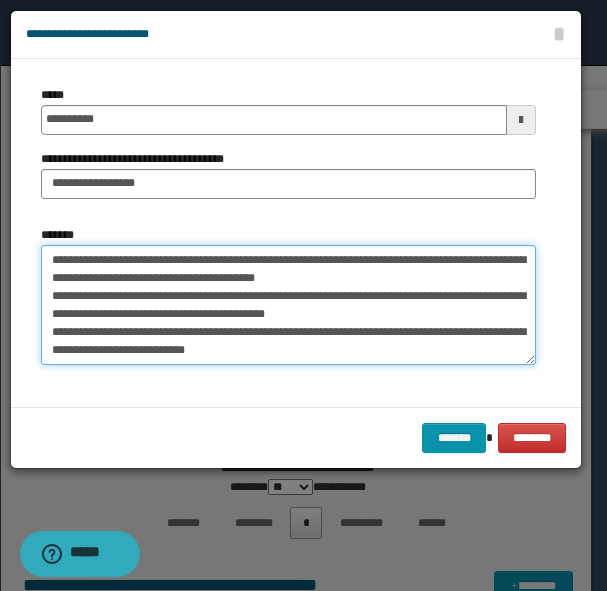 scroll, scrollTop: 37, scrollLeft: 0, axis: vertical 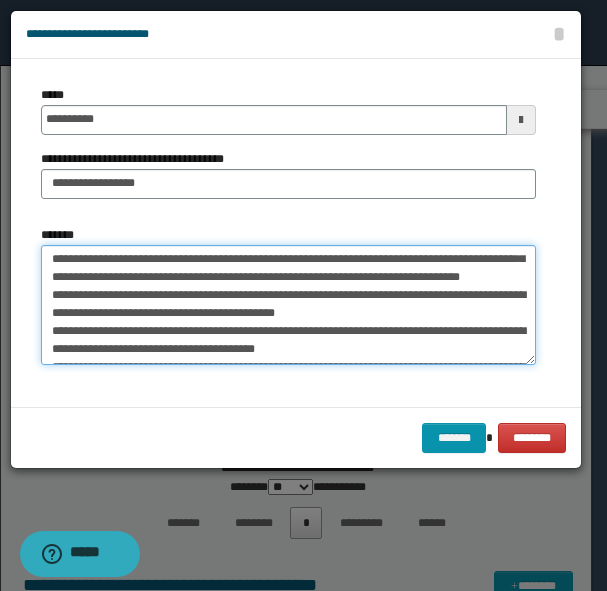 click on "**********" at bounding box center [288, 305] 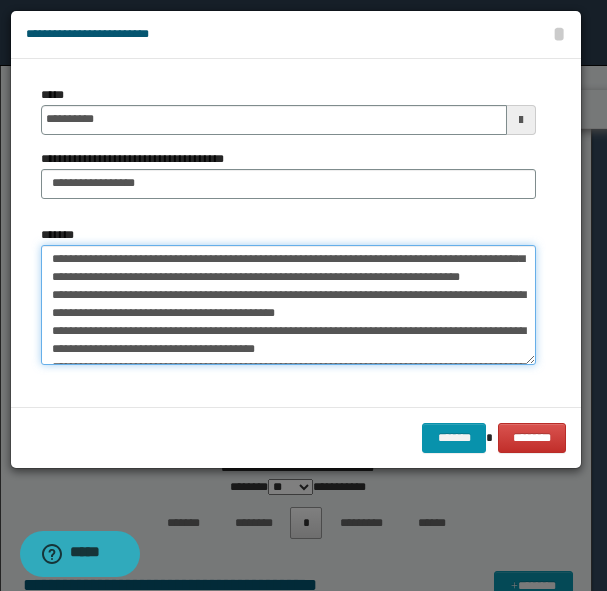 click on "**********" at bounding box center (288, 305) 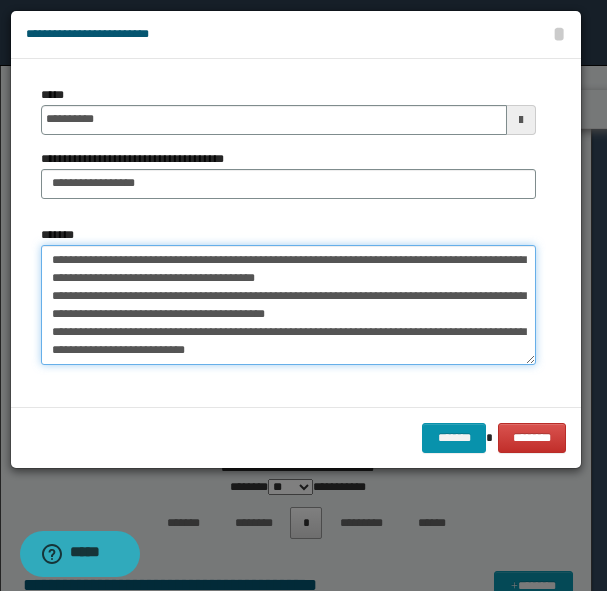 scroll, scrollTop: 0, scrollLeft: 0, axis: both 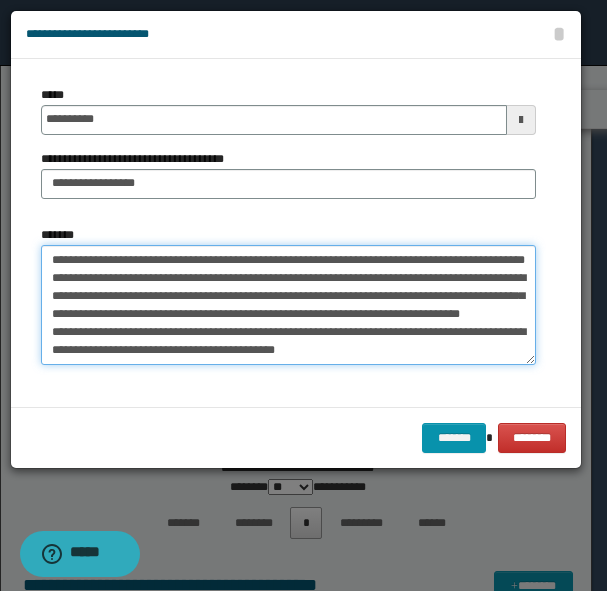 click on "**********" at bounding box center [288, 305] 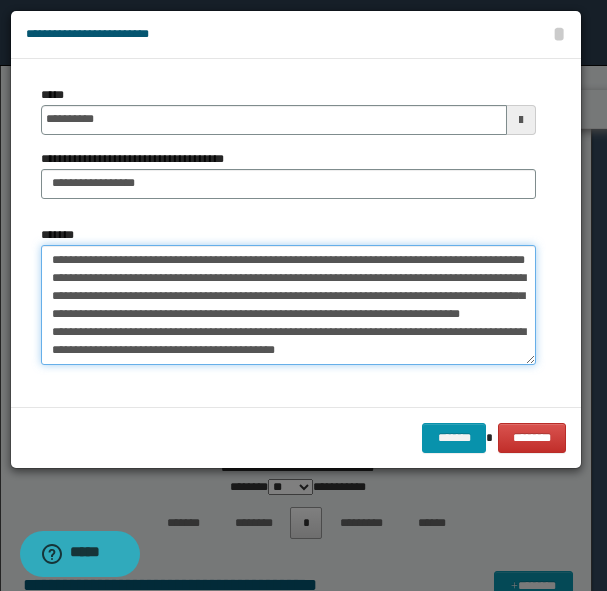 drag, startPoint x: 88, startPoint y: 255, endPoint x: 40, endPoint y: 253, distance: 48.04165 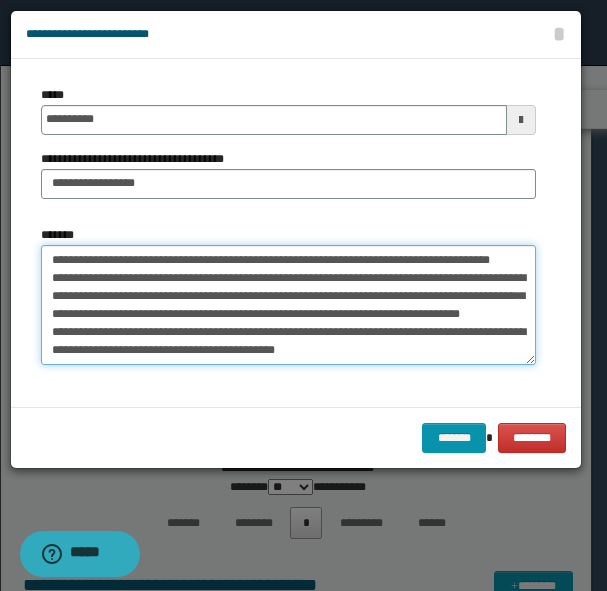 click on "**********" at bounding box center [288, 305] 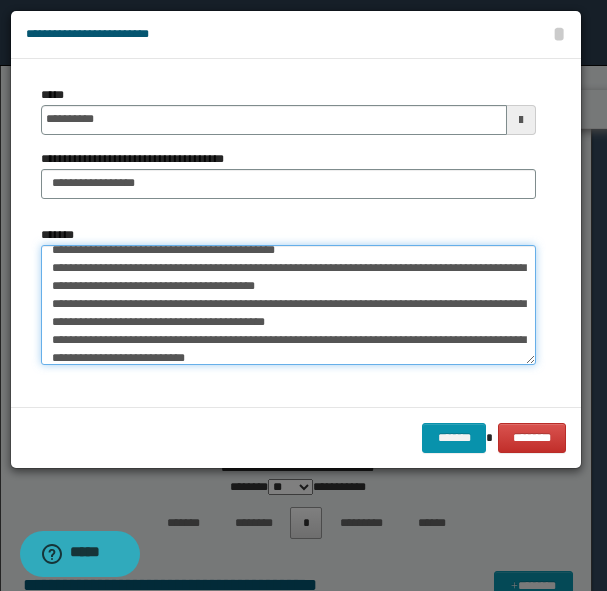 scroll, scrollTop: 144, scrollLeft: 0, axis: vertical 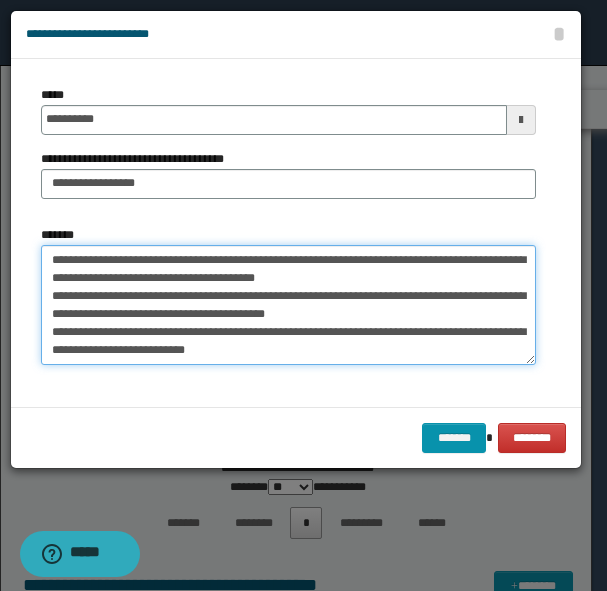 click on "**********" at bounding box center (288, 305) 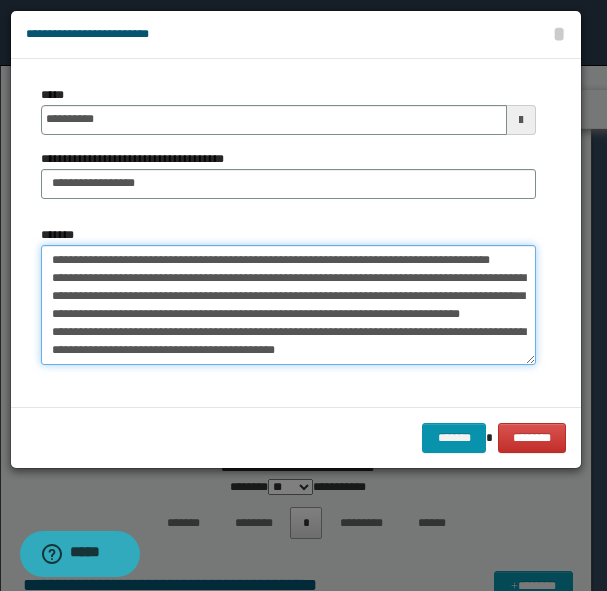 scroll, scrollTop: 144, scrollLeft: 0, axis: vertical 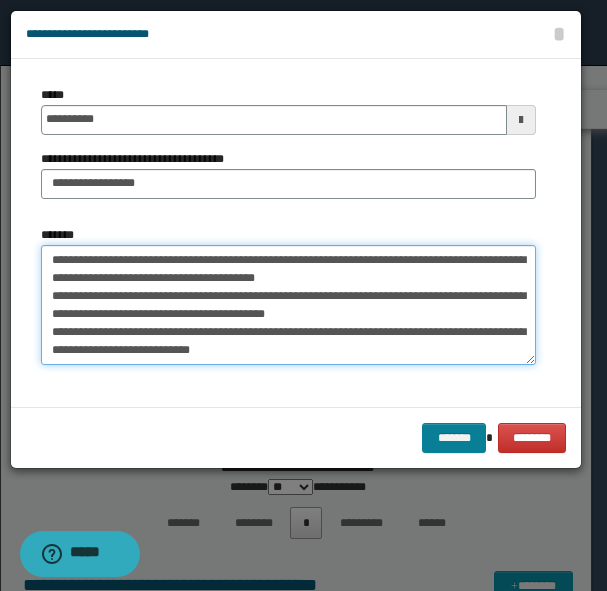 type on "**********" 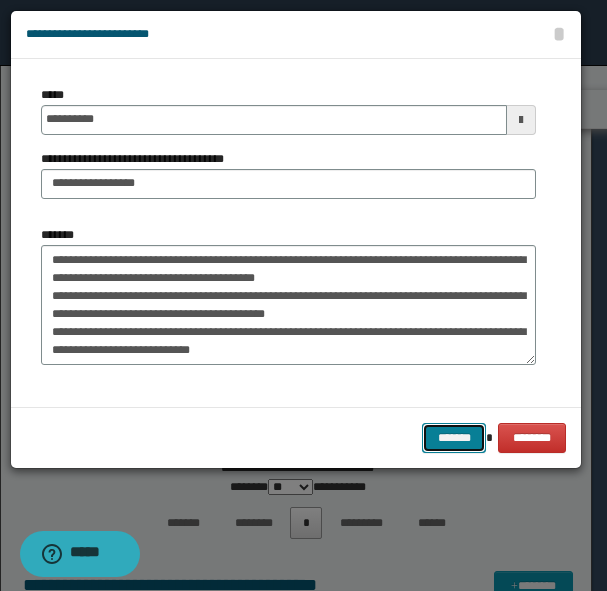 click on "*******" at bounding box center (454, 438) 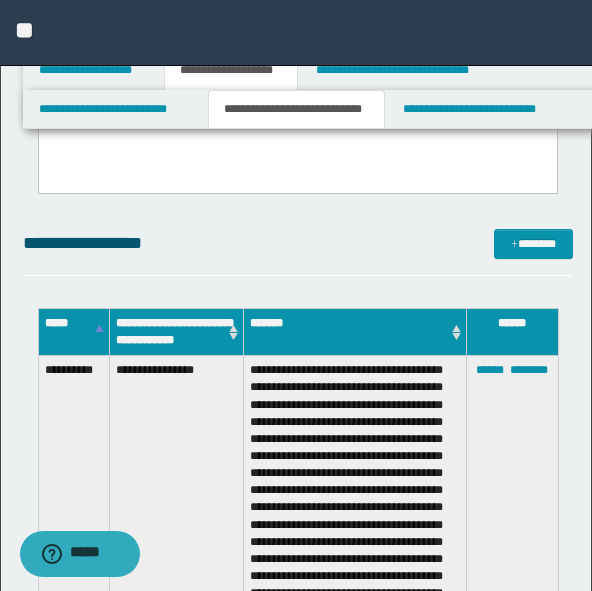 click on "**********" at bounding box center (298, 243) 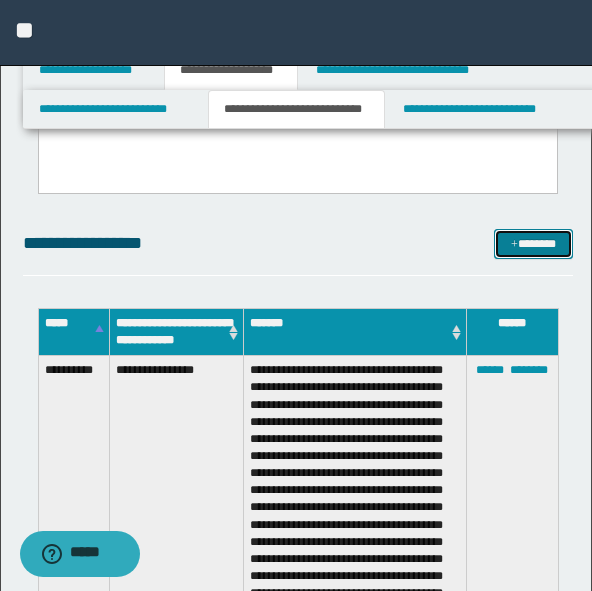 click on "*******" at bounding box center [533, 244] 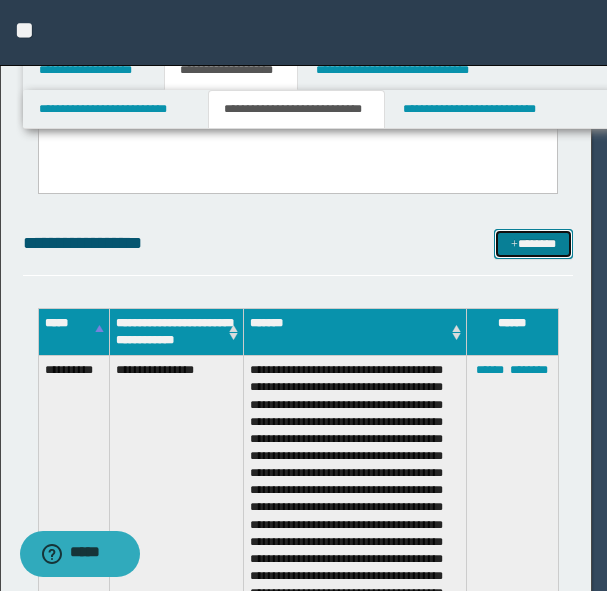 scroll, scrollTop: 0, scrollLeft: 0, axis: both 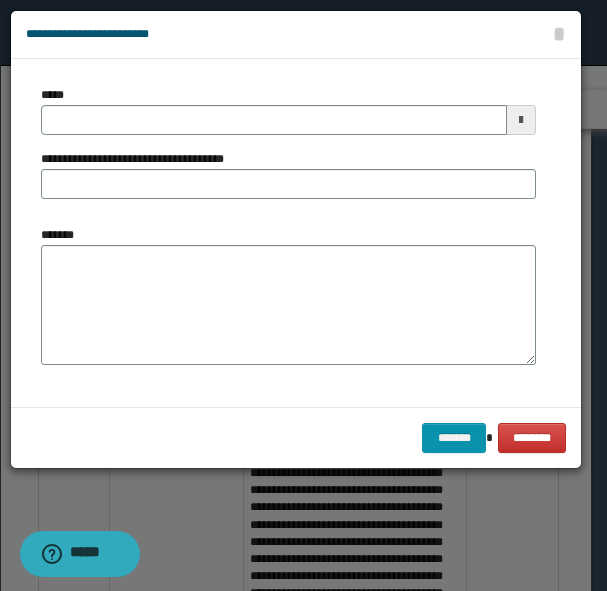 click on "*****" at bounding box center [288, 110] 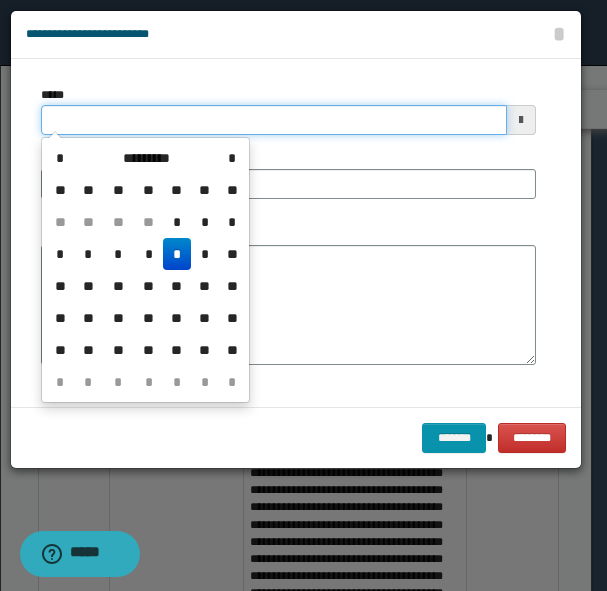 click on "*****" at bounding box center (274, 120) 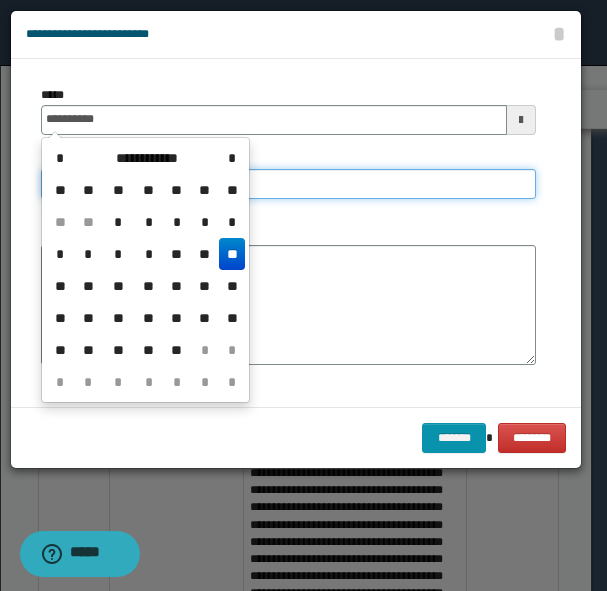type on "**********" 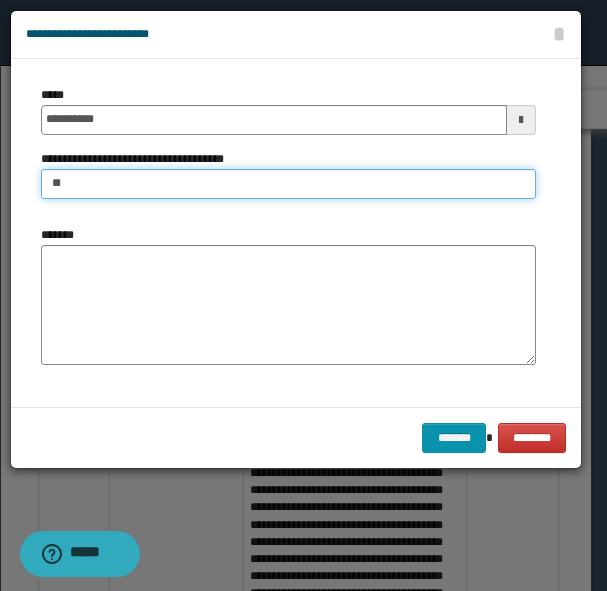 type on "**********" 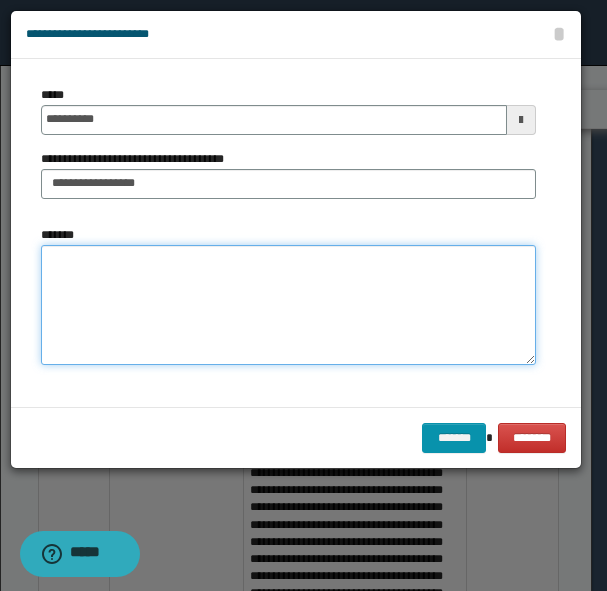click on "*******" at bounding box center [288, 305] 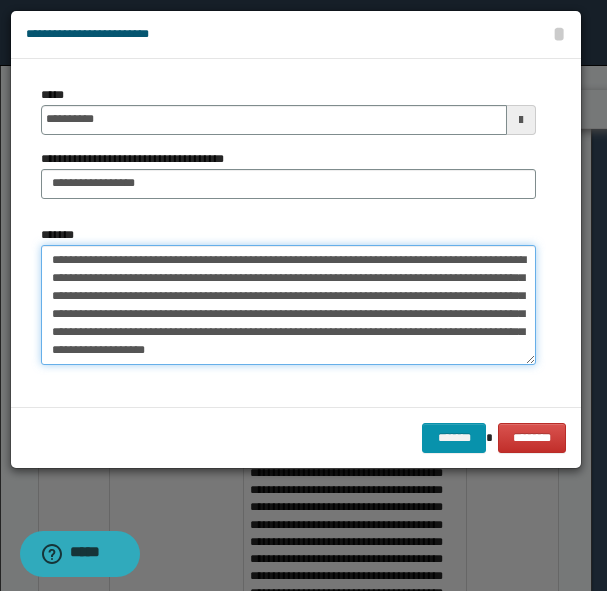 scroll, scrollTop: 0, scrollLeft: 0, axis: both 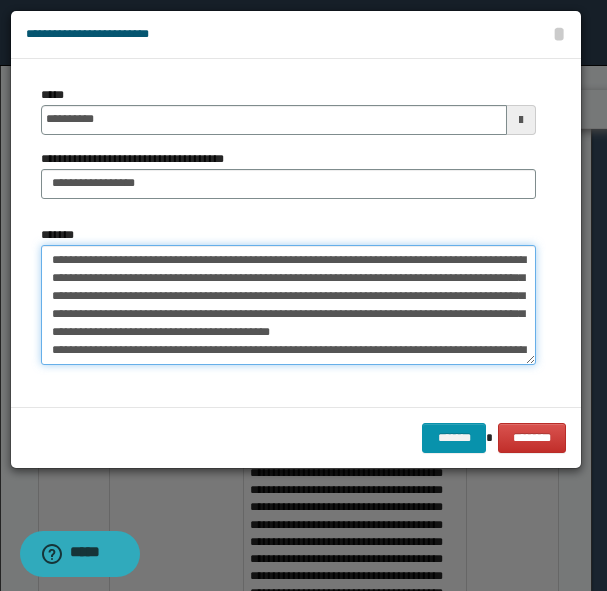 click on "**********" at bounding box center [288, 305] 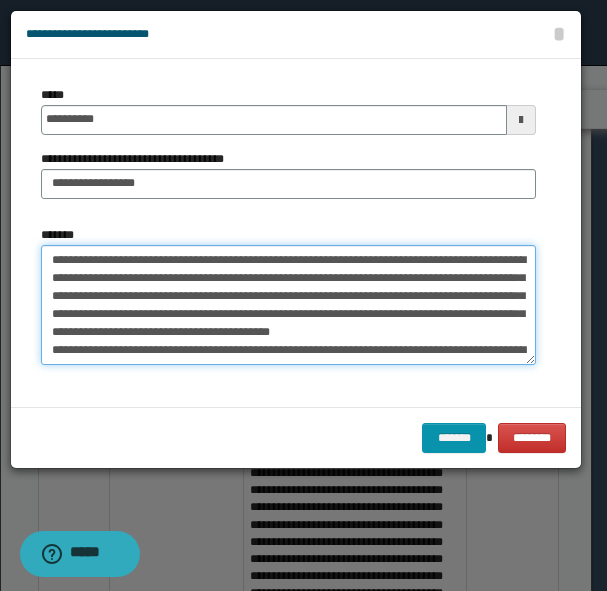 drag, startPoint x: 262, startPoint y: 271, endPoint x: 220, endPoint y: 258, distance: 43.965897 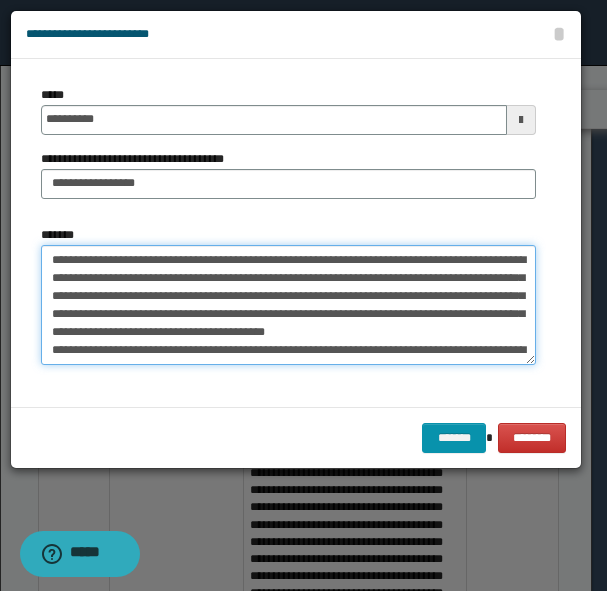 drag, startPoint x: 166, startPoint y: 278, endPoint x: 138, endPoint y: 284, distance: 28.635643 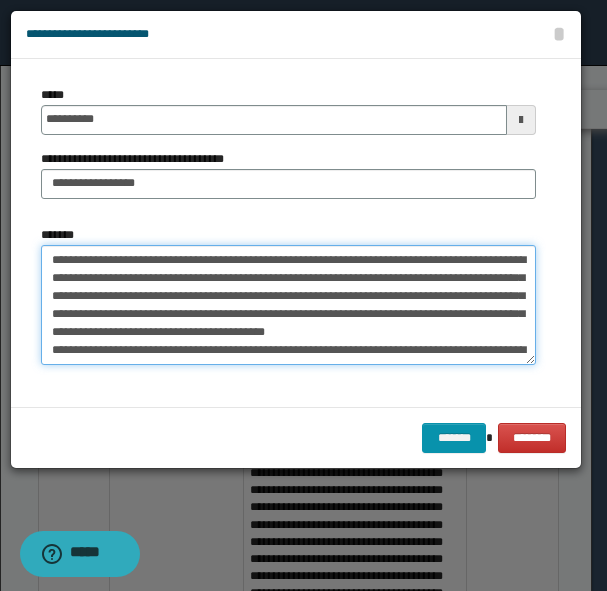 click on "**********" at bounding box center (288, 305) 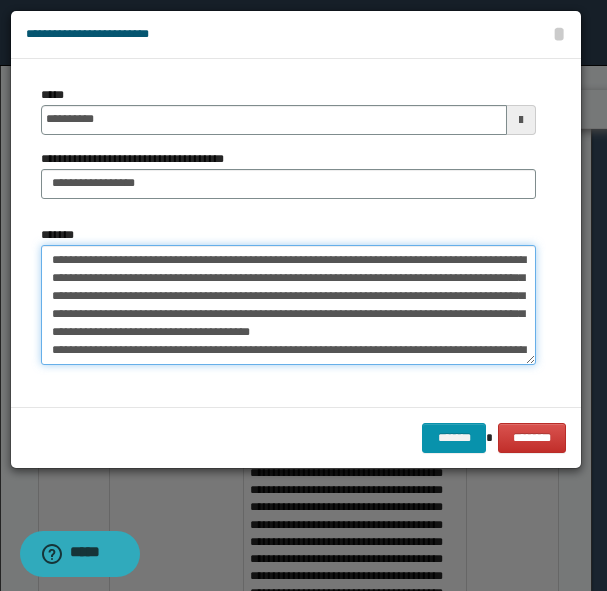 click on "**********" at bounding box center [288, 305] 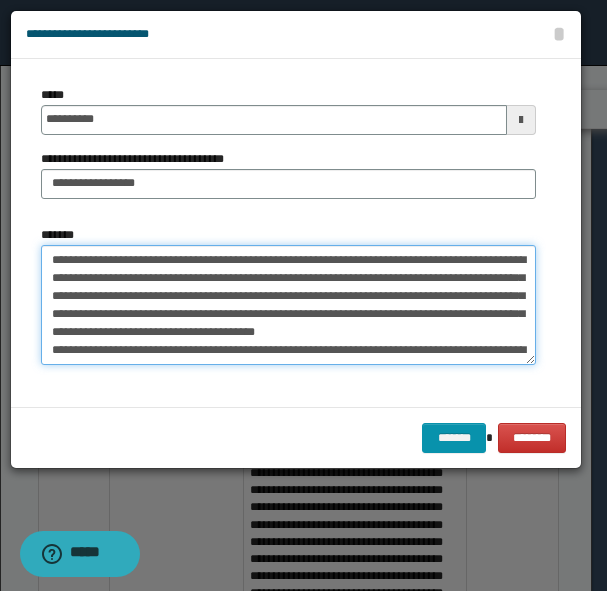 drag, startPoint x: 446, startPoint y: 279, endPoint x: 115, endPoint y: 308, distance: 332.26797 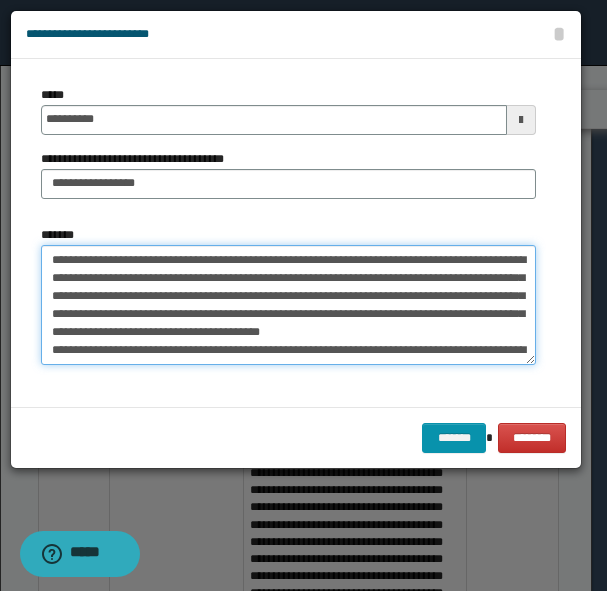 drag, startPoint x: 228, startPoint y: 355, endPoint x: 179, endPoint y: 309, distance: 67.20863 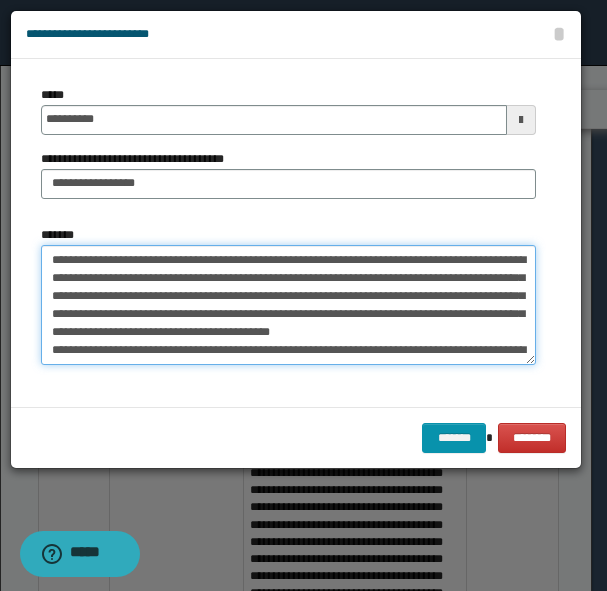 click on "**********" at bounding box center (288, 305) 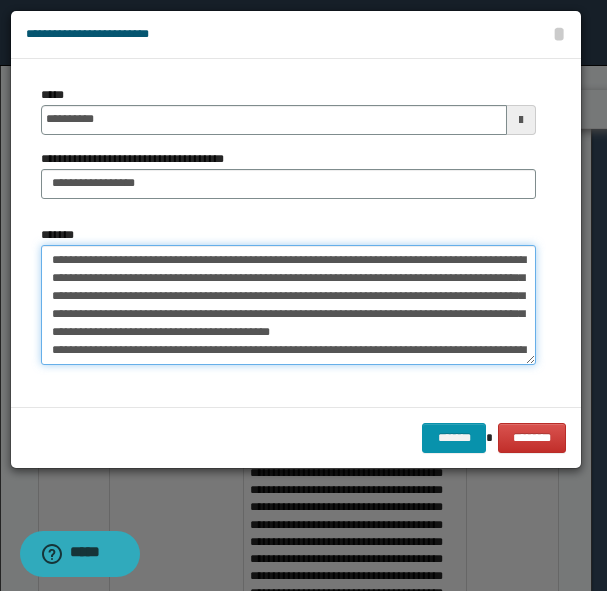 drag, startPoint x: 297, startPoint y: 300, endPoint x: 273, endPoint y: 321, distance: 31.890438 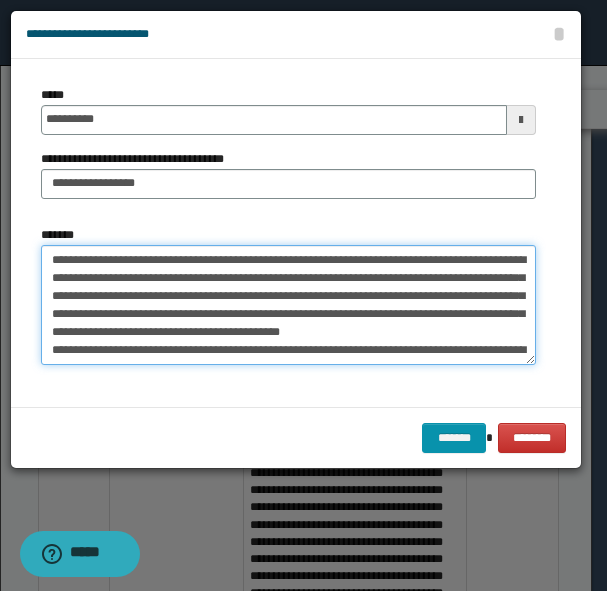 drag, startPoint x: 227, startPoint y: 355, endPoint x: 182, endPoint y: 328, distance: 52.478565 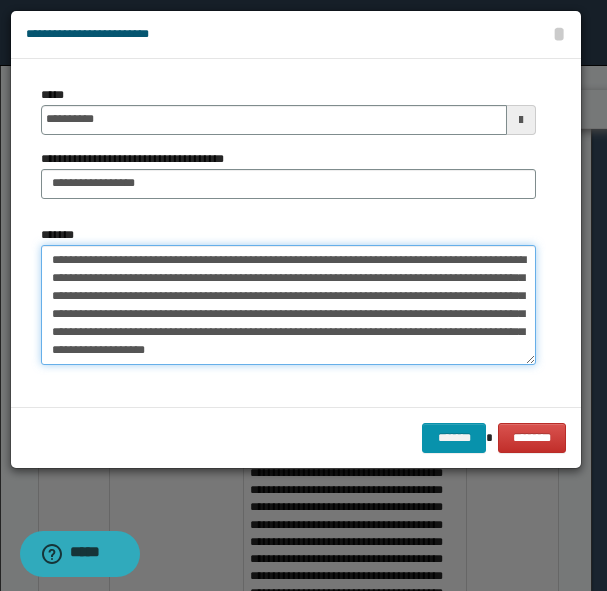 scroll, scrollTop: 95, scrollLeft: 0, axis: vertical 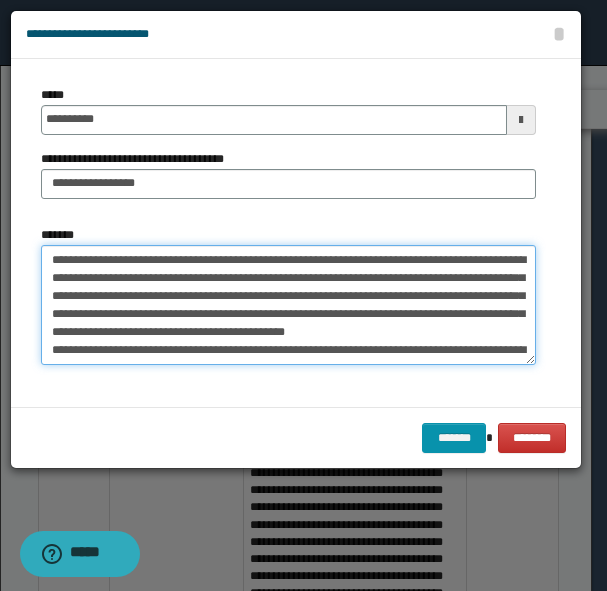 click on "**********" at bounding box center (288, 305) 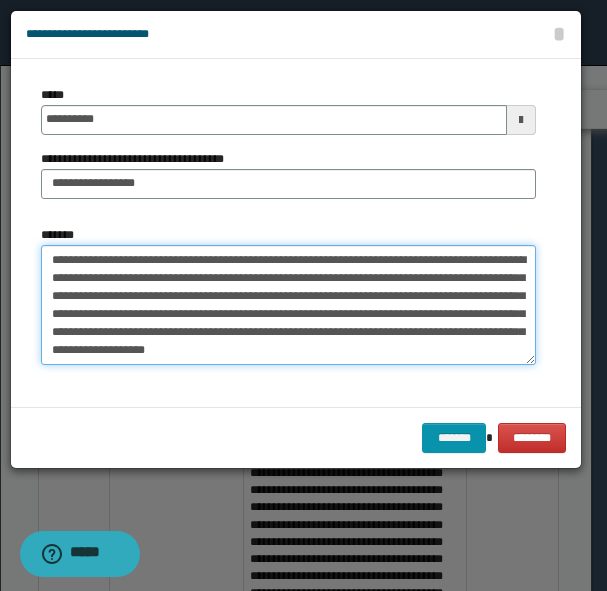 drag, startPoint x: 123, startPoint y: 296, endPoint x: 79, endPoint y: 296, distance: 44 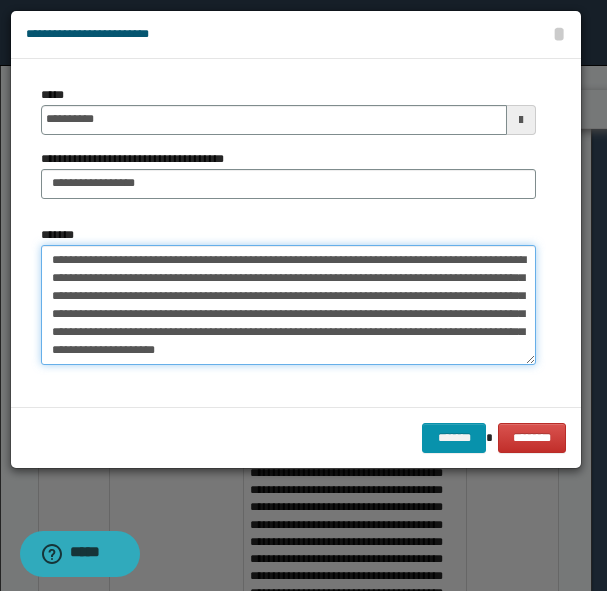 click on "**********" at bounding box center (288, 305) 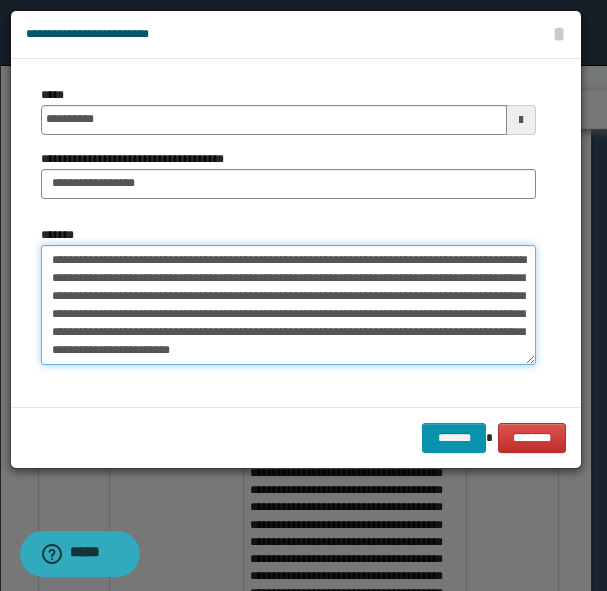 drag, startPoint x: 484, startPoint y: 290, endPoint x: 75, endPoint y: 278, distance: 409.176 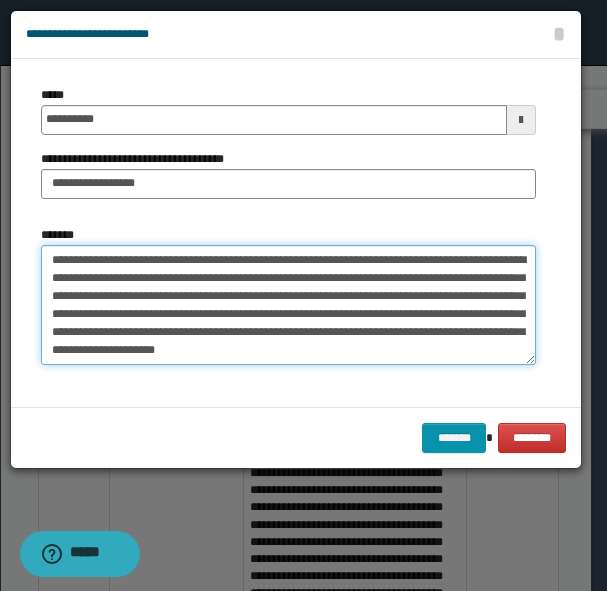 drag, startPoint x: 479, startPoint y: 279, endPoint x: 142, endPoint y: 303, distance: 337.85352 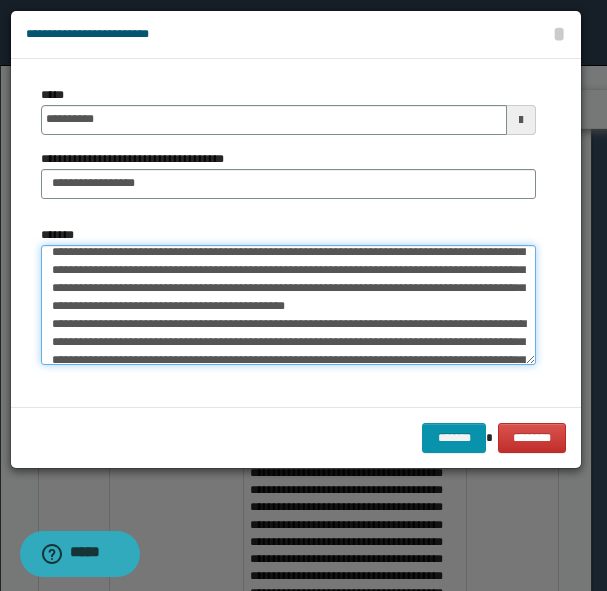 drag, startPoint x: 223, startPoint y: 342, endPoint x: 155, endPoint y: 330, distance: 69.050705 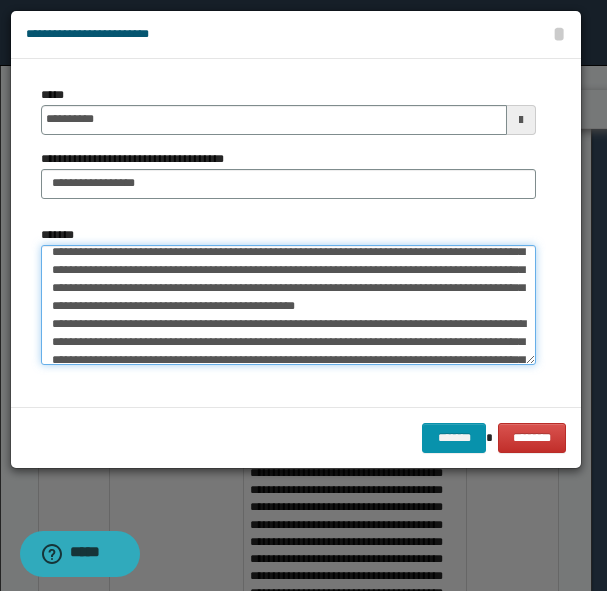 drag, startPoint x: 82, startPoint y: 275, endPoint x: 80, endPoint y: 289, distance: 14.142136 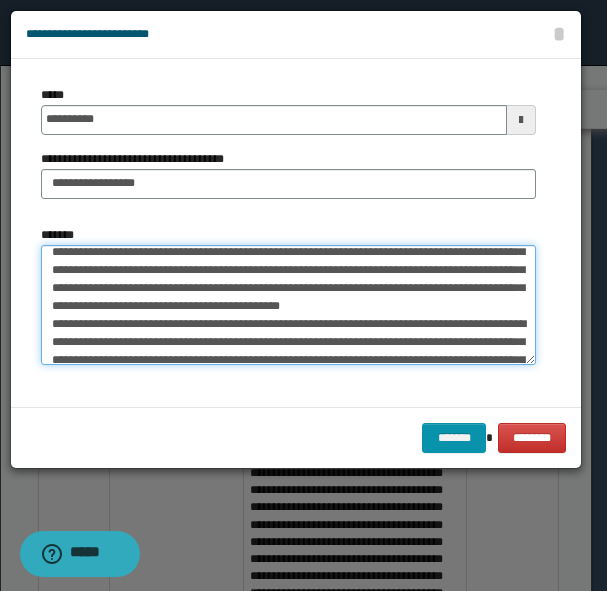 scroll, scrollTop: 23, scrollLeft: 0, axis: vertical 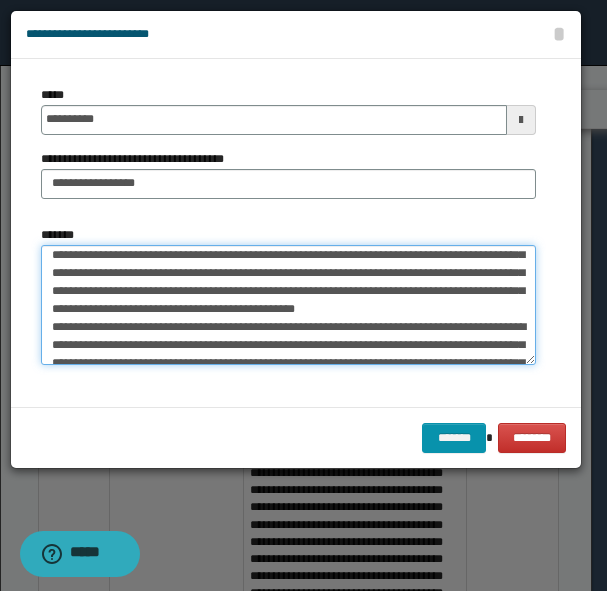 drag, startPoint x: 287, startPoint y: 275, endPoint x: 253, endPoint y: 289, distance: 36.769554 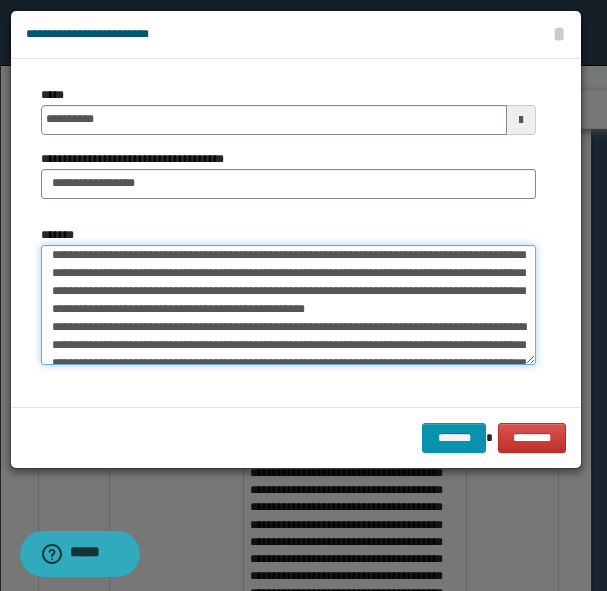 click on "**********" at bounding box center (288, 305) 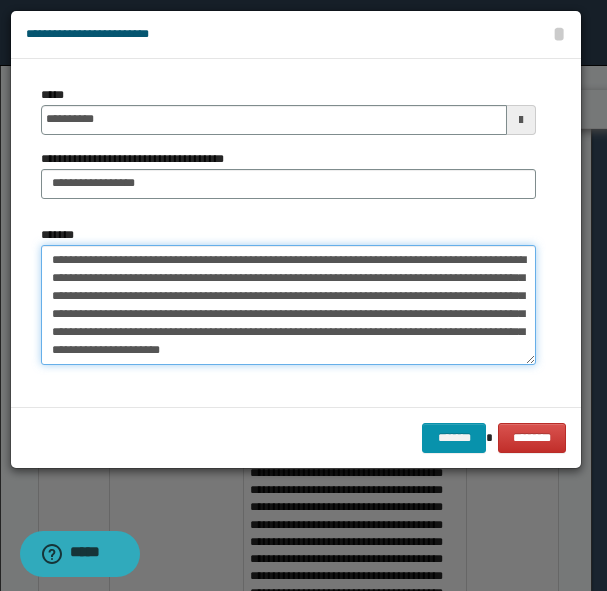 scroll, scrollTop: 23, scrollLeft: 0, axis: vertical 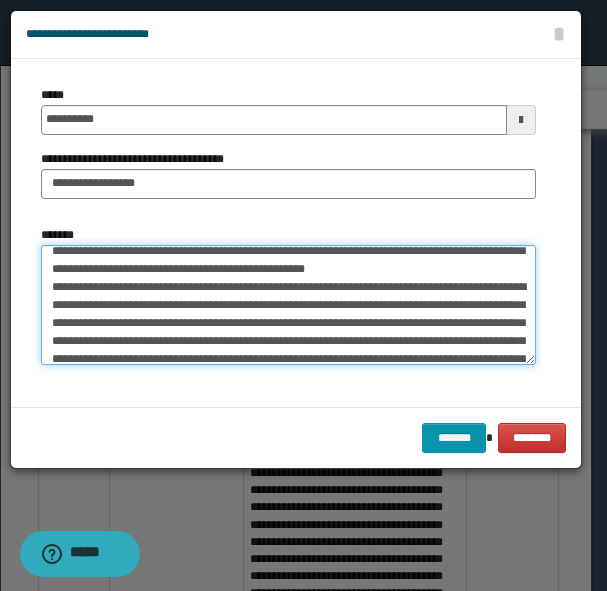click on "**********" at bounding box center (288, 305) 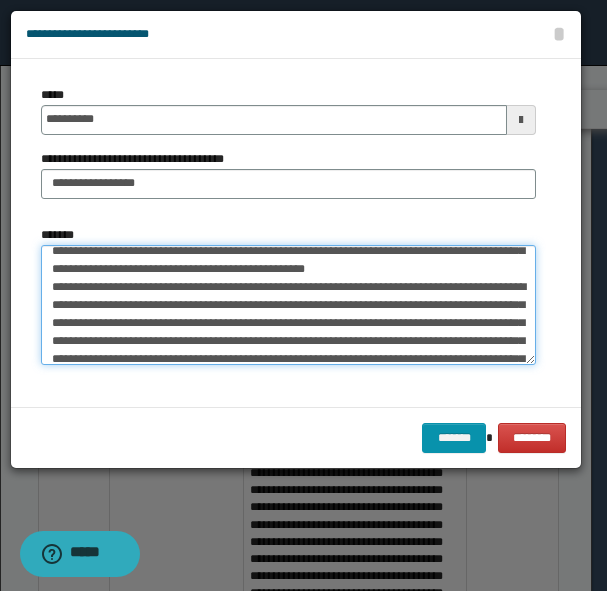 click on "**********" at bounding box center (288, 305) 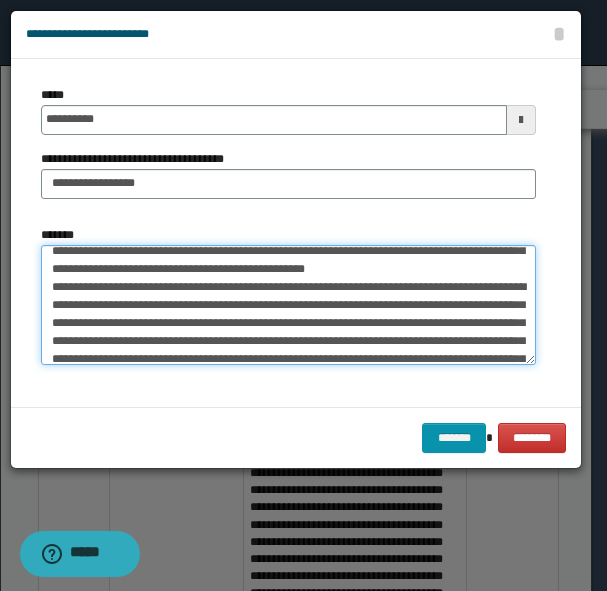 click on "**********" at bounding box center (288, 305) 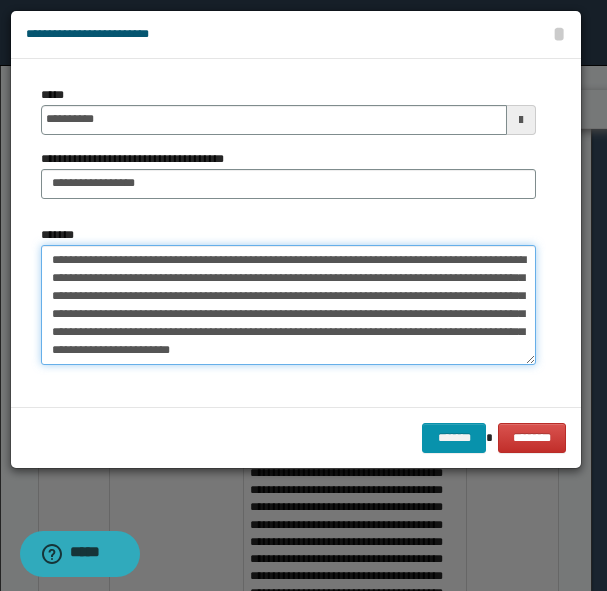 scroll, scrollTop: 26, scrollLeft: 0, axis: vertical 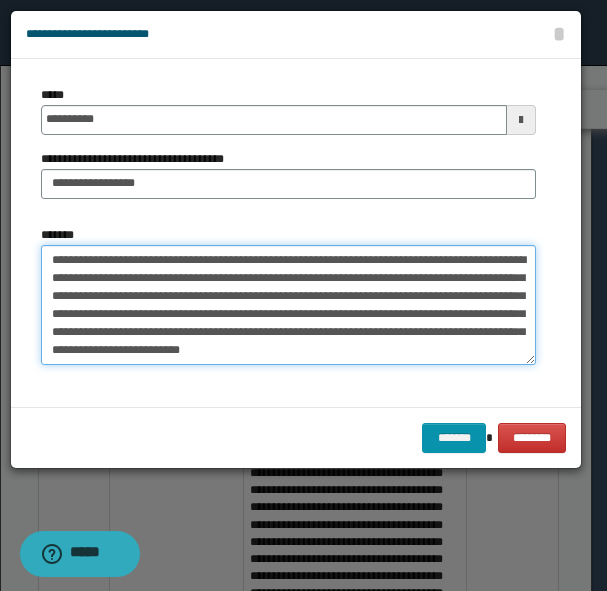 drag, startPoint x: 438, startPoint y: 275, endPoint x: 482, endPoint y: 300, distance: 50.606323 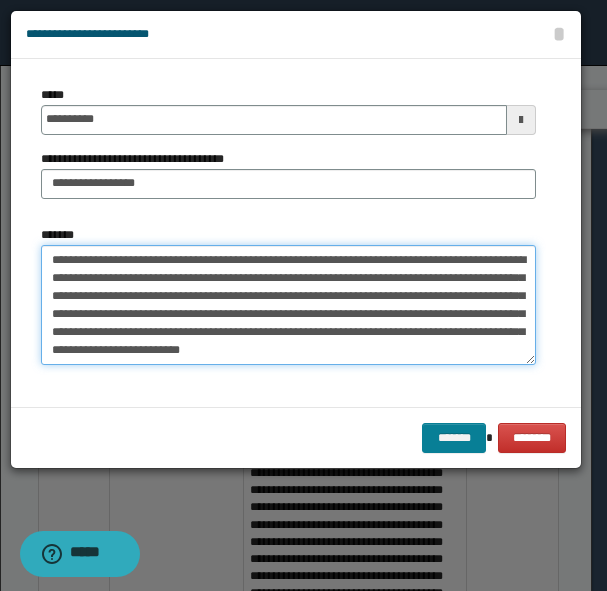 type on "**********" 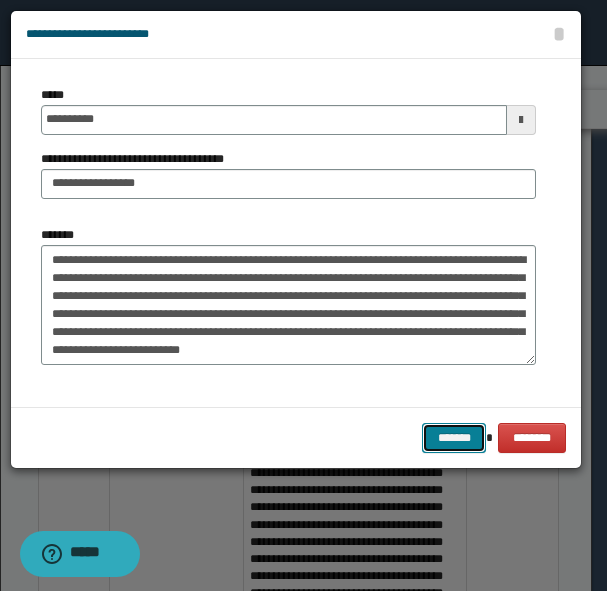click on "*******" at bounding box center (454, 438) 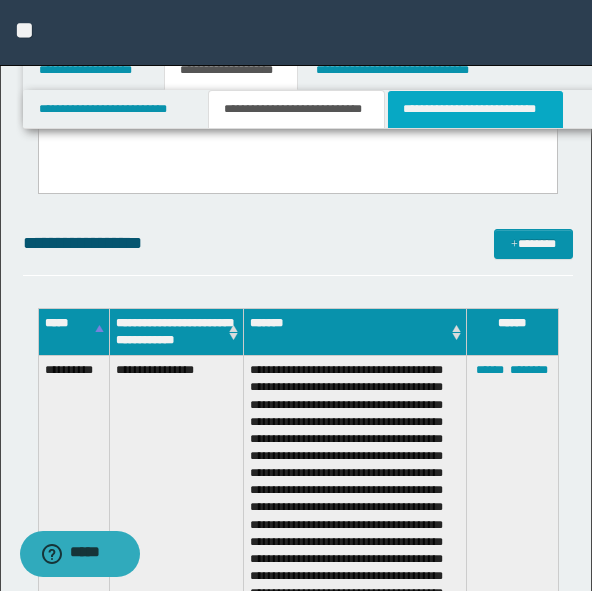 click on "**********" at bounding box center [475, 109] 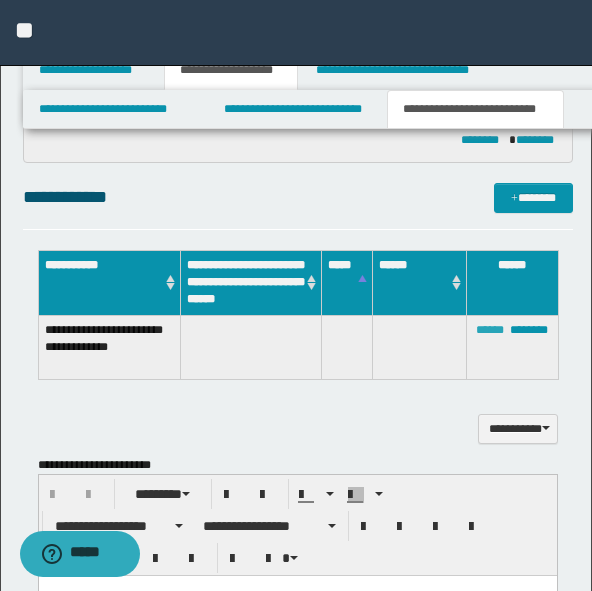 click on "******" at bounding box center (490, 330) 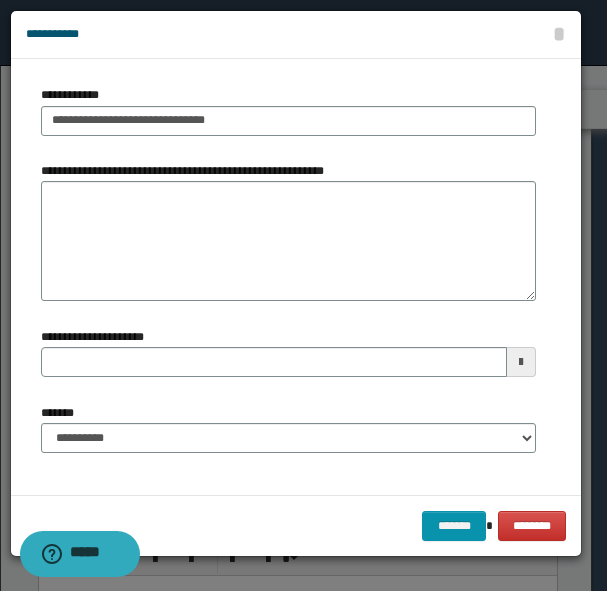 type 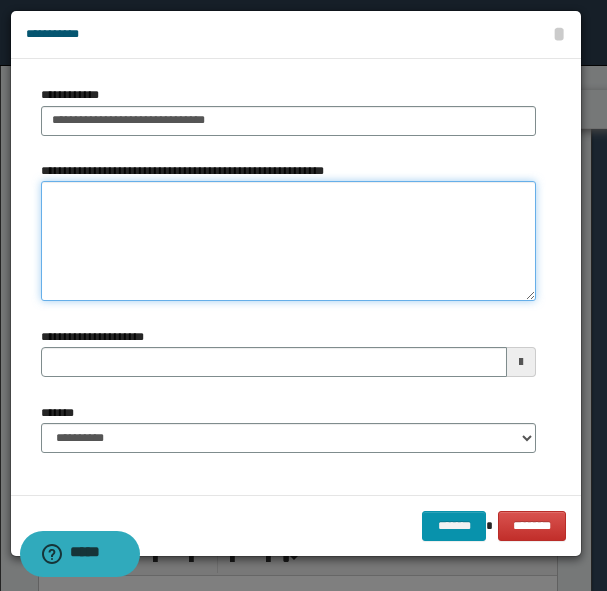 click on "**********" at bounding box center [288, 241] 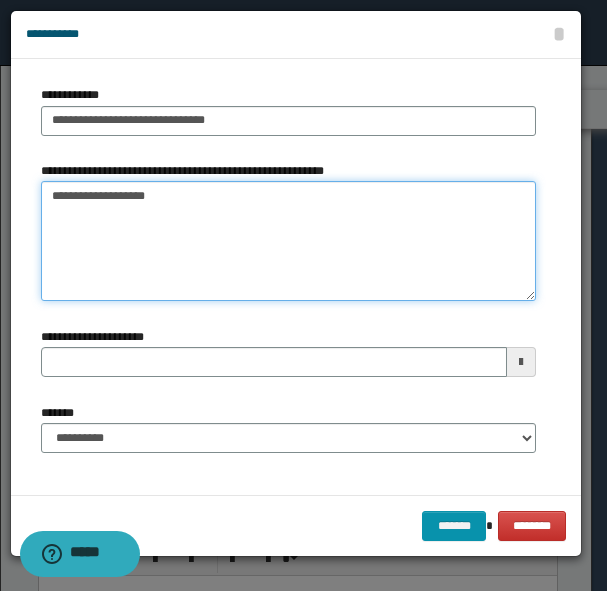 type on "**********" 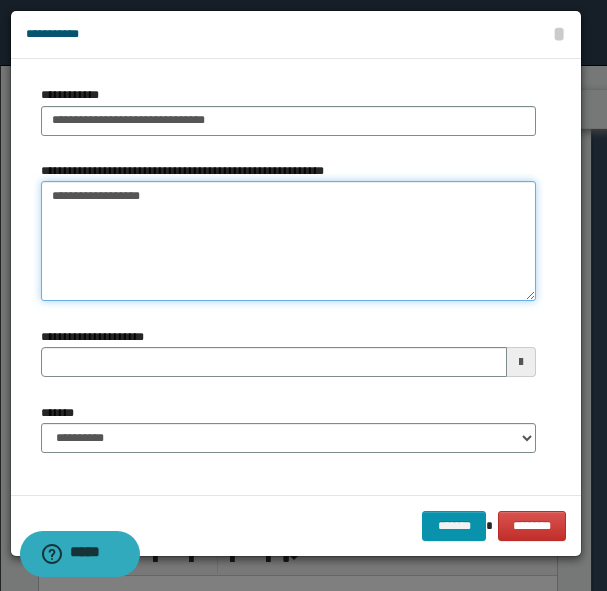 type 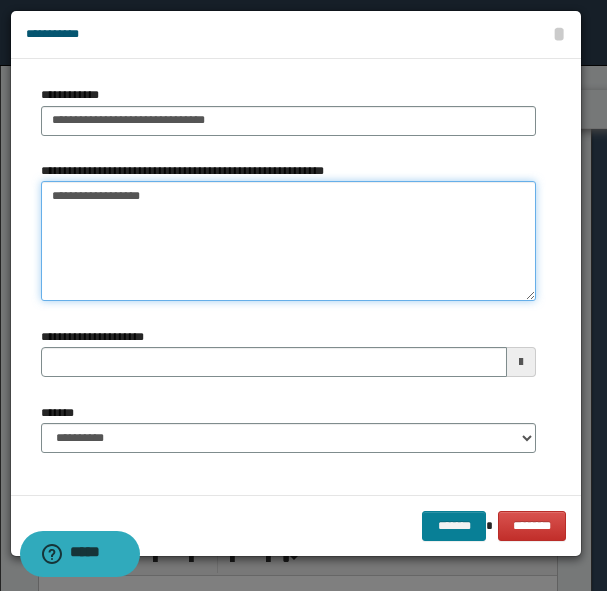 type on "**********" 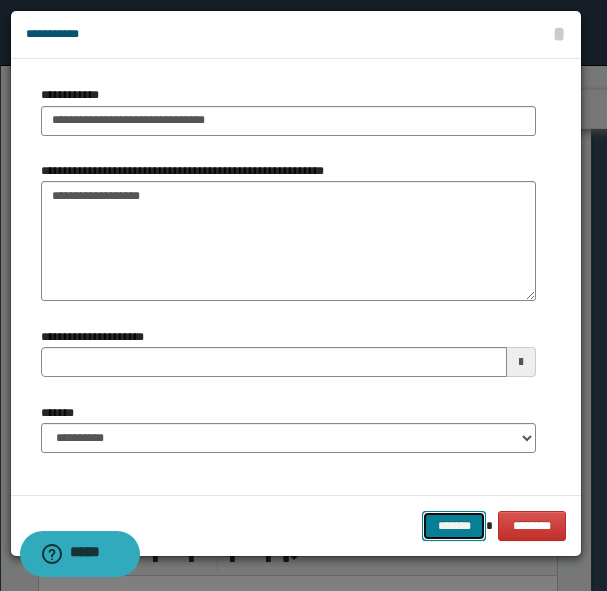 click on "*******" at bounding box center (454, 526) 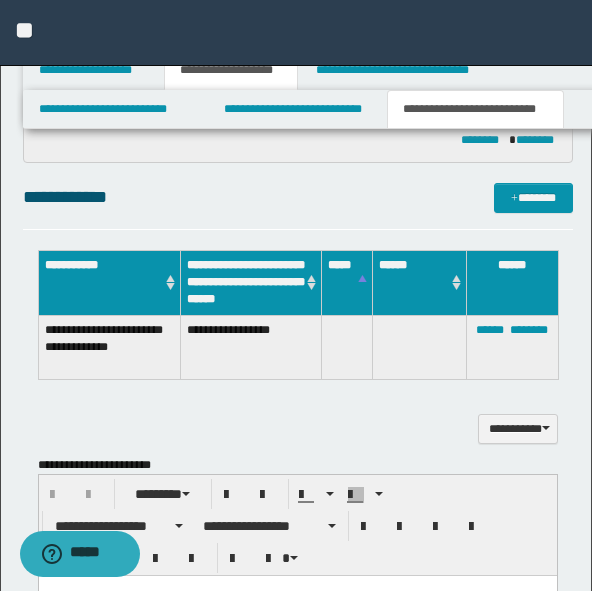 click on "**********" at bounding box center [298, 197] 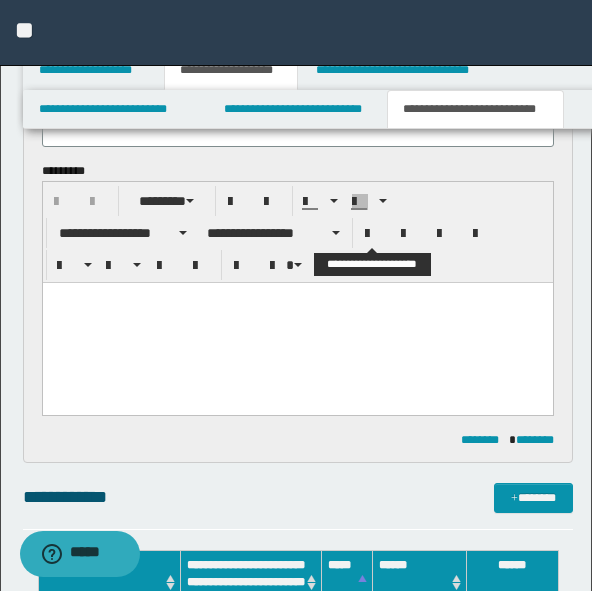 scroll, scrollTop: 0, scrollLeft: 0, axis: both 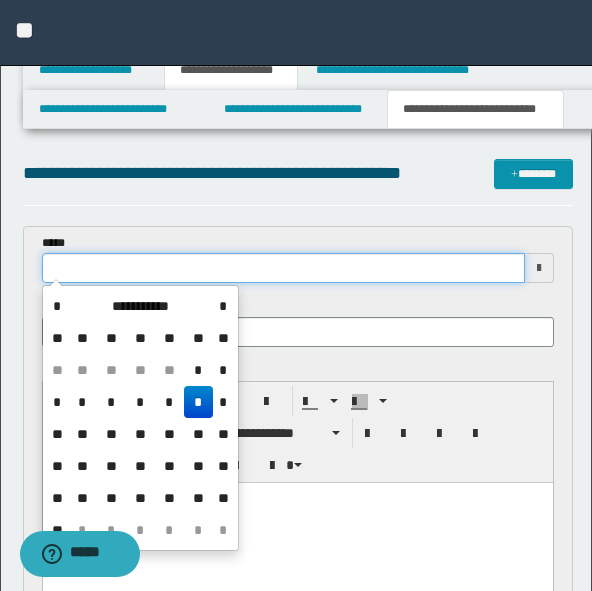 click at bounding box center [283, 268] 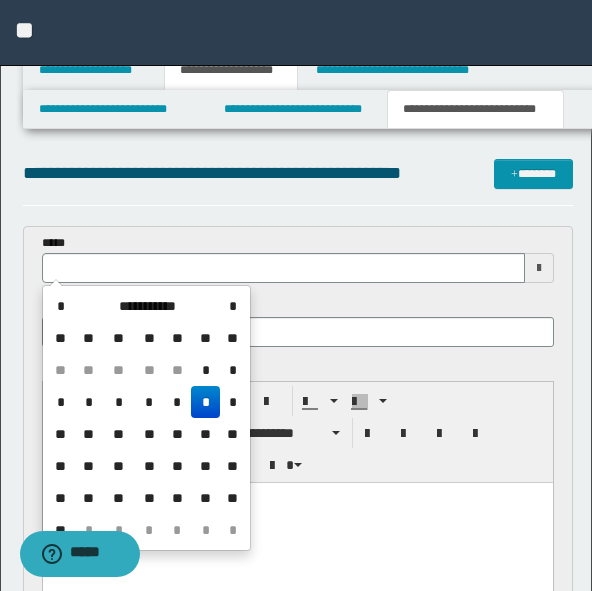 type 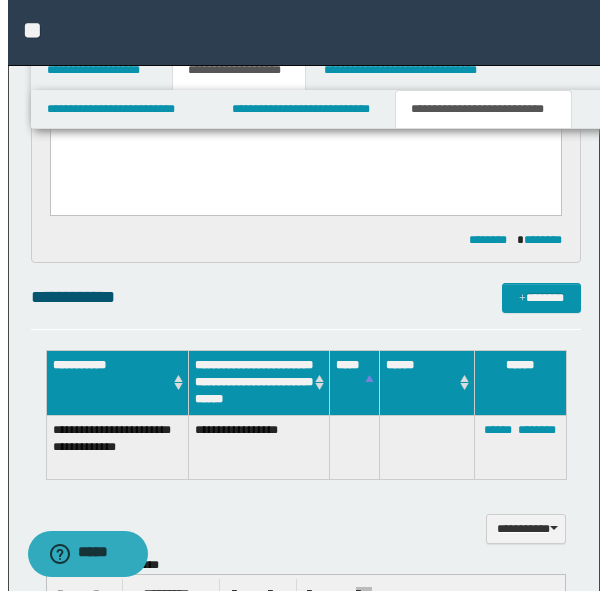 scroll, scrollTop: 500, scrollLeft: 0, axis: vertical 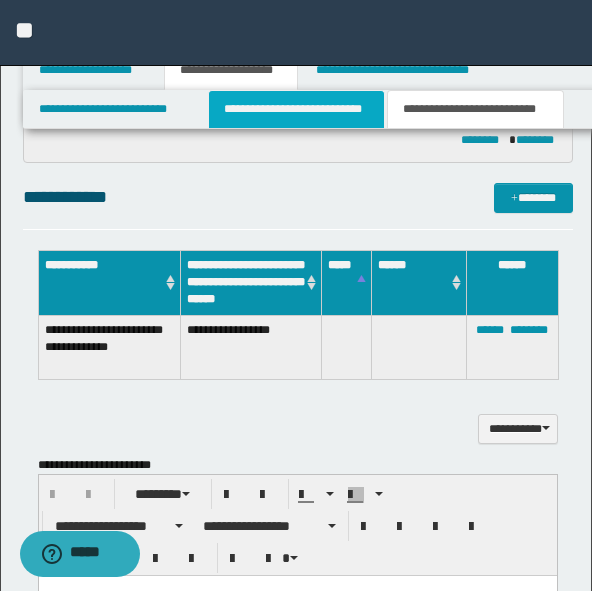 click on "**********" at bounding box center [296, 109] 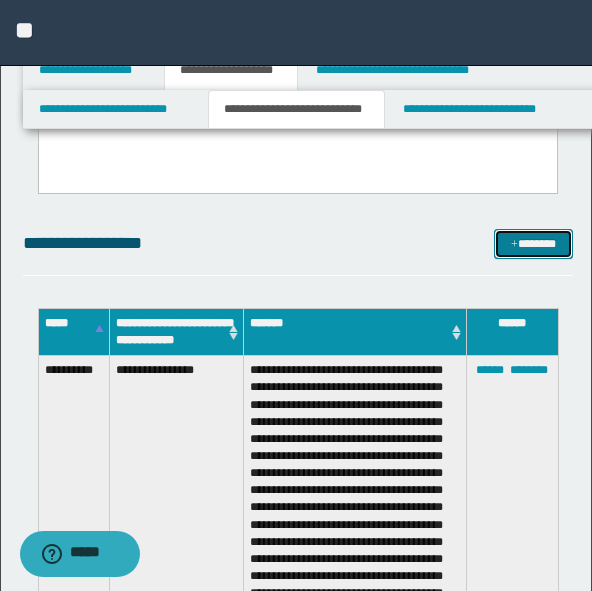click on "*******" at bounding box center (533, 244) 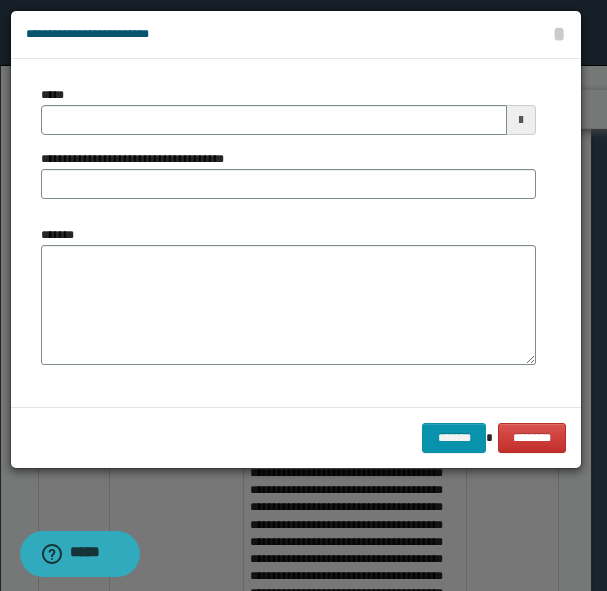 scroll, scrollTop: 0, scrollLeft: 0, axis: both 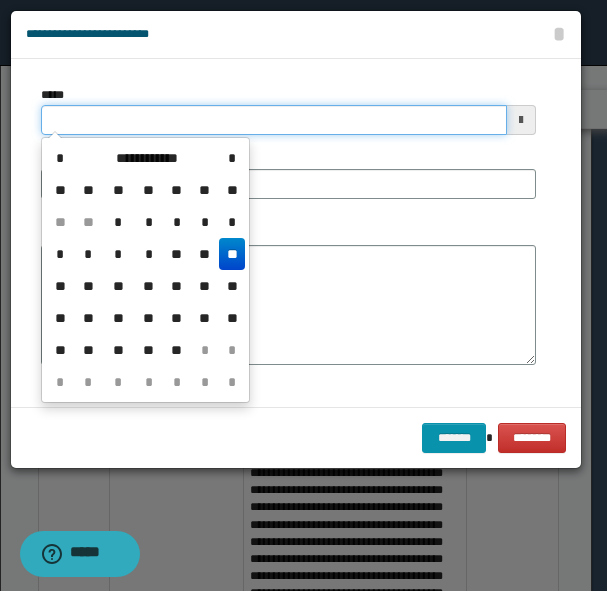click on "*****" at bounding box center [274, 120] 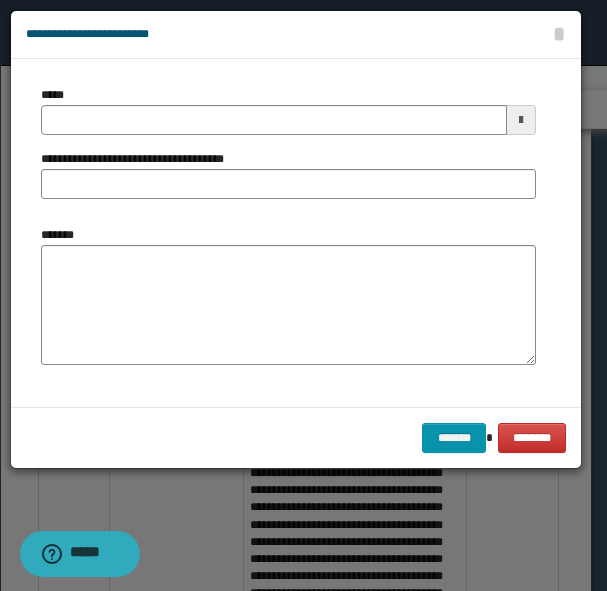 click on "**********" at bounding box center (288, 174) 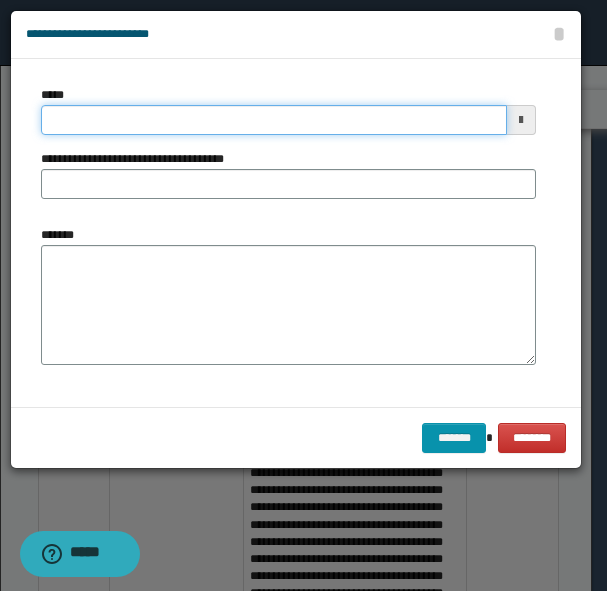 click on "*****" at bounding box center (274, 120) 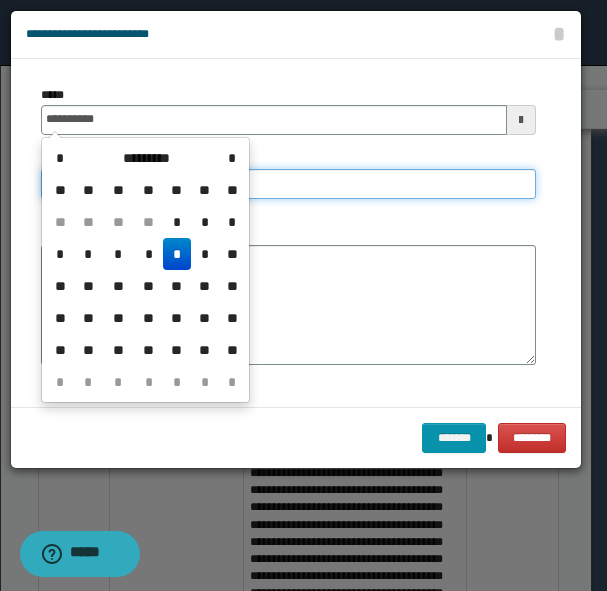type on "**********" 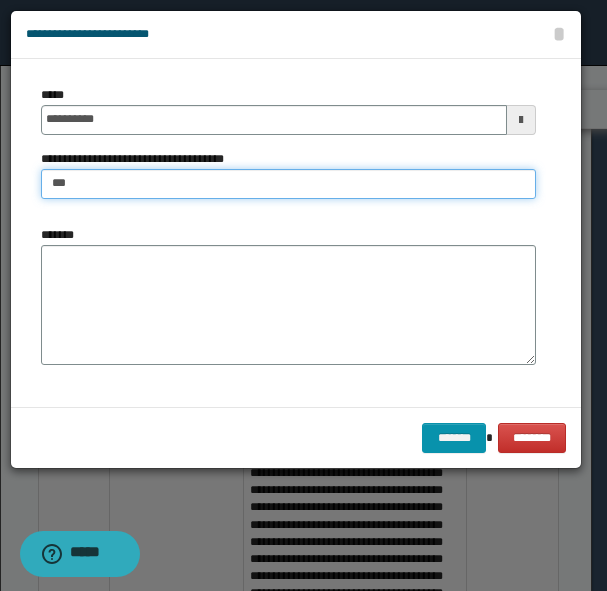 type on "**********" 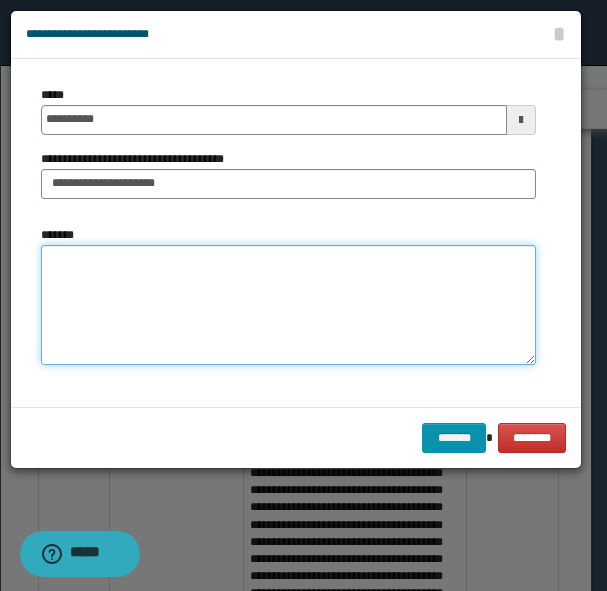 click on "*******" at bounding box center [288, 305] 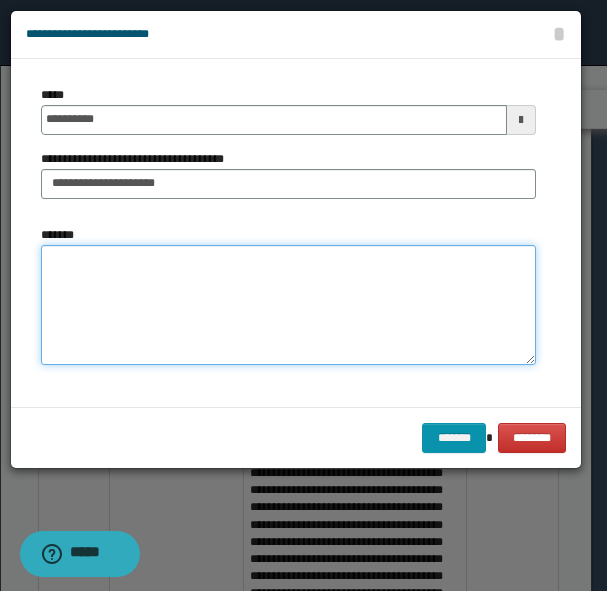click on "*******" at bounding box center (288, 305) 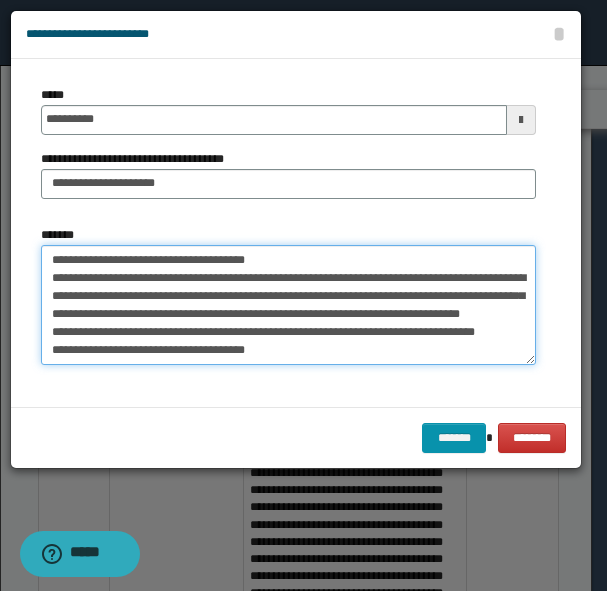 scroll, scrollTop: 0, scrollLeft: 0, axis: both 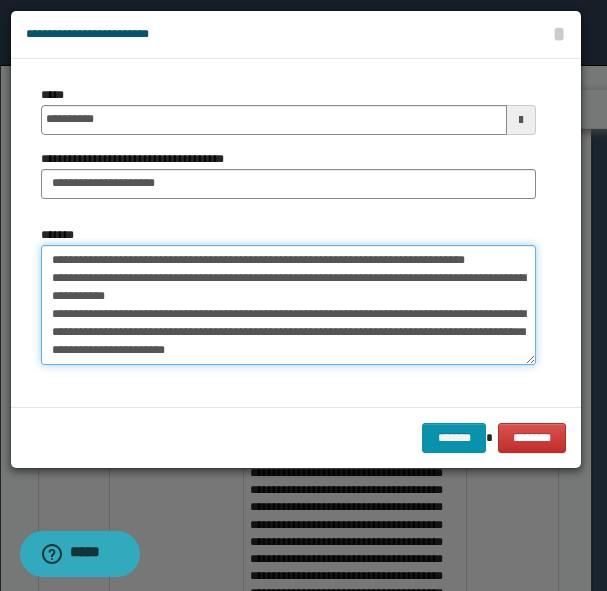 drag, startPoint x: 87, startPoint y: 261, endPoint x: 42, endPoint y: 261, distance: 45 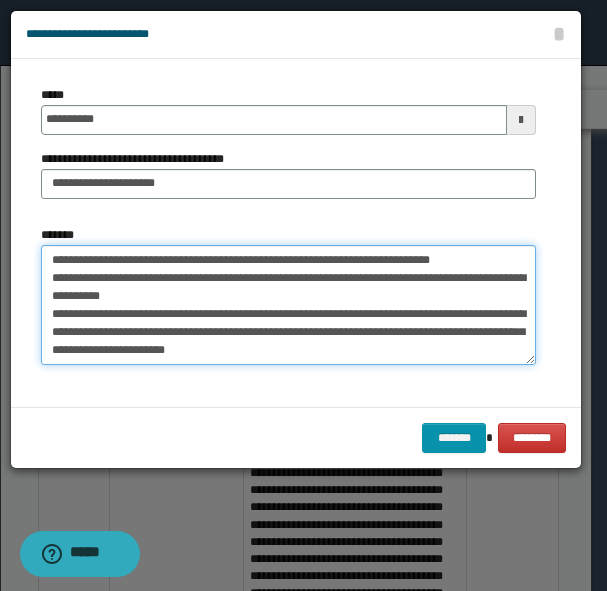 drag, startPoint x: 259, startPoint y: 264, endPoint x: 208, endPoint y: 282, distance: 54.08327 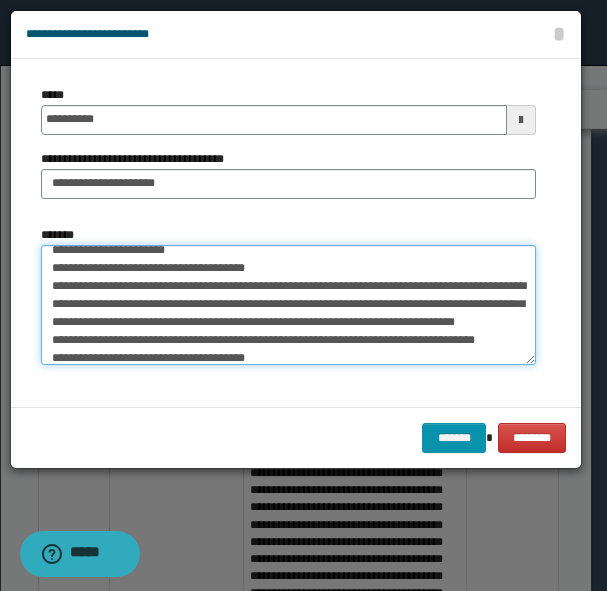 scroll, scrollTop: 144, scrollLeft: 0, axis: vertical 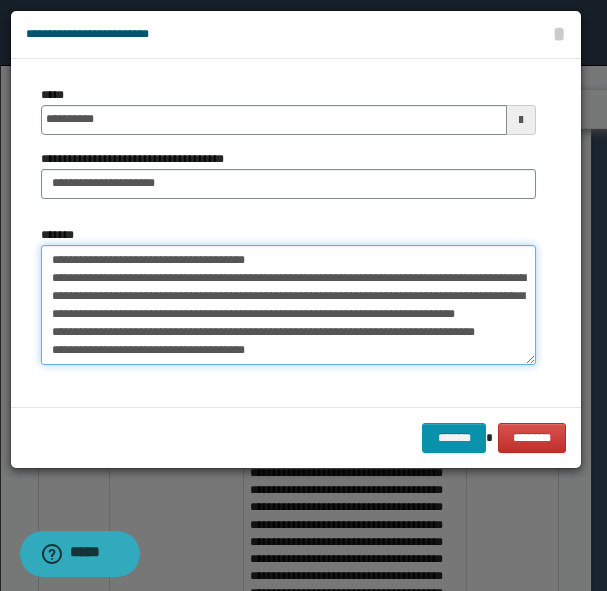 click on "**********" at bounding box center (288, 305) 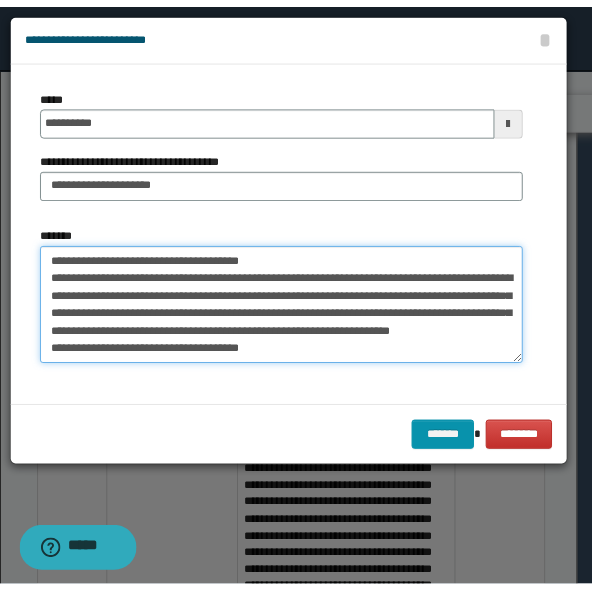 scroll, scrollTop: 126, scrollLeft: 0, axis: vertical 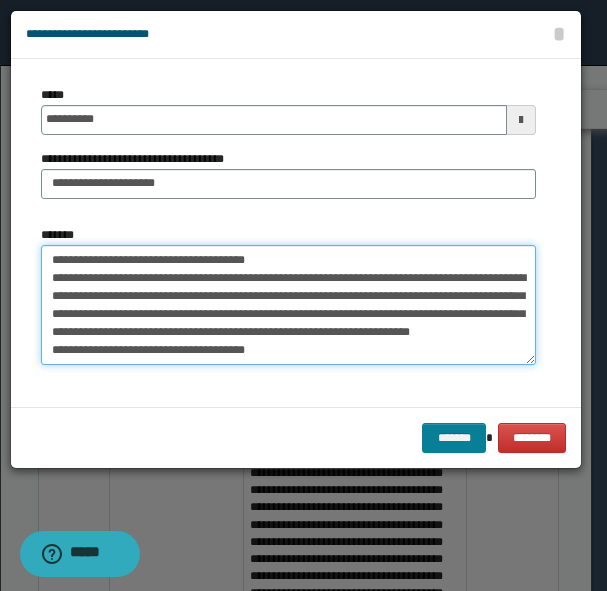 type on "**********" 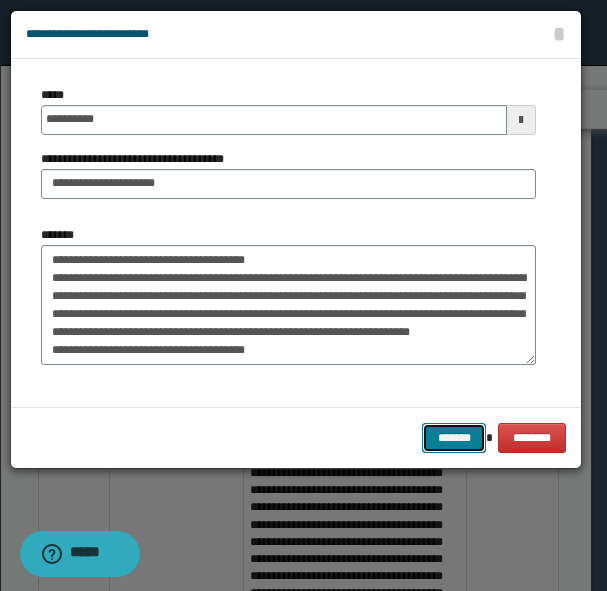 click on "*******" at bounding box center (454, 438) 